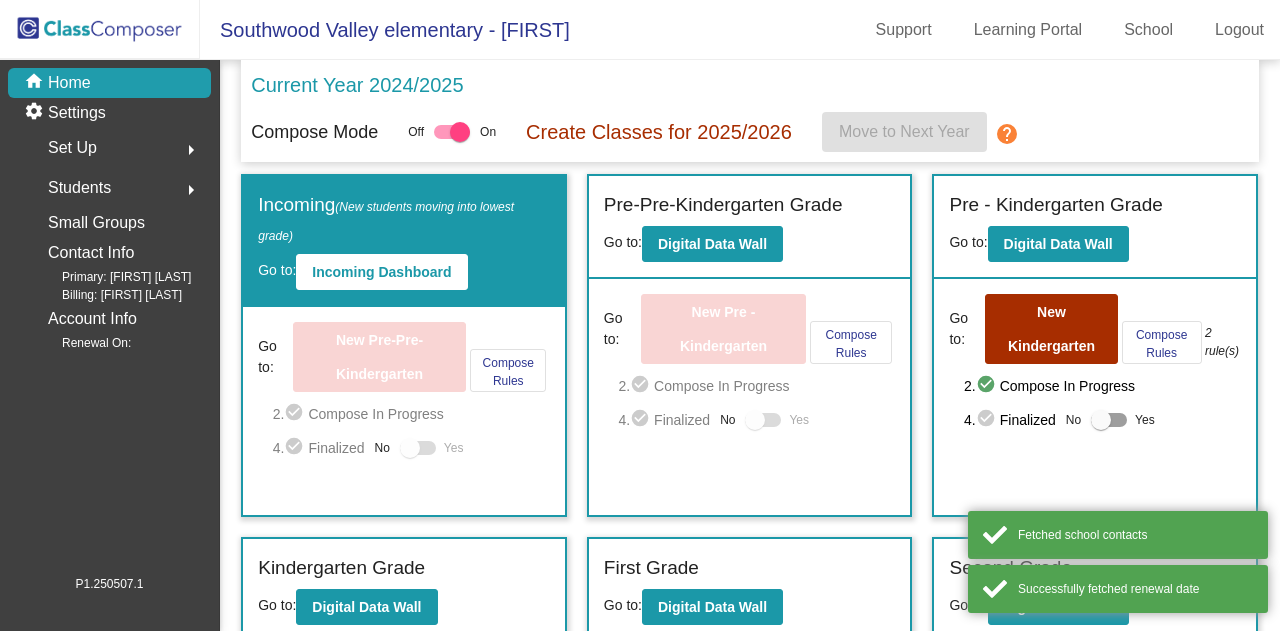 scroll, scrollTop: 0, scrollLeft: 0, axis: both 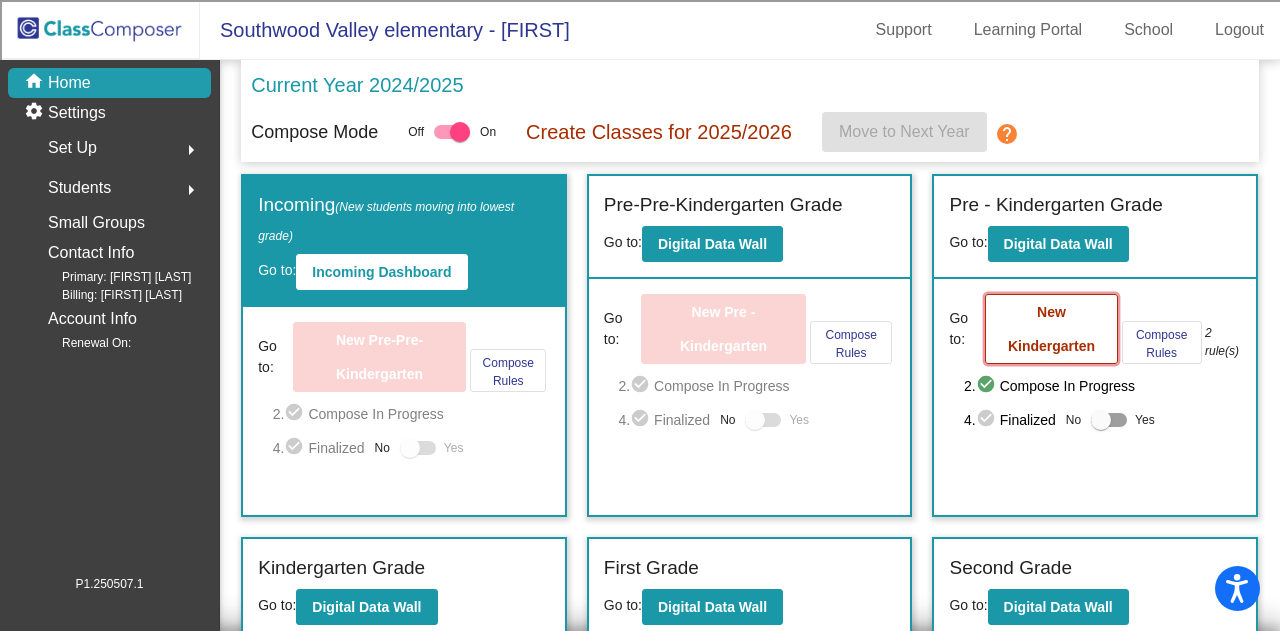 click on "New Kindergarten" 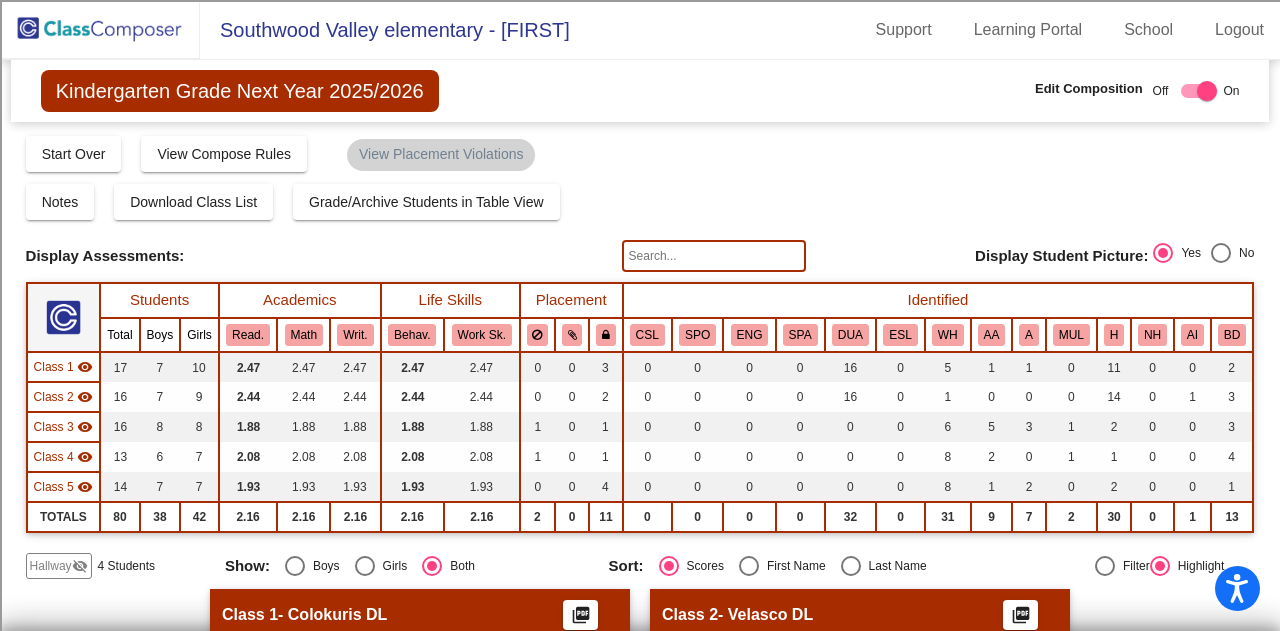 click on "Class 3" 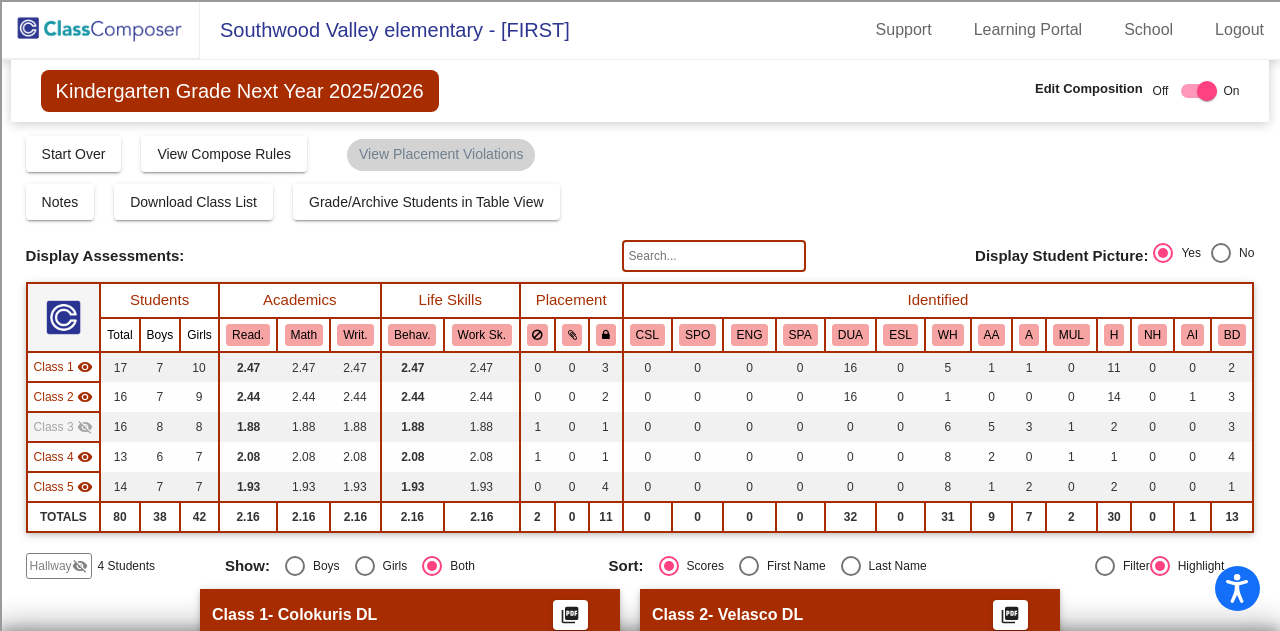 click on "Class 4" 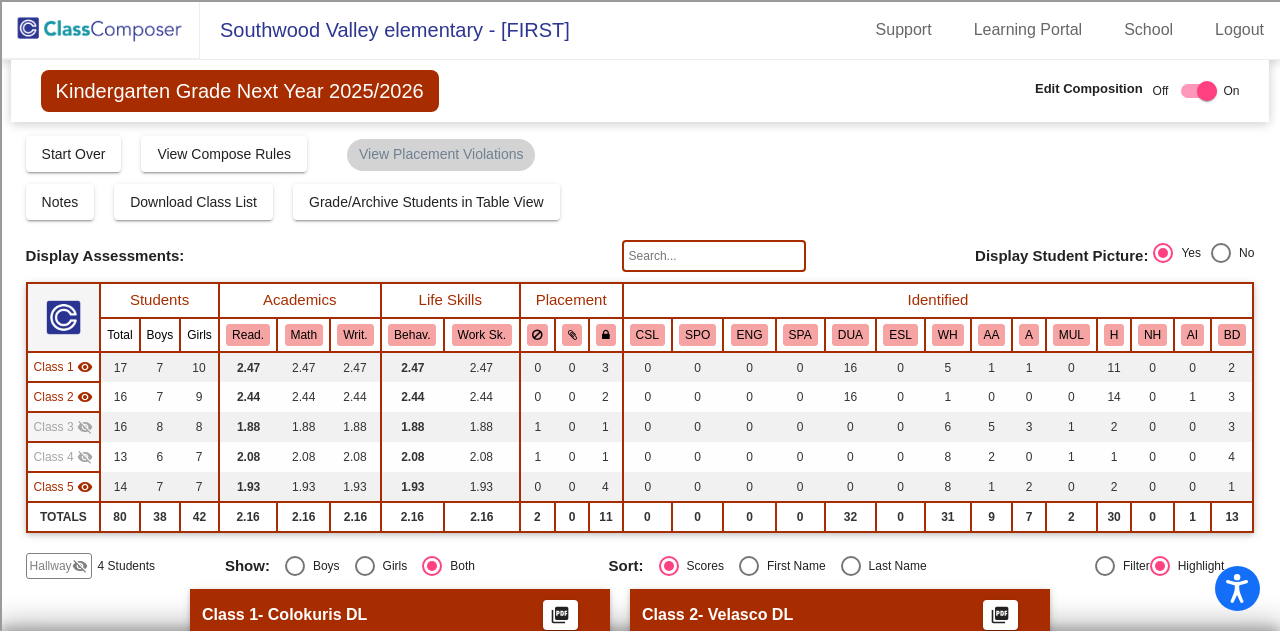 click on "Class 5" 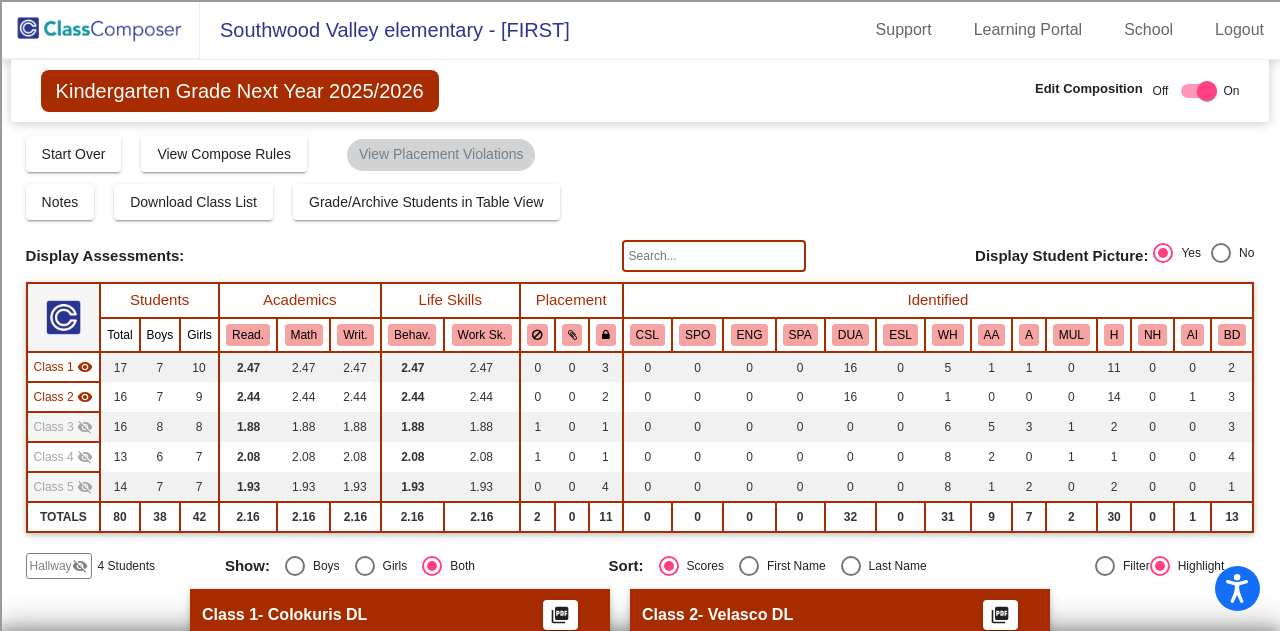 click on "Hallway" 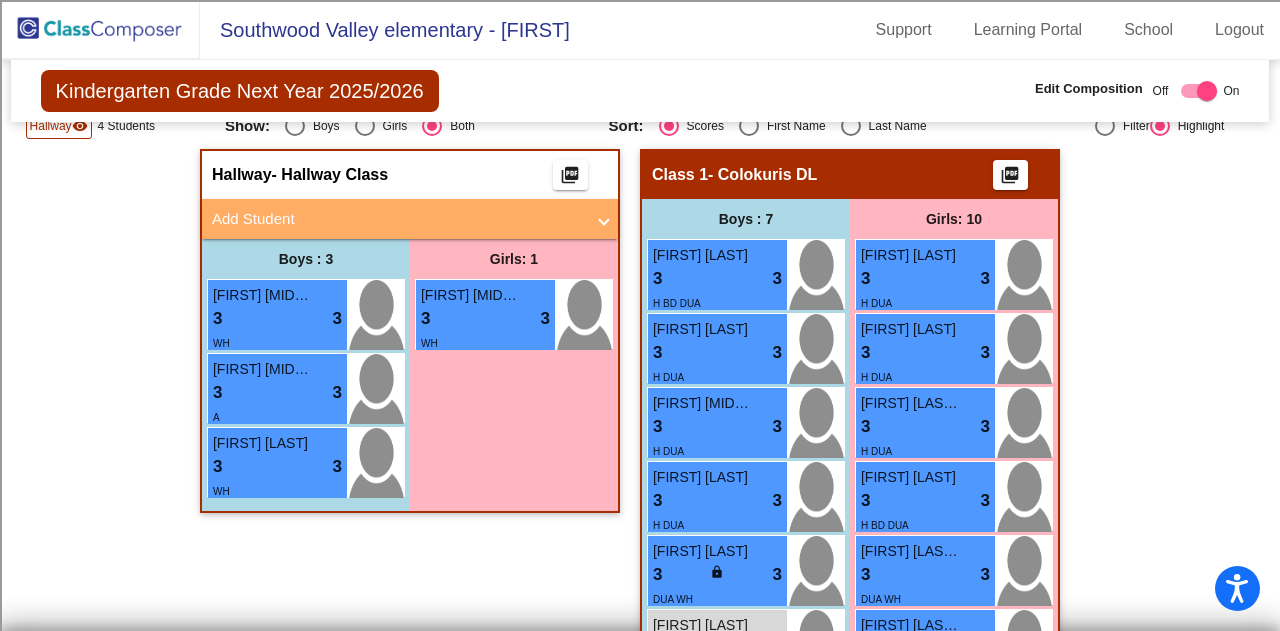 scroll, scrollTop: 400, scrollLeft: 0, axis: vertical 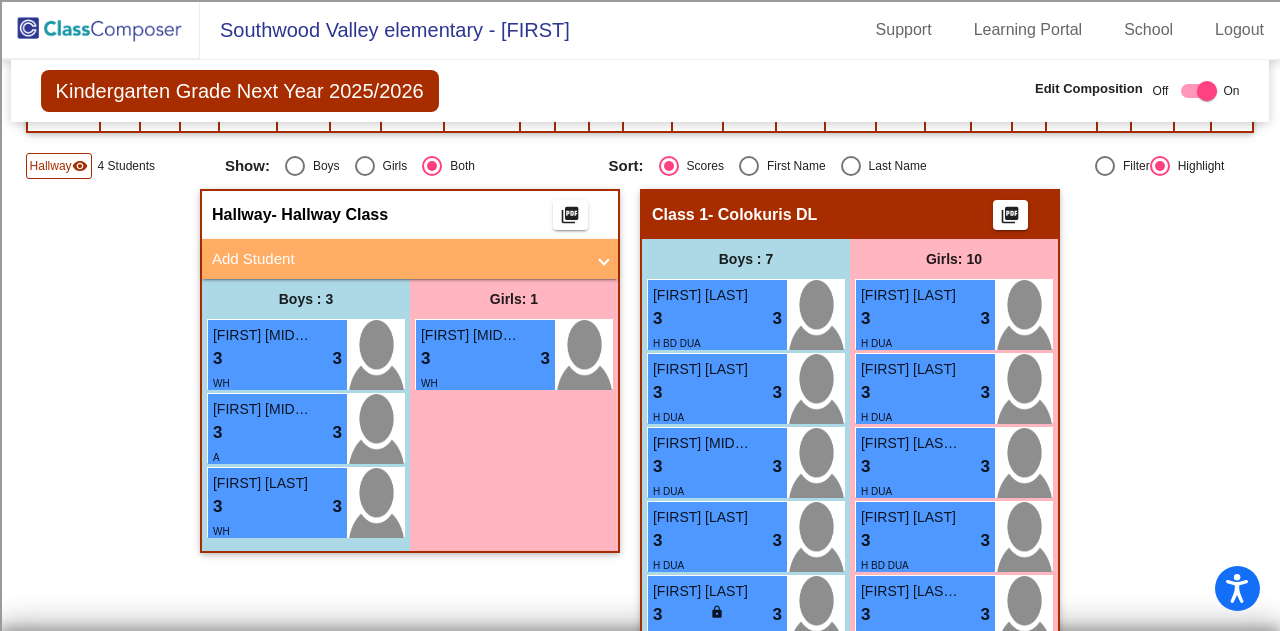 click at bounding box center [604, 259] 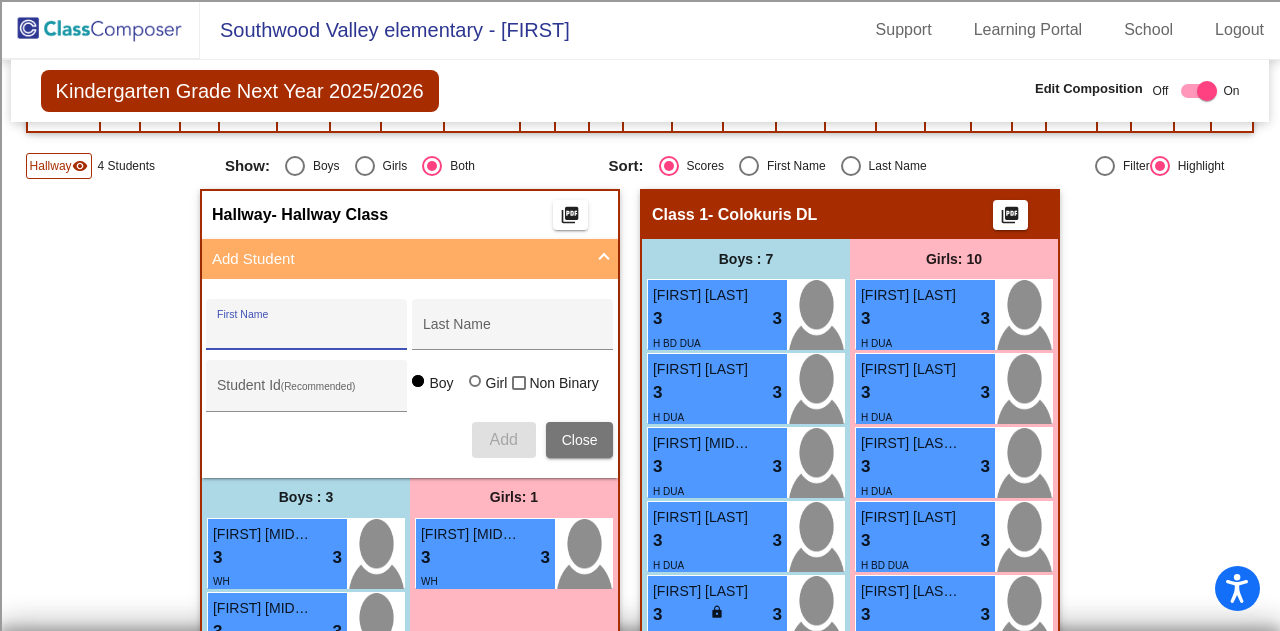 click on "First Name" at bounding box center [307, 332] 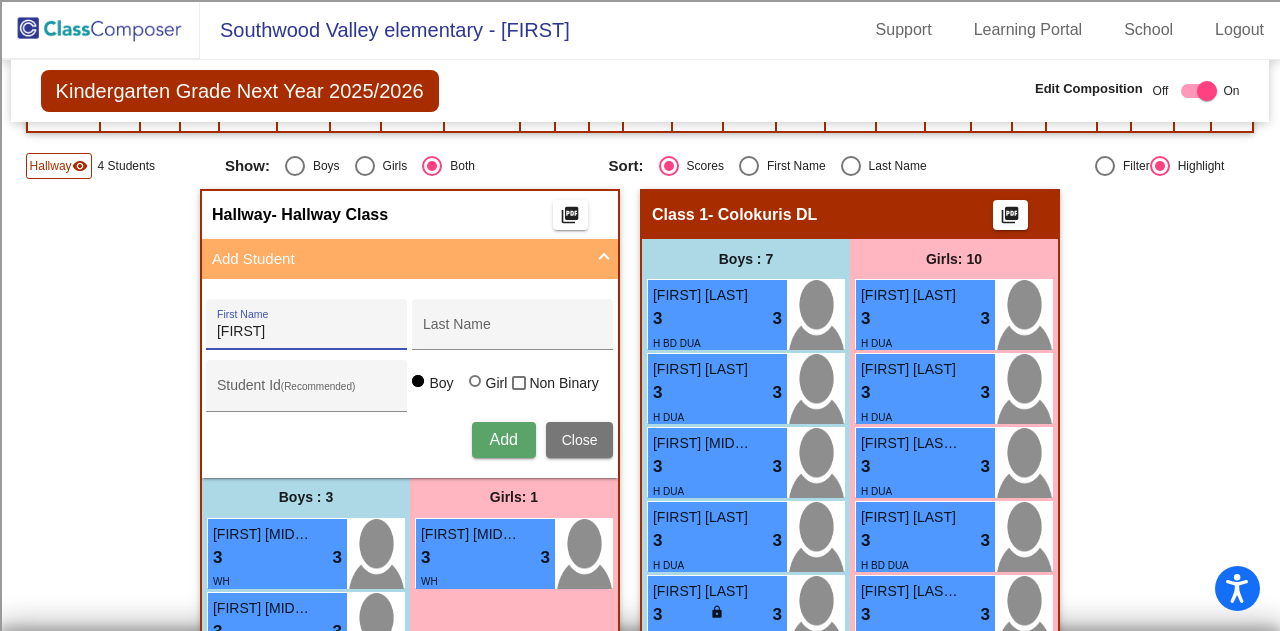 type on "[FIRST]" 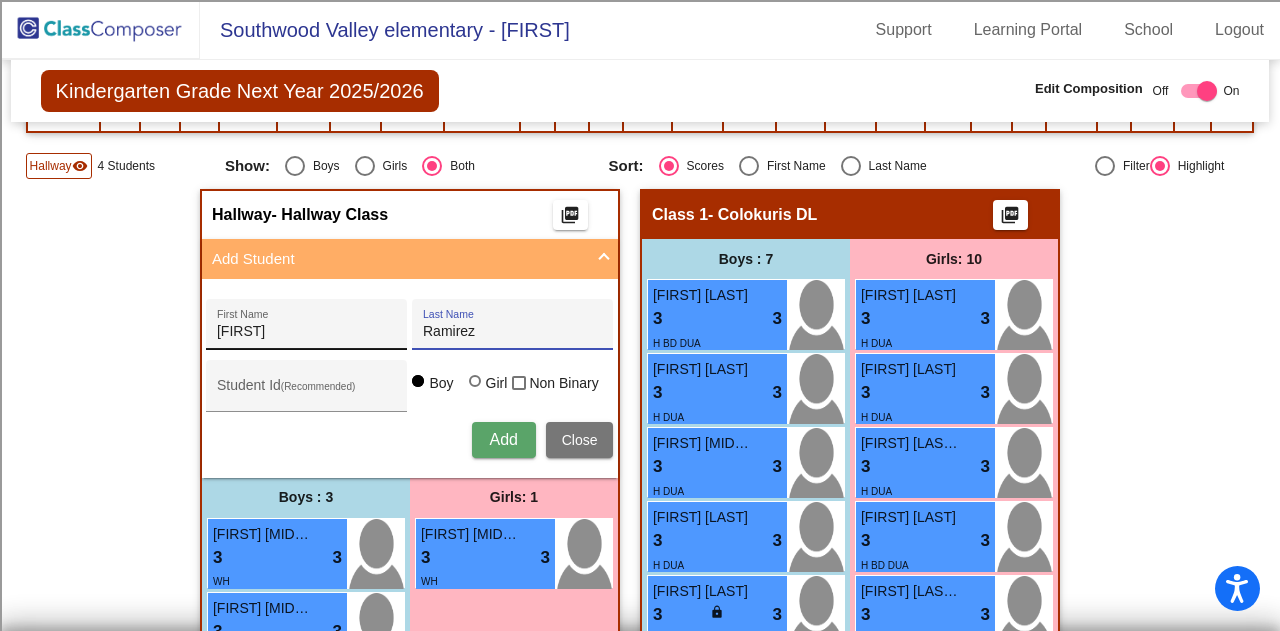 type on "Ramirez" 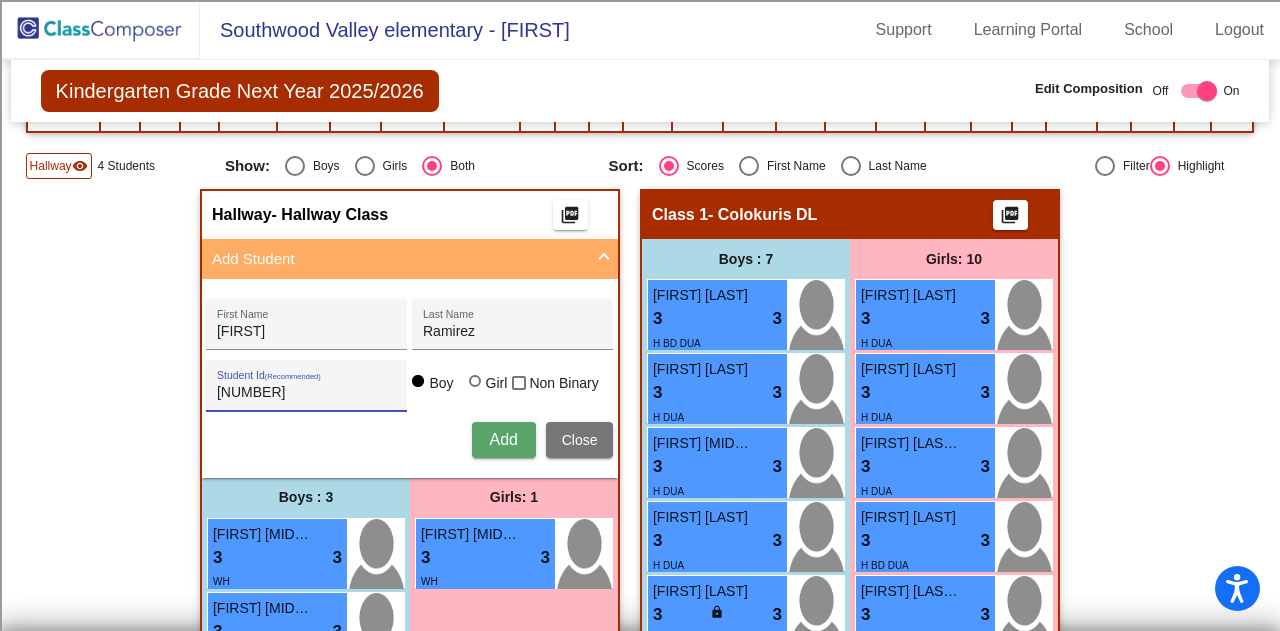 type on "[NUMBER]" 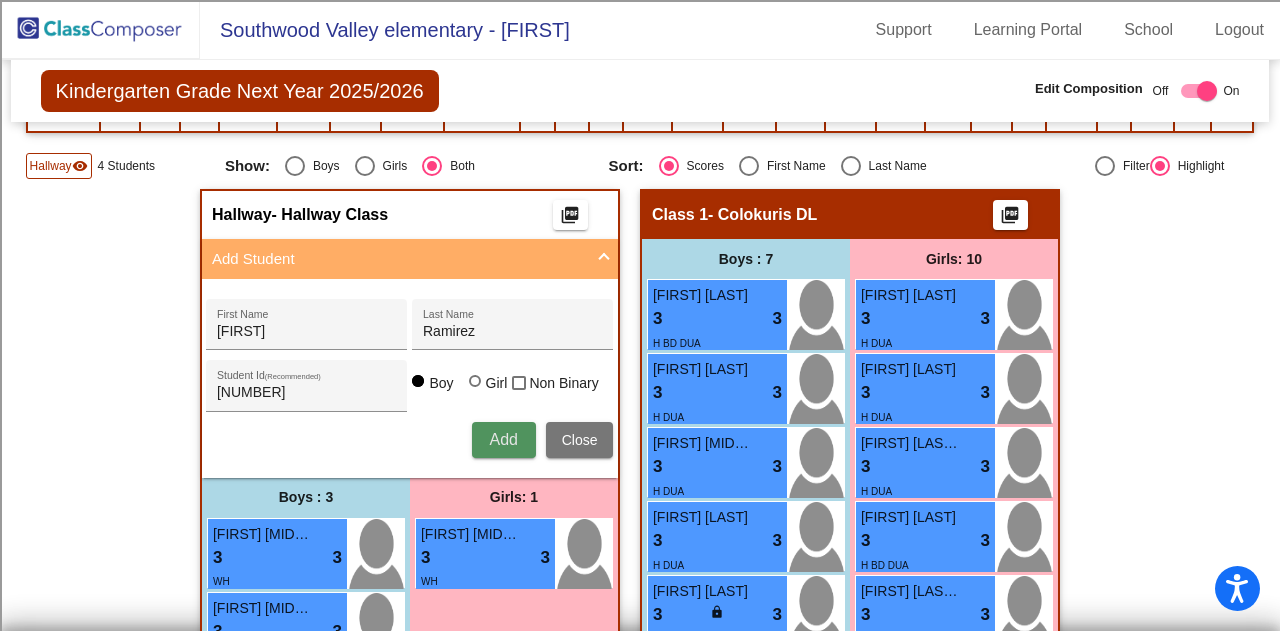 click on "Add" at bounding box center (503, 439) 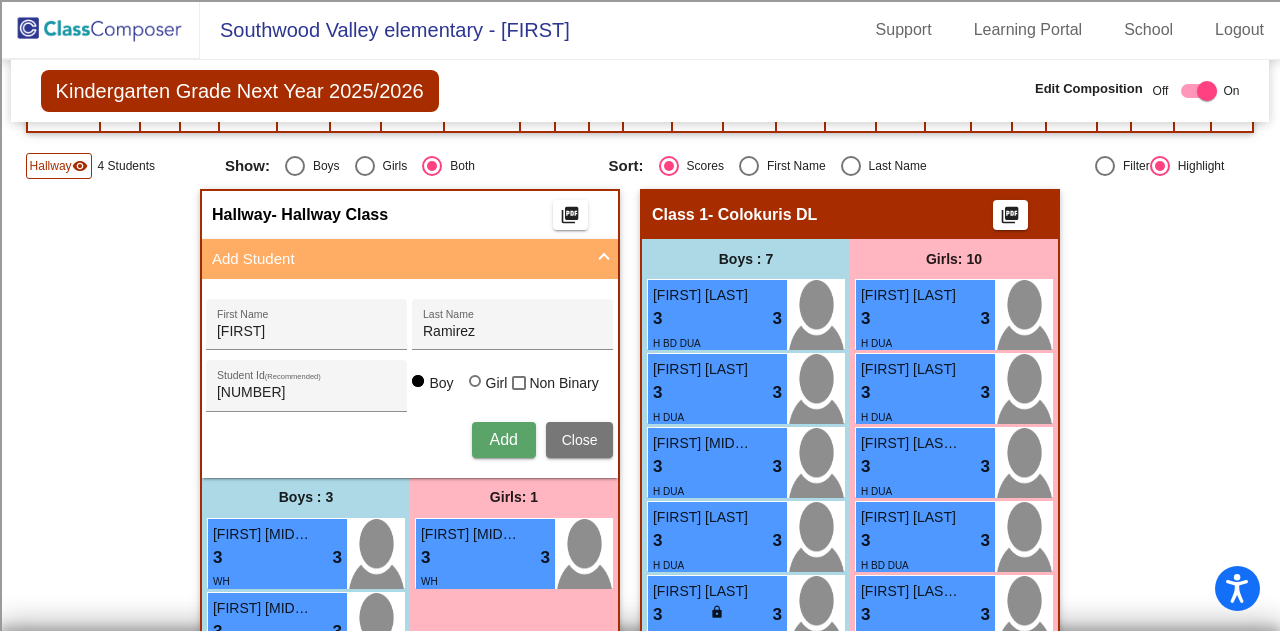 type 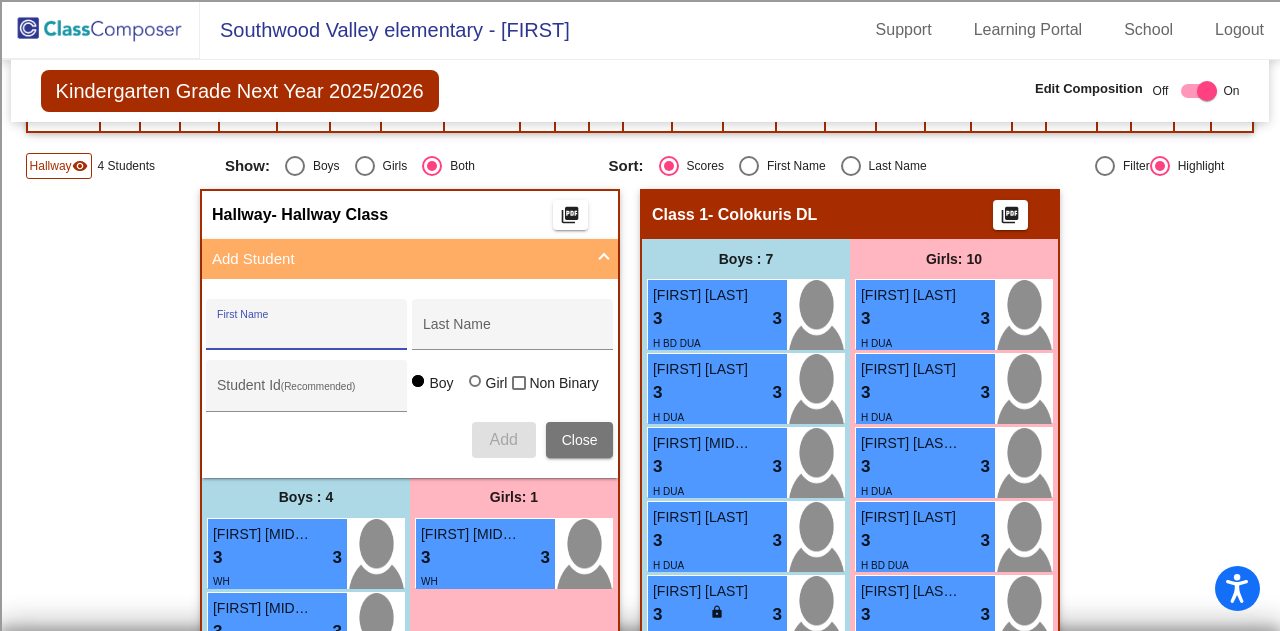 click on "Boys : 4  [FIRST] [LAST] 3 lock do_not_disturb_alt 3 WH [FIRST] [LAST] 3 lock do_not_disturb_alt 3 A [FIRST] [LAST] 3 lock do_not_disturb_alt 3 WH [FIRST] [LAST] lock do_not_disturb_alt Girls: 1 [FIRST] [LAST] 3 lock do_not_disturb_alt 3 WH Class 1   - Colokuris DL   picture_as_pdf  Add Student  First Name Last Name Student Id  (Recommended)   Boy   Girl   Non Binary Add Close  Boys : 7  [FIRST] [LAST] 3 lock do_not_disturb_alt 3 H BD DUA [FIRST] [LAST] 3 lock do_not_disturb_alt 3 H DUA [FIRST] [LAST] 3 lock do_not_disturb_alt 3 H DUA [FIRST] [LAST] 3 lock do_not_disturb_alt 3 H DUA [FIRST] [LAST] 3 lock do_not_disturb_alt 3 DUA WH [FIRST] [LAST] lock do_not_disturb_alt DUA H [FIRST] [LAST] lock do_not_disturb_alt DUA A Girls: 10 [FIRST] [LAST] 3 lock do_not_disturb_alt 3 H DUA 3 lock 3 H DUA" 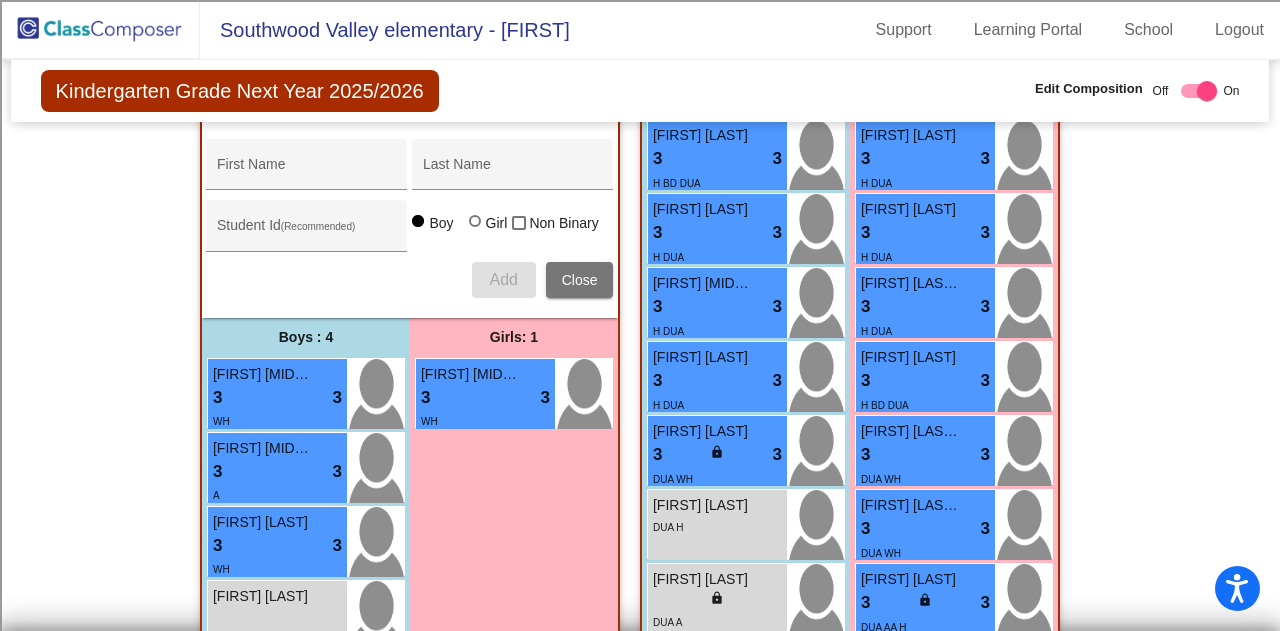 scroll, scrollTop: 600, scrollLeft: 0, axis: vertical 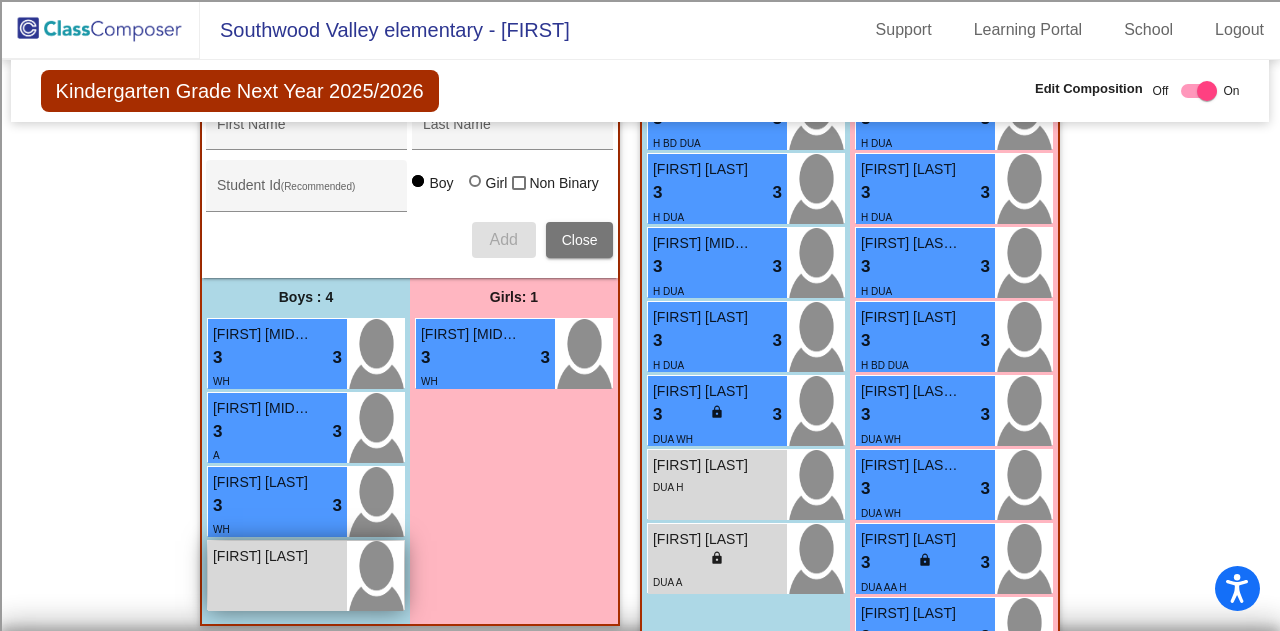 click on "[FIRST] [LAST]" at bounding box center [263, 556] 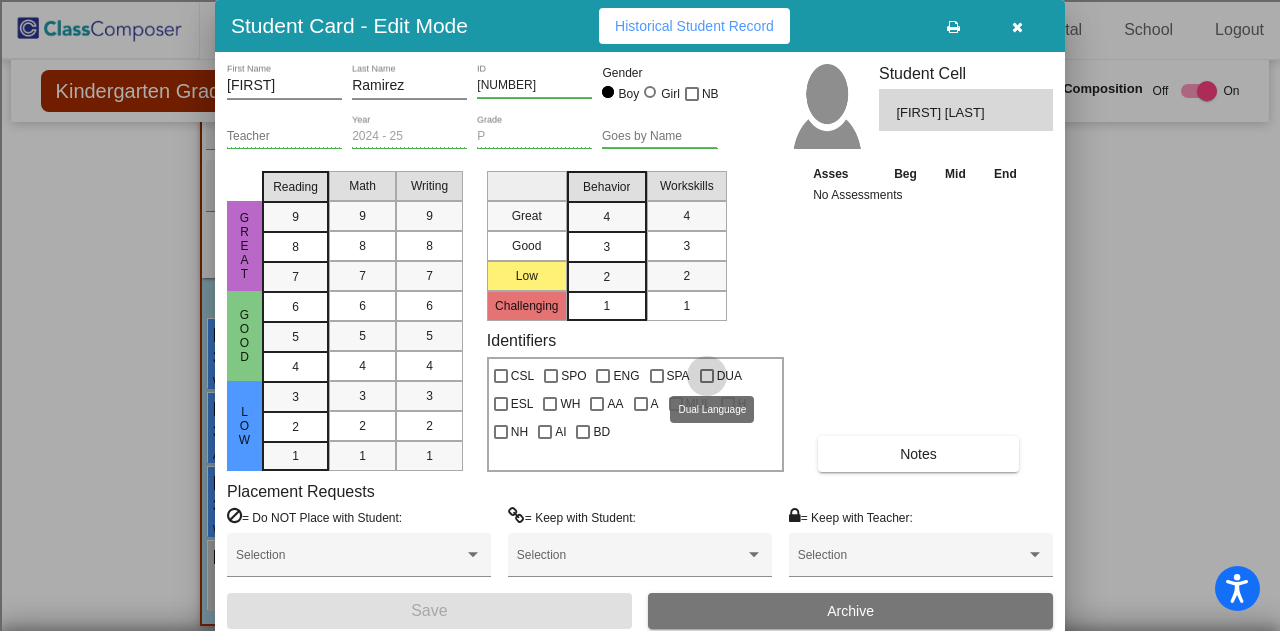 click at bounding box center [707, 376] 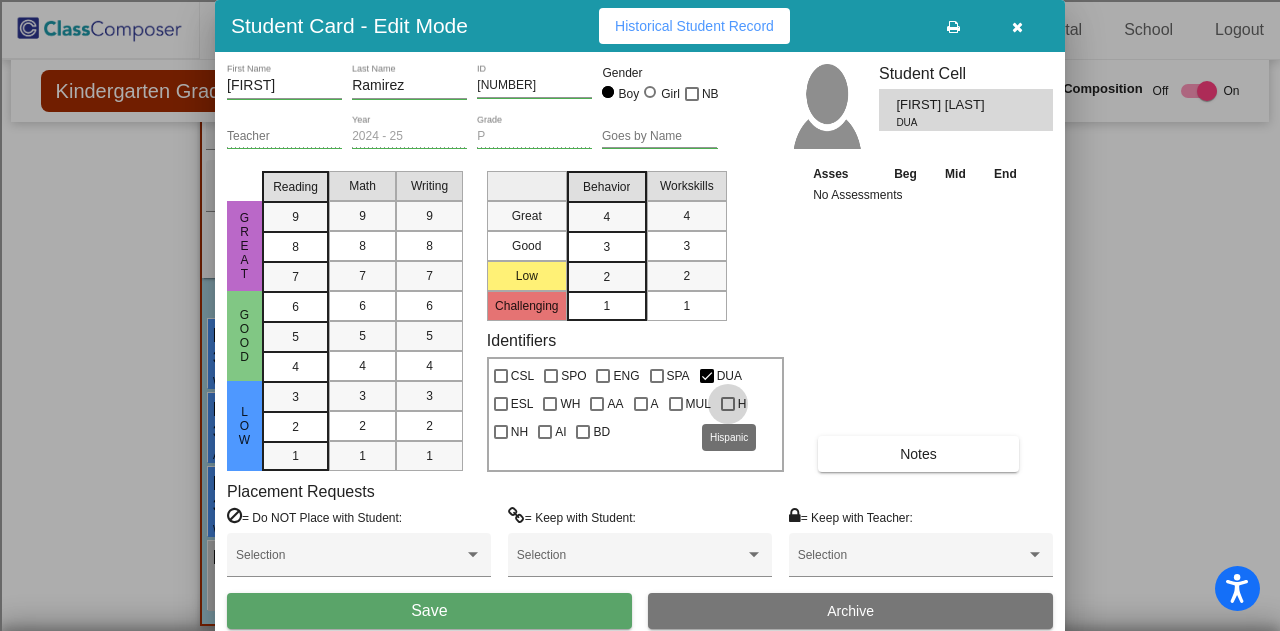 click at bounding box center (728, 404) 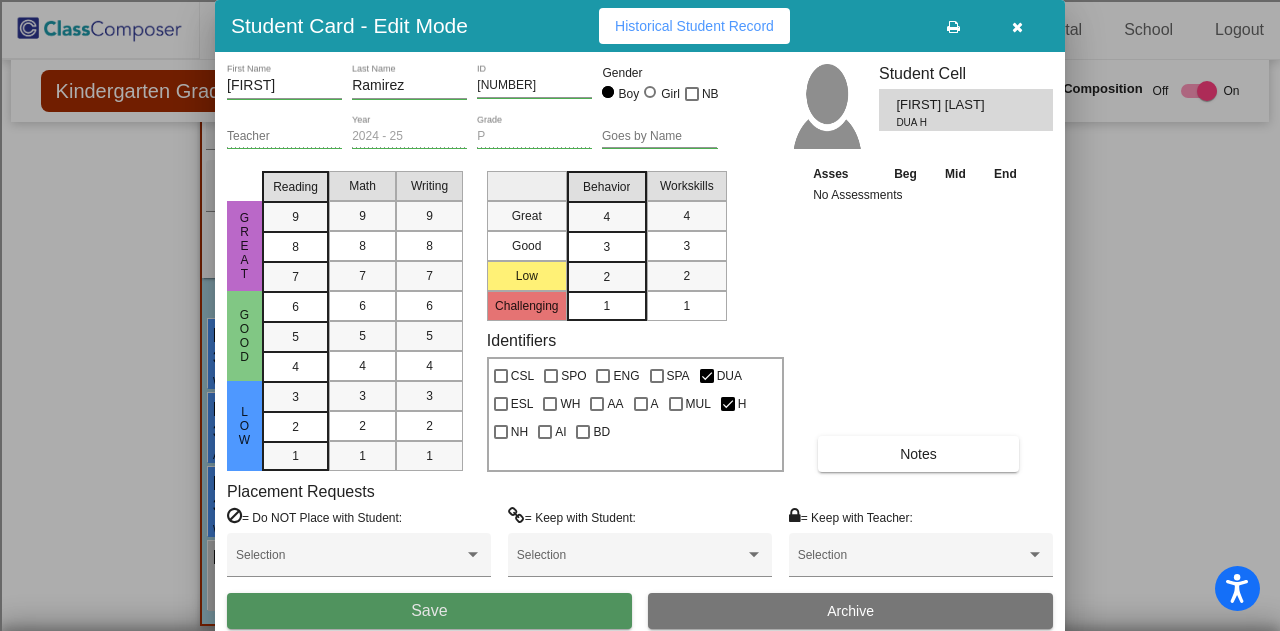 click on "Save" at bounding box center [429, 611] 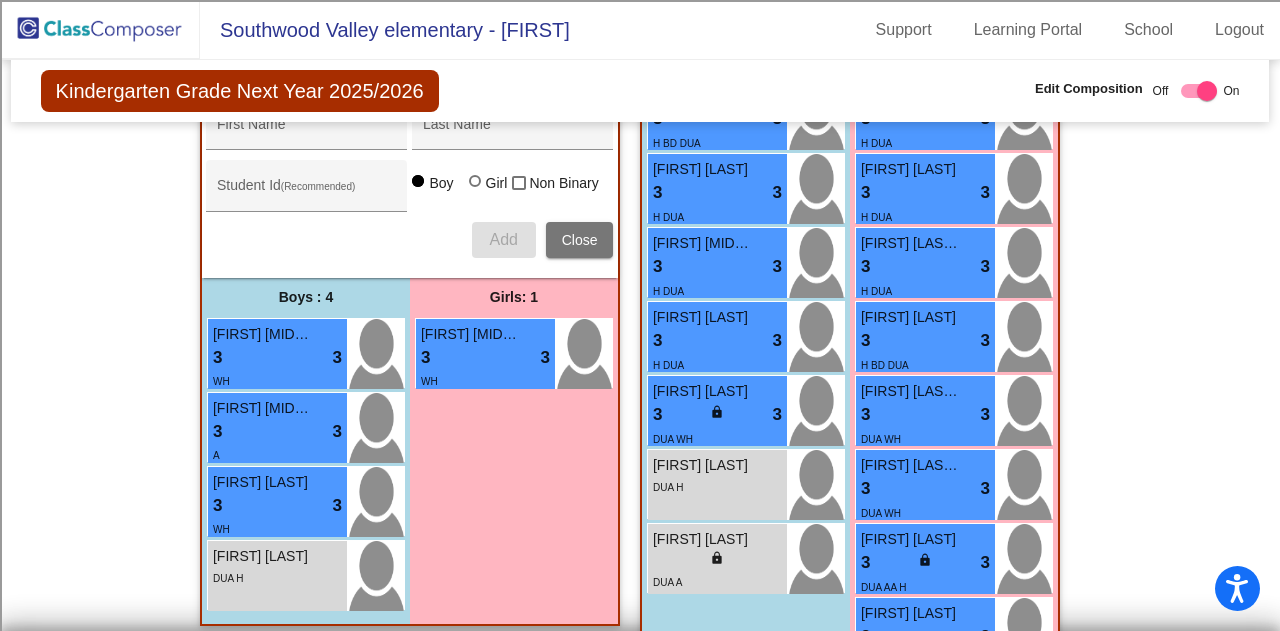 click on "Boys : 4  [FIRST] [LAST] 3 lock do_not_disturb_alt 3 WH [FIRST] [LAST] 3 lock do_not_disturb_alt 3 A [FIRST] [LAST] 3 lock do_not_disturb_alt 3 WH [FIRST] [LAST] lock do_not_disturb_alt DUA H Girls: 1 [FIRST] [LAST] 3 lock do_not_disturb_alt 3 WH Class 1   - Colokuris DL   picture_as_pdf  Add Student  First Name Last Name Student Id  (Recommended)   Boy   Girl   Non Binary Add Close  Boys : 7  [FIRST] [LAST] 3 lock do_not_disturb_alt 3 H BD DUA [FIRST] [LAST] 3 lock do_not_disturb_alt 3 H DUA [FIRST] [LAST] 3 lock do_not_disturb_alt 3 H DUA [FIRST] [LAST] 3 lock do_not_disturb_alt 3 H DUA [FIRST] [LAST] 3 lock do_not_disturb_alt 3 DUA WH [FIRST] [LAST] lock do_not_disturb_alt DUA H [FIRST] [LAST] lock do_not_disturb_alt DUA A Girls: 10 [FIRST] [LAST] 3 lock do_not_disturb_alt 3 H DUA 3 lock 3" 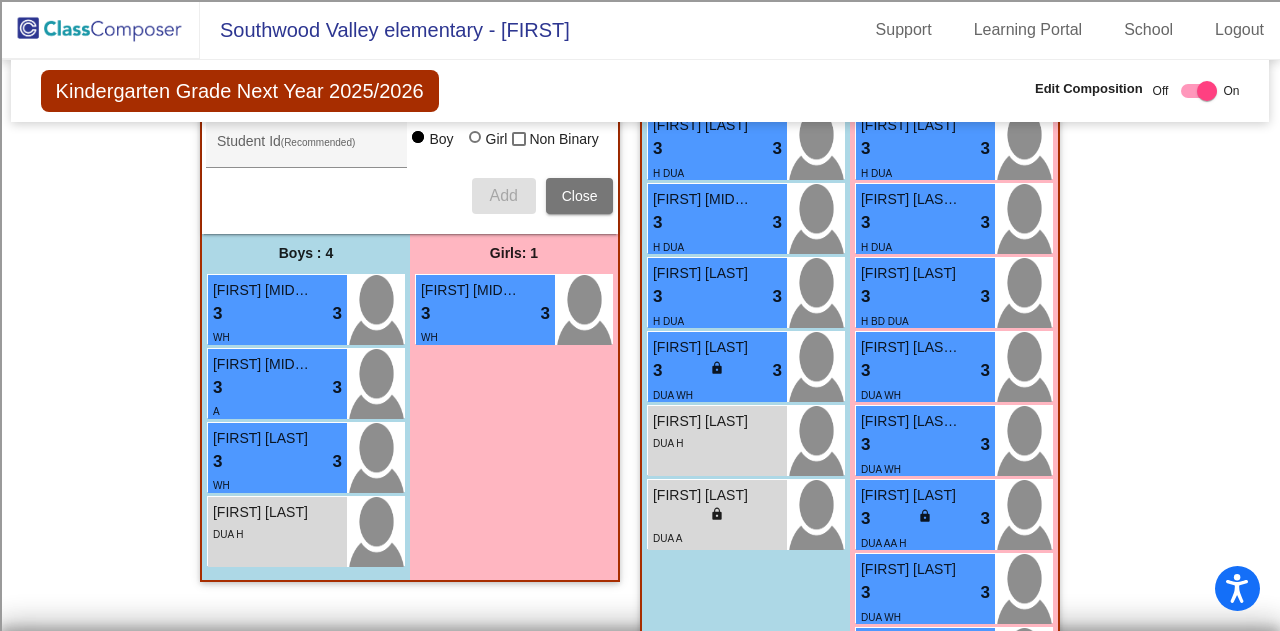 scroll, scrollTop: 644, scrollLeft: 0, axis: vertical 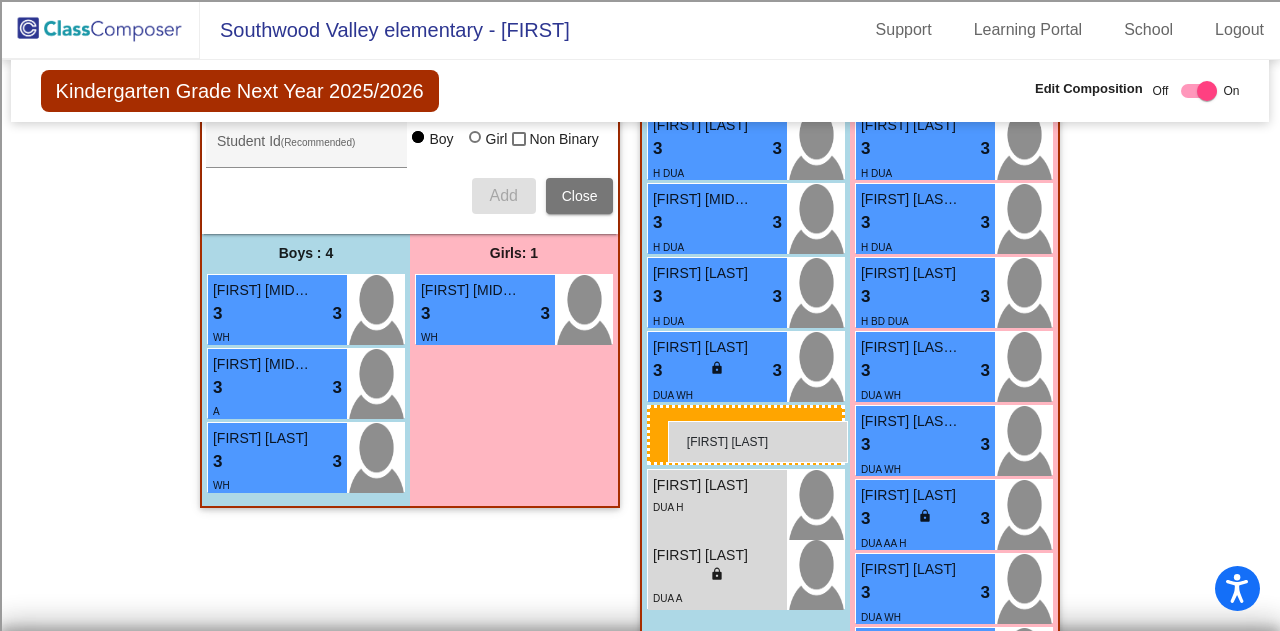 drag, startPoint x: 318, startPoint y: 539, endPoint x: 668, endPoint y: 421, distance: 369.3562 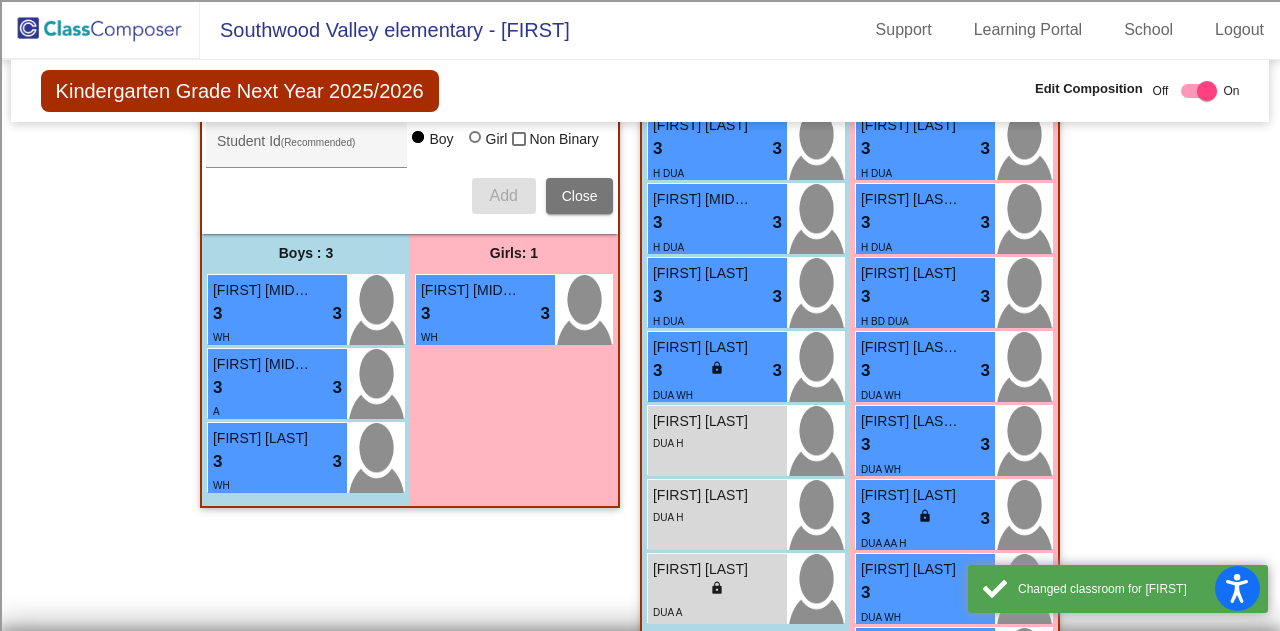 click on "Hallway   - Hallway Class  picture_as_pdf  Add Student  First Name Last Name Student Id  (Recommended)   Boy   Girl   Non Binary Add Close  Boys : 3  Graham David Jones 3 lock do_not_disturb_alt 3 WH Judah Killian Mitchell 3 lock do_not_disturb_alt 3 A Jaxon Grey Greensage 3 lock do_not_disturb_alt 3 WH Girls: 1 Adeline Jane Bartel 3 lock do_not_disturb_alt 3 WH Class 1   - Colokuris DL   picture_as_pdf  Add Student  First Name Last Name Student Id  (Recommended)   Boy   Girl   Non Binary Add Close  Boys : 8  Isaias Marrufo 3 lock do_not_disturb_alt 3 H BD DUA Dimas Jose Montiel Pena 3 lock do_not_disturb_alt 3 H DUA Juan Pedro Tajiboy Ixlaj 3 lock do_not_disturb_alt 3 H DUA Francisco Daniel Vasquez Renoj 3 lock do_not_disturb_alt 3 H DUA Killian Adler Green 3 lock do_not_disturb_alt 3 DUA WH Johnny Ramirez lock do_not_disturb_alt DUA H Nikolai Sanchez lock do_not_disturb_alt DUA H Tristan Kim lock do_not_disturb_alt DUA A Girls: 10 Anarella Juliet Arenas Avila 3 lock do_not_disturb_alt 3 H DUA 3 lock 3" 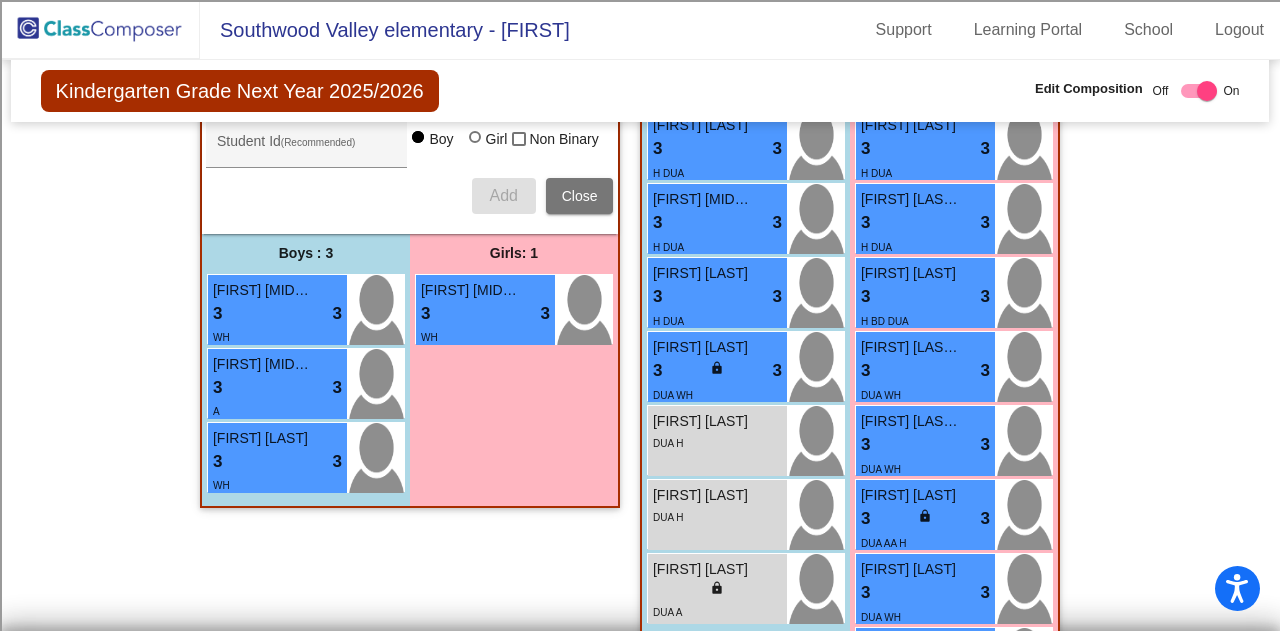 click on "Hallway   - Hallway Class  picture_as_pdf  Add Student  First Name Last Name Student Id  (Recommended)   Boy   Girl   Non Binary Add Close  Boys : 3  Graham David Jones 3 lock do_not_disturb_alt 3 WH Judah Killian Mitchell 3 lock do_not_disturb_alt 3 A Jaxon Grey Greensage 3 lock do_not_disturb_alt 3 WH Girls: 1 Adeline Jane Bartel 3 lock do_not_disturb_alt 3 WH Class 1   - Colokuris DL   picture_as_pdf  Add Student  First Name Last Name Student Id  (Recommended)   Boy   Girl   Non Binary Add Close  Boys : 8  Isaias Marrufo 3 lock do_not_disturb_alt 3 H BD DUA Dimas Jose Montiel Pena 3 lock do_not_disturb_alt 3 H DUA Juan Pedro Tajiboy Ixlaj 3 lock do_not_disturb_alt 3 H DUA Francisco Daniel Vasquez Renoj 3 lock do_not_disturb_alt 3 H DUA Killian Adler Green 3 lock do_not_disturb_alt 3 DUA WH Johnny Ramirez lock do_not_disturb_alt DUA H Nikolai Sanchez lock do_not_disturb_alt DUA H Tristan Kim lock do_not_disturb_alt DUA A Girls: 10 Anarella Juliet Arenas Avila 3 lock do_not_disturb_alt 3 H DUA 3 lock 3" 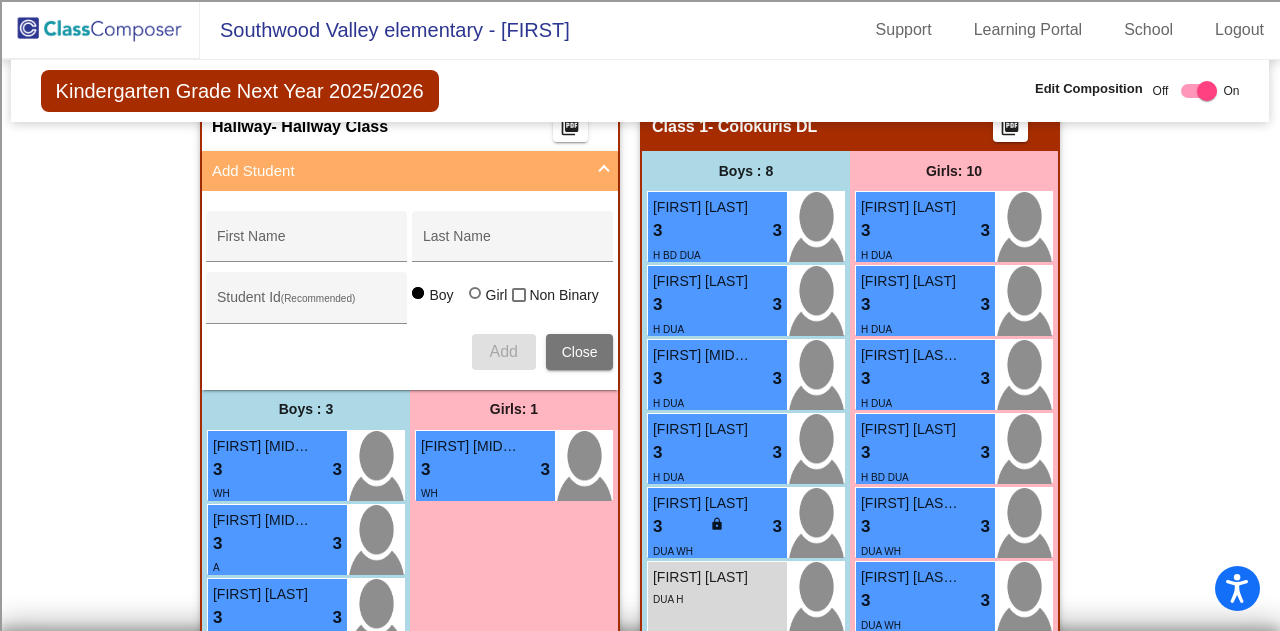 scroll, scrollTop: 484, scrollLeft: 0, axis: vertical 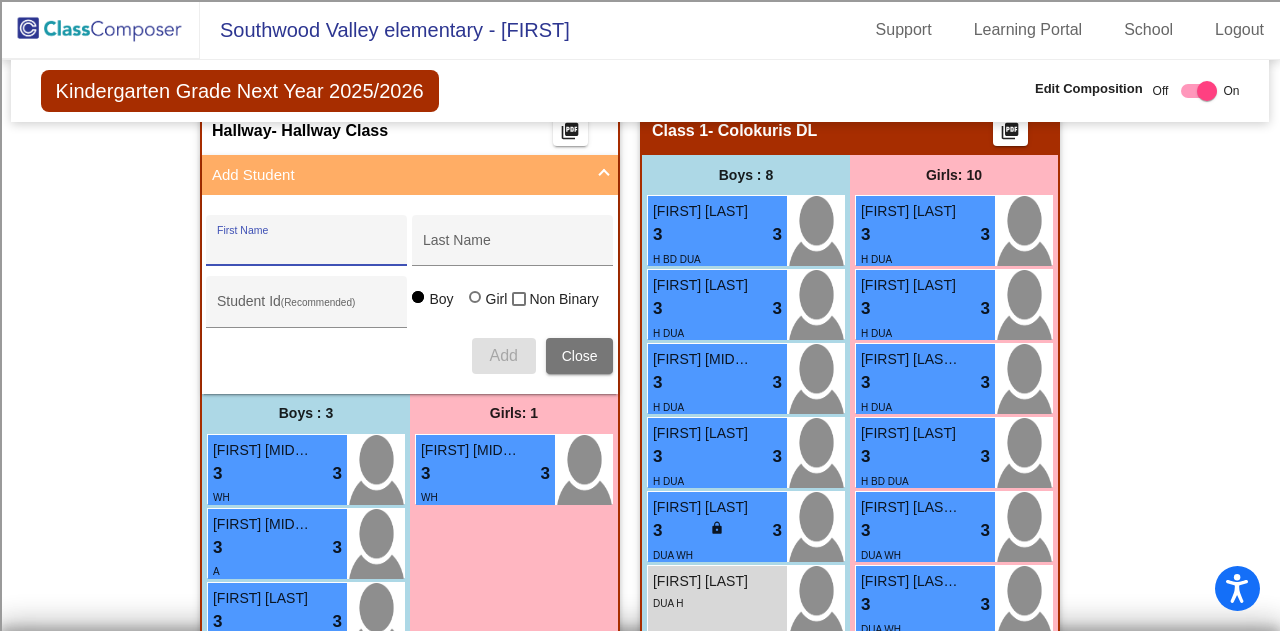 click on "First Name" at bounding box center (307, 248) 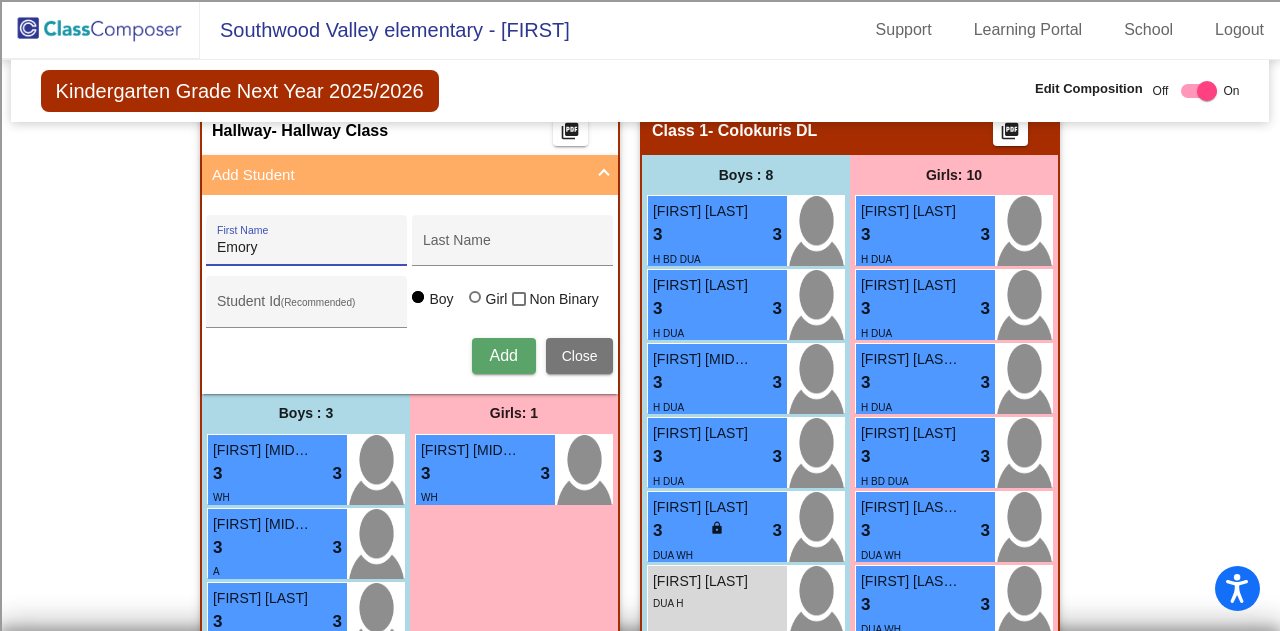 type on "Emory" 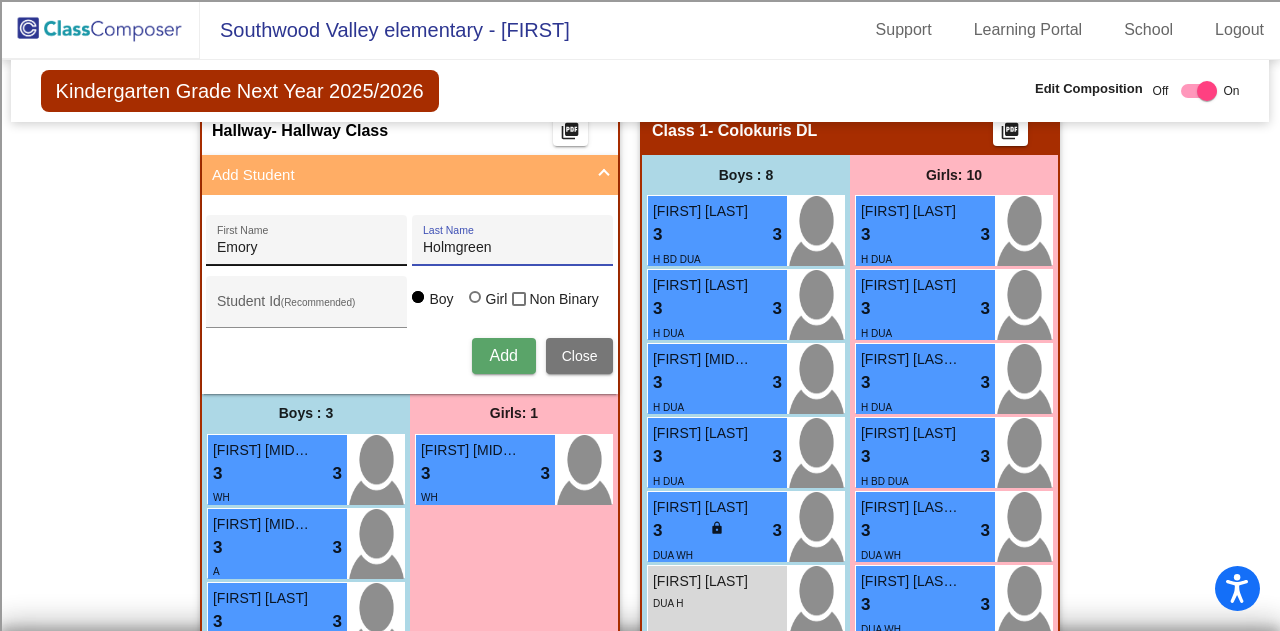 type on "Holmgreen" 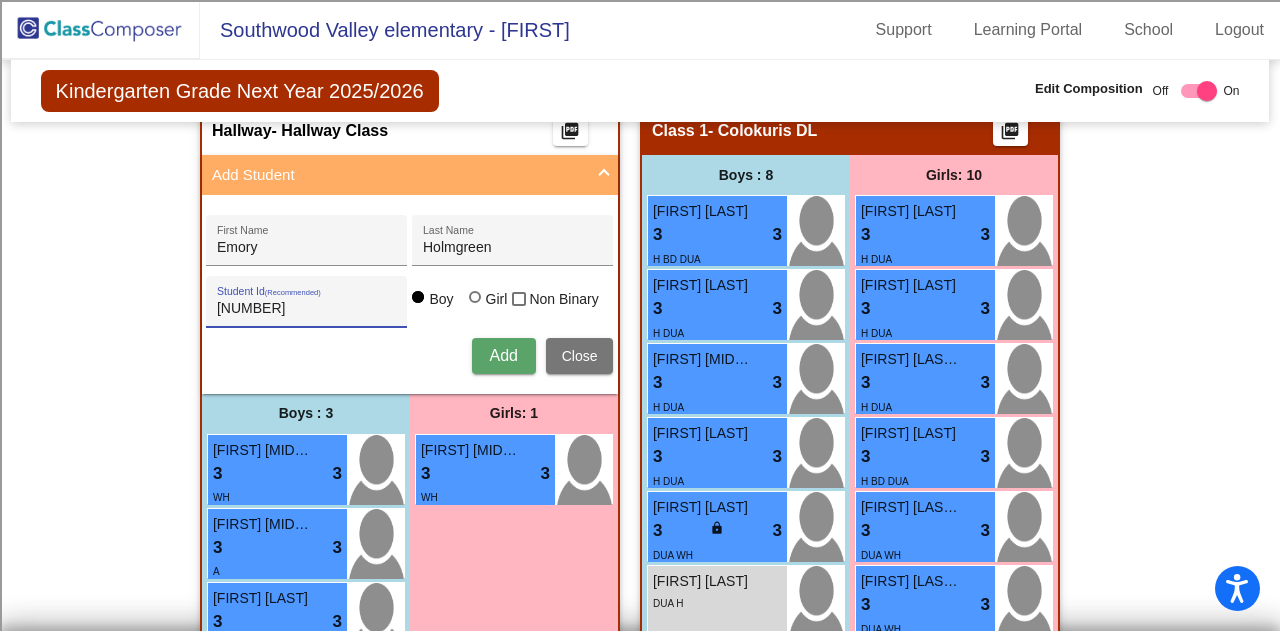 type on "[NUMBER]" 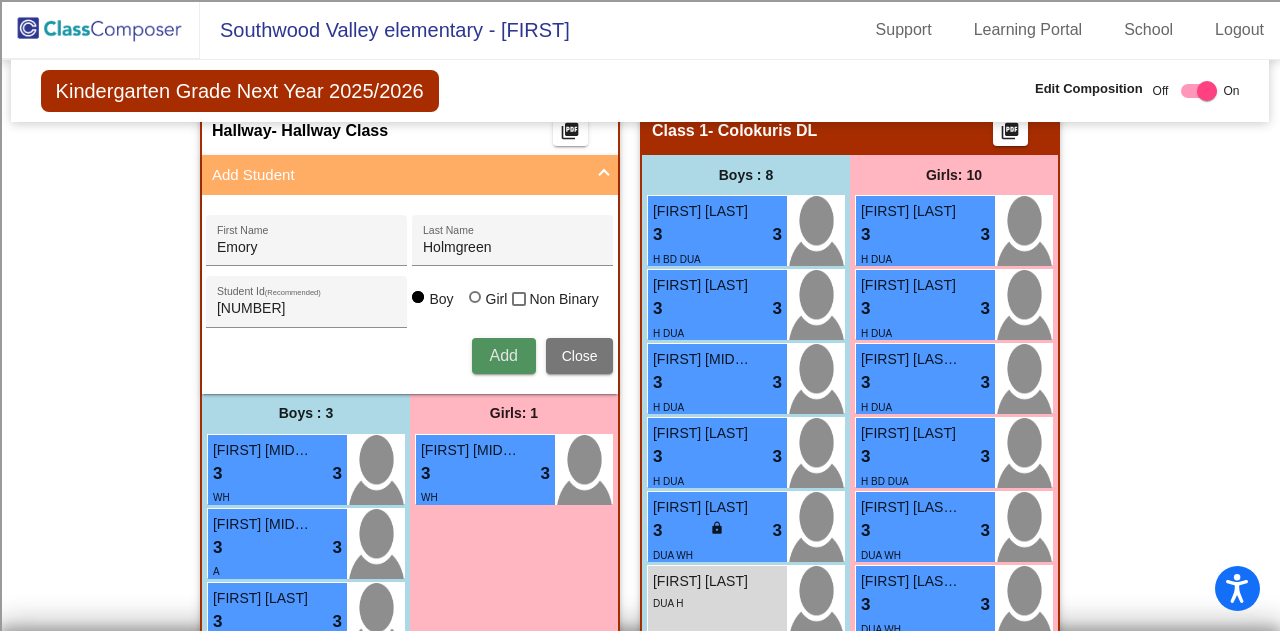 click on "Add" at bounding box center (503, 355) 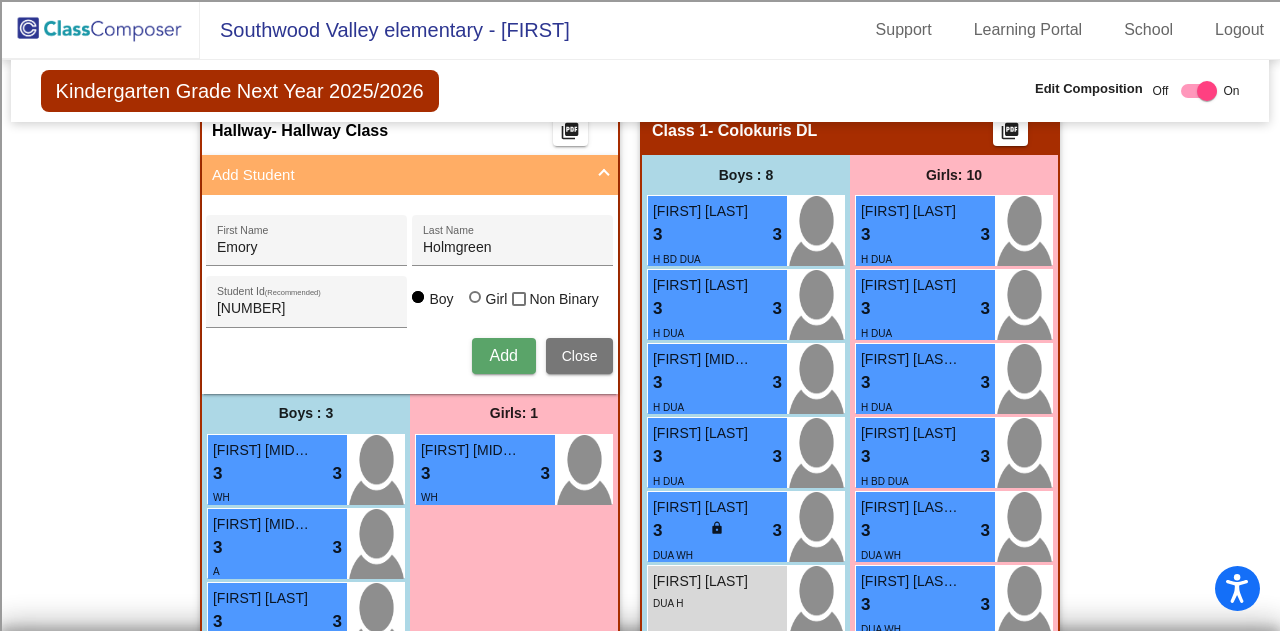 type 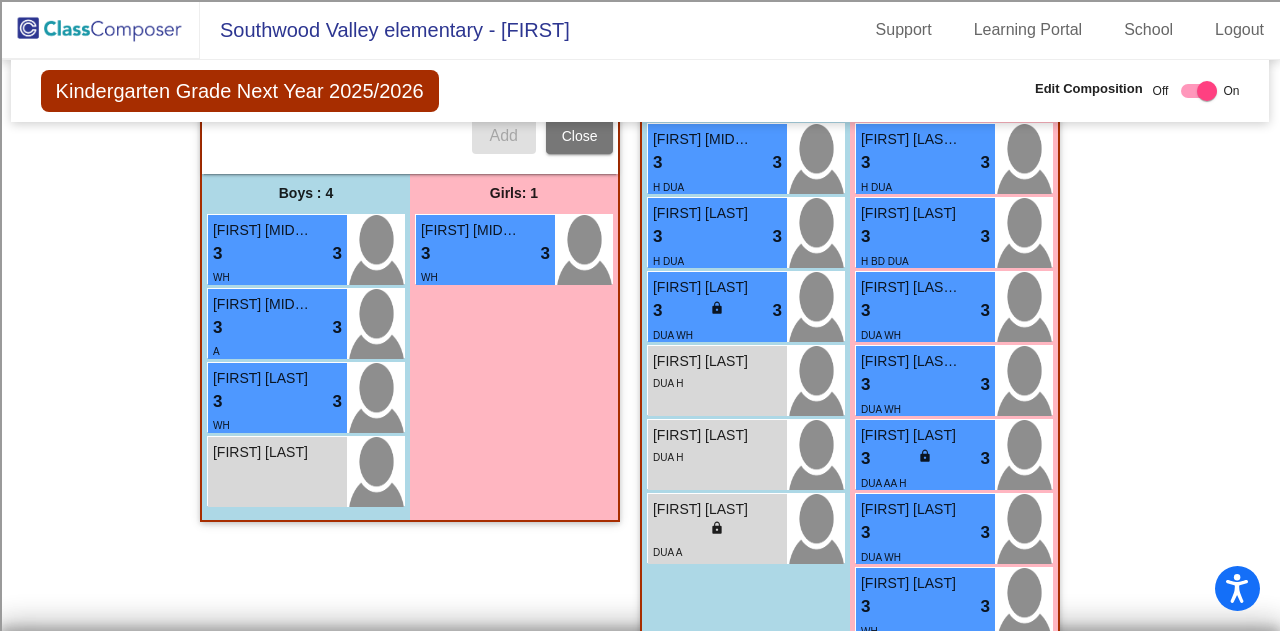scroll, scrollTop: 705, scrollLeft: 0, axis: vertical 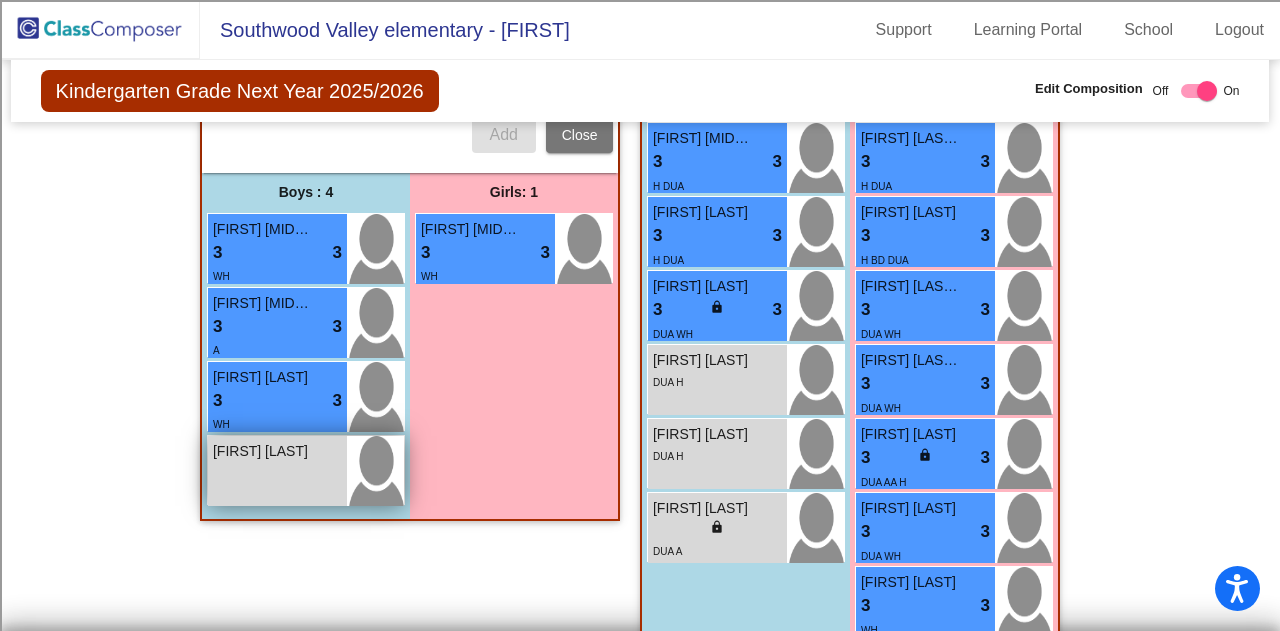 click on "[FIRST] [LAST]" at bounding box center (263, 451) 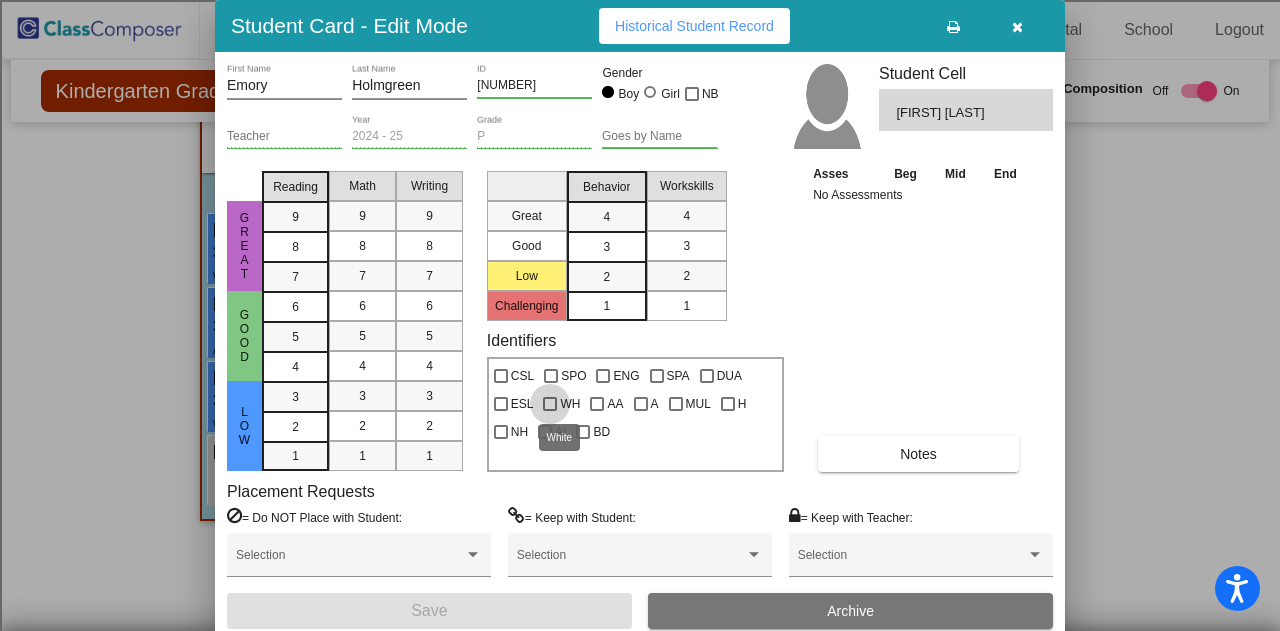 click at bounding box center (550, 404) 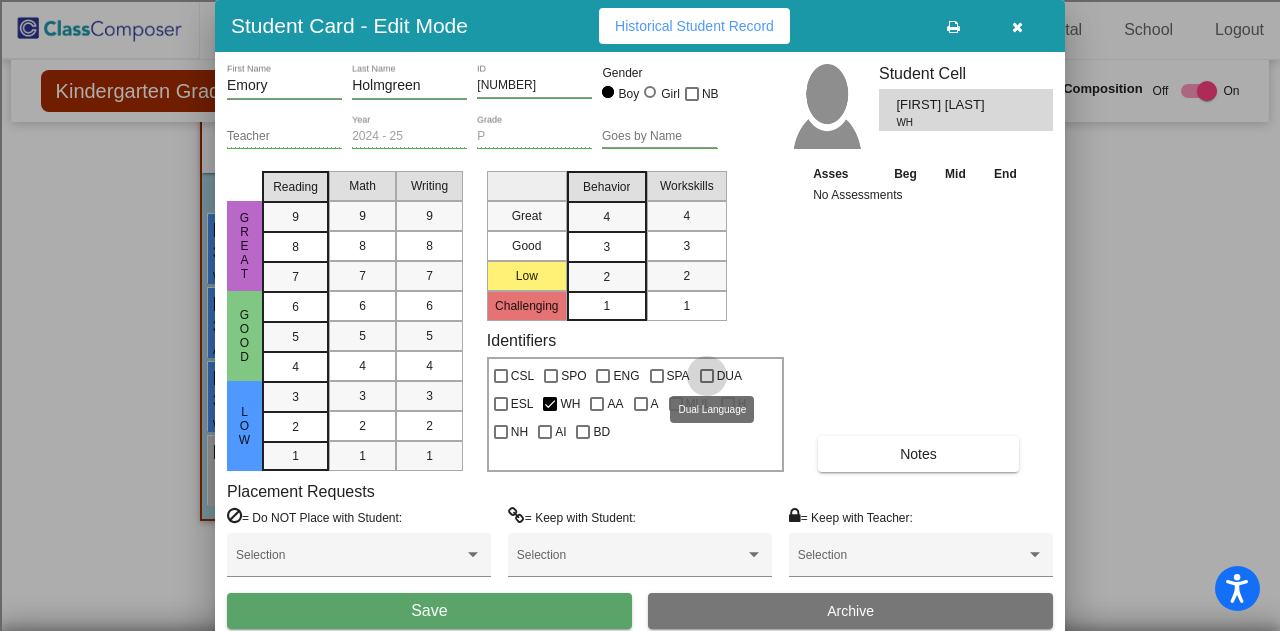 click at bounding box center (707, 376) 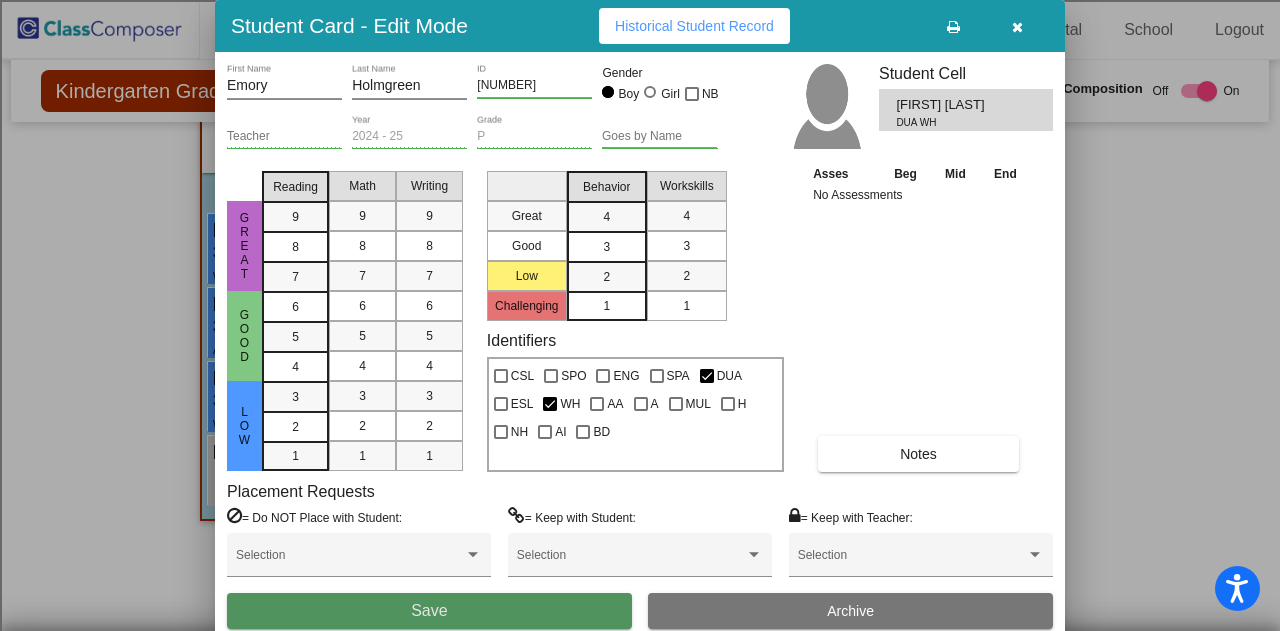 click on "Save" at bounding box center [429, 611] 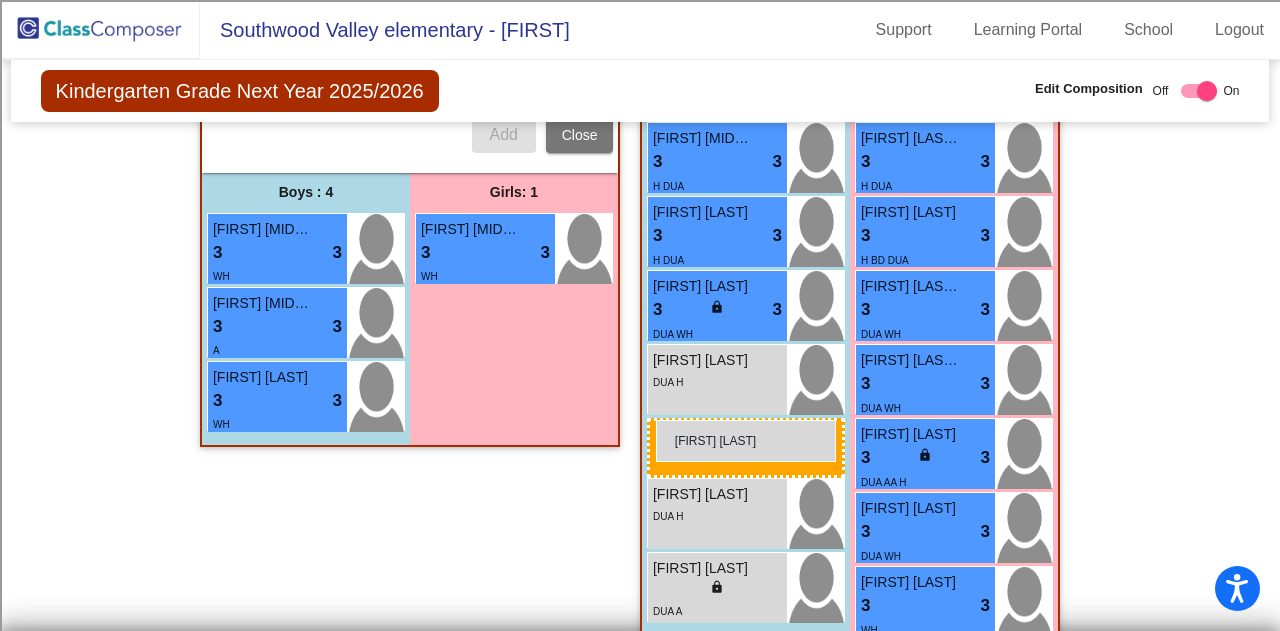 drag, startPoint x: 289, startPoint y: 481, endPoint x: 656, endPoint y: 420, distance: 372.03494 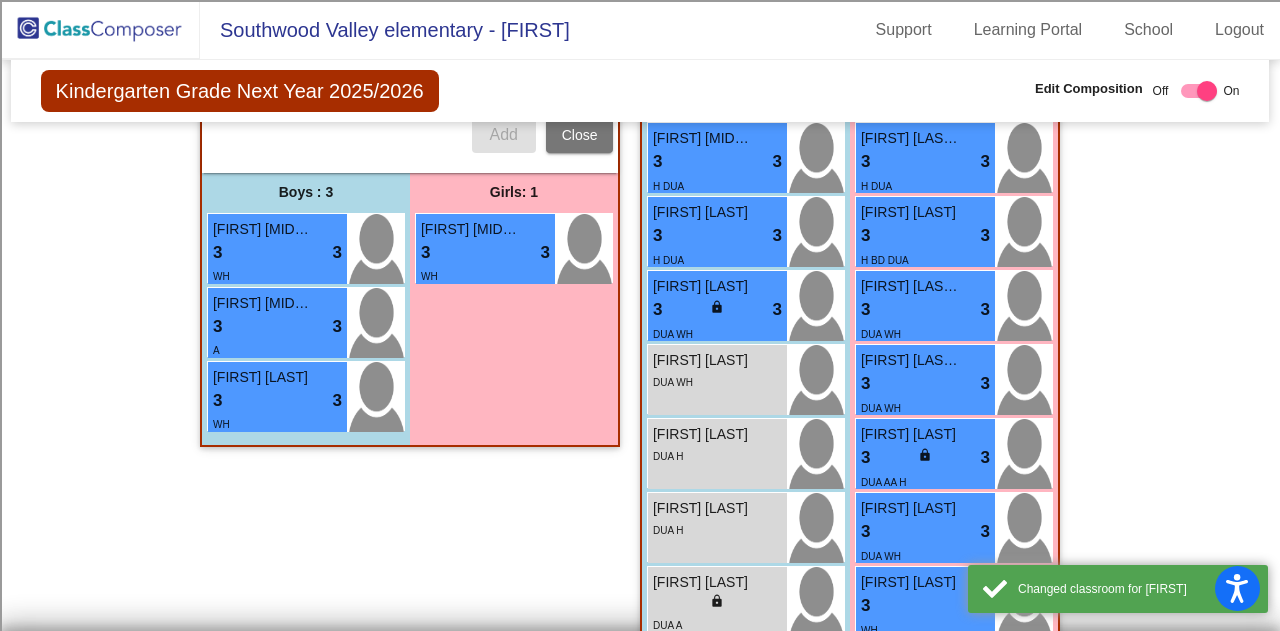 click on "Hallway   - Hallway Class  picture_as_pdf  Add Student  First Name Last Name Student Id  (Recommended)   Boy   Girl   Non Binary Add Close  Boys : 3  [FIRST] [MIDDLE] [LAST] 3 lock do_not_disturb_alt 3 WH [FIRST] [LAST] 3 lock do_not_disturb_alt 3 A [FIRST] [LAST] 3 lock do_not_disturb_alt 3 WH Girls: 1 [FIRST] [MIDDLE] [LAST] 3 lock do_not_disturb_alt 3 WH Class 1   - Colokuris DL   picture_as_pdf  Add Student  First Name Last Name Student Id  (Recommended)   Boy   Girl   Non Binary Add Close  Boys : 9  [FIRST] [LAST] 3 lock do_not_disturb_alt 3 H DUA [FIRST] [MIDDLE] [LAST] 3 lock do_not_disturb_alt 3 H DUA [FIRST] [MIDDLE] [LAST] 3 lock do_not_disturb_alt 3 H DUA [FIRST] [MIDDLE] [LAST] 3 lock do_not_disturb_alt 3 H DUA [FIRST] [LAST] lock do_not_disturb_alt DUA WH [FIRST] [LAST] lock do_not_disturb_alt DUA H [FIRST] [LAST] lock do_not_disturb_alt DUA H [FIRST] [LAST] lock do_not_disturb_alt DUA A Girls: 10 3 lock 3 H DUA 3 lock 3" 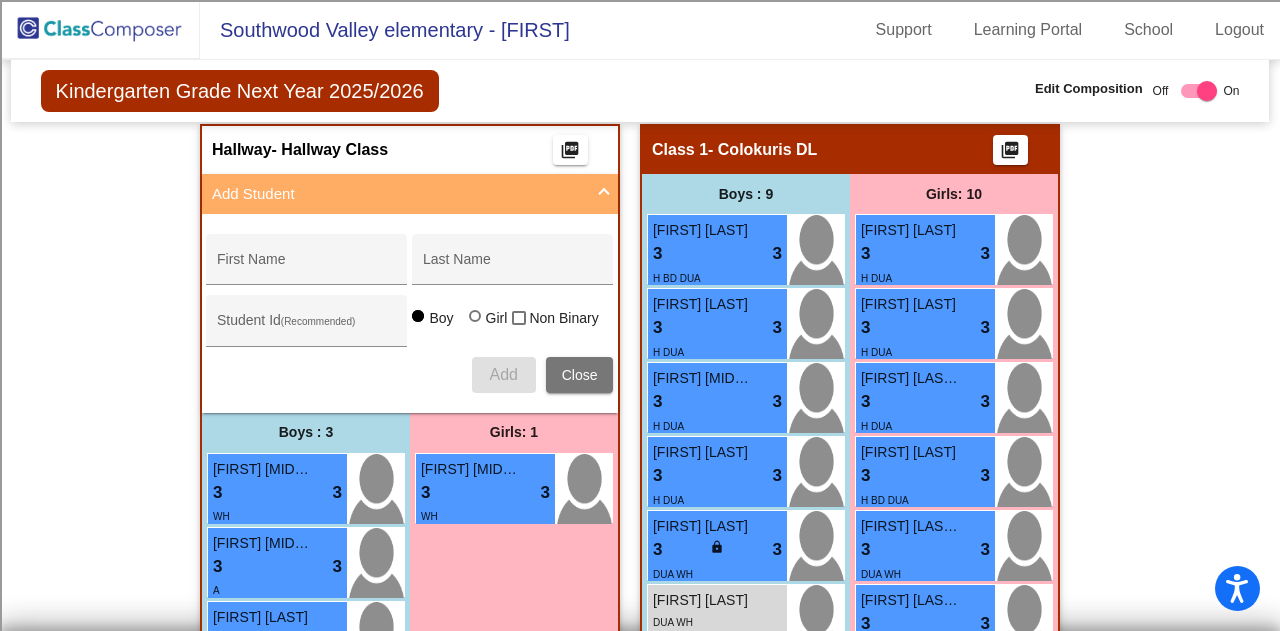 scroll, scrollTop: 425, scrollLeft: 0, axis: vertical 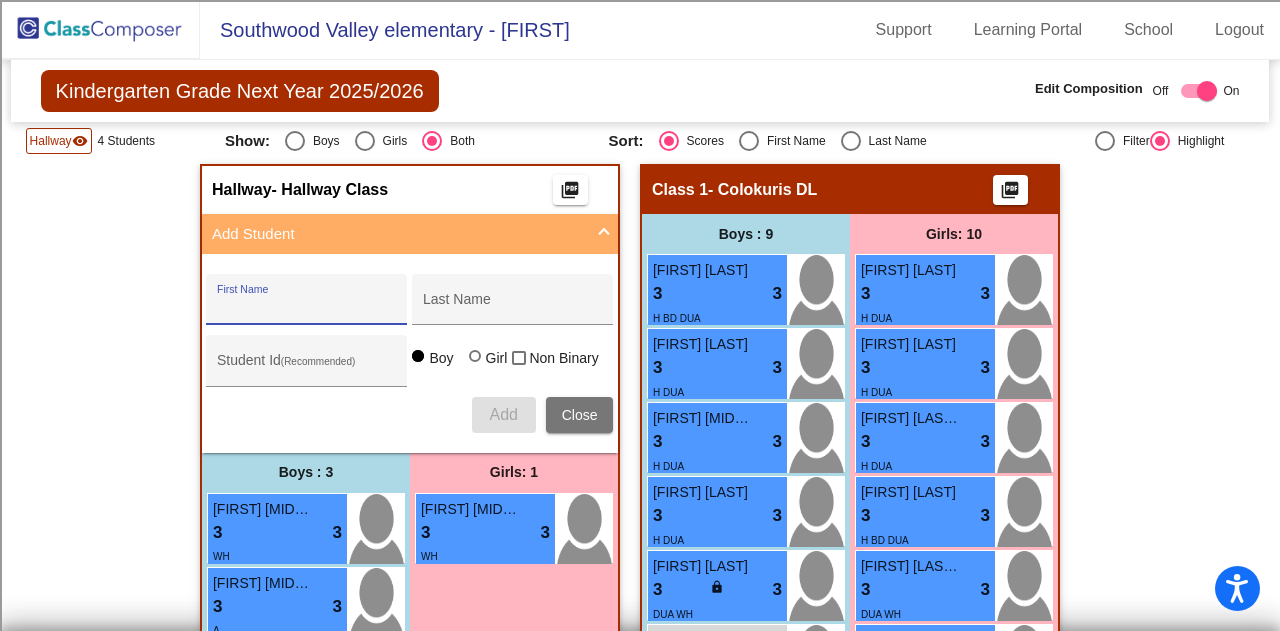 click on "First Name" at bounding box center (307, 307) 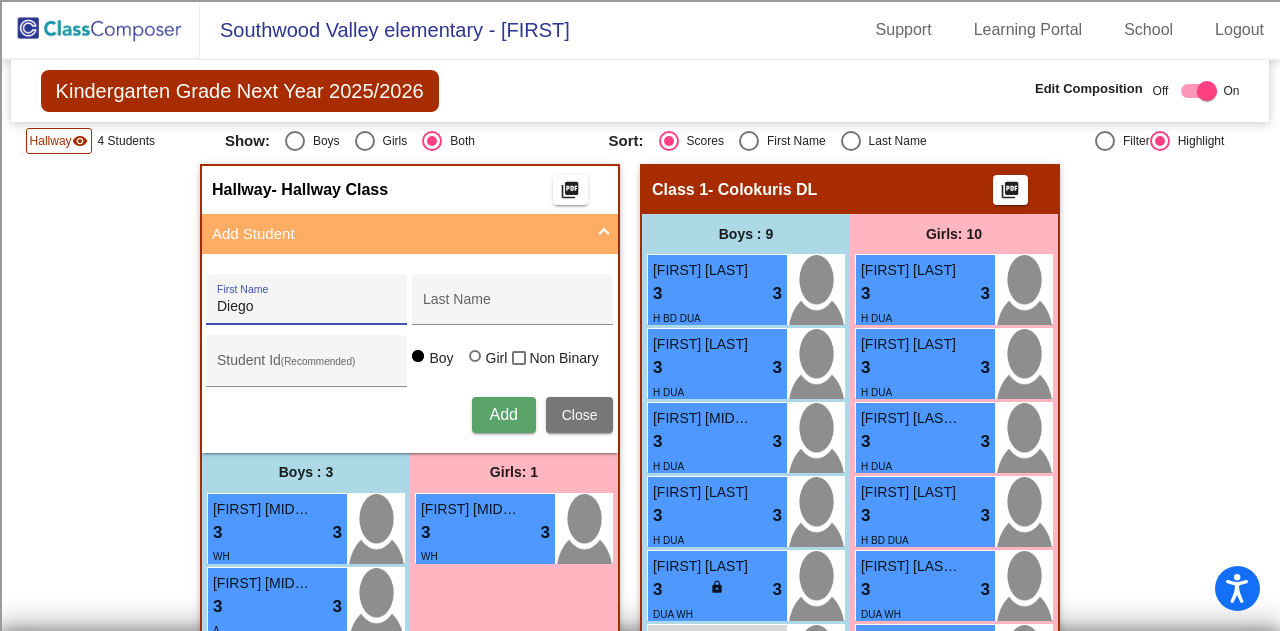type on "Diego" 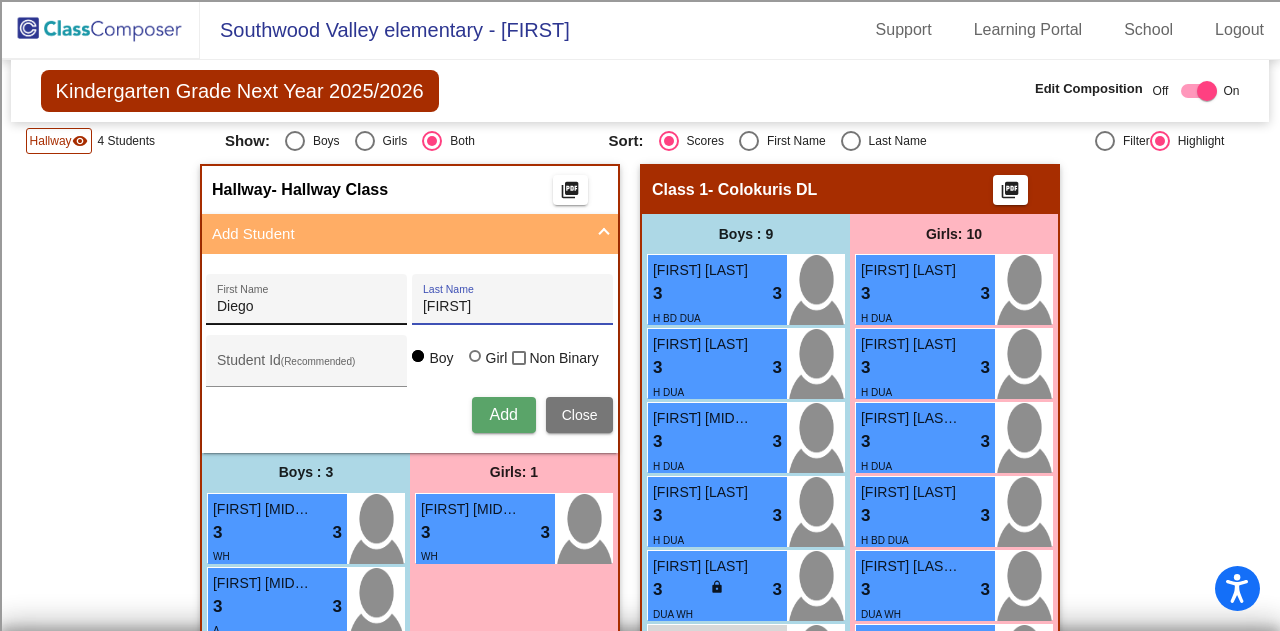 type on "[FIRST]" 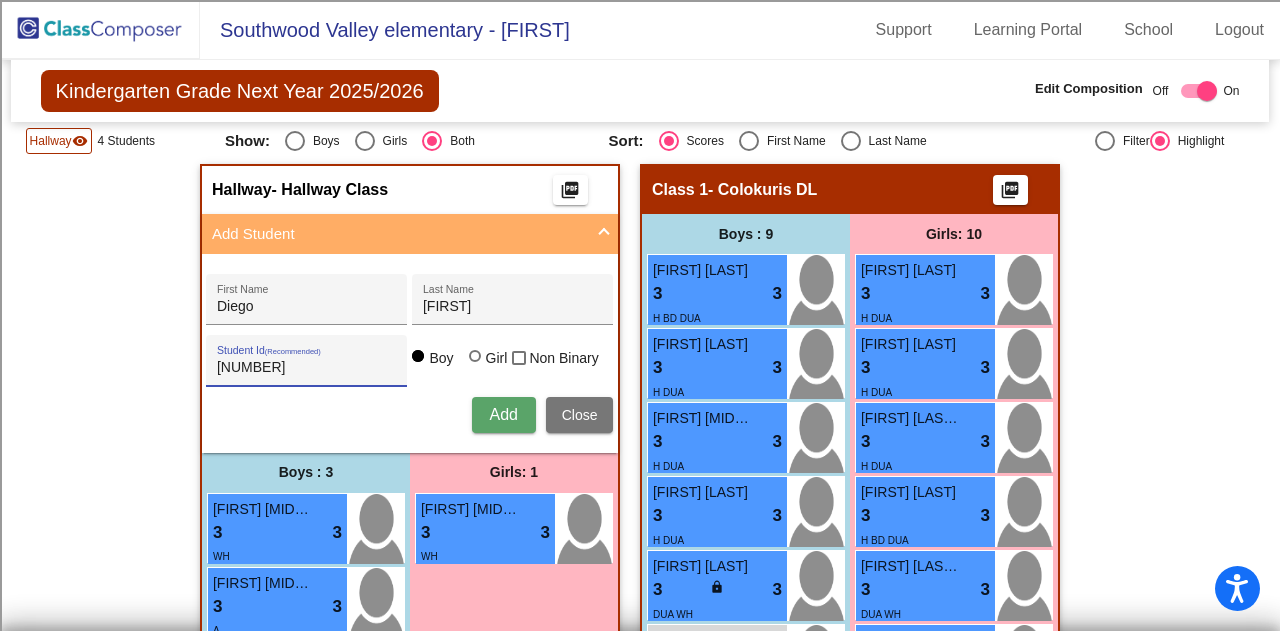 type on "[NUMBER]" 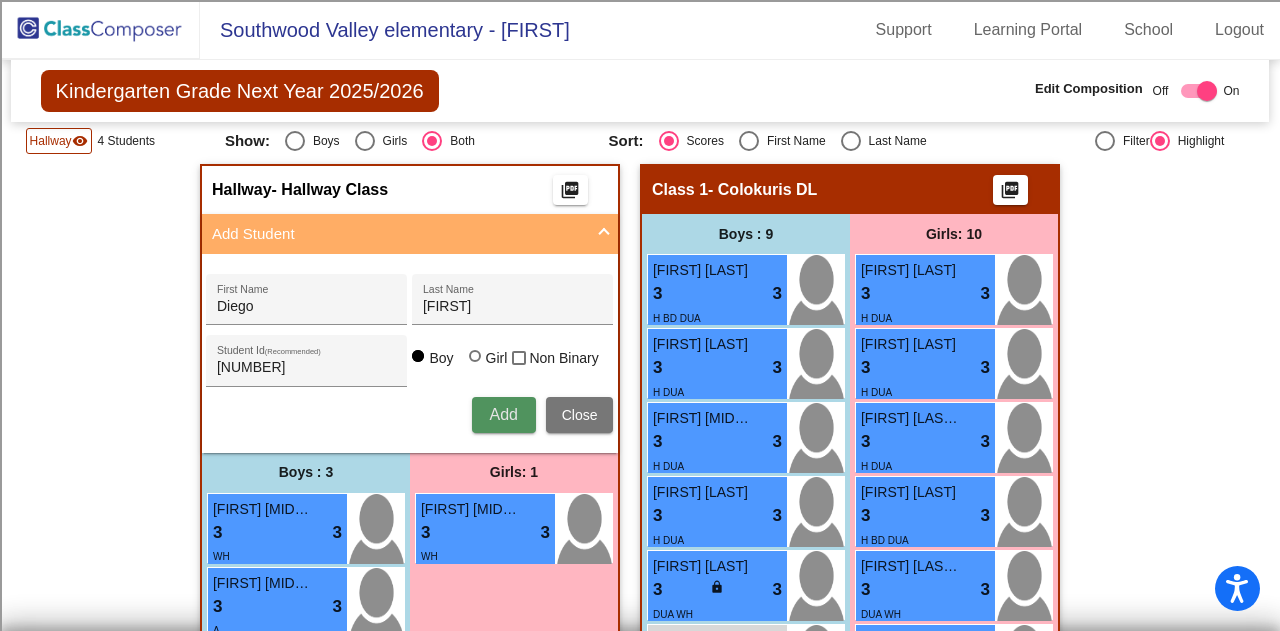 click on "Add" at bounding box center (504, 415) 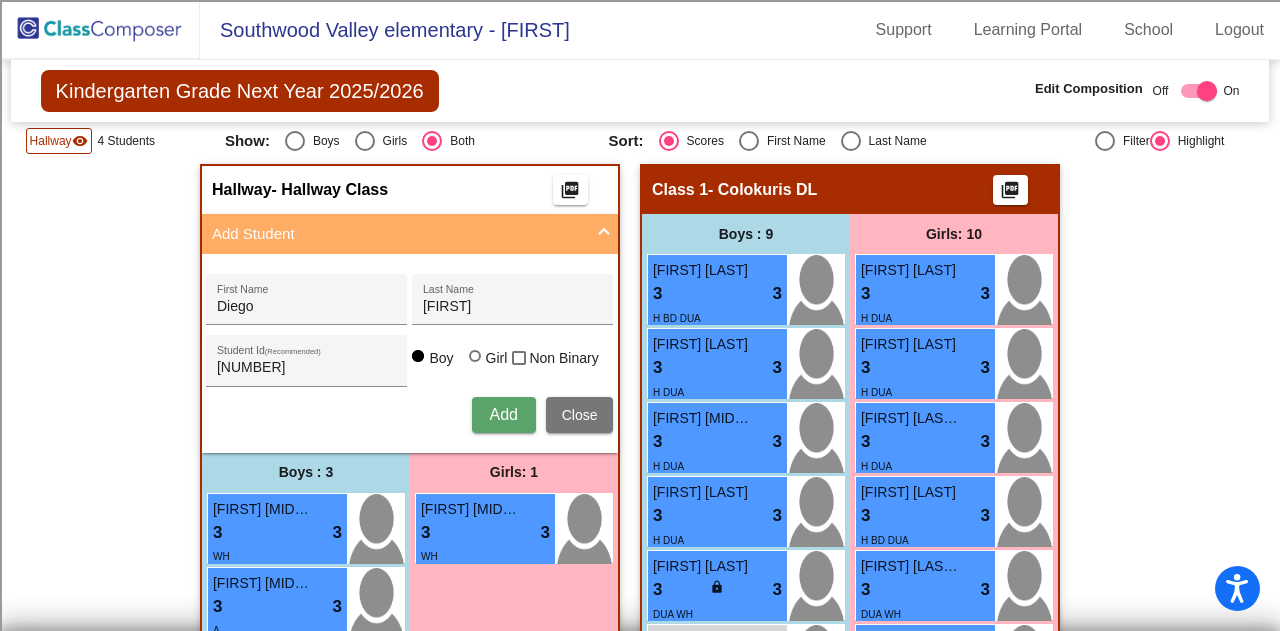 type 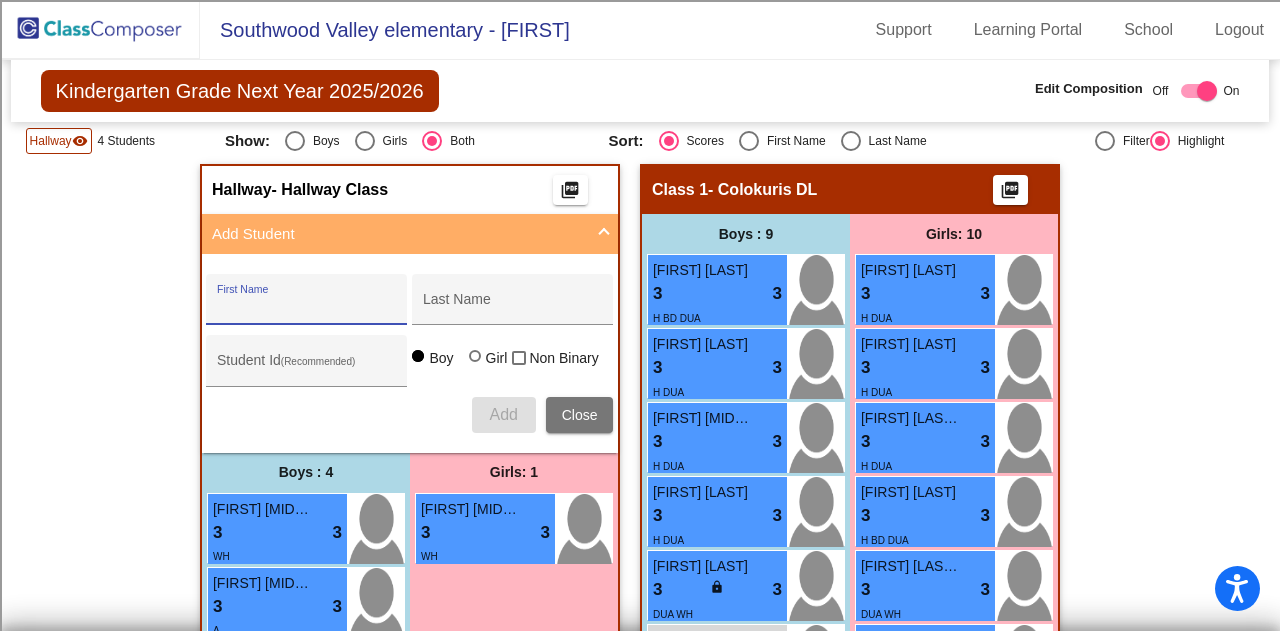 click on "Hallway   - Hallway Class  picture_as_pdf  Add Student  First Name Last Name Student Id  (Recommended)   Boy   Girl   Non Binary Add Close  Boys : 4  [FIRST] [LAST] 3 lock do_not_disturb_alt 3 WH [FIRST] [LAST] 3 lock do_not_disturb_alt 3 A [FIRST] [LAST] 3 lock do_not_disturb_alt 3 WH [FIRST] [LAST] lock do_not_disturb_alt Girls: 1 [FIRST] [LAST] 3 lock do_not_disturb_alt 3 WH Class 1   - Colokuris DL   picture_as_pdf  Add Student  First Name Last Name Student Id  (Recommended)   Boy   Girl   Non Binary Add Close  Boys : 9  [FIRST] [LAST] 3 lock do_not_disturb_alt 3 H BD DUA [FIRST] [LAST] 3 lock do_not_disturb_alt 3 H DUA [FIRST] [LAST] 3 lock do_not_disturb_alt 3 H DUA [FIRST] [LAST] 3 lock do_not_disturb_alt 3 H DUA [FIRST] [LAST] 3 lock do_not_disturb_alt 3 DUA WH [FIRST] [LAST] lock do_not_disturb_alt DUA WH [FIRST] [LAST] lock do_not_disturb_alt DUA H [FIRST] [LAST] lock do_not_disturb_alt DUA H [FIRST] [LAST] 3" 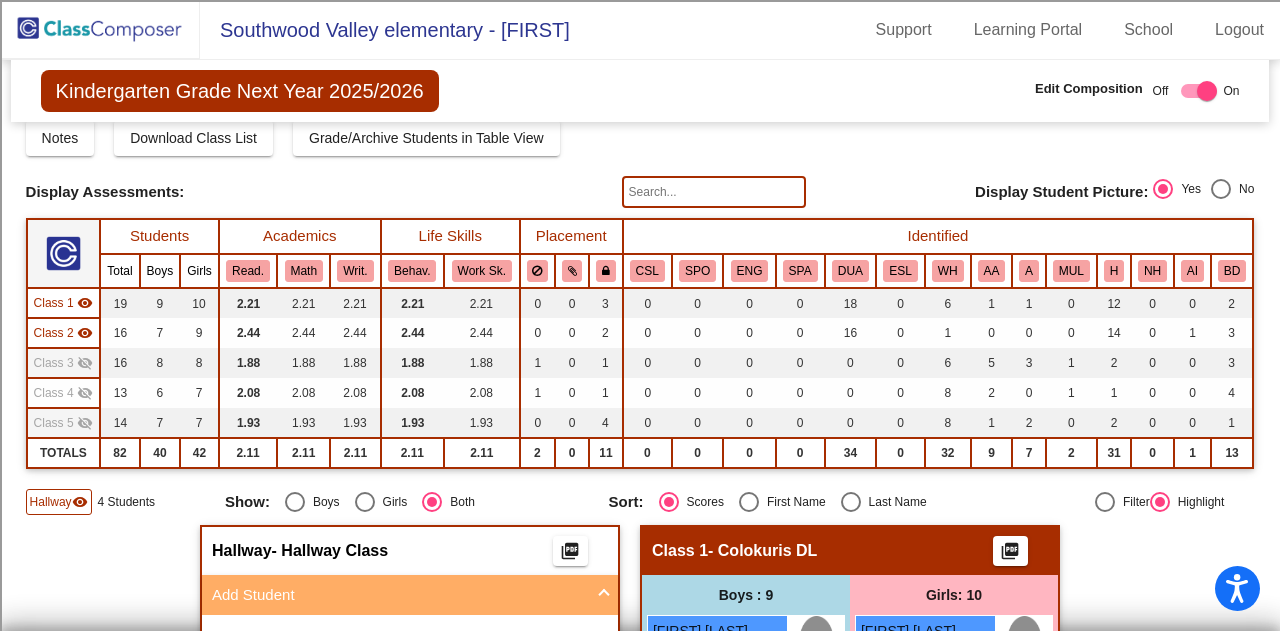 scroll, scrollTop: 25, scrollLeft: 0, axis: vertical 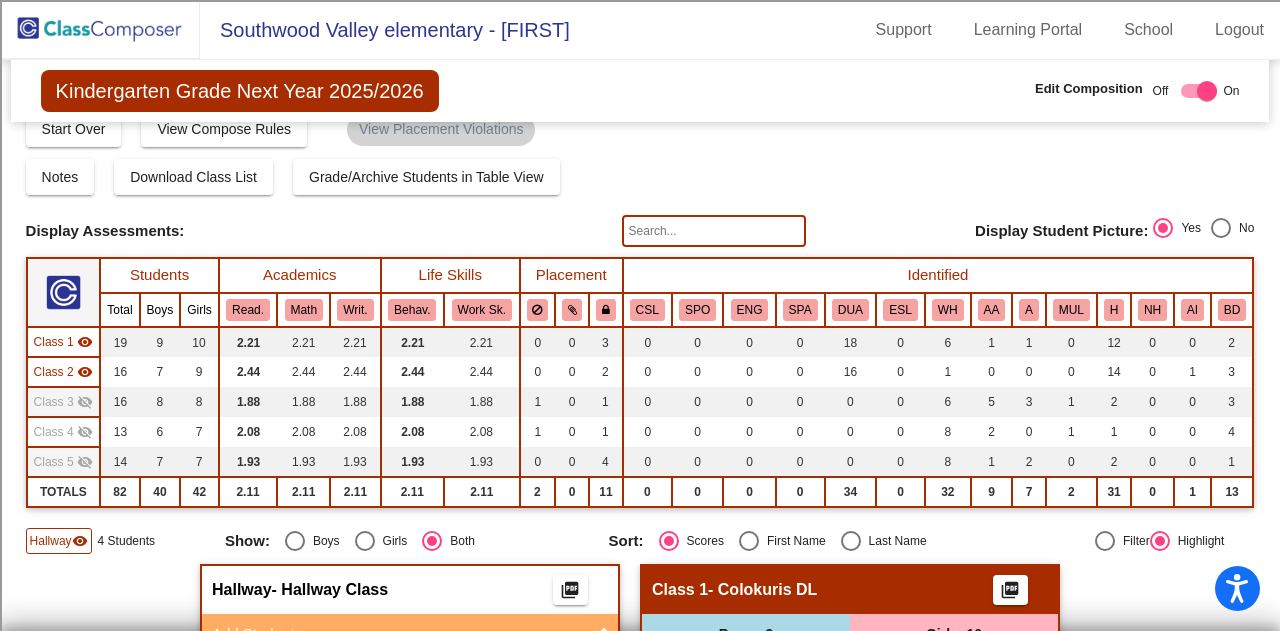 click on "Class 3" 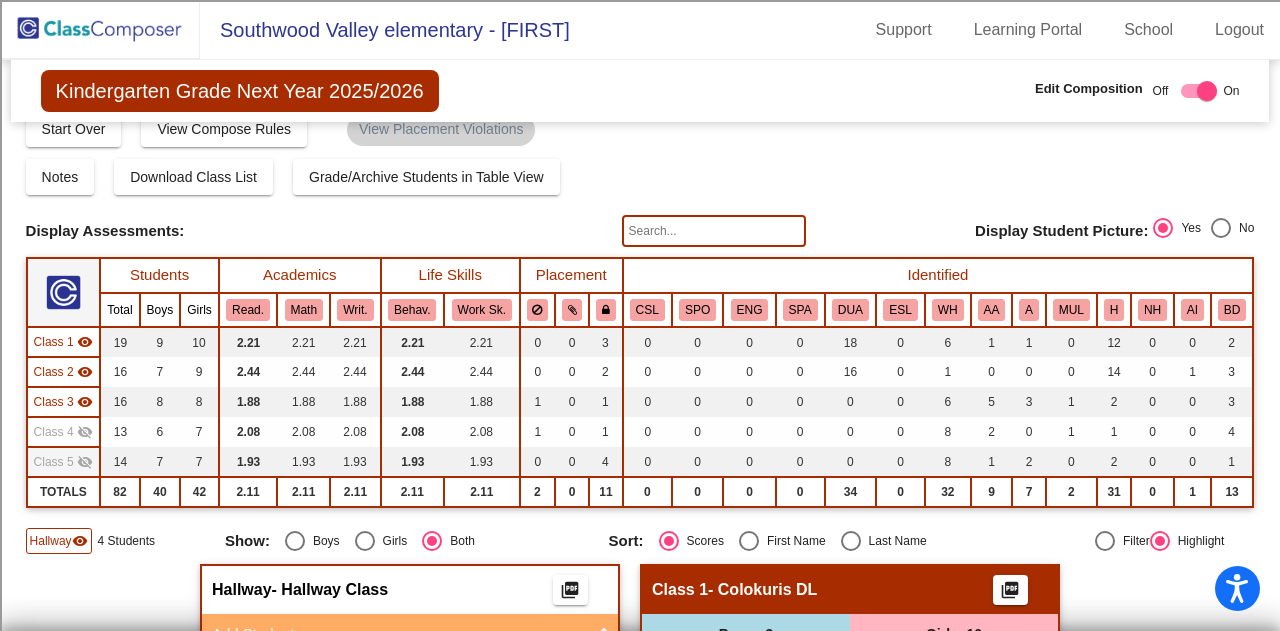 click on "Class 2" 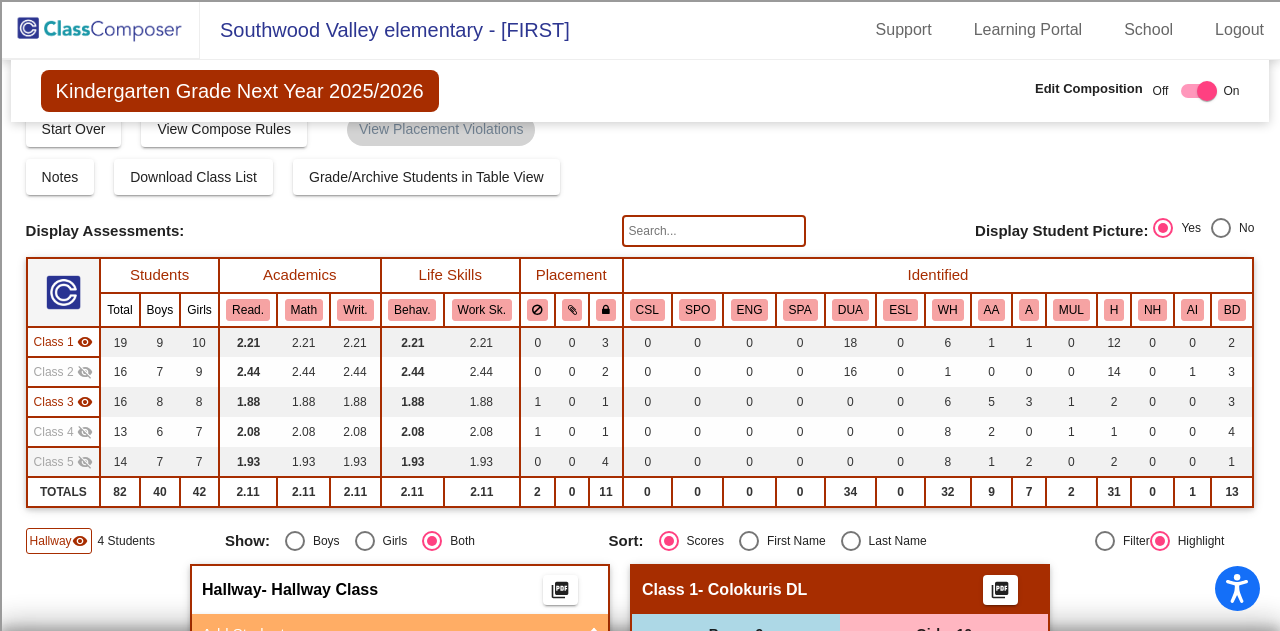 click on "Hallway   - Hallway Class  picture_as_pdf  Add Student  First Name Last Name Student Id  (Recommended)   Boy   Girl   Non Binary Add Close  Boys : 4  [FIRST] [LAST] 3 lock do_not_disturb_alt 3 WH [FIRST] [LAST] 3 lock do_not_disturb_alt 3 A [FIRST] [LAST] 3 lock do_not_disturb_alt 3 WH [FIRST] [LAST] lock do_not_disturb_alt Girls: 1 [FIRST] [LAST] 3 lock do_not_disturb_alt 3 WH Class 1   - Colokuris DL   picture_as_pdf  Add Student  First Name Last Name Student Id  (Recommended)   Boy   Girl   Non Binary Add Close  Boys : 9  [FIRST] [LAST] 3 lock do_not_disturb_alt 3 H BD DUA [FIRST] [LAST] 3 lock do_not_disturb_alt 3 H DUA [FIRST] [LAST] 3 lock do_not_disturb_alt 3 H DUA [FIRST] [LAST] 3 lock do_not_disturb_alt 3 H DUA [FIRST] [LAST] 3 lock do_not_disturb_alt 3 DUA WH [FIRST] [LAST] lock do_not_disturb_alt DUA WH [FIRST] [LAST] lock do_not_disturb_alt DUA H [FIRST] [LAST] lock do_not_disturb_alt DUA H [FIRST] [LAST] 3" 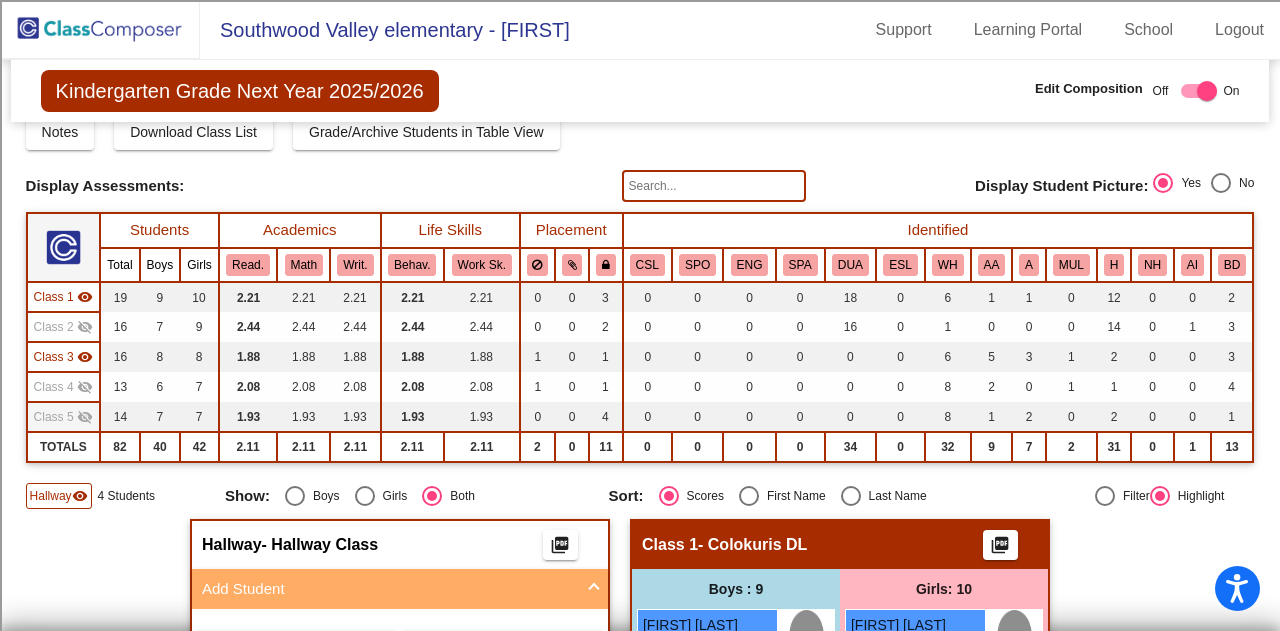 scroll, scrollTop: 65, scrollLeft: 0, axis: vertical 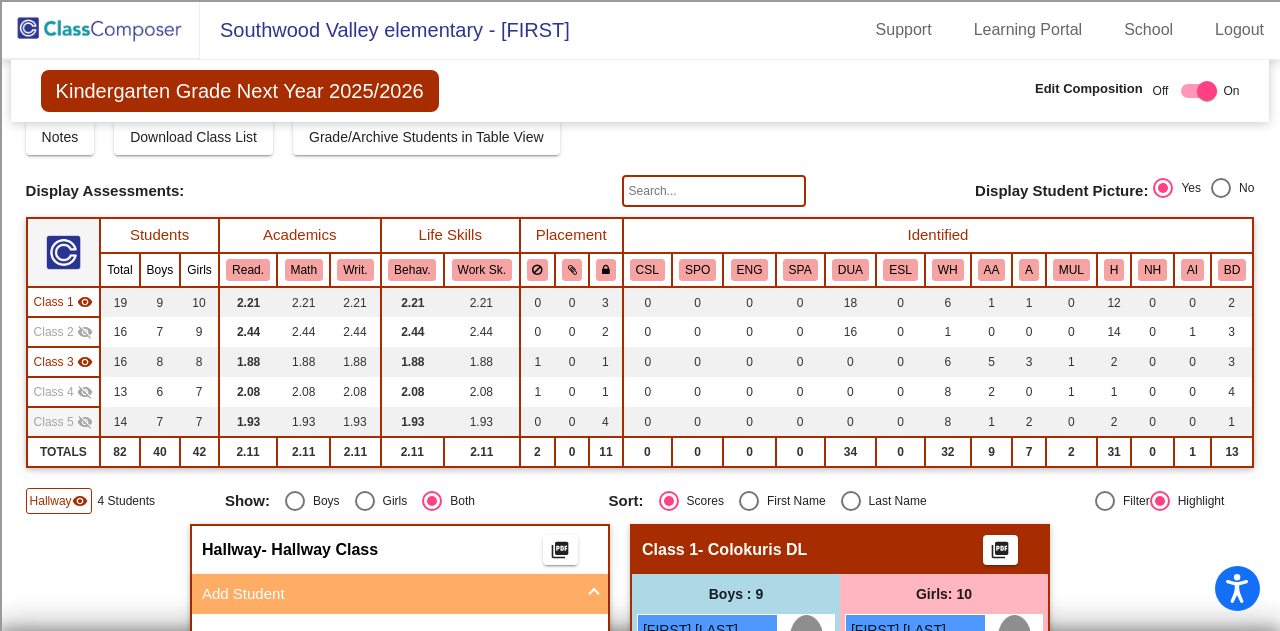 click on "Class 2" 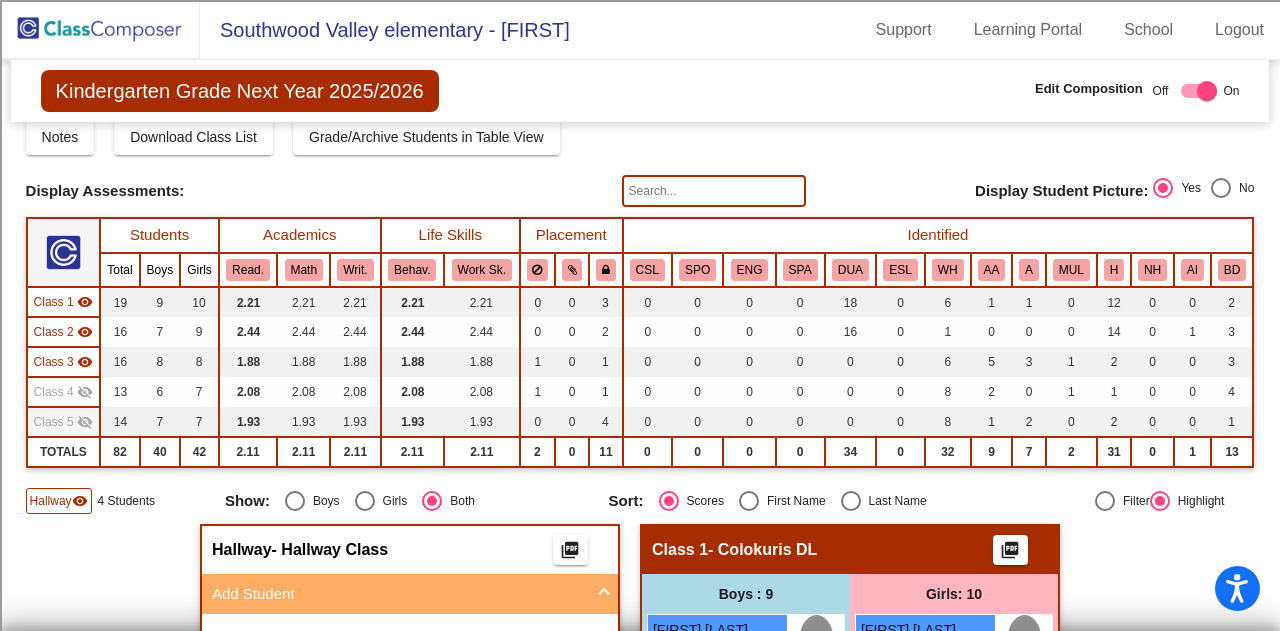 click on "Class 1" 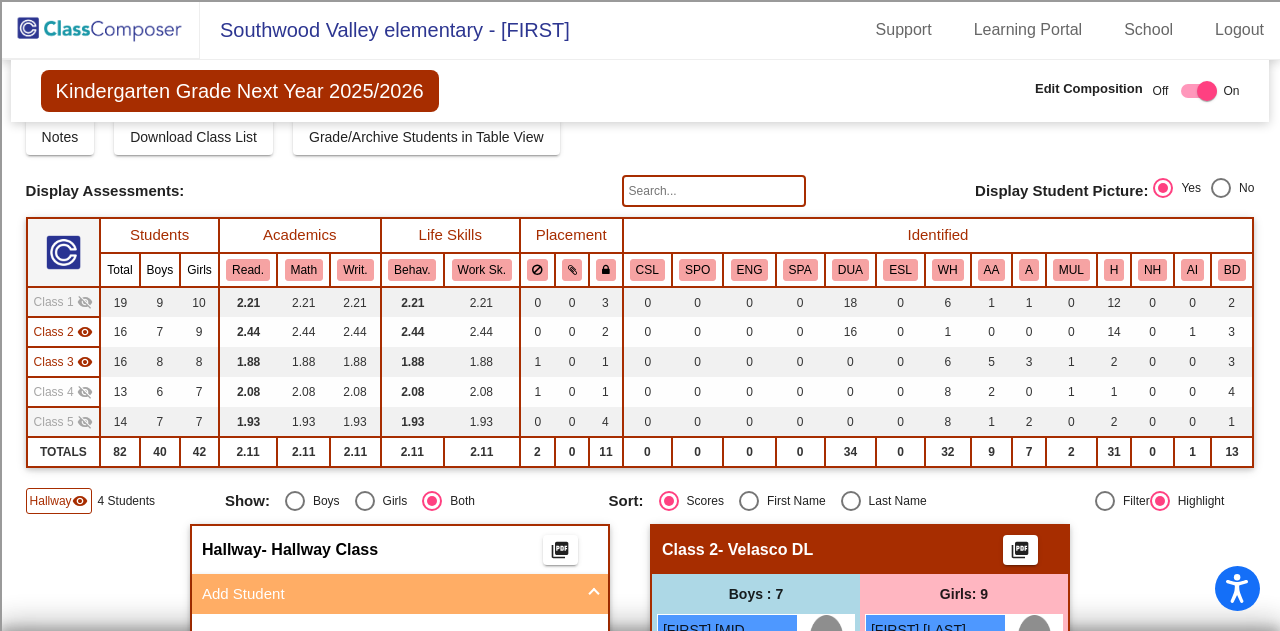 click on "Class 3" 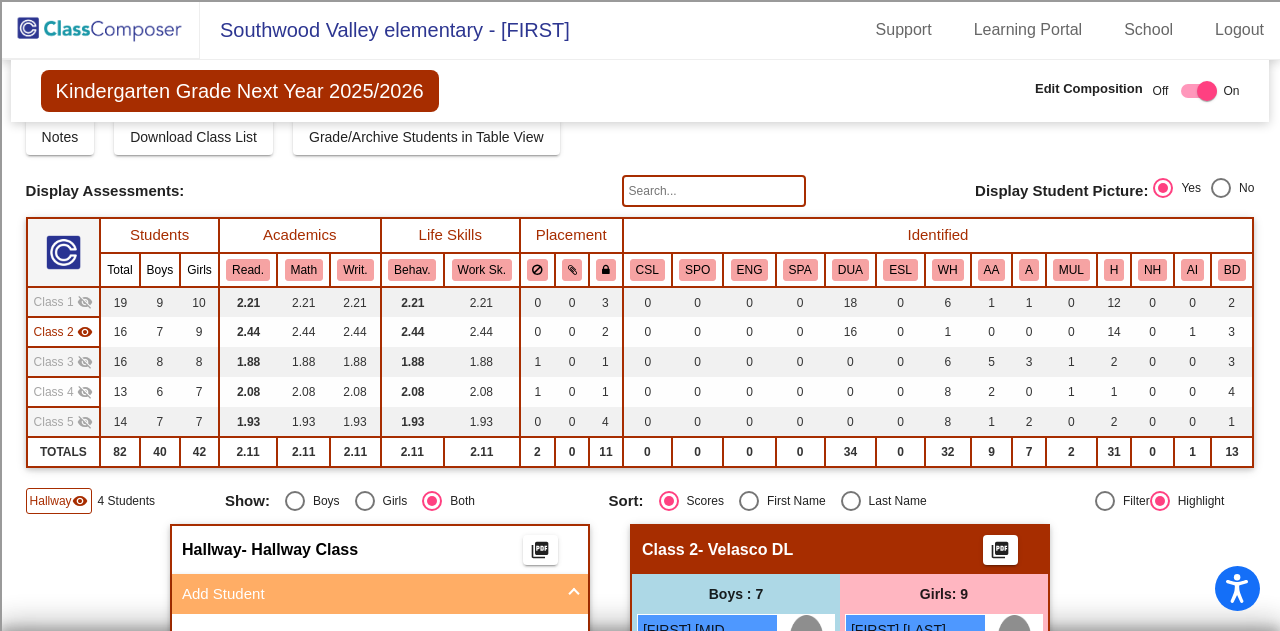 click on "Hallway   - Hallway Class  picture_as_pdf  Add Student  First Name Last Name Student Id  (Recommended)   Boy   Girl   Non Binary Add Close  Boys : 4  [FIRST] [LAST] 3 lock do_not_disturb_alt 3 WH [FIRST] [LAST] 3 lock do_not_disturb_alt 3 A [FIRST] [LAST] 3 lock do_not_disturb_alt 3 WH [FIRST] [LAST] lock do_not_disturb_alt Girls: 1 [FIRST] [LAST] 3 lock do_not_disturb_alt 3 WH Class 1   - Colokuris DL   picture_as_pdf  Add Student  First Name Last Name Student Id  (Recommended)   Boy   Girl   Non Binary Add Close  Boys : 9  [FIRST] [LAST] 3 lock do_not_disturb_alt 3 H BD DUA [FIRST] [LAST] 3 lock do_not_disturb_alt 3 H DUA [FIRST] [LAST] 3 lock do_not_disturb_alt 3 H DUA [FIRST] [LAST] 3 lock do_not_disturb_alt 3 H DUA [FIRST] [LAST] 3 lock do_not_disturb_alt 3 DUA WH [FIRST] [LAST] lock do_not_disturb_alt DUA WH [FIRST] [LAST] lock do_not_disturb_alt DUA H [FIRST] [LAST] lock do_not_disturb_alt DUA H [FIRST] [LAST] 3" 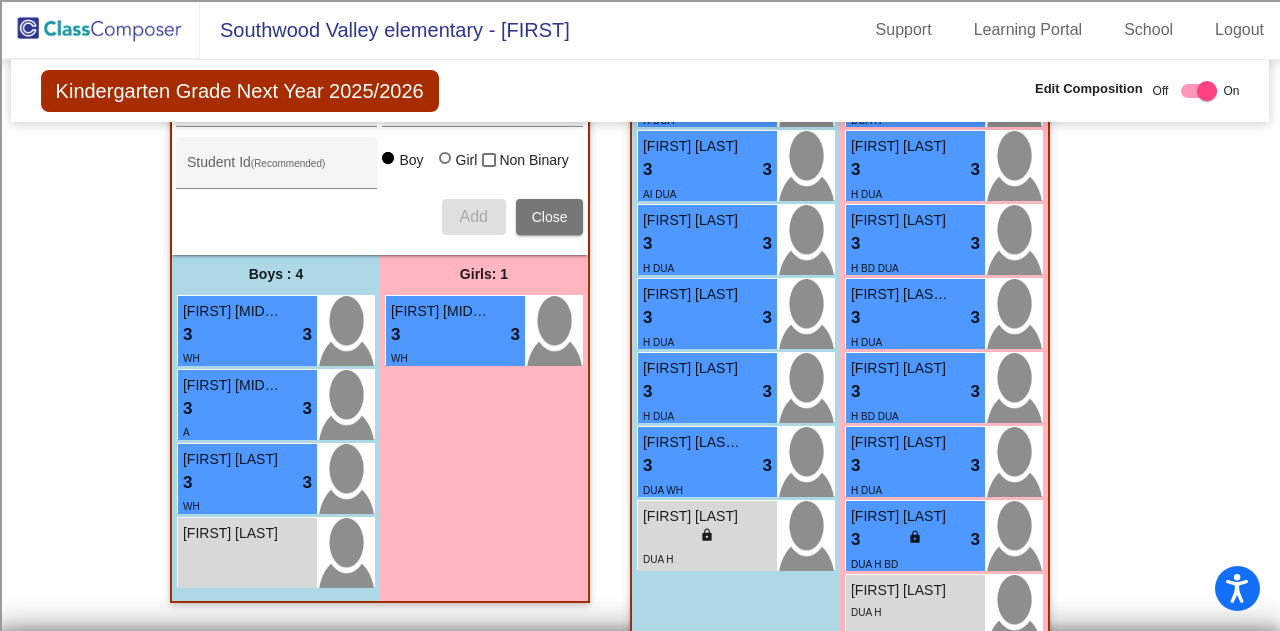 scroll, scrollTop: 625, scrollLeft: 0, axis: vertical 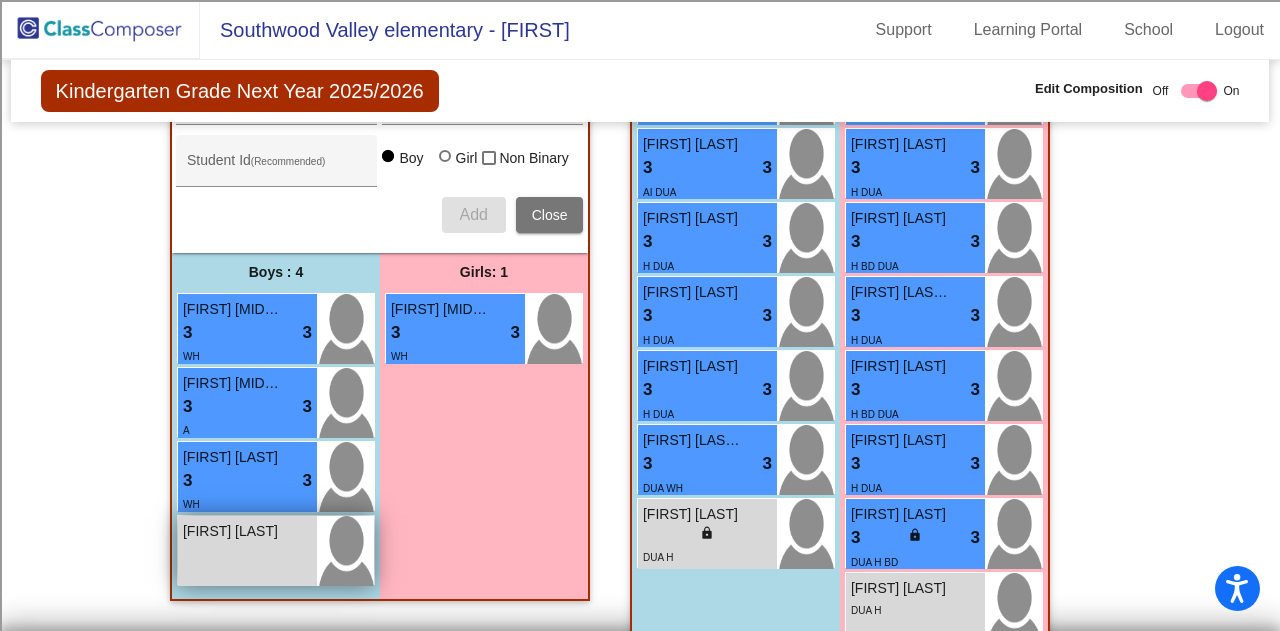 click on "[FIRST] [LAST] lock do_not_disturb_alt" at bounding box center [247, 551] 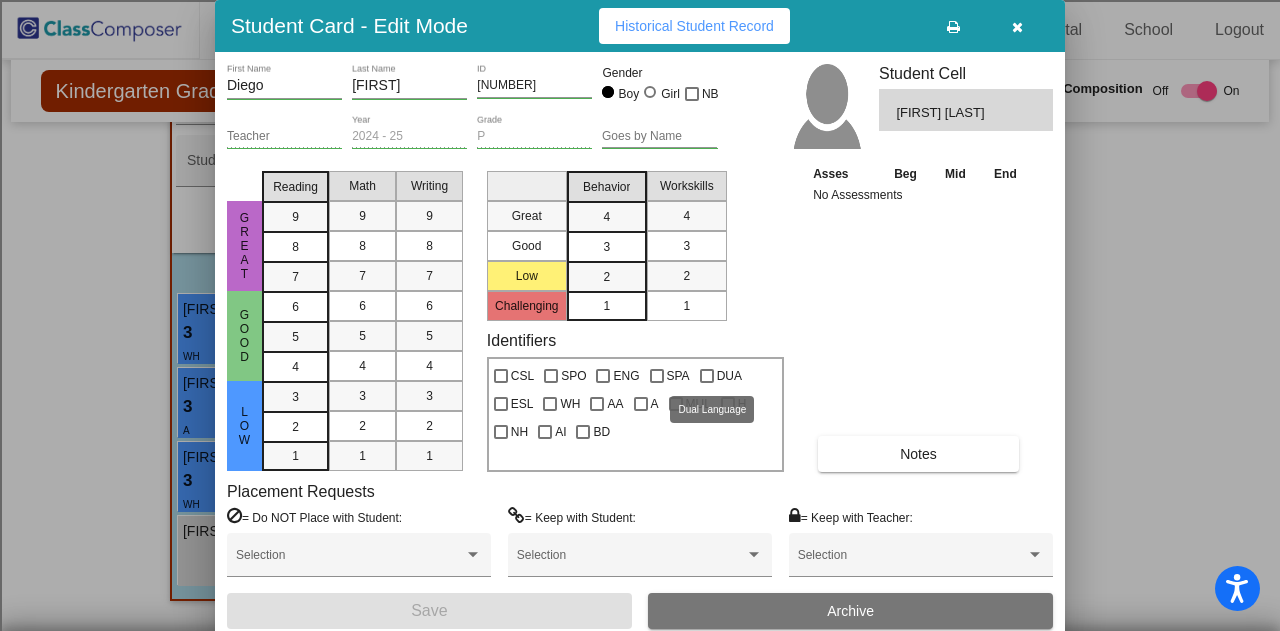 click at bounding box center [707, 376] 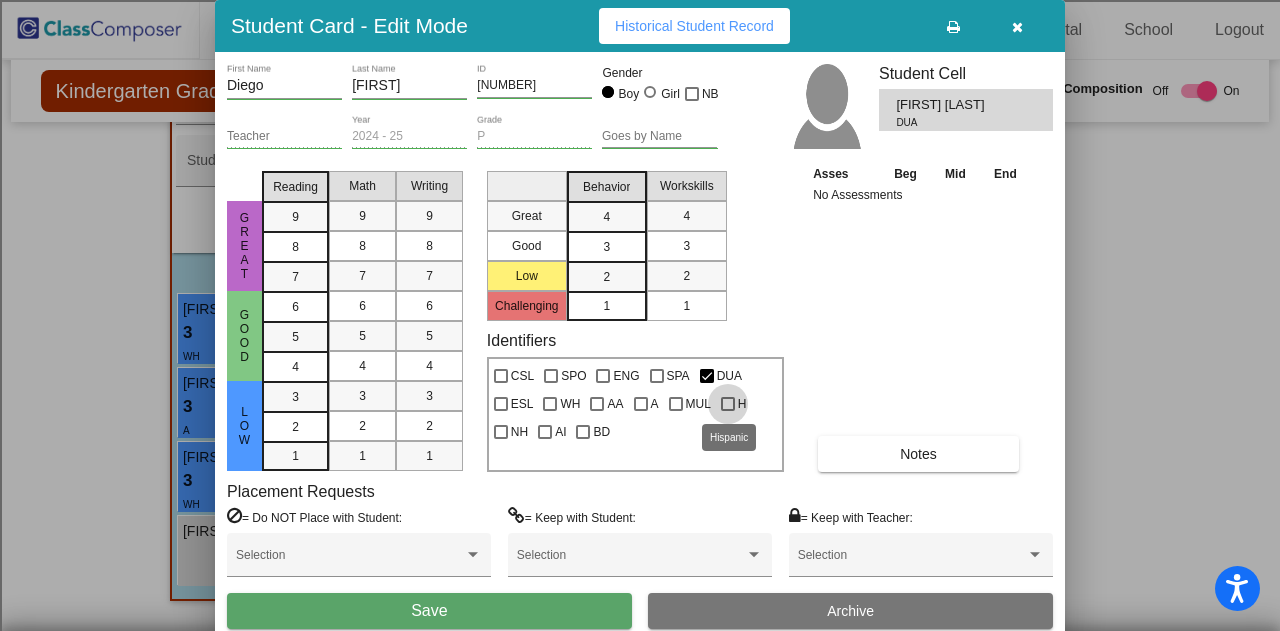click at bounding box center (728, 404) 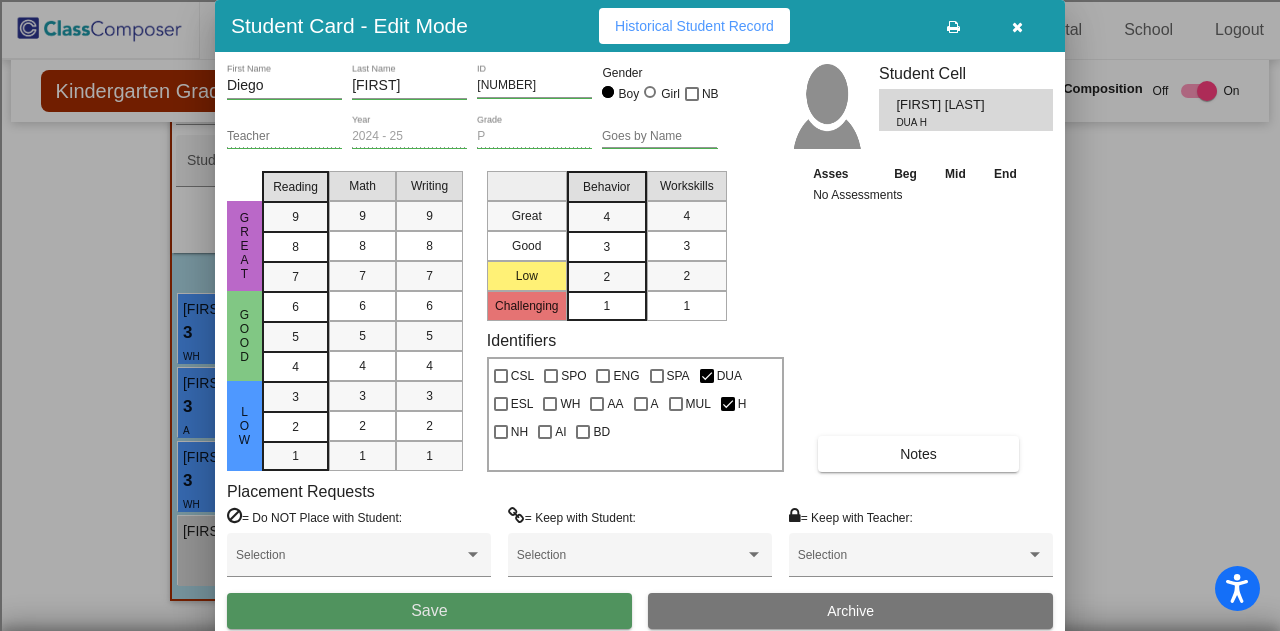 click on "Save" at bounding box center (429, 611) 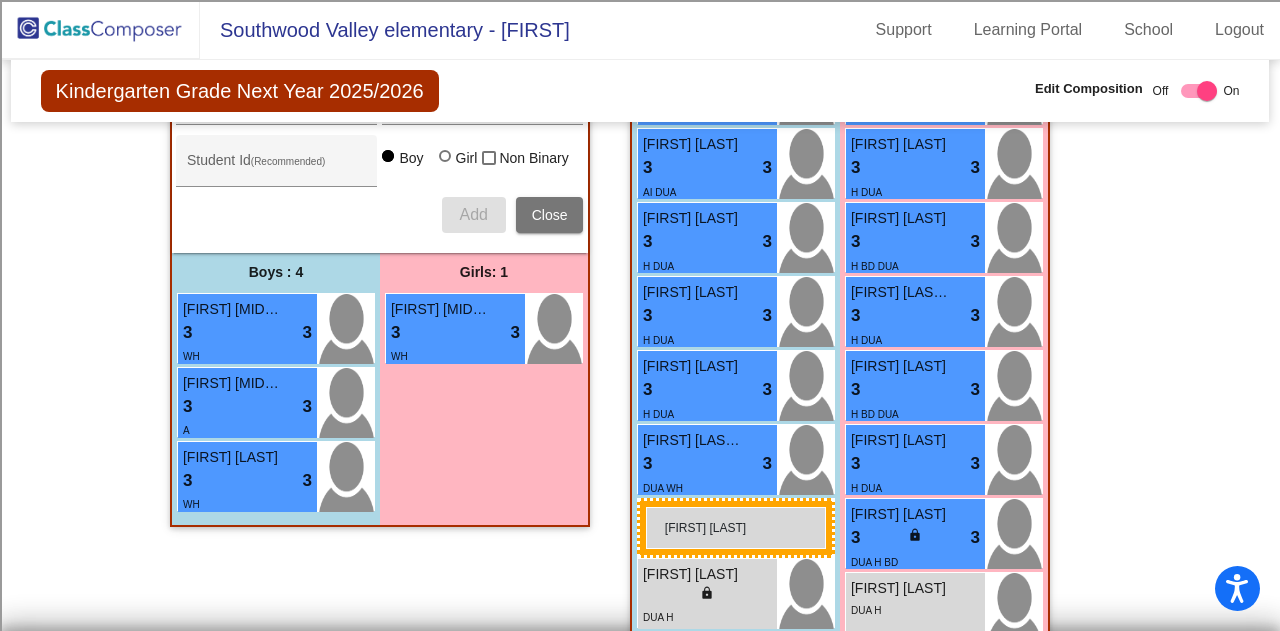 drag, startPoint x: 274, startPoint y: 557, endPoint x: 646, endPoint y: 507, distance: 375.34518 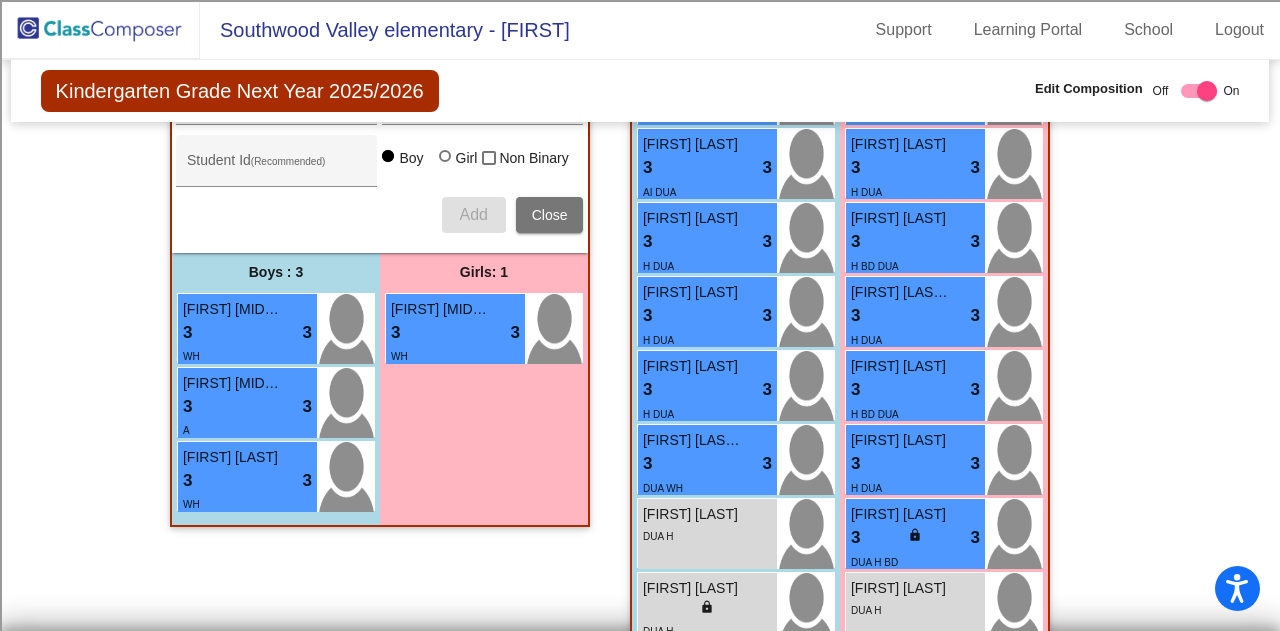 click on "Hallway   - Hallway Class  picture_as_pdf  Add Student  First Name Last Name Student Id  (Recommended)   Boy   Girl   Non Binary Add Close  Boys : 3  [FIRST] [MIDDLE] [LAST] 3 lock do_not_disturb_alt 3 WH [FIRST] [LAST] 3 lock do_not_disturb_alt 3 A [FIRST] [LAST] 3 lock do_not_disturb_alt 3 WH Girls: 1 [FIRST] [MIDDLE] [LAST] 3 lock do_not_disturb_alt 3 WH Class 1   - Colokuris DL   picture_as_pdf  Add Student  First Name Last Name Student Id  (Recommended)   Boy   Girl   Non Binary Add Close  Boys : 9  [FIRST] [LAST] 3 lock do_not_disturb_alt 3 H DUA [FIRST] [MIDDLE] [LAST] 3 lock do_not_disturb_alt 3 H DUA [FIRST] [MIDDLE] [LAST] 3 lock do_not_disturb_alt 3 H DUA [FIRST] [MIDDLE] [LAST] 3 lock do_not_disturb_alt 3 H DUA [FIRST] [LAST] lock do_not_disturb_alt DUA WH [FIRST] [LAST] lock do_not_disturb_alt DUA H [FIRST] [LAST] lock do_not_disturb_alt DUA H [FIRST] [LAST] lock do_not_disturb_alt DUA A Girls: 10 3 lock 3 H DUA 3 lock 3" 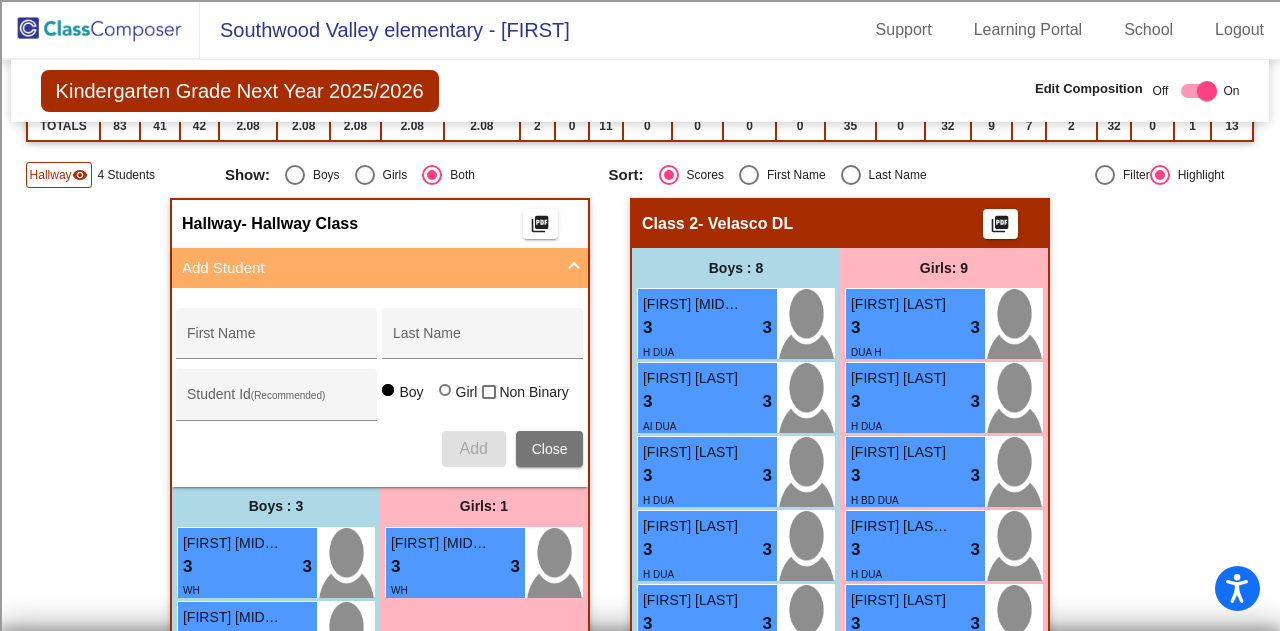 scroll, scrollTop: 345, scrollLeft: 0, axis: vertical 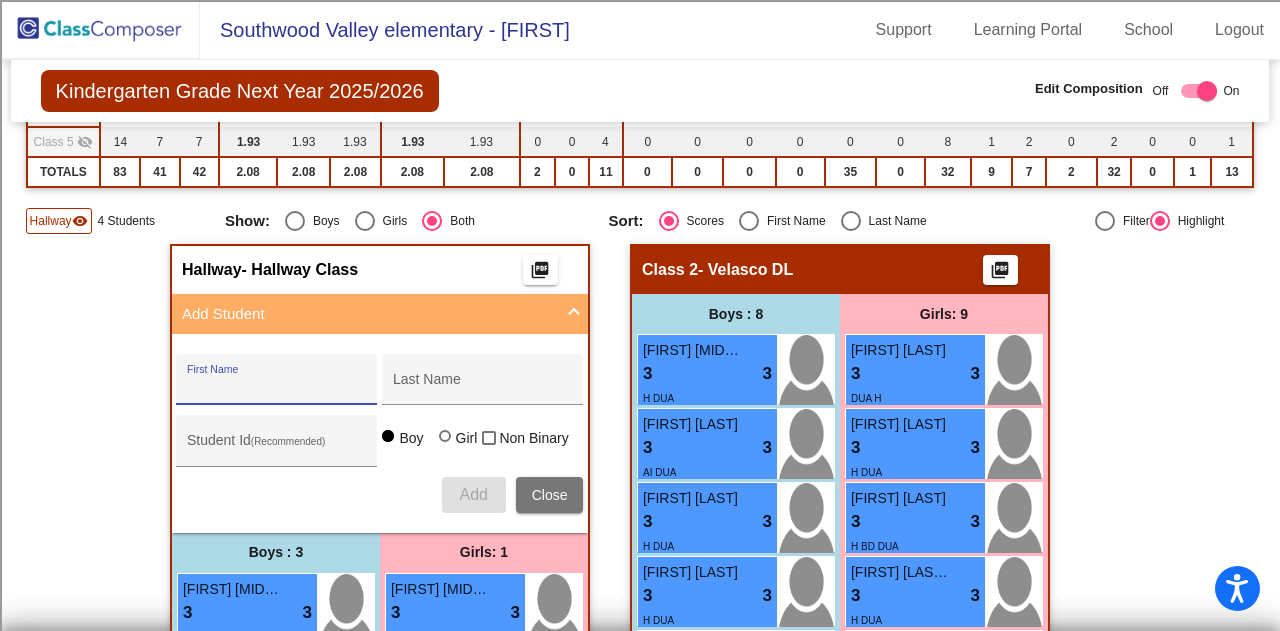 click on "First Name" at bounding box center [277, 387] 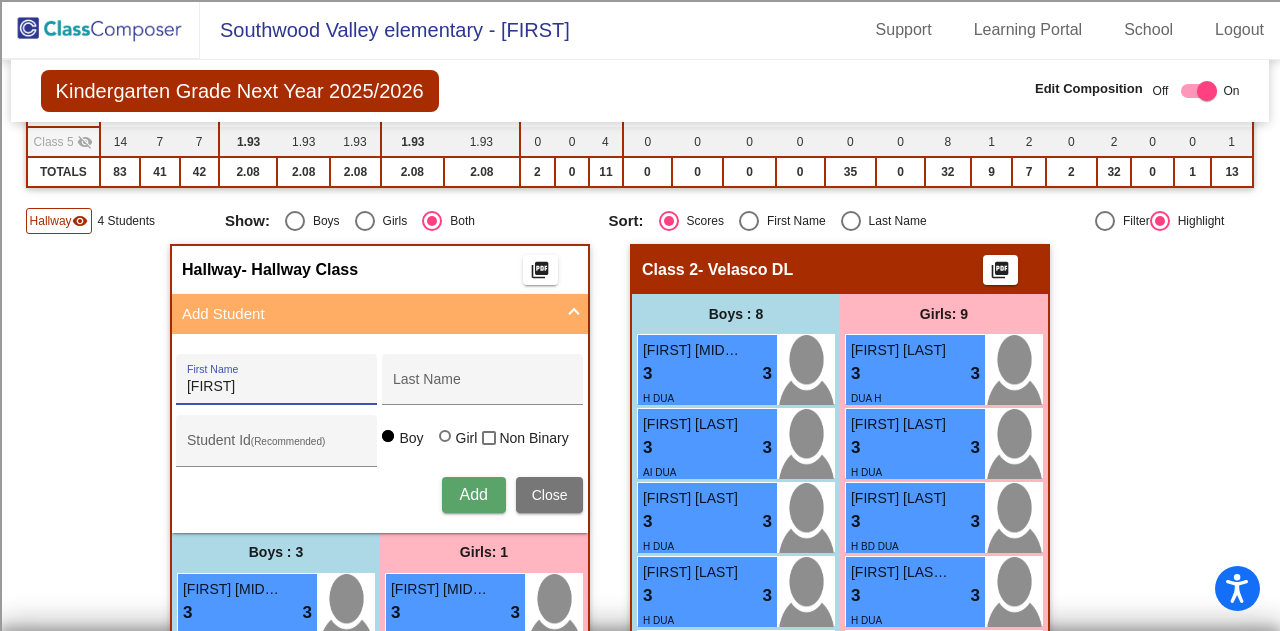 type on "[FIRST]" 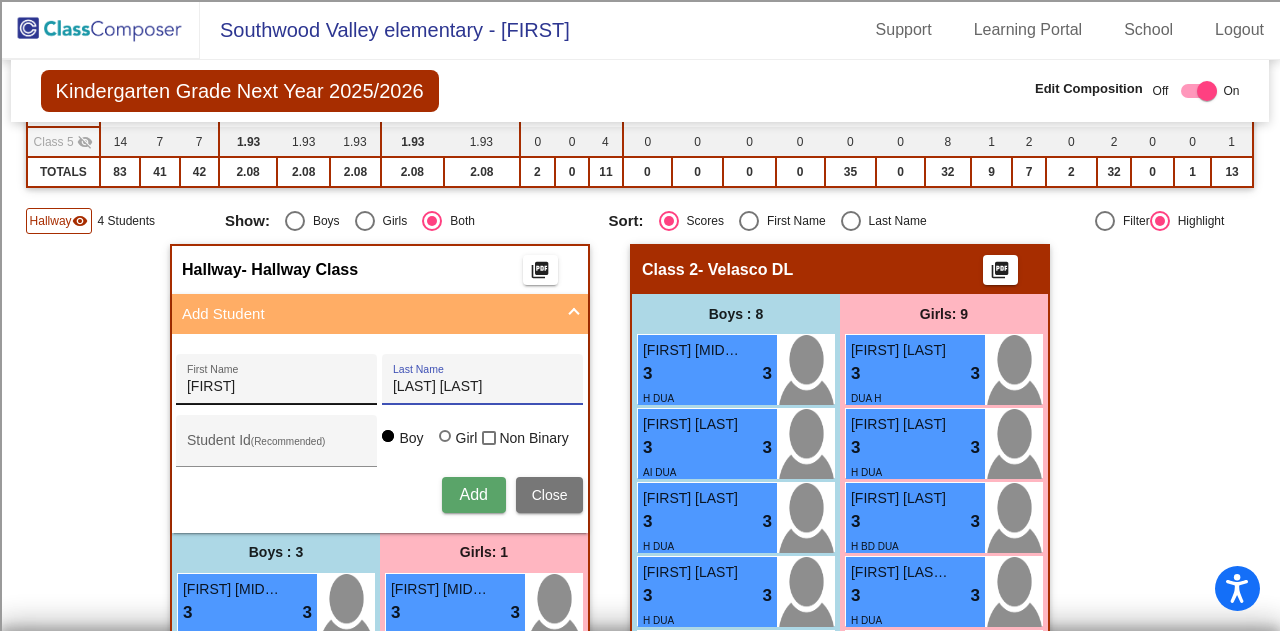 type on "[LAST] [LAST]" 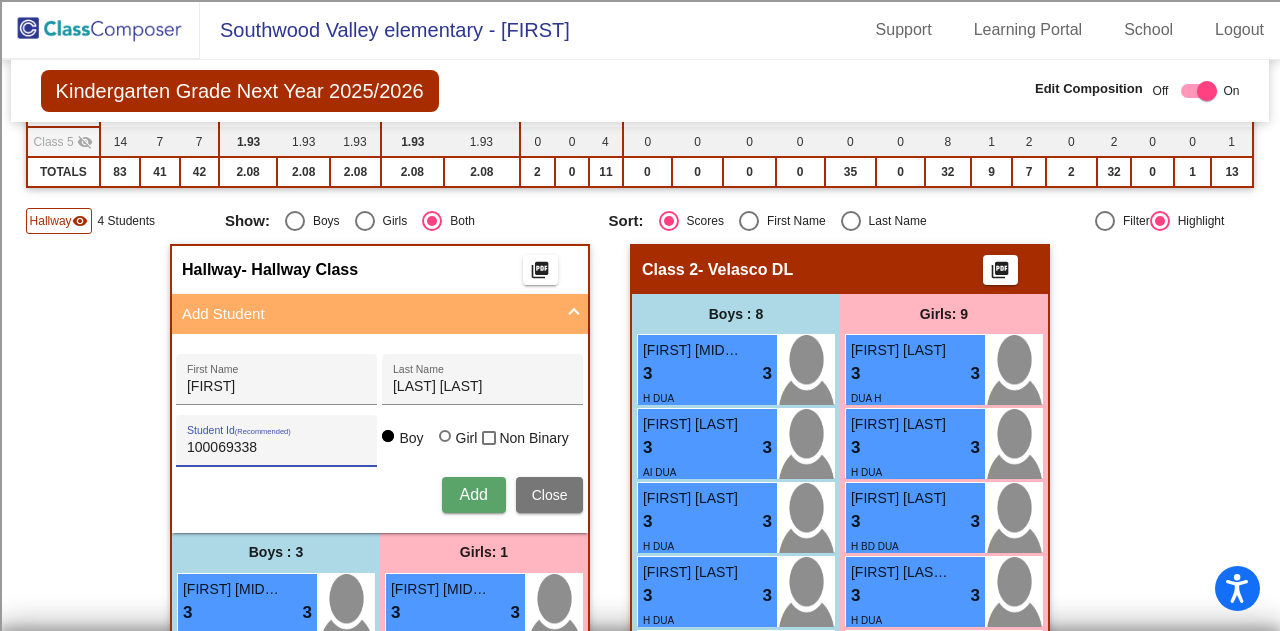 type on "100069338" 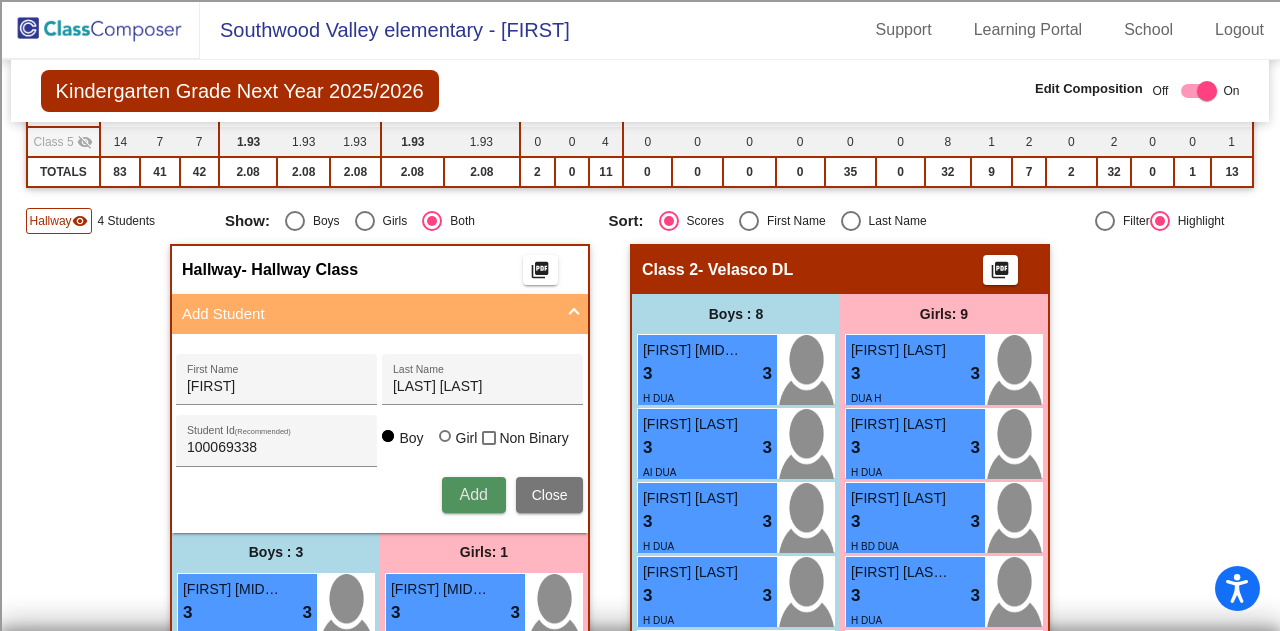 click on "Add" at bounding box center [473, 494] 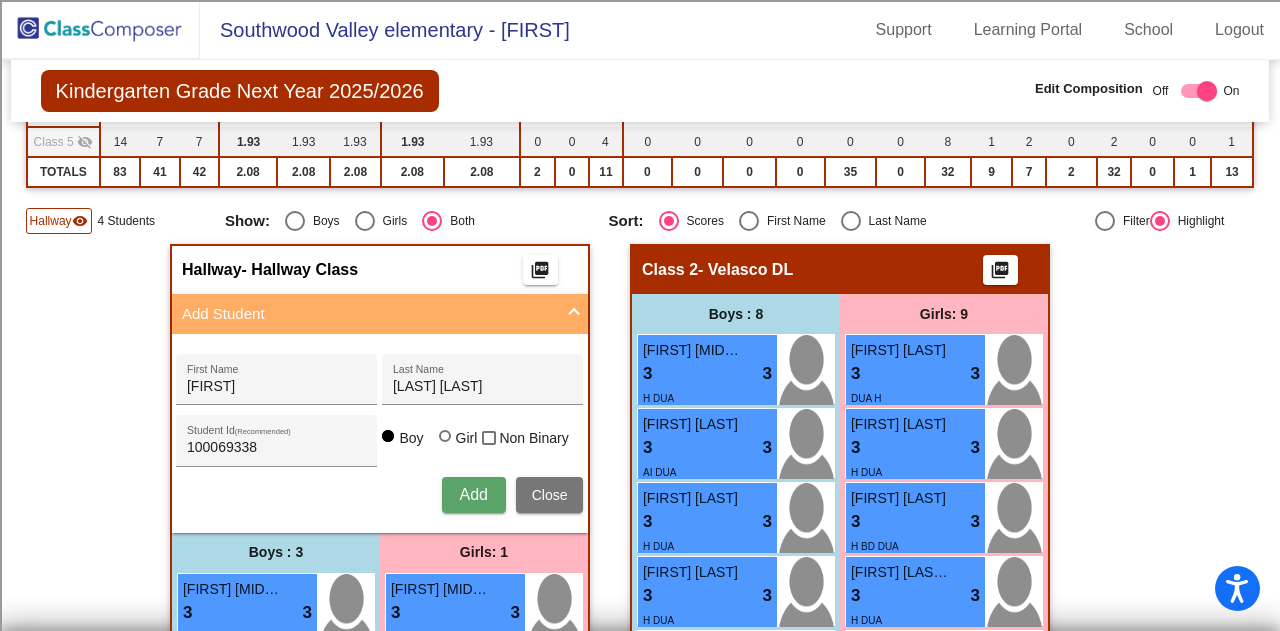 type 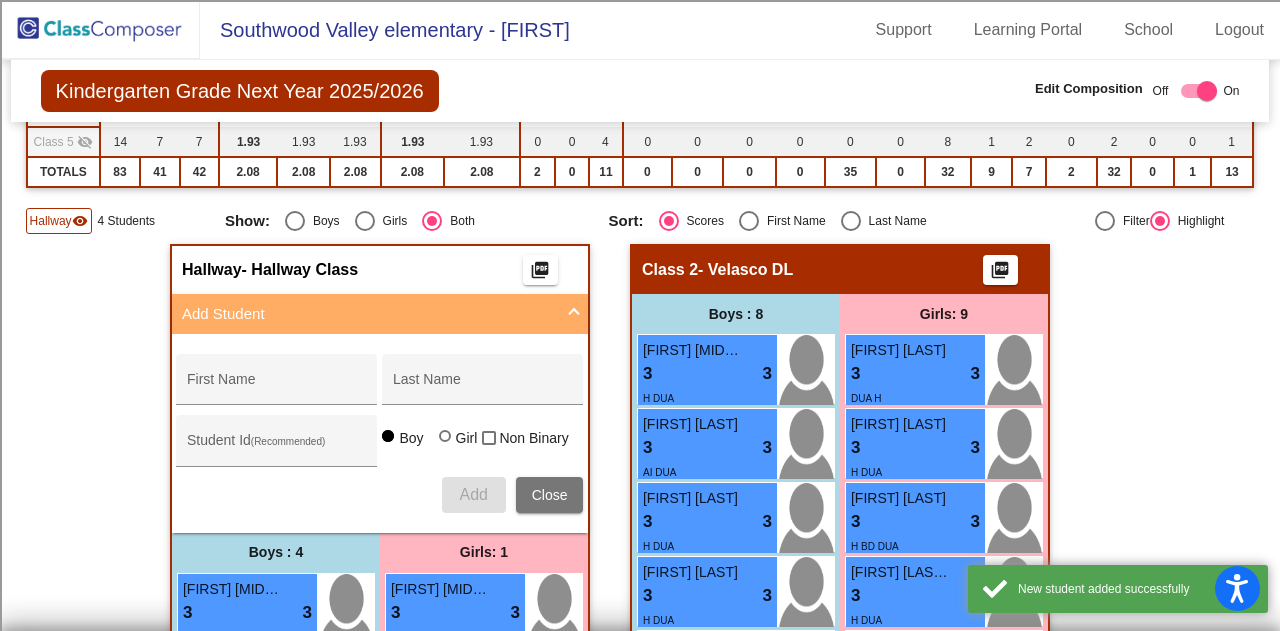click on "[FIRST] [LAST] 3 lock do_not_disturb_alt 3 WH [FIRST] [LAST] 3 lock do_not_disturb_alt 3 A [FIRST] [LAST] 3 lock do_not_disturb_alt 3 WH [FIRST] [LAST] lock do_not_disturb_alt Girls: 1 [FIRST] [LAST] 3 lock do_not_disturb_alt 3 WH Class 1   - [LAST] DL   picture_as_pdf  Add Student  First Name Last Name Student Id  (Recommended)   Boy   Girl   Non Binary Add Close  Boys : 9  [FIRST] [LAST] 3 lock do_not_disturb_alt 3 H BD DUA [FIRST] [LAST] 3 lock do_not_disturb_alt 3 H DUA [FIRST] [LAST] 3 lock do_not_disturb_alt 3 H DUA [FIRST] [LAST] 3 lock do_not_disturb_alt 3 H DUA [FIRST] [LAST] 3 lock do_not_disturb_alt 3 DUA WH [FIRST] [LAST] lock do_not_disturb_alt DUA WH [FIRST] [LAST] lock do_not_disturb_alt DUA H [FIRST] [LAST] lock do_not_disturb_alt DUA H [FIRST] [LAST] lock do_not_disturb_alt DUA A 3 3 3" 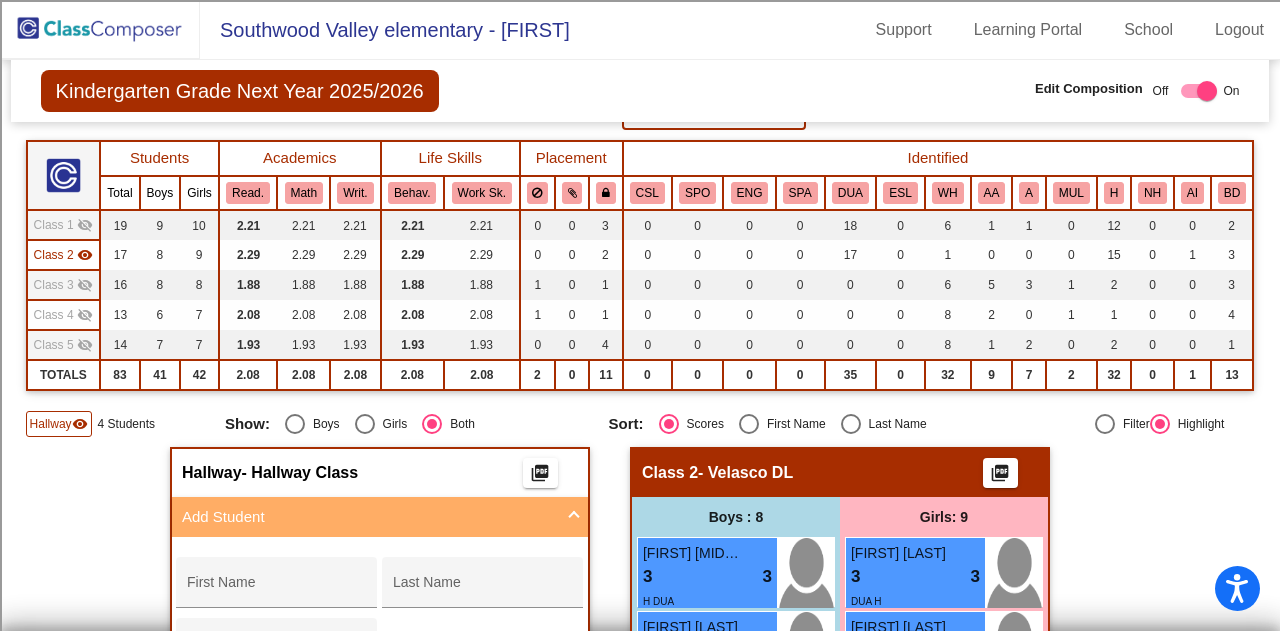 scroll, scrollTop: 105, scrollLeft: 0, axis: vertical 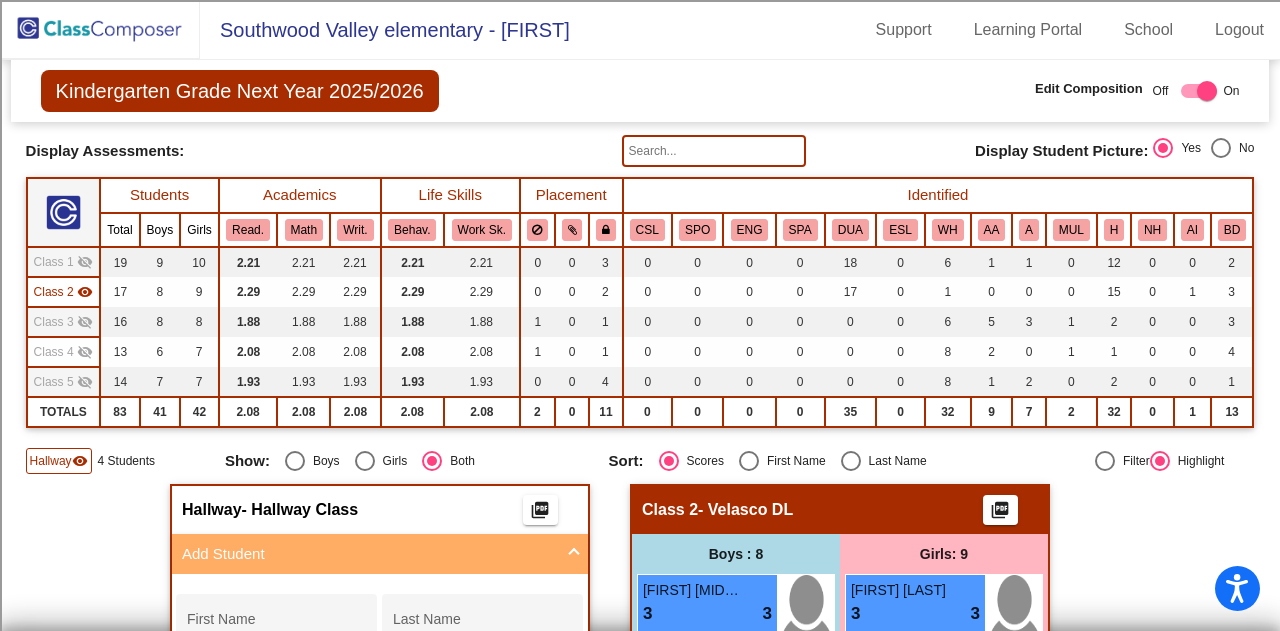 click on "Class 2" 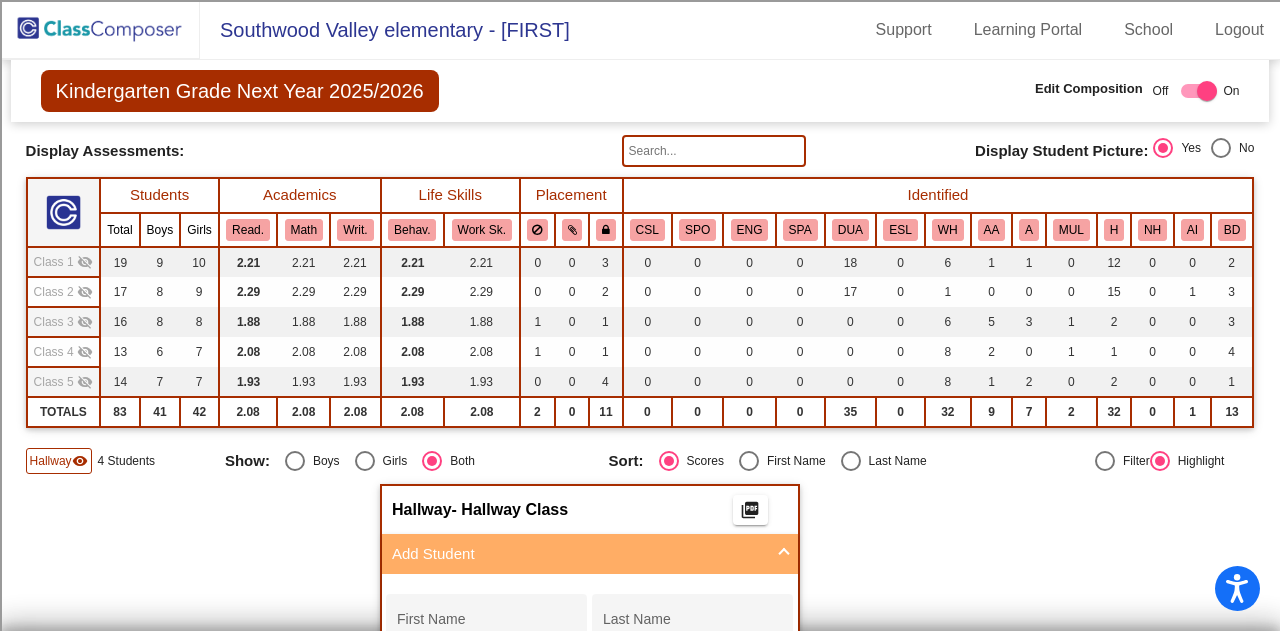 click on "Class 3" 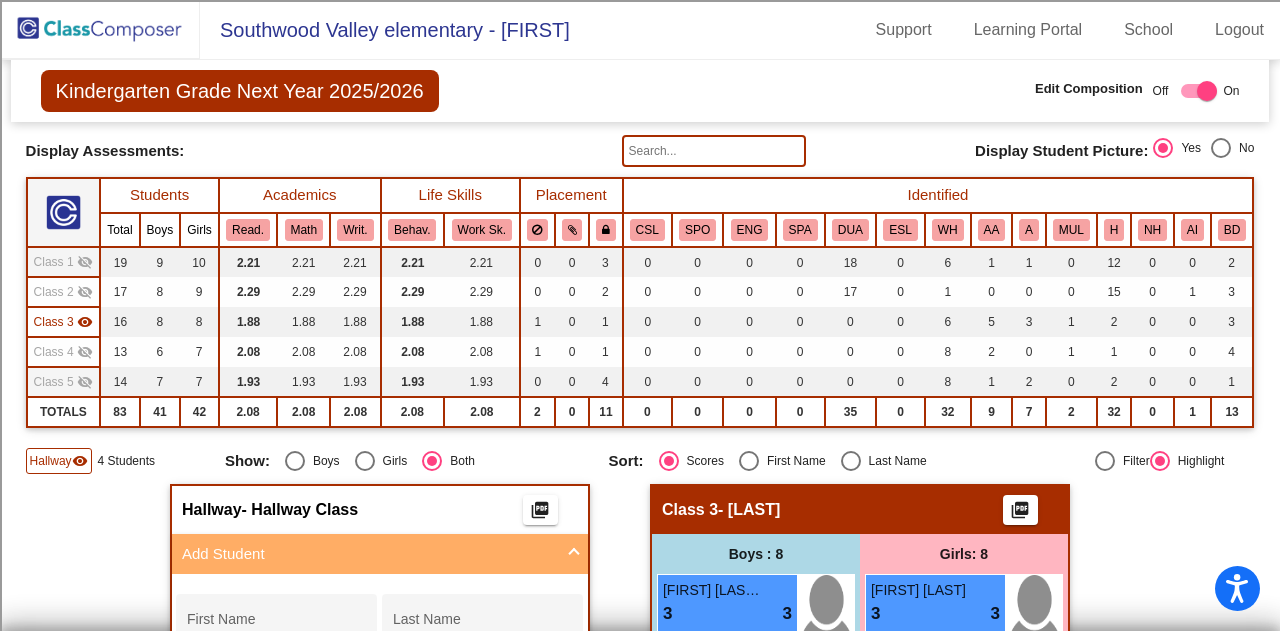 click on "Class 4" 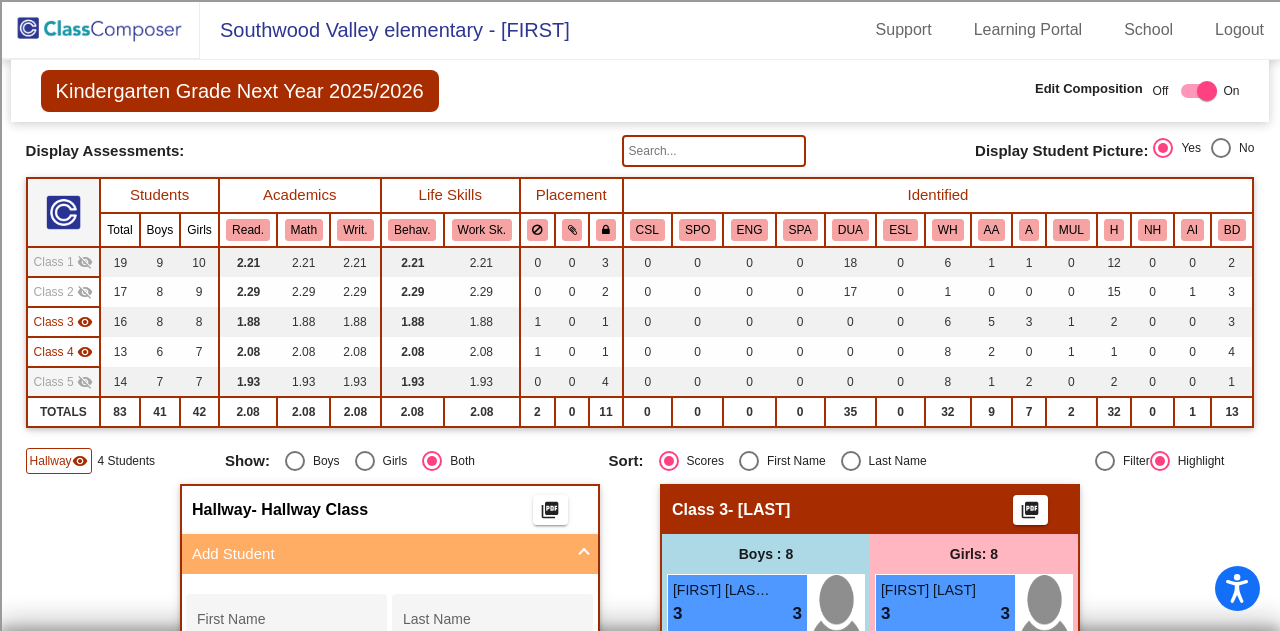 click on "[FIRST] [LAST] 3 lock do_not_disturb_alt 3 WH [FIRST] [LAST] 3 lock do_not_disturb_alt 3 A [FIRST] [LAST] 3 lock do_not_disturb_alt 3 WH [FIRST] [LAST] lock do_not_disturb_alt Girls: 1 [FIRST] [LAST] 3 lock do_not_disturb_alt 3 WH Class 1   - [LAST] DL   picture_as_pdf  Add Student  First Name Last Name Student Id  (Recommended)   Boy   Girl   Non Binary Add Close  Boys : 9  [FIRST] [LAST] 3 lock do_not_disturb_alt 3 H BD DUA [FIRST] [LAST] 3 lock do_not_disturb_alt 3 H DUA [FIRST] [LAST] 3 lock do_not_disturb_alt 3 H DUA [FIRST] [LAST] 3 lock do_not_disturb_alt 3 H DUA [FIRST] [LAST] 3 lock do_not_disturb_alt 3 DUA WH [FIRST] [LAST] lock do_not_disturb_alt DUA WH [FIRST] [LAST] lock do_not_disturb_alt DUA H [FIRST] [LAST] lock do_not_disturb_alt DUA H [FIRST] [LAST] lock do_not_disturb_alt DUA A 3 3 3" 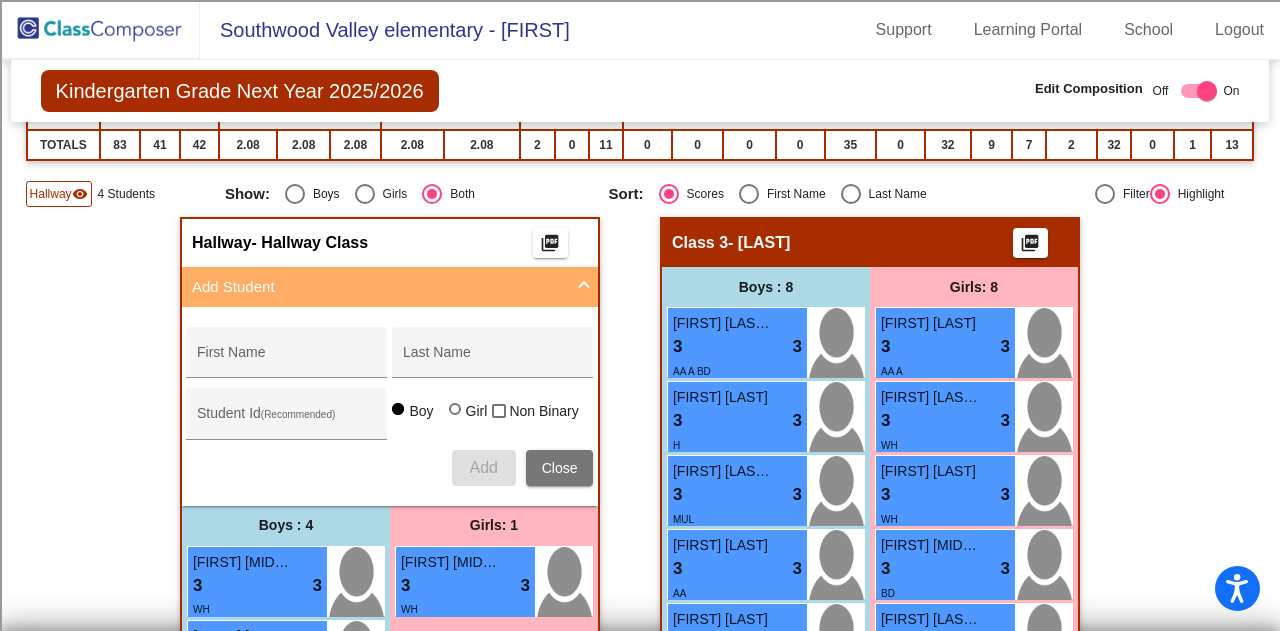scroll, scrollTop: 425, scrollLeft: 0, axis: vertical 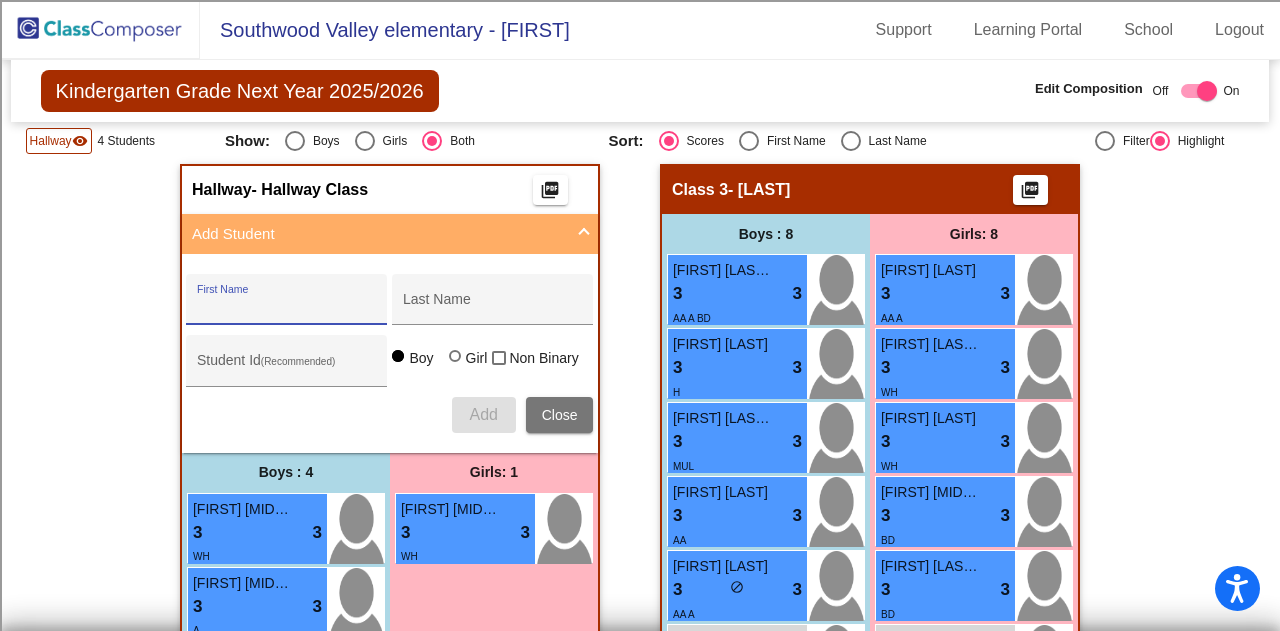 click on "First Name" at bounding box center [287, 307] 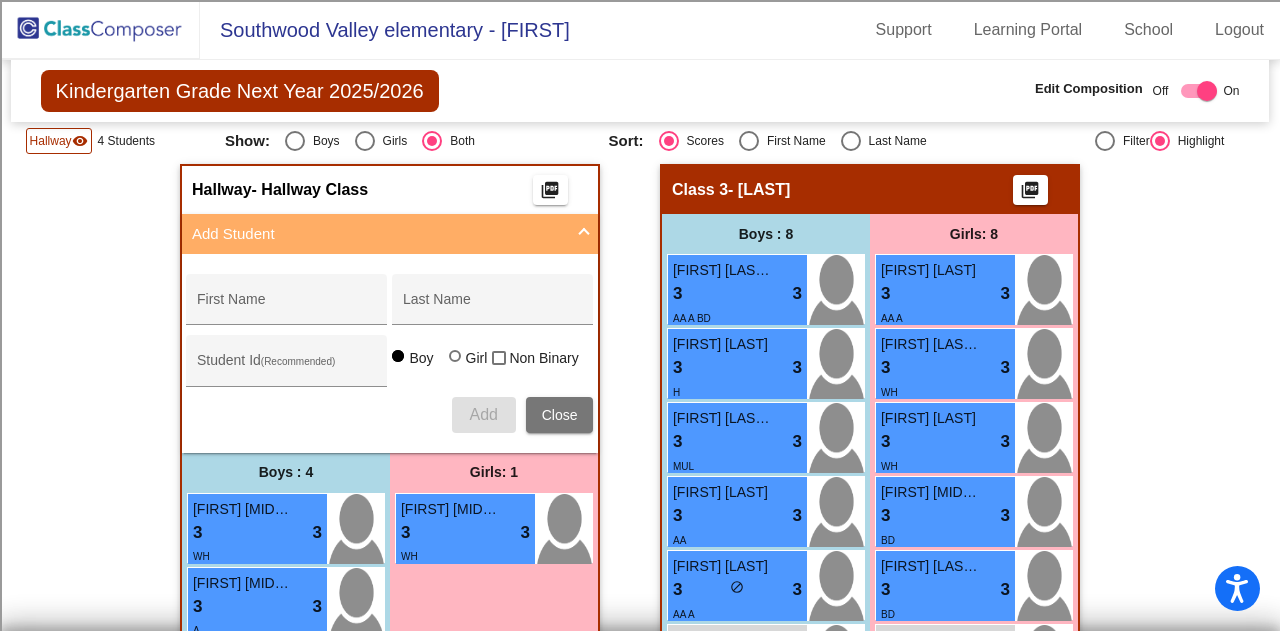 click on "[FIRST] [LAST] 3 lock do_not_disturb_alt 3 WH [FIRST] [LAST] 3 lock do_not_disturb_alt 3 A [FIRST] [LAST] 3 lock do_not_disturb_alt 3 WH [FIRST] [LAST] lock do_not_disturb_alt Girls: 1 [FIRST] [LAST] 3 lock do_not_disturb_alt 3 WH Class 1   - [LAST] DL   picture_as_pdf  Add Student  First Name Last Name Student Id  (Recommended)   Boy   Girl   Non Binary Add Close  Boys : 9  [FIRST] [LAST] 3 lock do_not_disturb_alt 3 H BD DUA [FIRST] [LAST] 3 lock do_not_disturb_alt 3 H DUA [FIRST] [LAST] 3 lock do_not_disturb_alt 3 H DUA [FIRST] [LAST] 3 lock do_not_disturb_alt 3 H DUA [FIRST] [LAST] 3 lock do_not_disturb_alt 3 DUA WH [FIRST] [LAST] lock do_not_disturb_alt DUA WH [FIRST] [LAST] lock do_not_disturb_alt DUA H [FIRST] [LAST] lock do_not_disturb_alt DUA H [FIRST] [LAST] lock do_not_disturb_alt DUA A 3 3 3" 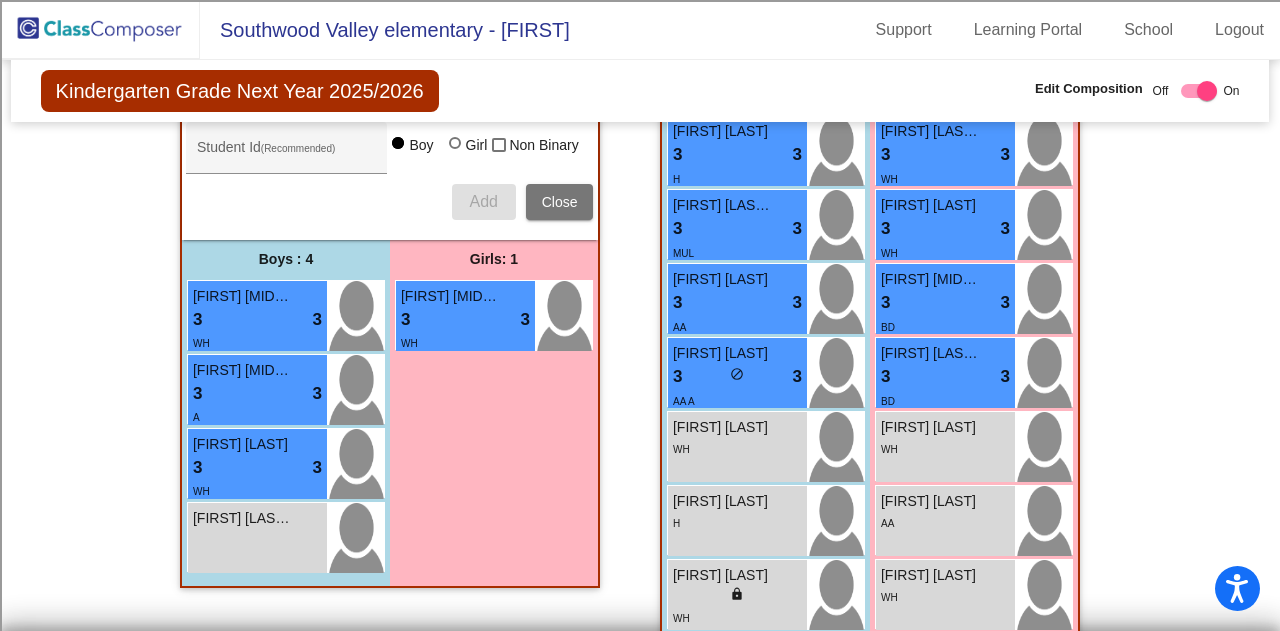 scroll, scrollTop: 705, scrollLeft: 0, axis: vertical 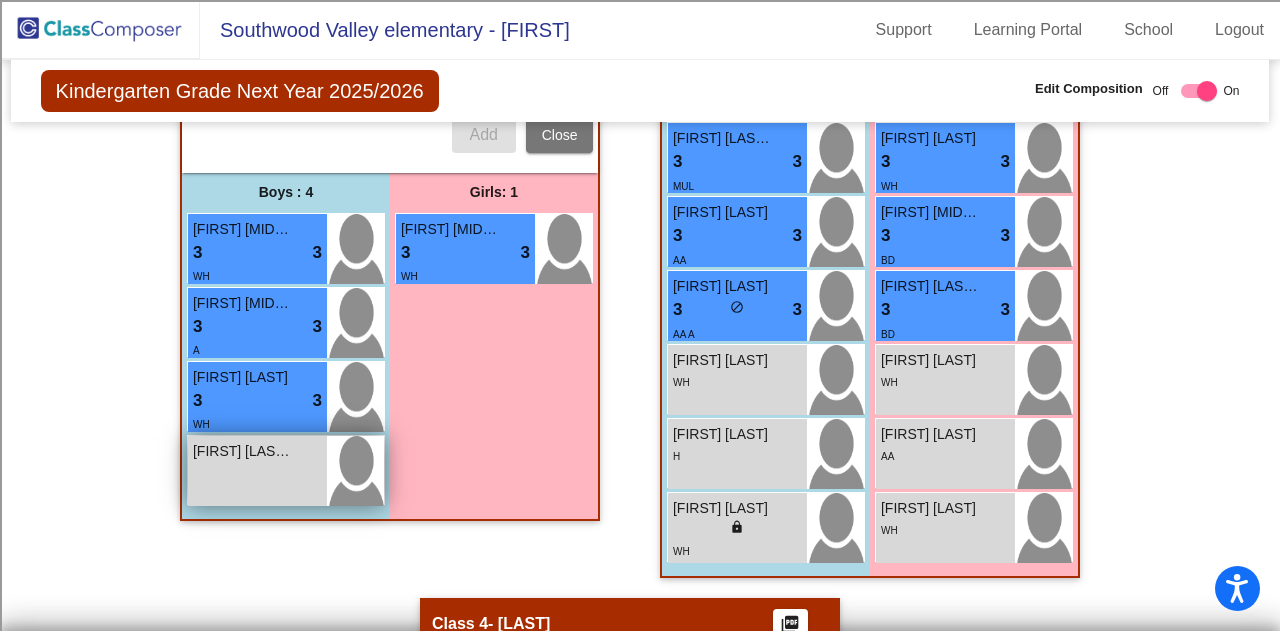 click on "[FIRST] [LAST] lock do_not_disturb_alt" at bounding box center (257, 471) 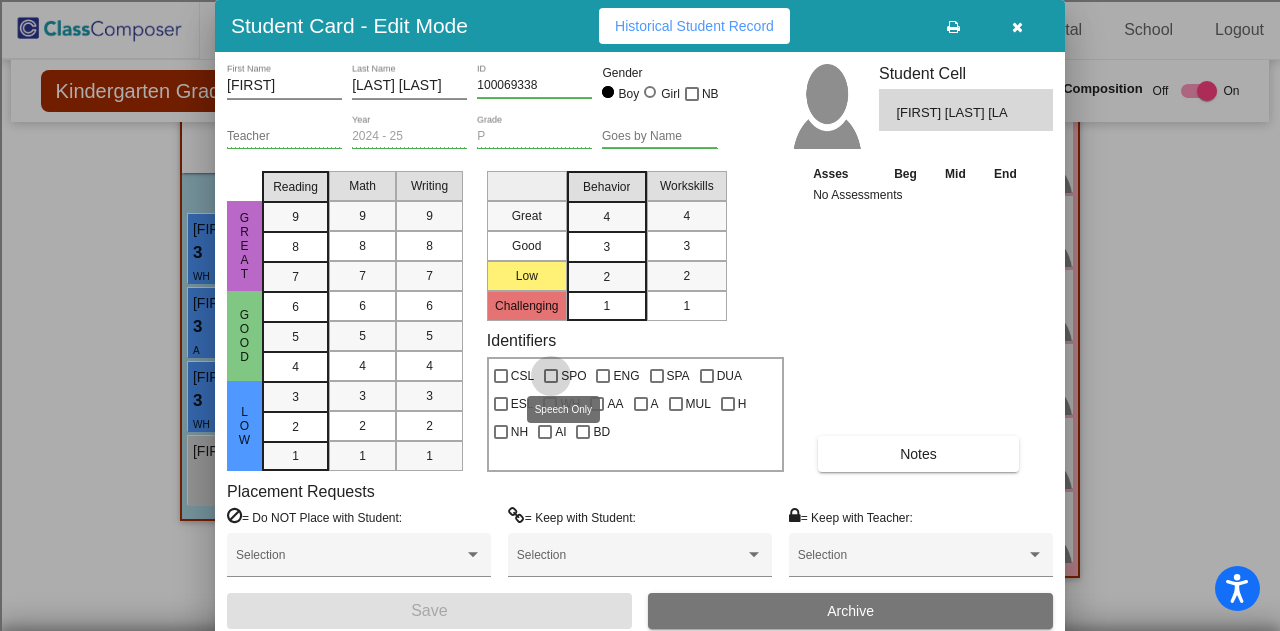 click at bounding box center [551, 376] 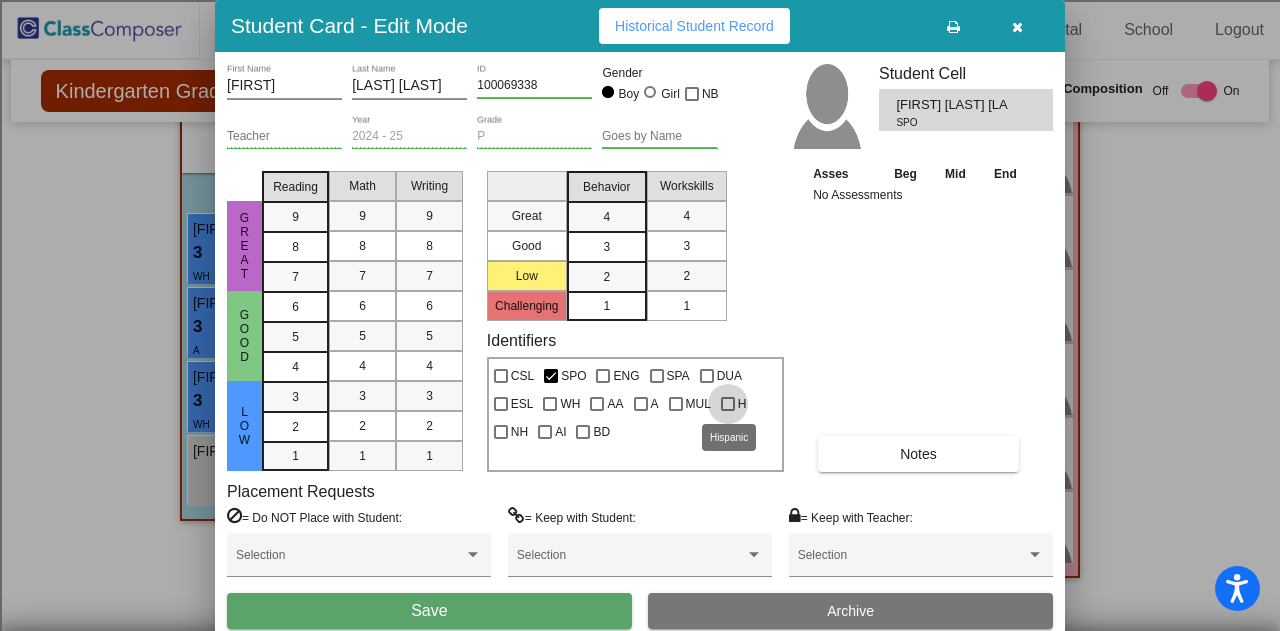 click at bounding box center [728, 404] 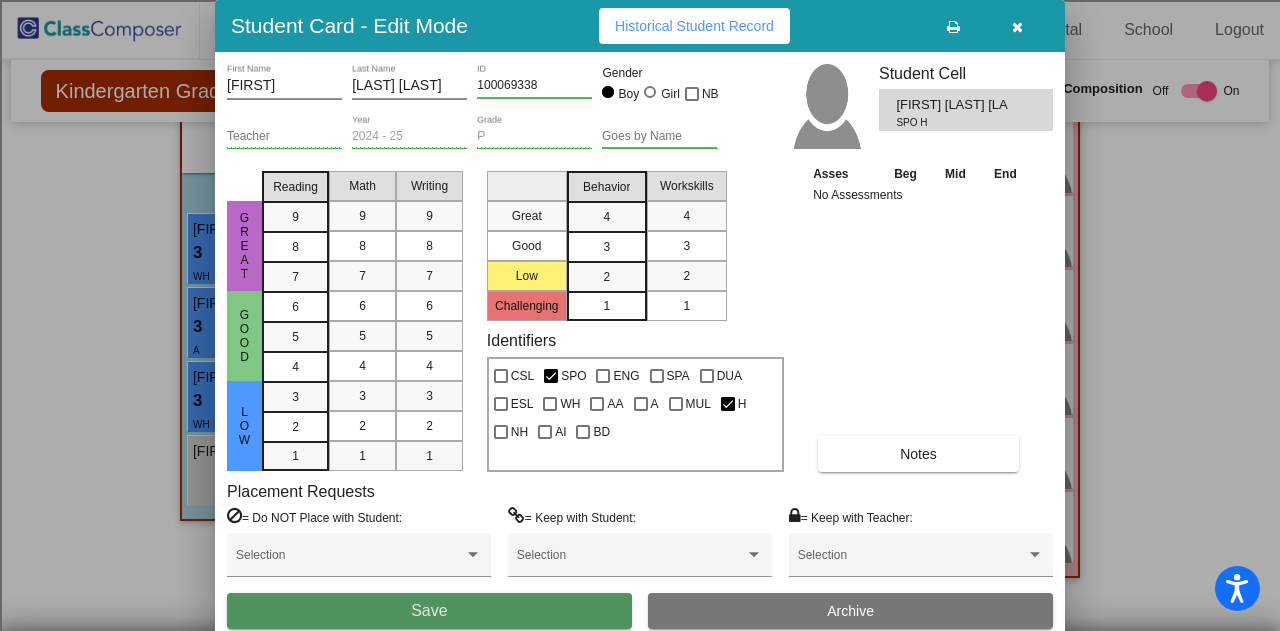 click on "Save" at bounding box center [429, 611] 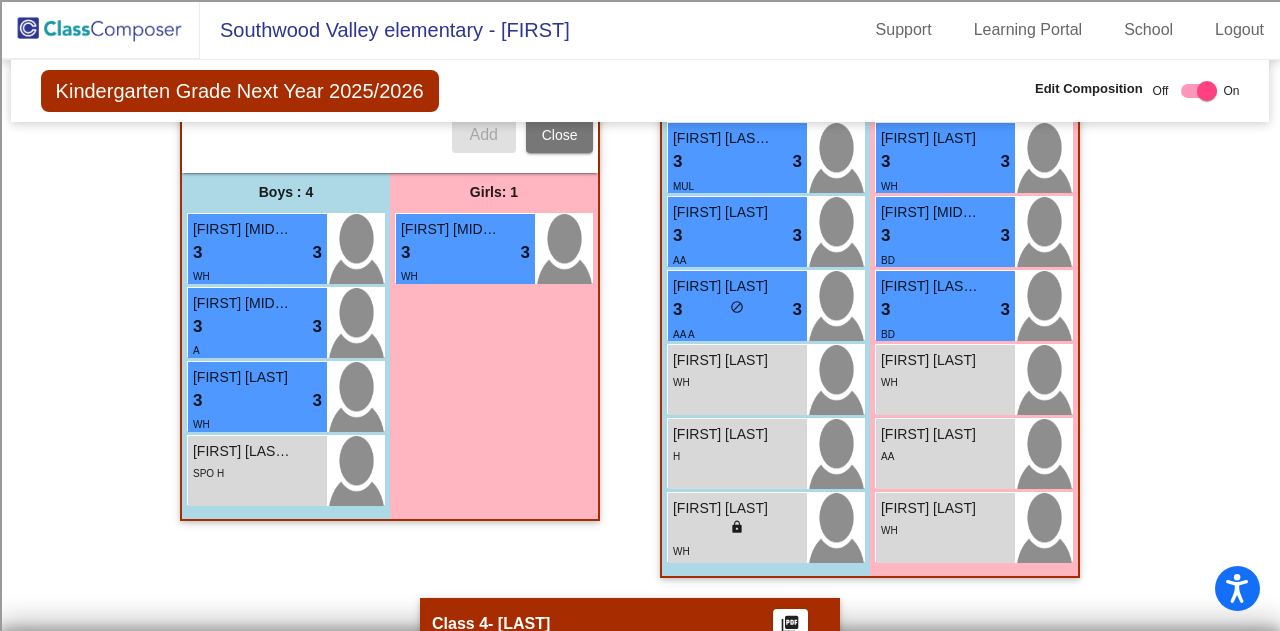 click on "Hallway   - Hallway Class  picture_as_pdf  Add Student  [FIRST] [LAST] [LAST]  (Recommended)   Boy   Girl   Non Binary Add Close  Boys : 3  [FIRST] [LAST] [LAST] 3 lock do_not_disturb_alt 3 WH [FIRST] [LAST] [LAST] 3 lock do_not_disturb_alt 3 A [FIRST] [LAST] [LAST] 3 lock do_not_disturb_alt 3 WH Girls: 1 [FIRST] [LAST] [LAST] 3 lock do_not_disturb_alt 3 WH Class 1   - Colokuris DL   picture_as_pdf  Add Student  [FIRST] [LAST] [LAST]  (Recommended)   Boy   Girl   Non Binary Add Close  Boys : 8  [FIRST] [LAST] 3 lock do_not_disturb_alt 3 H BD DUA [FIRST] [LAST] [LAST] 3 lock do_not_disturb_alt 3 H DUA [FIRST] [LAST] [LAST] 3 lock do_not_disturb_alt 3 H DUA [FIRST] [LAST] [LAST] 3 lock do_not_disturb_alt 3 H DUA [FIRST] [LAST] [LAST] 3 lock do_not_disturb_alt 3 DUA WH [FIRST] [LAST] lock do_not_disturb_alt DUA WH [FIRST] [LAST] lock do_not_disturb_alt DUA H [FIRST] [LAST] lock do_not_disturb_alt DUA H [FIRST] [LAST] lock do_not_disturb_alt DUA A Girls: 10 [FIRST] [LAST] [LAST] 3 lock do_not_disturb_alt 3 H DUA 3 lock 3" 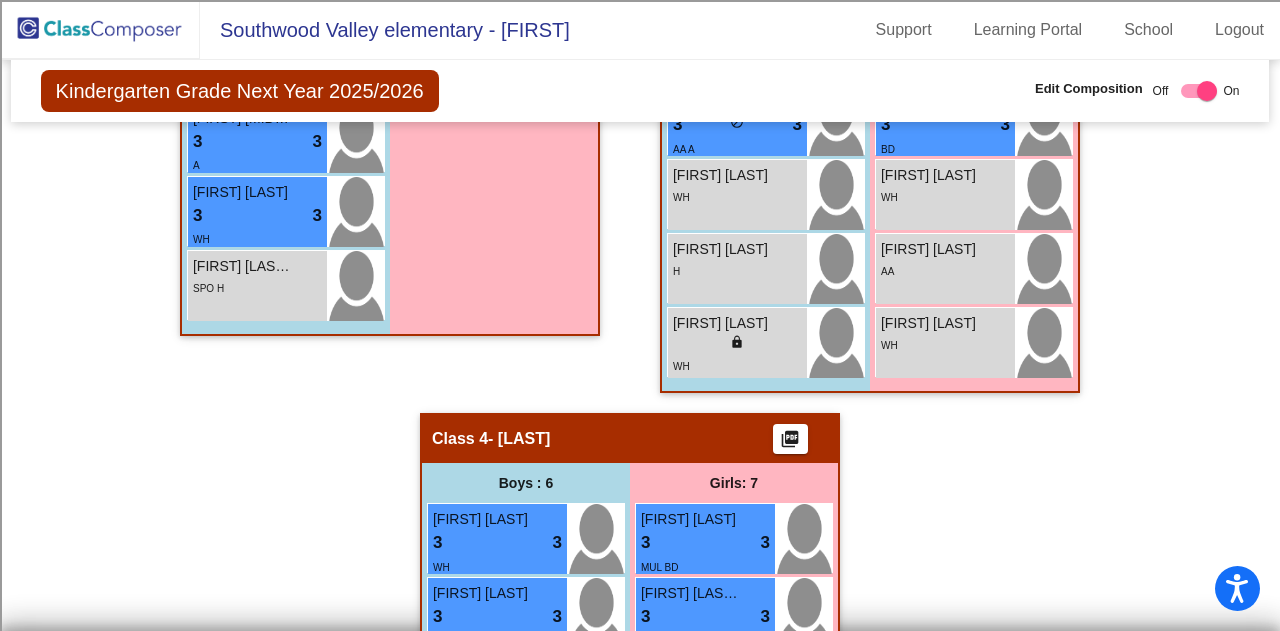 scroll, scrollTop: 945, scrollLeft: 0, axis: vertical 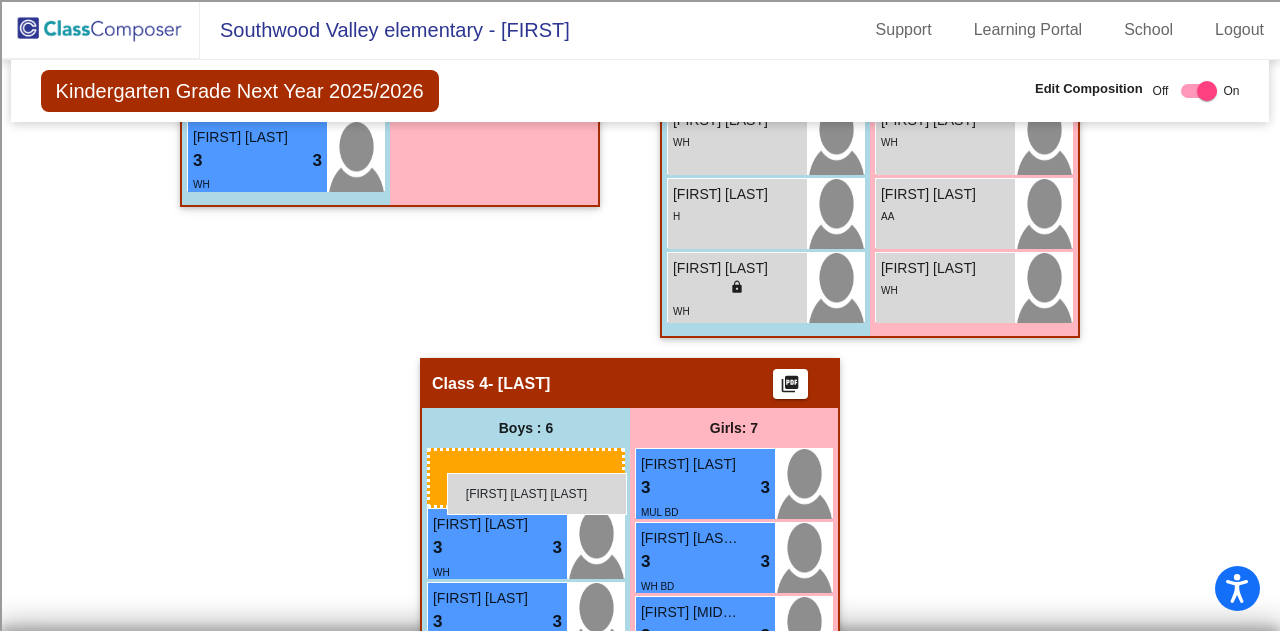 drag, startPoint x: 266, startPoint y: 228, endPoint x: 447, endPoint y: 473, distance: 304.60794 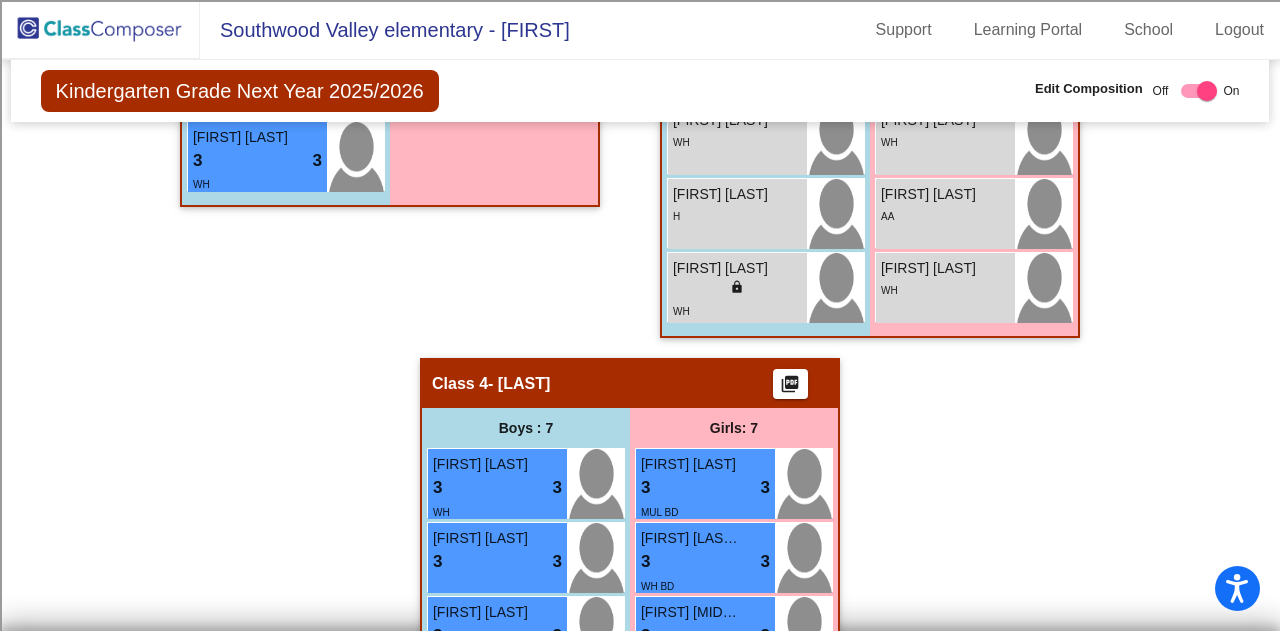 click on "Hallway   - Hallway Class  picture_as_pdf  Add Student  First Name Last Name Student Id  (Recommended)   Boy   Girl   Non Binary Add Close  Boys : 3  [FIRST] [MIDDLE] [LAST] 3 lock do_not_disturb_alt 3 WH [FIRST] [LAST] 3 lock do_not_disturb_alt 3 A [FIRST] [LAST] 3 lock do_not_disturb_alt 3 WH Girls: 1 [FIRST] [MIDDLE] [LAST] 3 lock do_not_disturb_alt 3 WH Class 1   - Colokuris DL   picture_as_pdf  Add Student  First Name Last Name Student Id  (Recommended)   Boy   Girl   Non Binary Add Close  Boys : 9  [FIRST] [LAST] 3 lock do_not_disturb_alt 3 H DUA [FIRST] [MIDDLE] [LAST] 3 lock do_not_disturb_alt 3 H DUA [FIRST] [MIDDLE] [LAST] 3 lock do_not_disturb_alt 3 H DUA [FIRST] [MIDDLE] [LAST] 3 lock do_not_disturb_alt 3 H DUA [FIRST] [LAST] lock do_not_disturb_alt DUA WH [FIRST] [LAST] lock do_not_disturb_alt DUA H [FIRST] [LAST] lock do_not_disturb_alt DUA H [FIRST] [LAST] lock do_not_disturb_alt DUA A Girls: 10 3 lock 3 H DUA 3 lock 3" 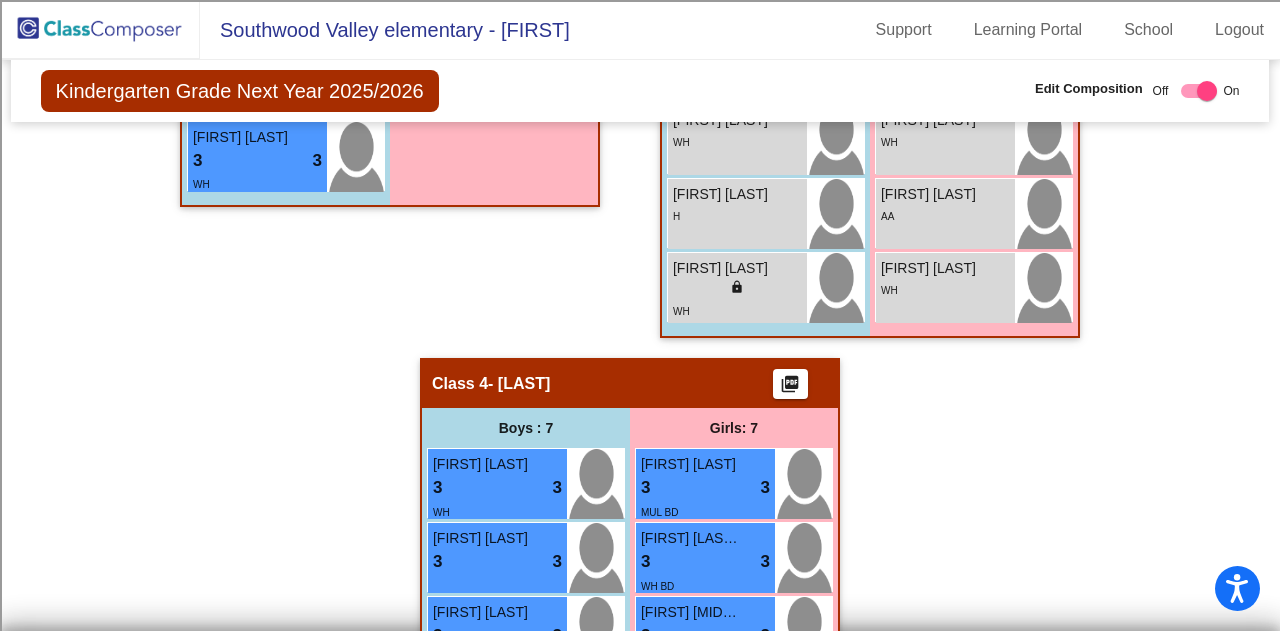 click on "Hallway   - Hallway Class  picture_as_pdf  Add Student  First Name Last Name Student Id  (Recommended)   Boy   Girl   Non Binary Add Close  Boys : 3  [FIRST] [MIDDLE] [LAST] 3 lock do_not_disturb_alt 3 WH [FIRST] [LAST] 3 lock do_not_disturb_alt 3 A [FIRST] [LAST] 3 lock do_not_disturb_alt 3 WH Girls: 1 [FIRST] [MIDDLE] [LAST] 3 lock do_not_disturb_alt 3 WH Class 1   - Colokuris DL   picture_as_pdf  Add Student  First Name Last Name Student Id  (Recommended)   Boy   Girl   Non Binary Add Close  Boys : 9  [FIRST] [LAST] 3 lock do_not_disturb_alt 3 H DUA [FIRST] [MIDDLE] [LAST] 3 lock do_not_disturb_alt 3 H DUA [FIRST] [MIDDLE] [LAST] 3 lock do_not_disturb_alt 3 H DUA [FIRST] [MIDDLE] [LAST] 3 lock do_not_disturb_alt 3 H DUA [FIRST] [LAST] lock do_not_disturb_alt DUA WH [FIRST] [LAST] lock do_not_disturb_alt DUA H [FIRST] [LAST] lock do_not_disturb_alt DUA H [FIRST] [LAST] lock do_not_disturb_alt DUA A Girls: 10 3 lock 3 H DUA 3 lock 3" 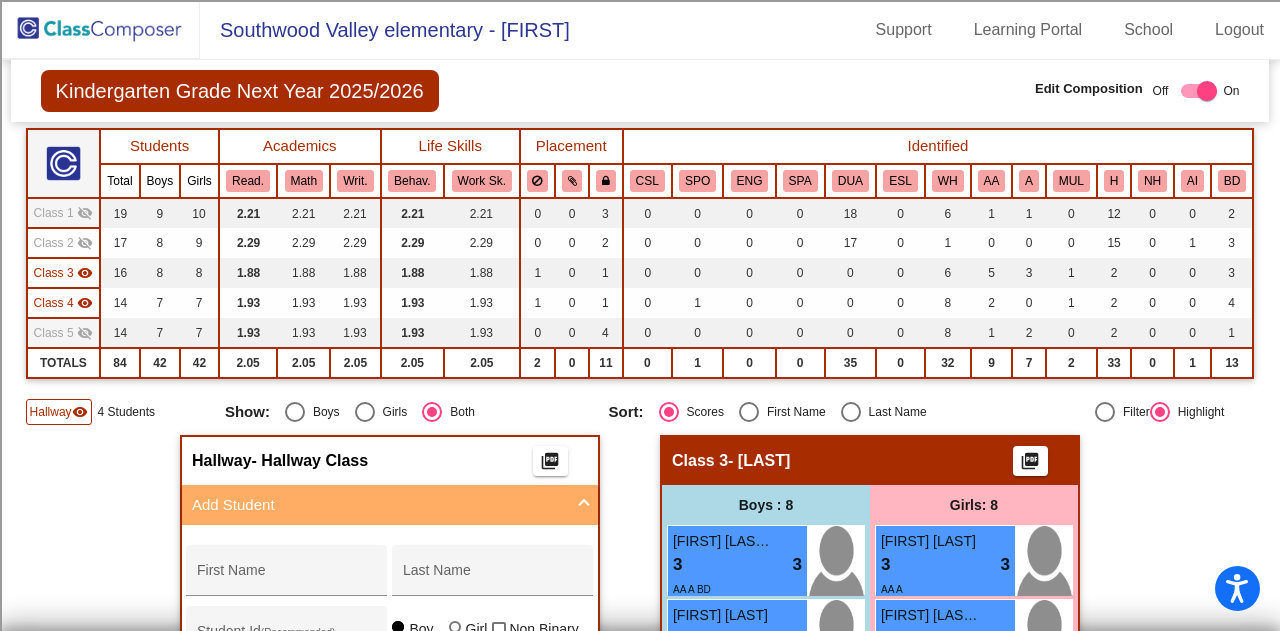 scroll, scrollTop: 145, scrollLeft: 0, axis: vertical 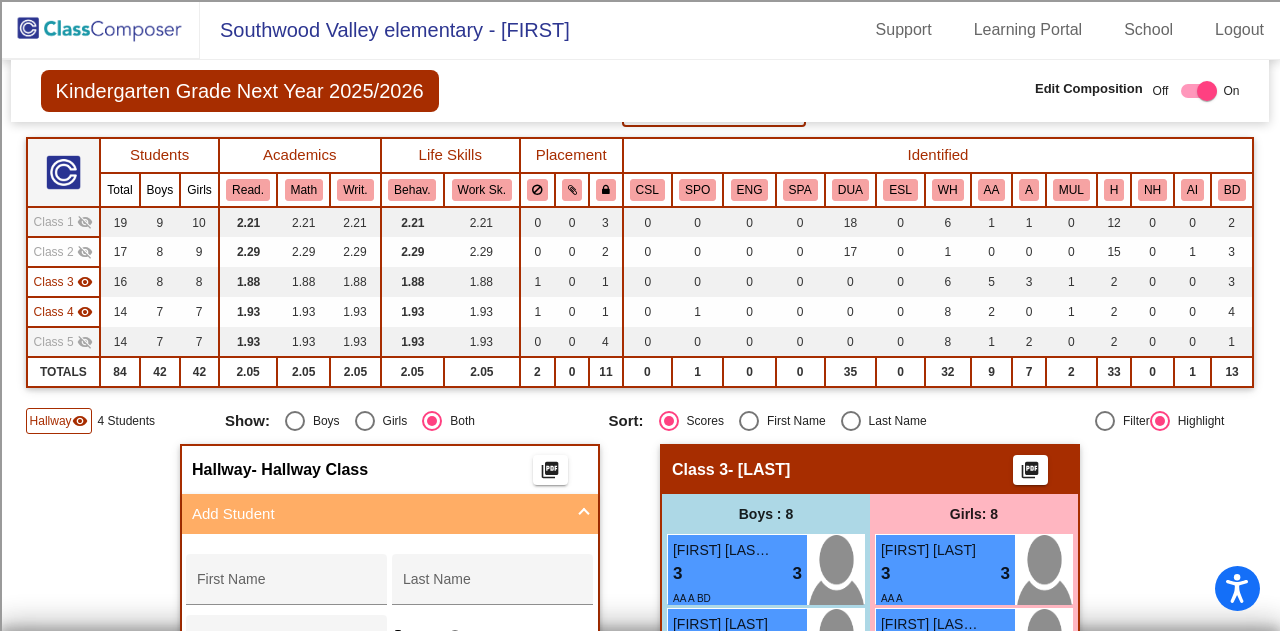 click on "Class 5" 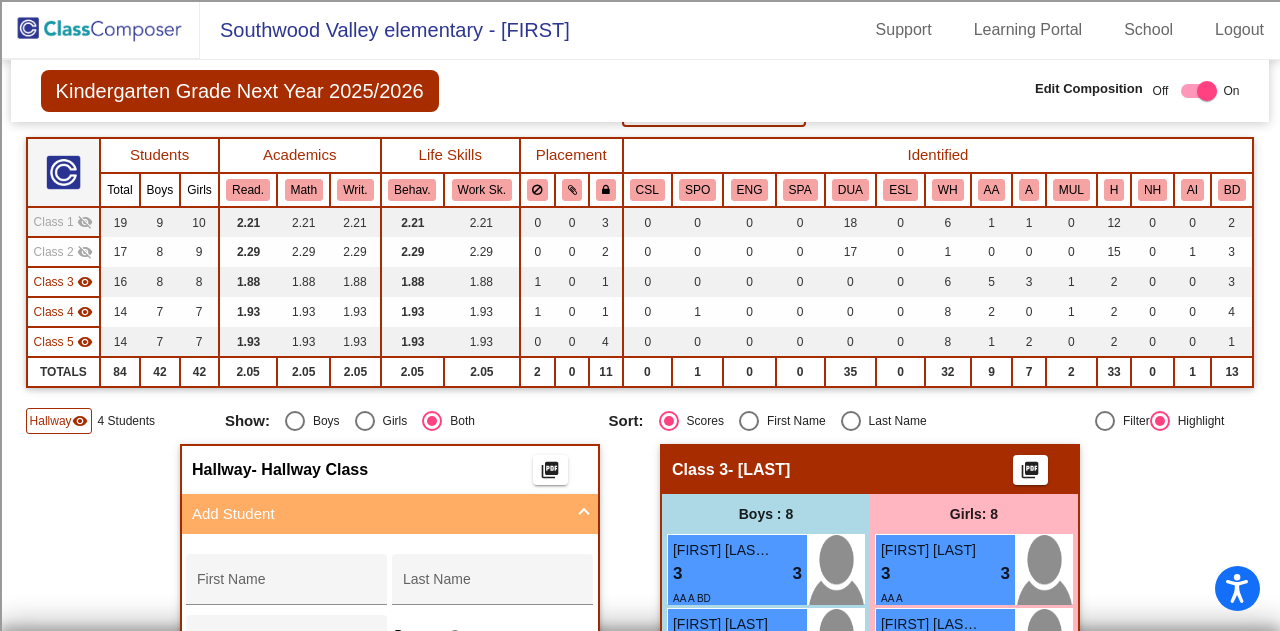 click on "Class 4" 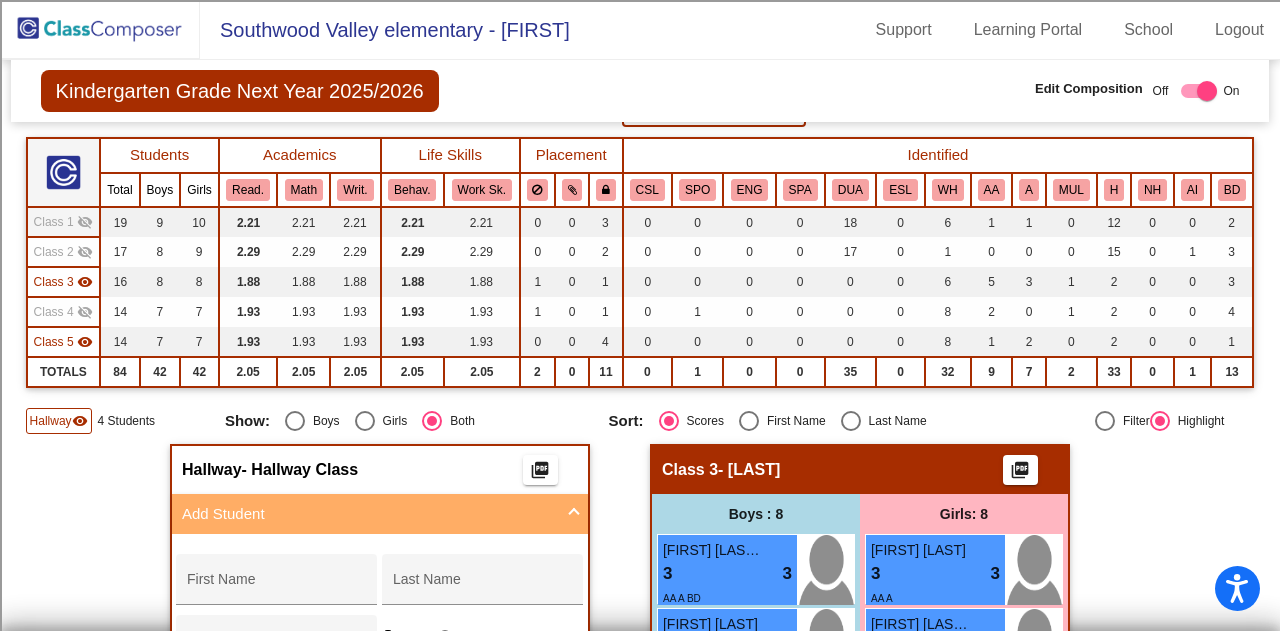 click on "Class 3" 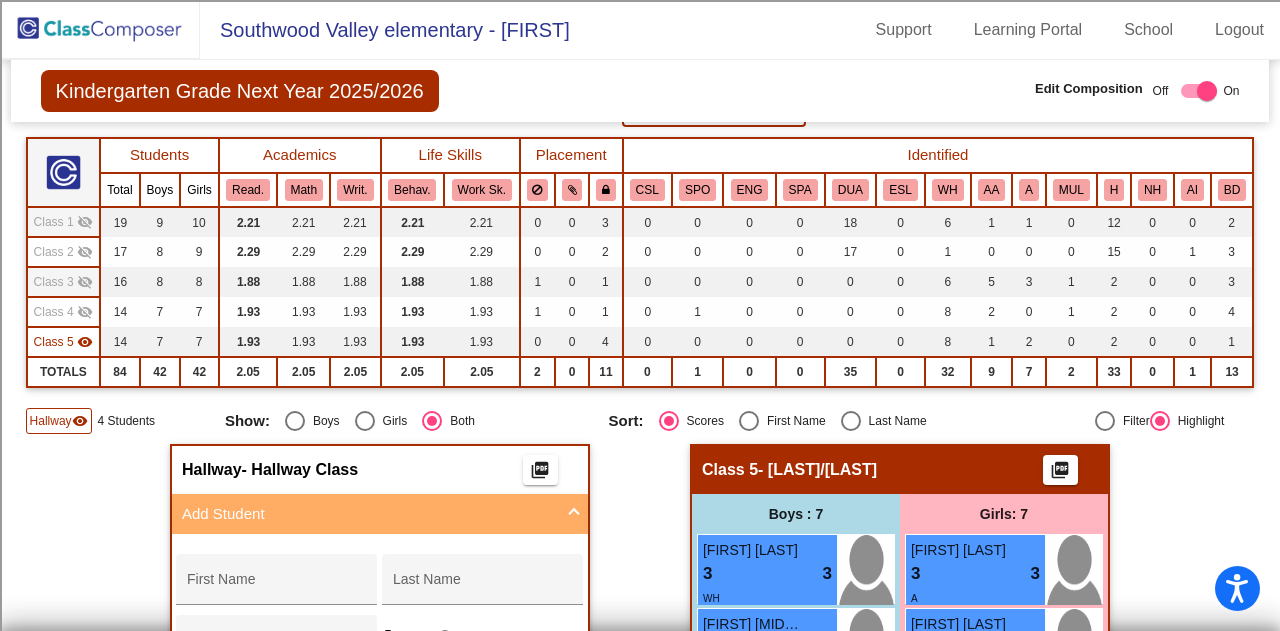 click on "Hallway   - Hallway Class  picture_as_pdf  Add Student  First Name Last Name Student Id  (Recommended)   Boy   Girl   Non Binary Add Close  Boys : 3  [FIRST] [MIDDLE] [LAST] 3 lock do_not_disturb_alt 3 WH [FIRST] [LAST] 3 lock do_not_disturb_alt 3 A [FIRST] [LAST] 3 lock do_not_disturb_alt 3 WH Girls: 1 [FIRST] [MIDDLE] [LAST] 3 lock do_not_disturb_alt 3 WH Class 1   - Colokuris DL   picture_as_pdf  Add Student  First Name Last Name Student Id  (Recommended)   Boy   Girl   Non Binary Add Close  Boys : 9  [FIRST] [LAST] 3 lock do_not_disturb_alt 3 H DUA [FIRST] [MIDDLE] [LAST] 3 lock do_not_disturb_alt 3 H DUA [FIRST] [MIDDLE] [LAST] 3 lock do_not_disturb_alt 3 H DUA [FIRST] [MIDDLE] [LAST] 3 lock do_not_disturb_alt 3 H DUA [FIRST] [LAST] lock do_not_disturb_alt DUA WH [FIRST] [LAST] lock do_not_disturb_alt DUA H [FIRST] [LAST] lock do_not_disturb_alt DUA H [FIRST] [LAST] lock do_not_disturb_alt DUA A Girls: 10 3 lock 3 H DUA 3 lock 3" 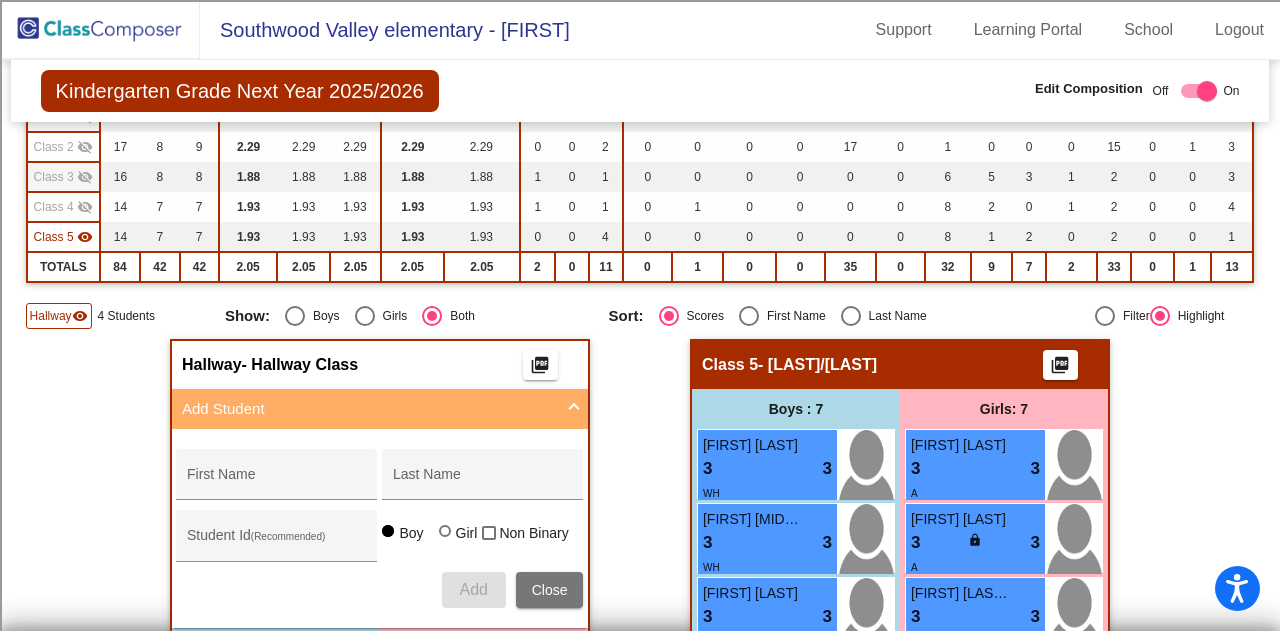 scroll, scrollTop: 345, scrollLeft: 0, axis: vertical 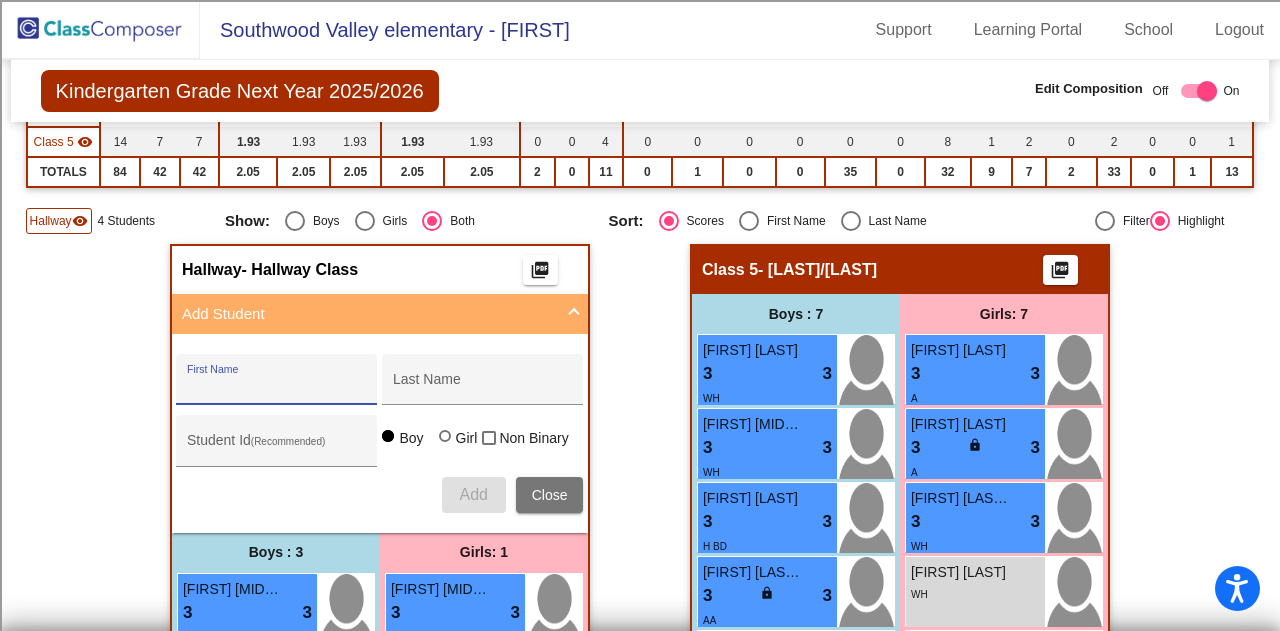 click on "First Name" at bounding box center [277, 387] 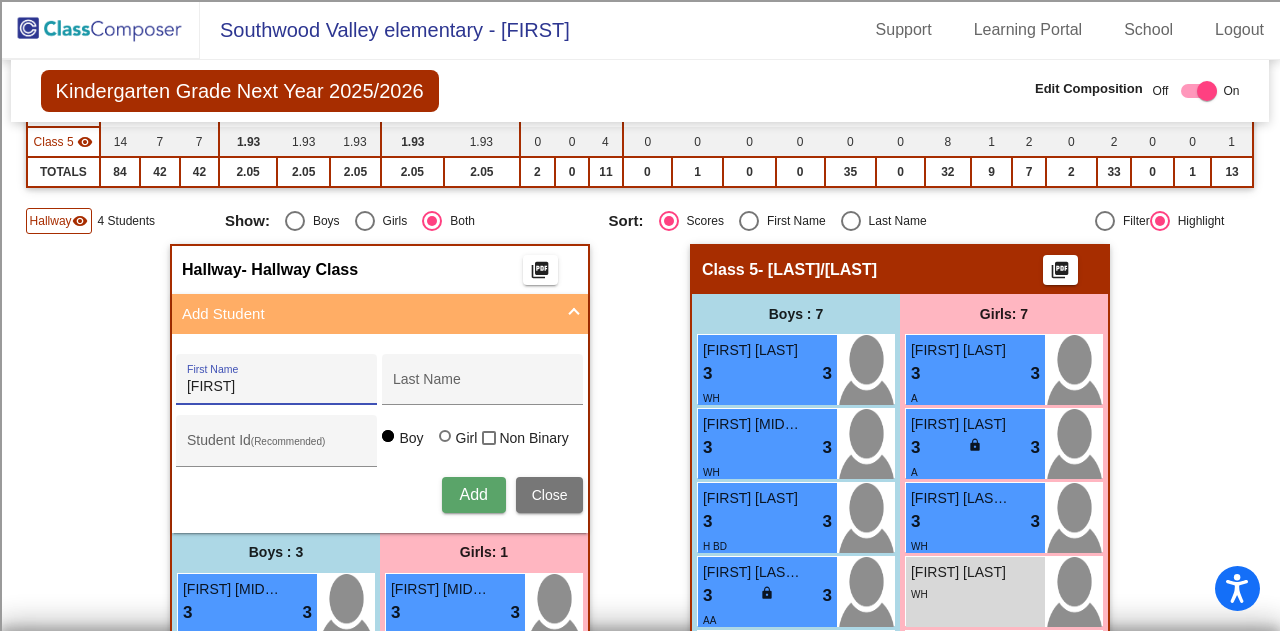 type on "[FIRST]" 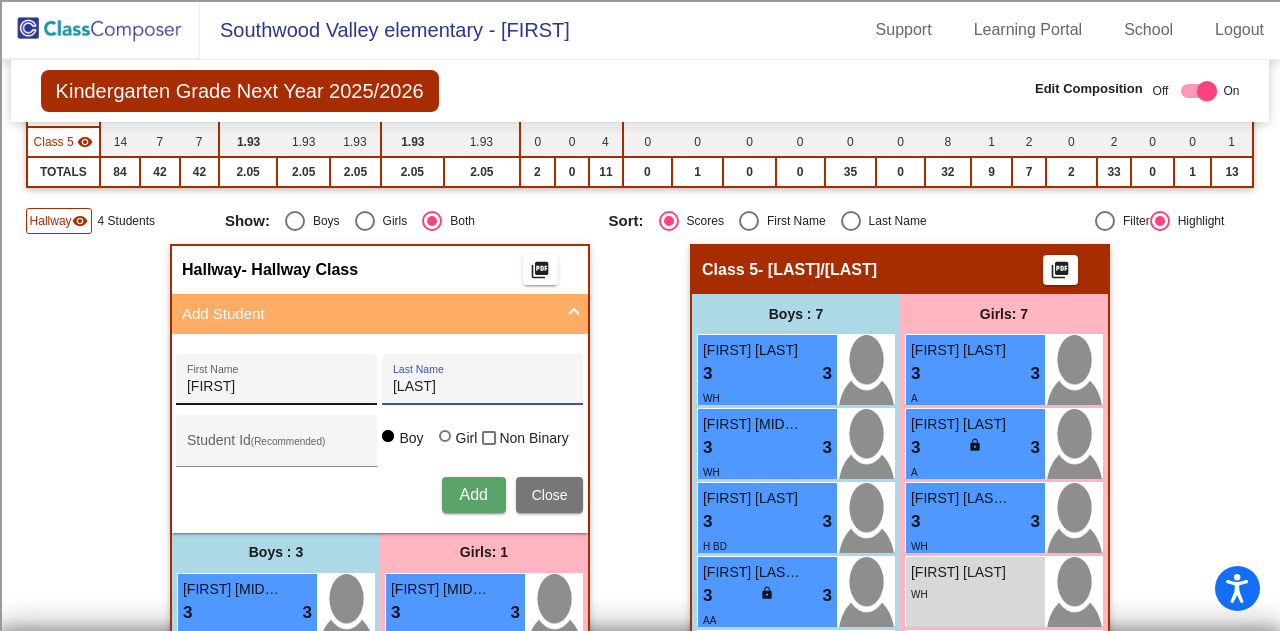 type on "[LAST]" 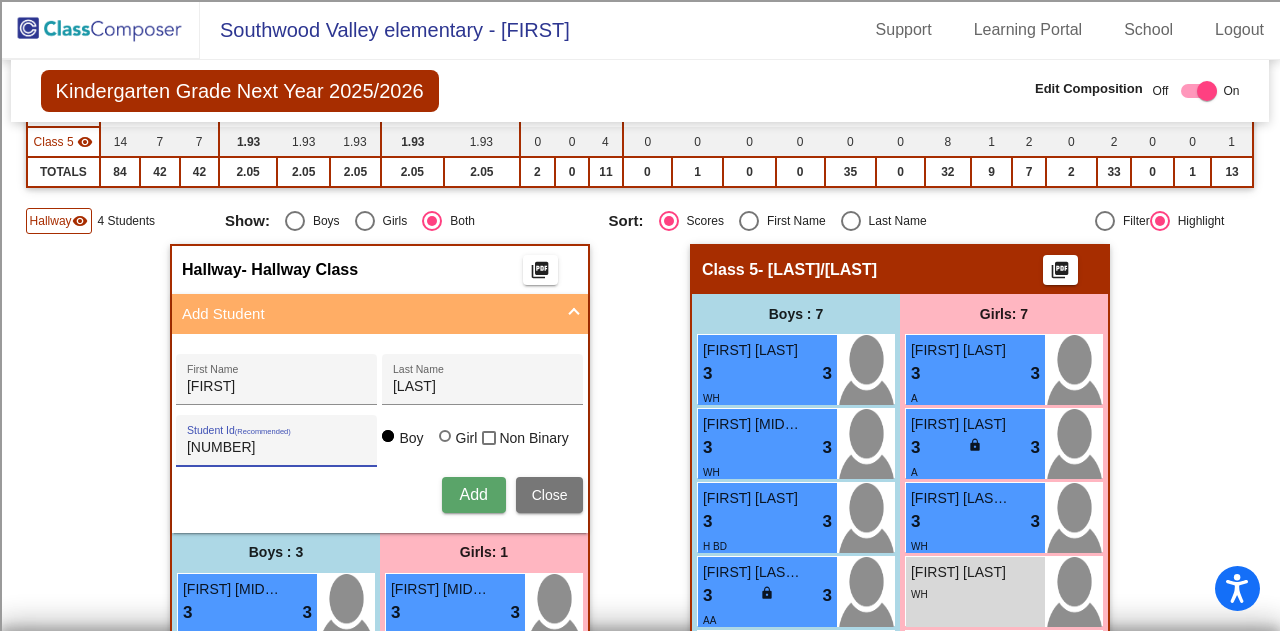 type on "[NUMBER]" 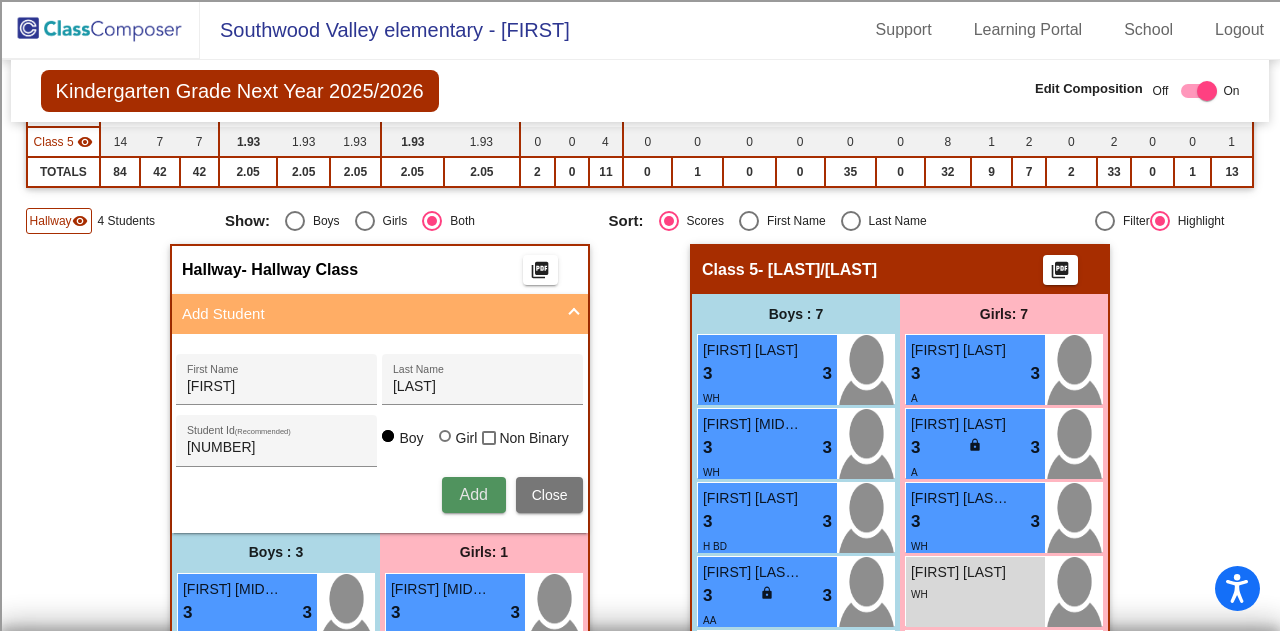 click on "Add" at bounding box center [474, 495] 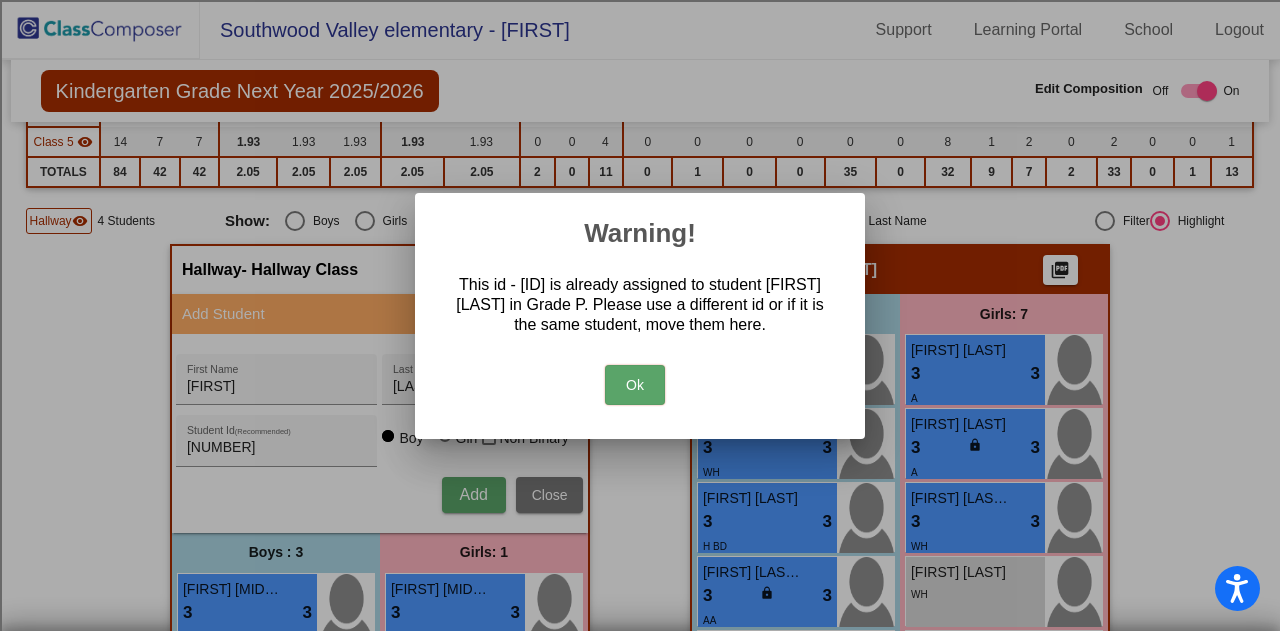 click on "Ok" at bounding box center [635, 385] 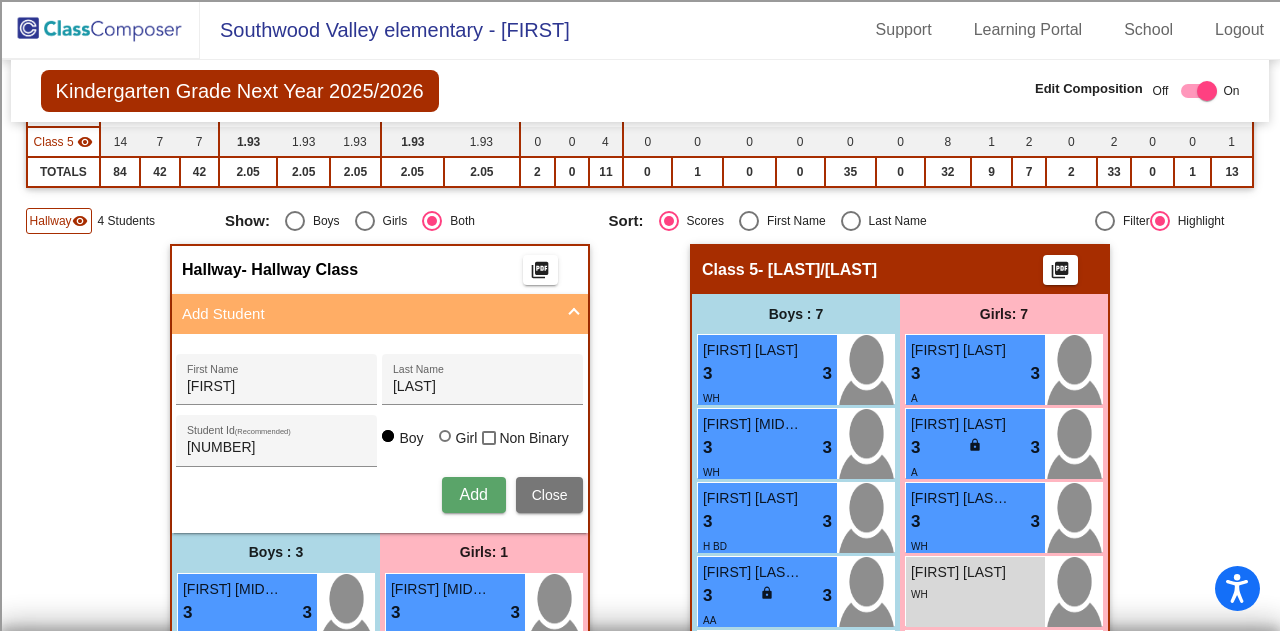 click on "[FIRST] [LAST] [ID]  (Recommended)   Boy   Girl   Non Binary Add Close  Boys : 3  [FIRST] [LAST] 3 lock do_not_disturb_alt 3 WH [FIRST] [LAST] 3 lock do_not_disturb_alt 3 A [FIRST] [LAST] 3 lock do_not_disturb_alt 3 WH Girls: 1 [FIRST] [LAST] 3 lock do_not_disturb_alt 3 WH Class 1   - [LAST] DL   picture_as_pdf  Add Student  First Name Last Name Student Id  (Recommended)   Boy   Girl   Non Binary Add Close  Boys : 9  [FIRST] [LAST] 3 lock do_not_disturb_alt 3 H BD DUA [FIRST] [LAST] 3 lock do_not_disturb_alt 3 H DUA [FIRST] [LAST] 3 lock do_not_disturb_alt 3 H DUA [FIRST] [LAST] 3 lock do_not_disturb_alt 3 H DUA [FIRST] [LAST] 3 lock do_not_disturb_alt 3 DUA WH [FIRST] [LAST] lock do_not_disturb_alt DUA WH [FIRST] [LAST] lock do_not_disturb_alt DUA H [FIRST] [LAST] lock do_not_disturb_alt DUA H [FIRST] [LAST] lock do_not_disturb_alt DUA A 3 lock" 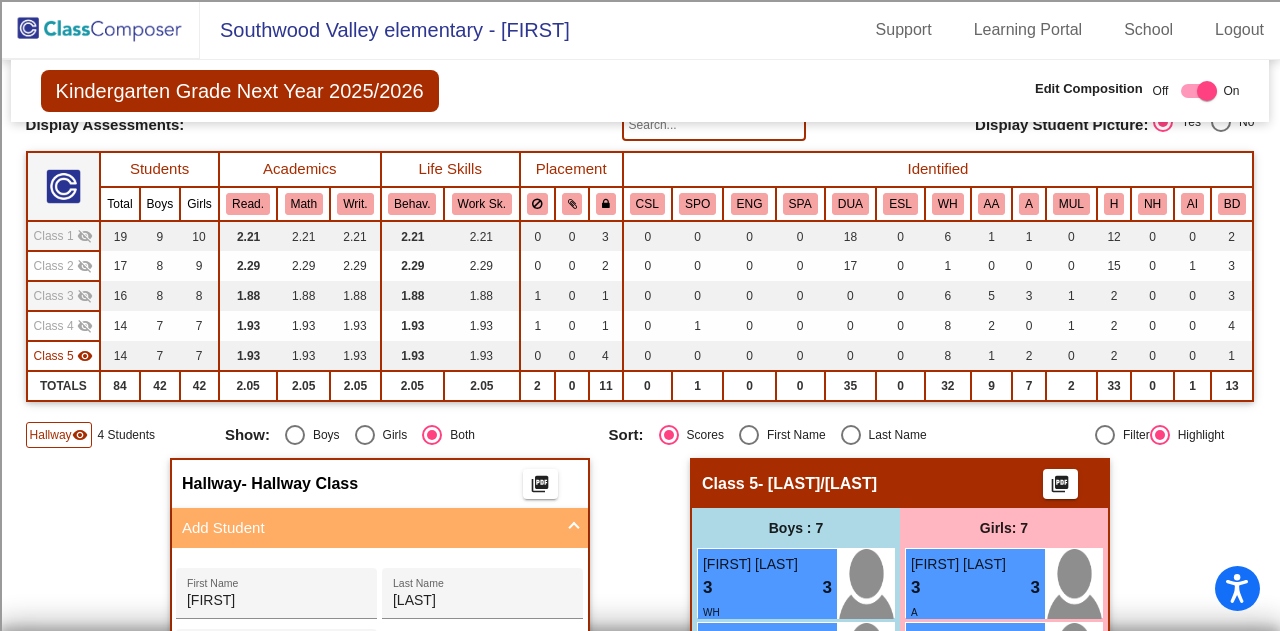 scroll, scrollTop: 116, scrollLeft: 0, axis: vertical 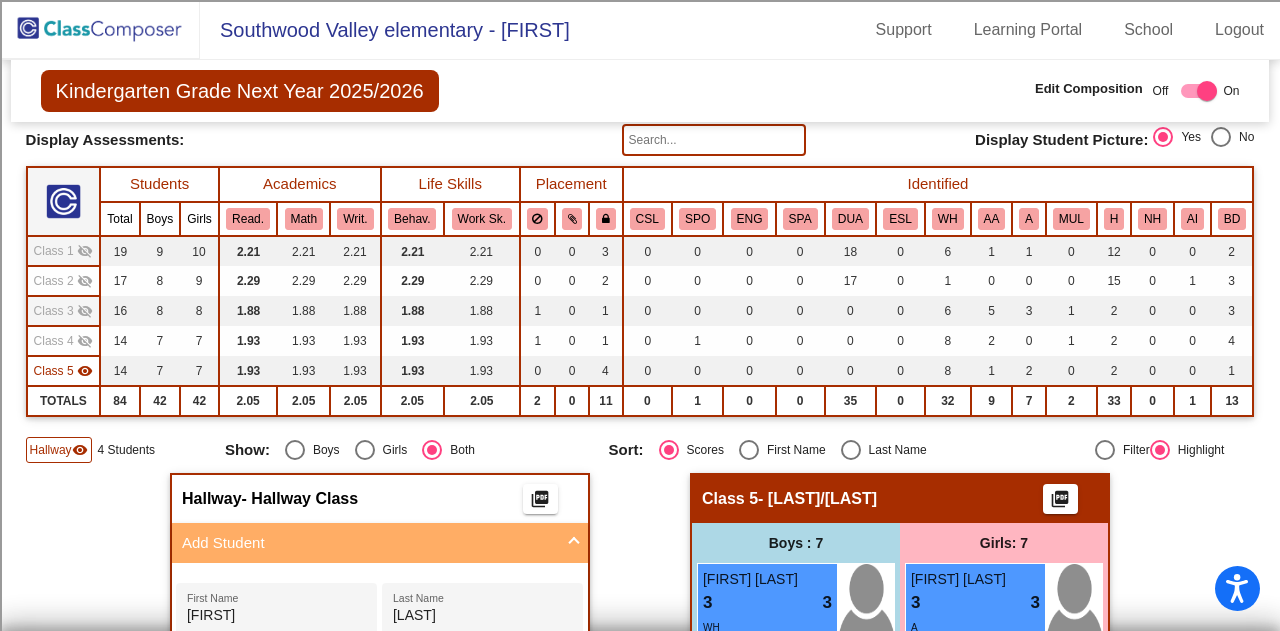 click on "Class 4" 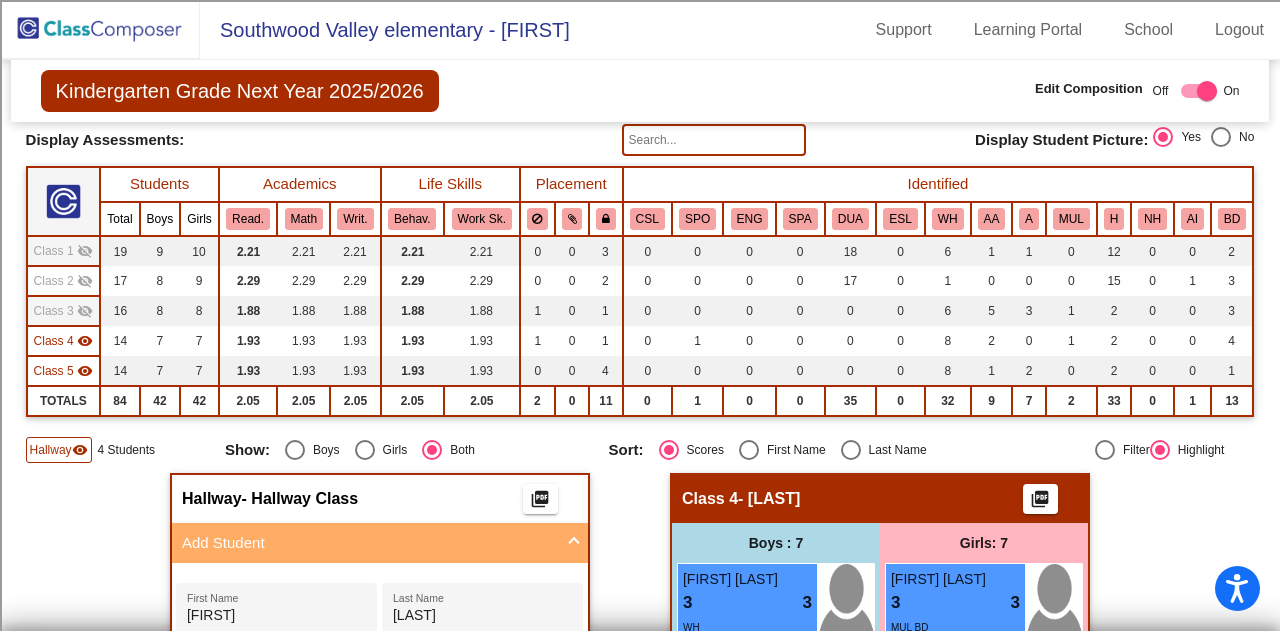 click on "Class 3" 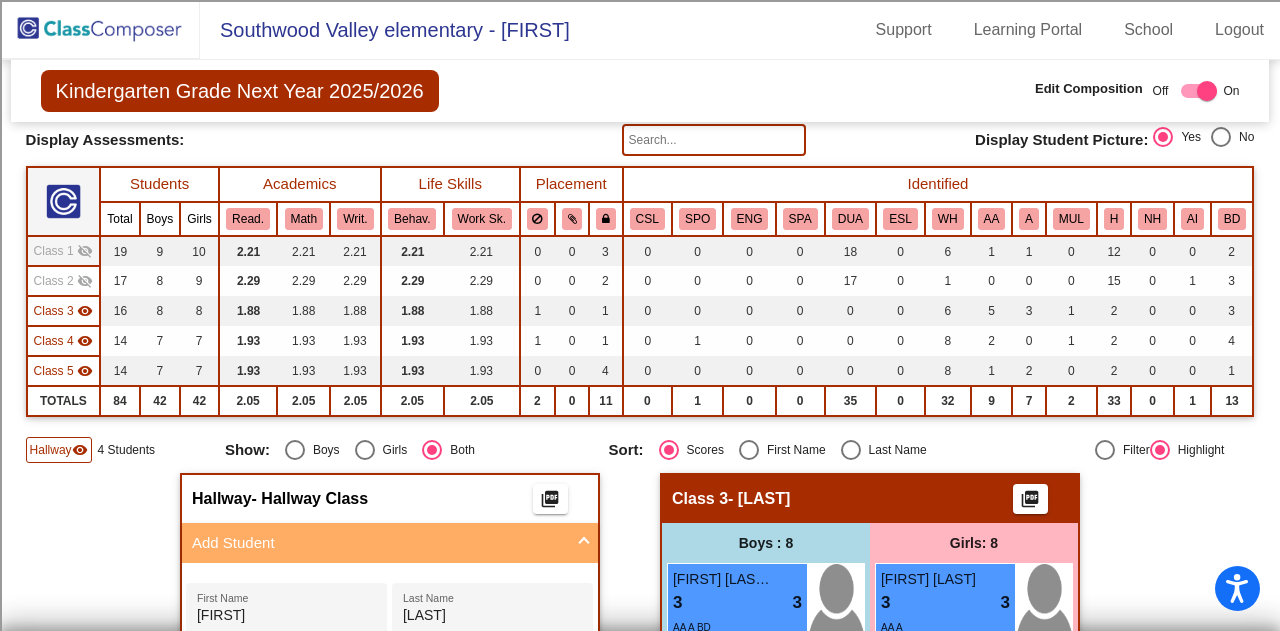 click on "Hallway" 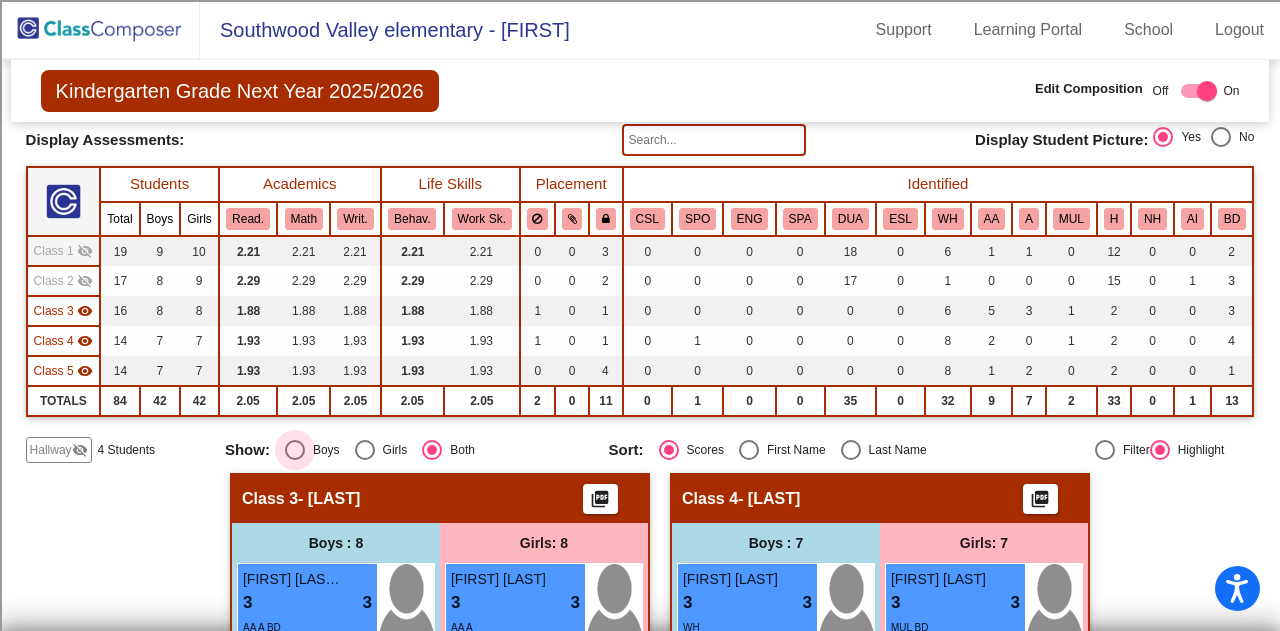 click at bounding box center [295, 450] 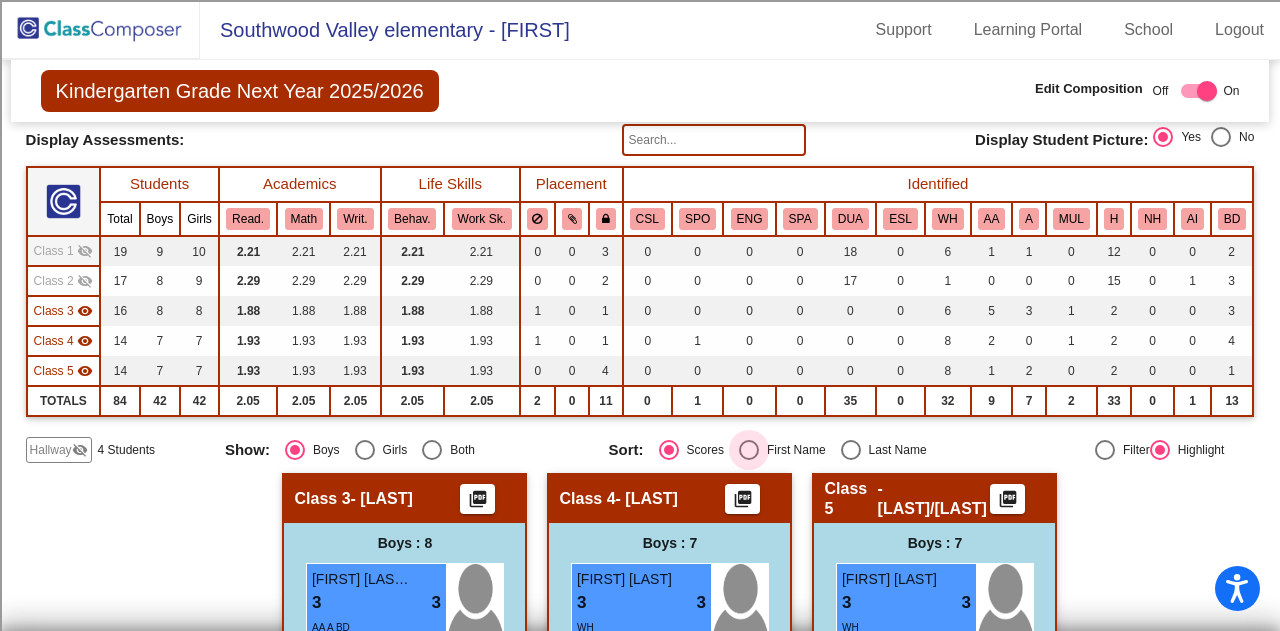 click at bounding box center (749, 450) 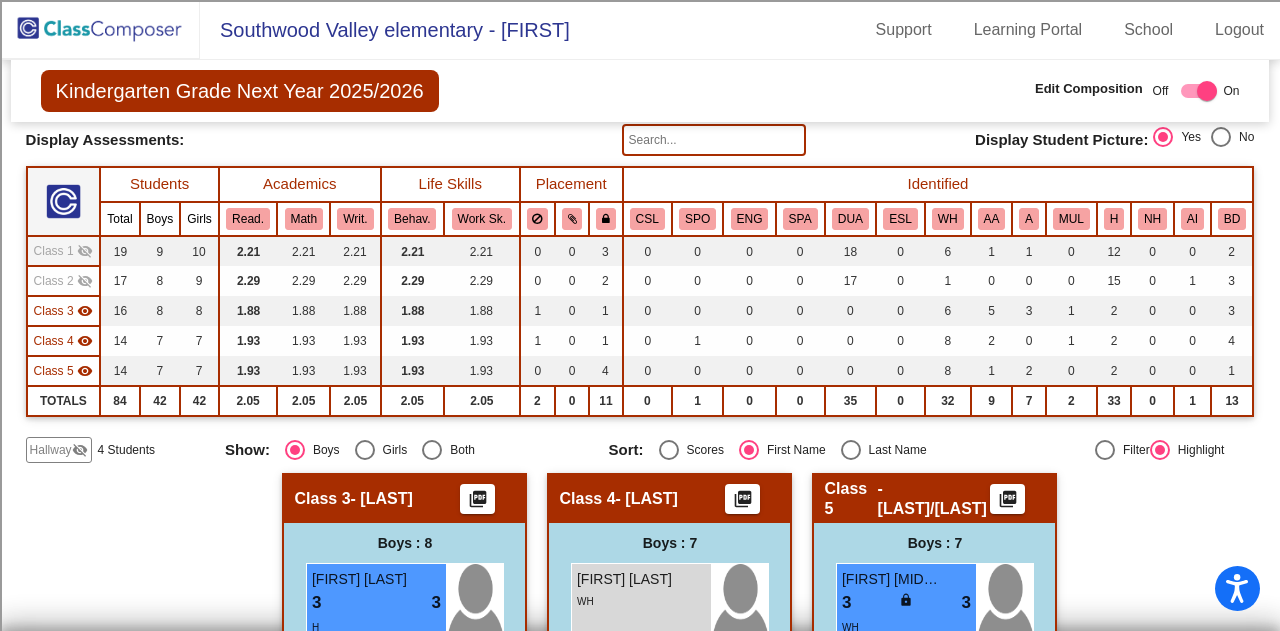 click on "Hallway   - Hallway Class  picture_as_pdf  Add Student  [FIRST] [LAST] [LAST] [LAST]  (Recommended)   Boy   Girl   Non Binary Add Close  Boys : 3  [FIRST] [LAST] [LAST] 3 lock do_not_disturb_alt 3 WH [FIRST] [LAST] [LAST] 3 lock do_not_disturb_alt 3 A [FIRST] [LAST] [LAST] 3 lock do_not_disturb_alt 3 WH Girls: 1 [FIRST] [LAST] [LAST] 3 lock do_not_disturb_alt 3 WH Class 1   - Colokuris DL   picture_as_pdf  Add Student  [FIRST] [LAST] [LAST]  (Recommended)   Boy   Girl   Non Binary Add Close  Boys : 9  [FIRST] [LAST] 3 lock do_not_disturb_alt 3 H BD DUA [FIRST] [LAST] [LAST] 3 lock do_not_disturb_alt 3 H DUA [FIRST] [LAST] [LAST] 3 lock do_not_disturb_alt 3 H DUA [FIRST] [LAST] [LAST] 3 lock do_not_disturb_alt 3 H DUA [FIRST] [LAST] [LAST] 3 lock do_not_disturb_alt 3 DUA WH [FIRST] [LAST] lock do_not_disturb_alt DUA WH [FIRST] [LAST] lock do_not_disturb_alt DUA H [FIRST] [LAST] lock do_not_disturb_alt DUA H [FIRST] [LAST] lock do_not_disturb_alt DUA A 3 lock" 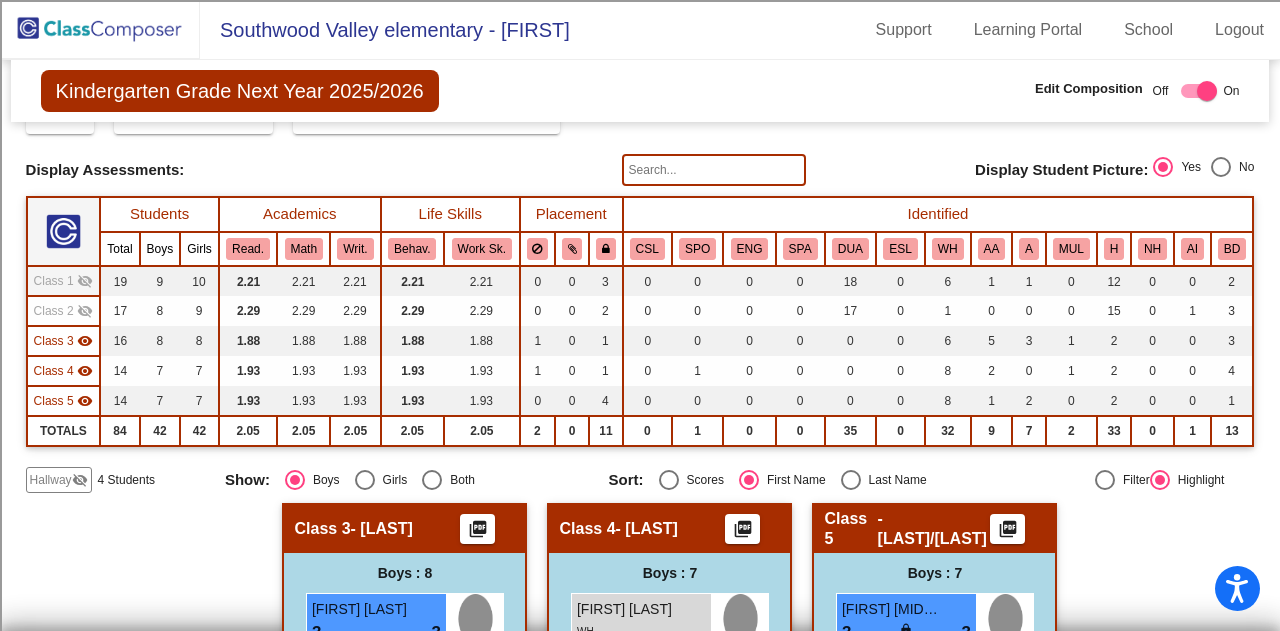 scroll, scrollTop: 70, scrollLeft: 0, axis: vertical 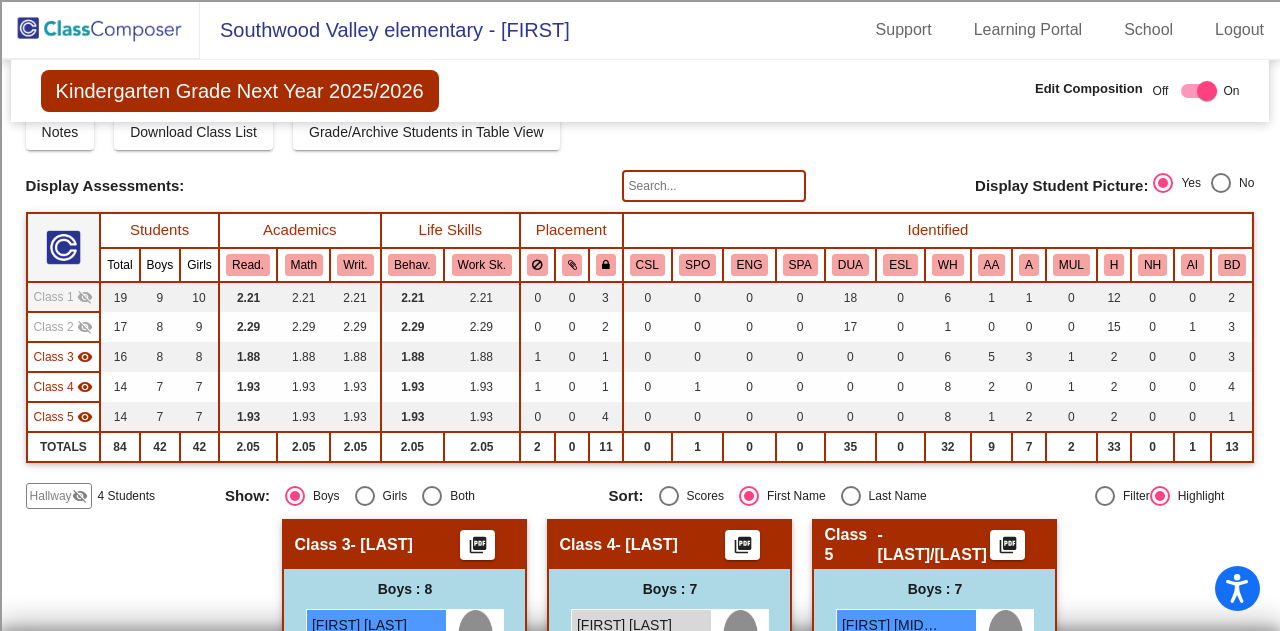 click 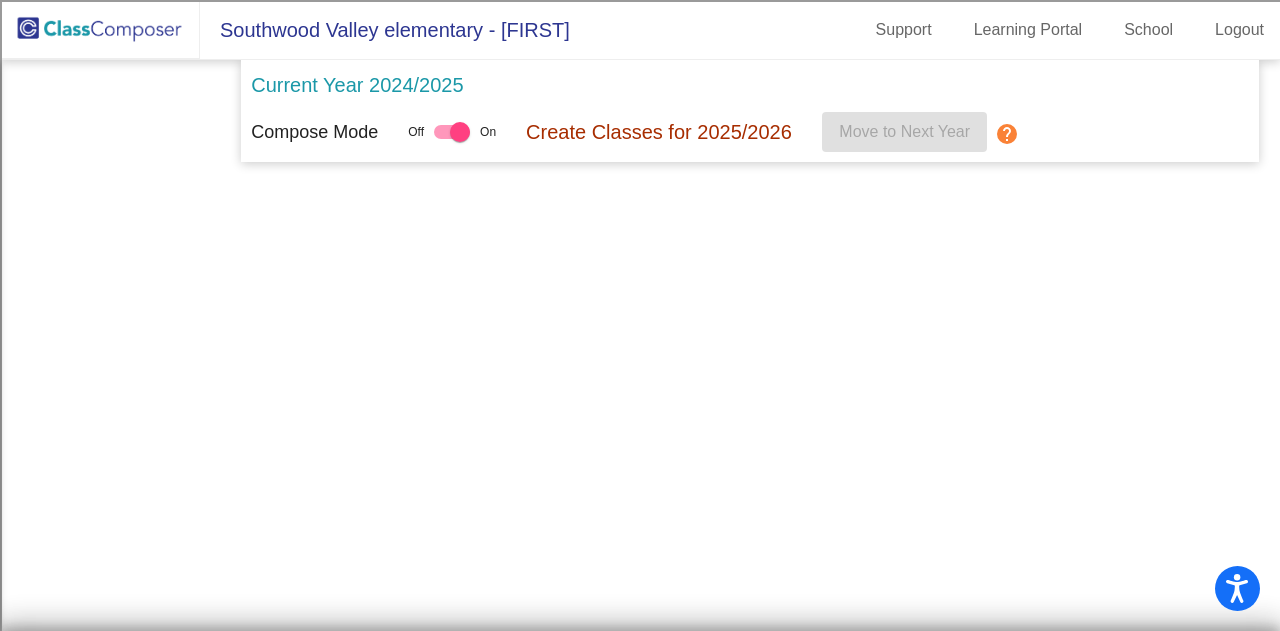 scroll, scrollTop: 0, scrollLeft: 0, axis: both 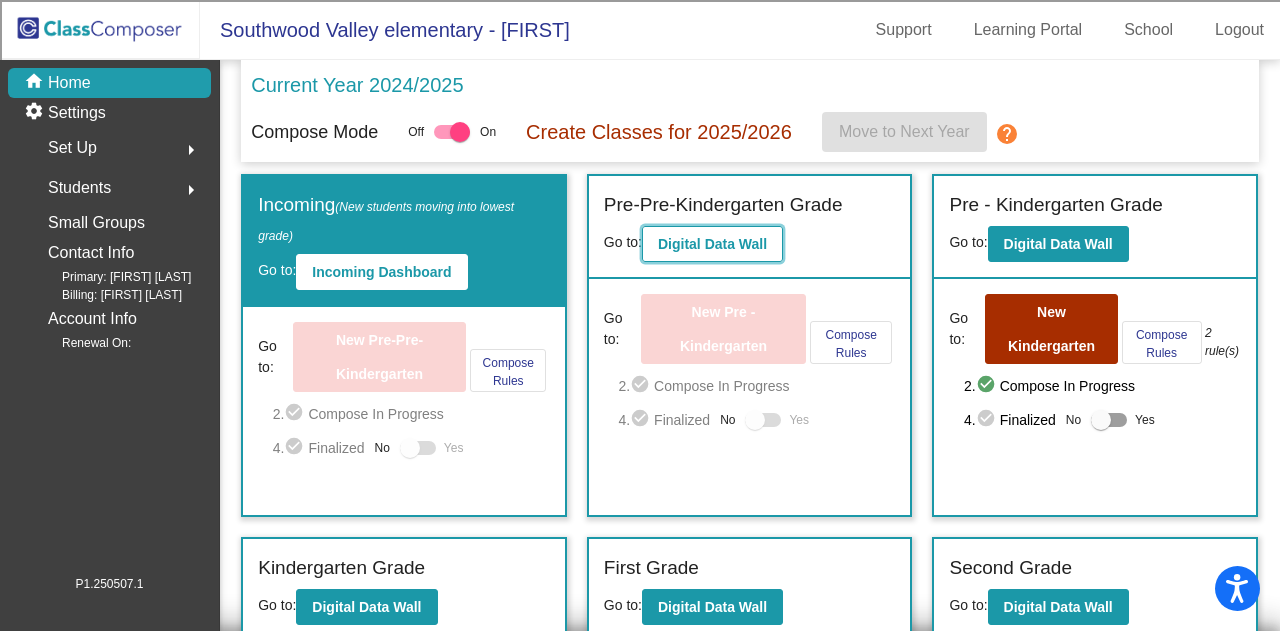 click on "Digital Data Wall" 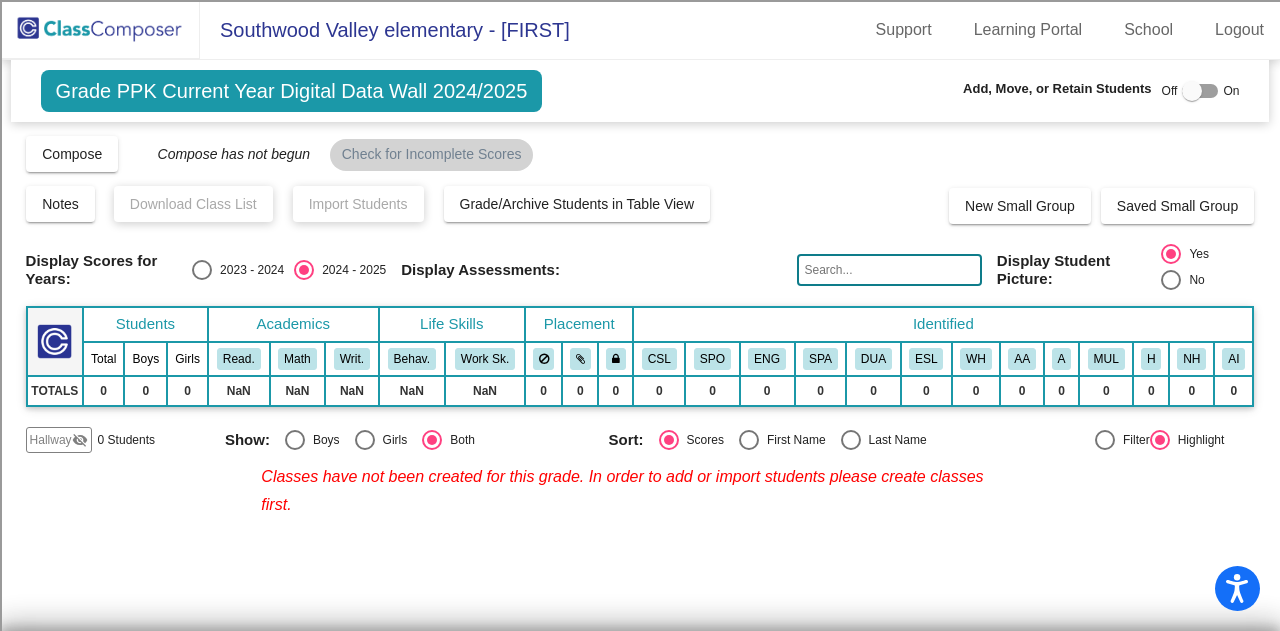 click 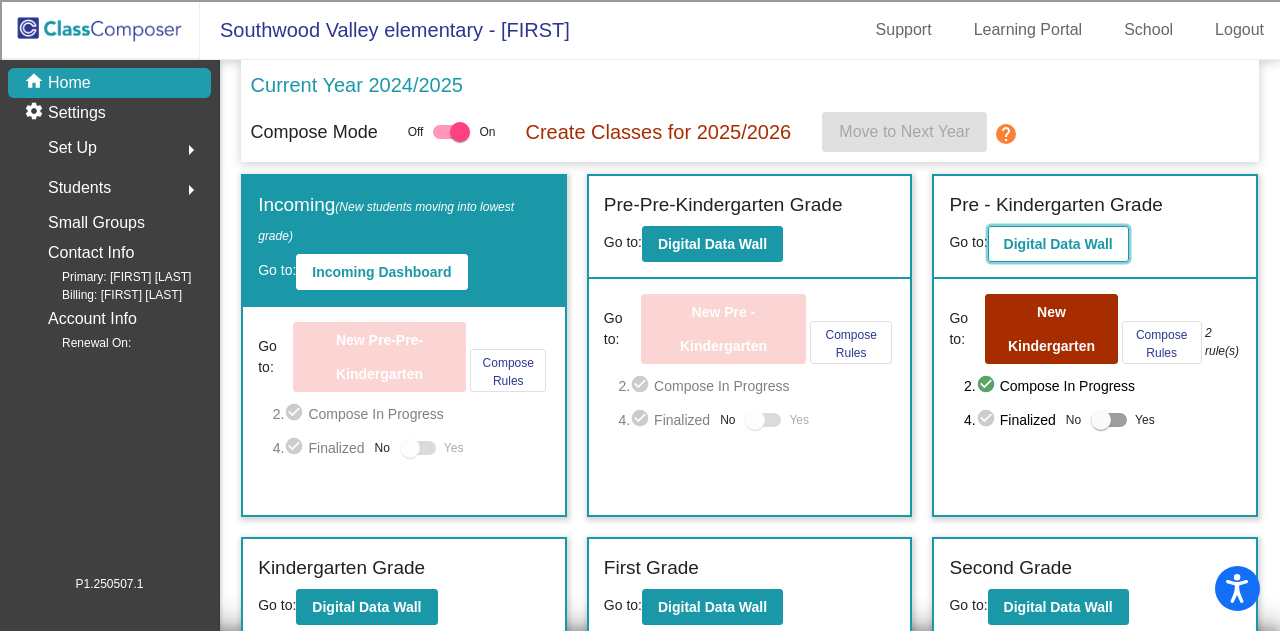 click on "Digital Data Wall" 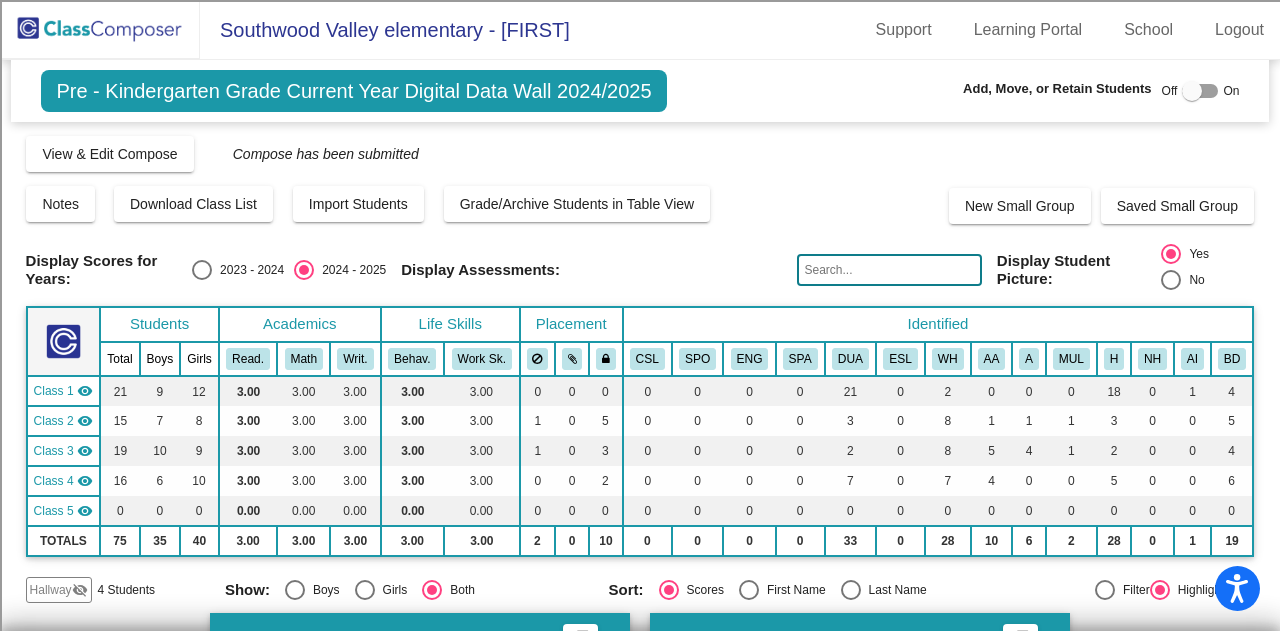 click on "Display Assessments:" 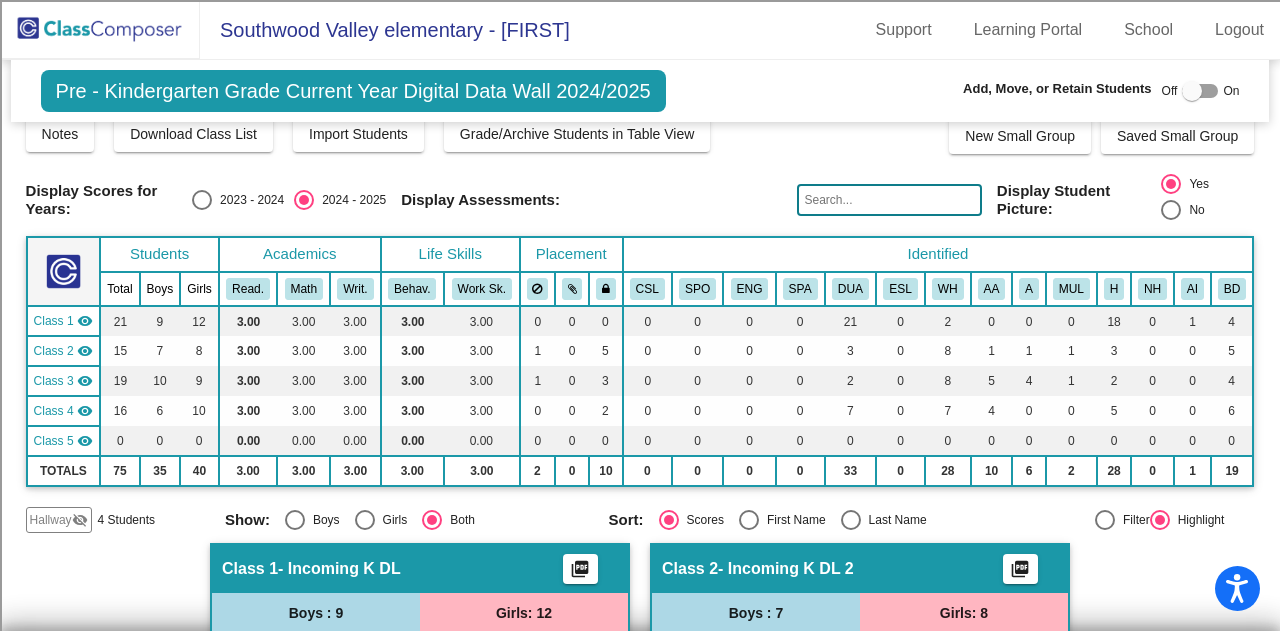 scroll, scrollTop: 40, scrollLeft: 0, axis: vertical 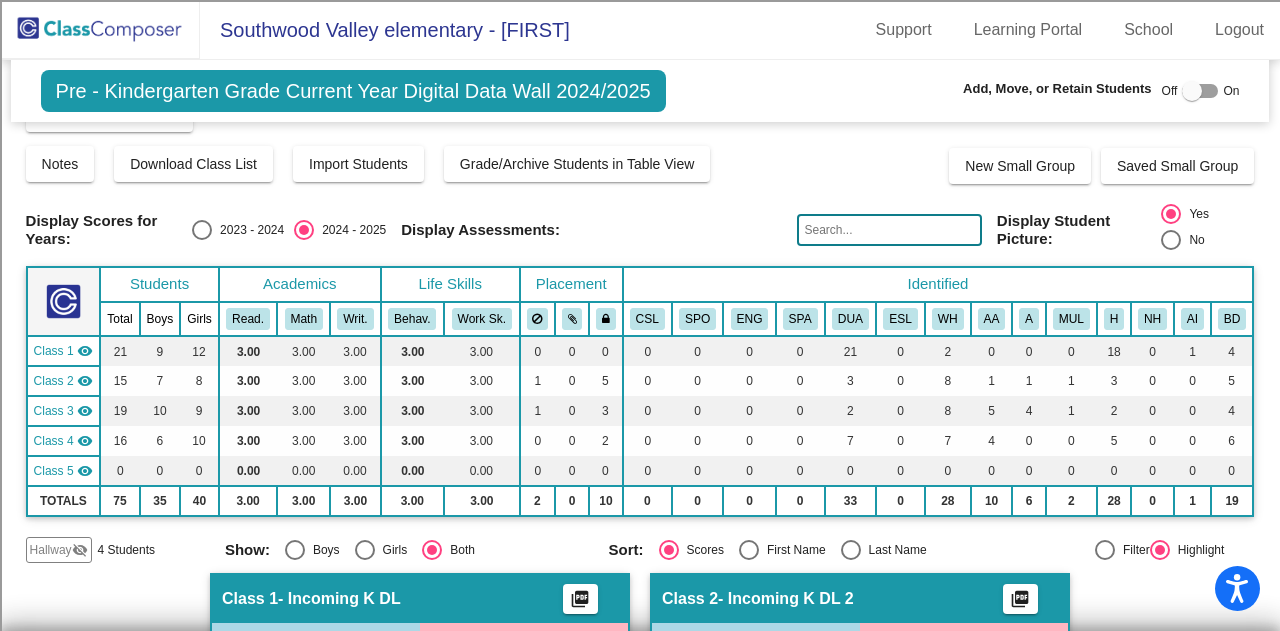 click 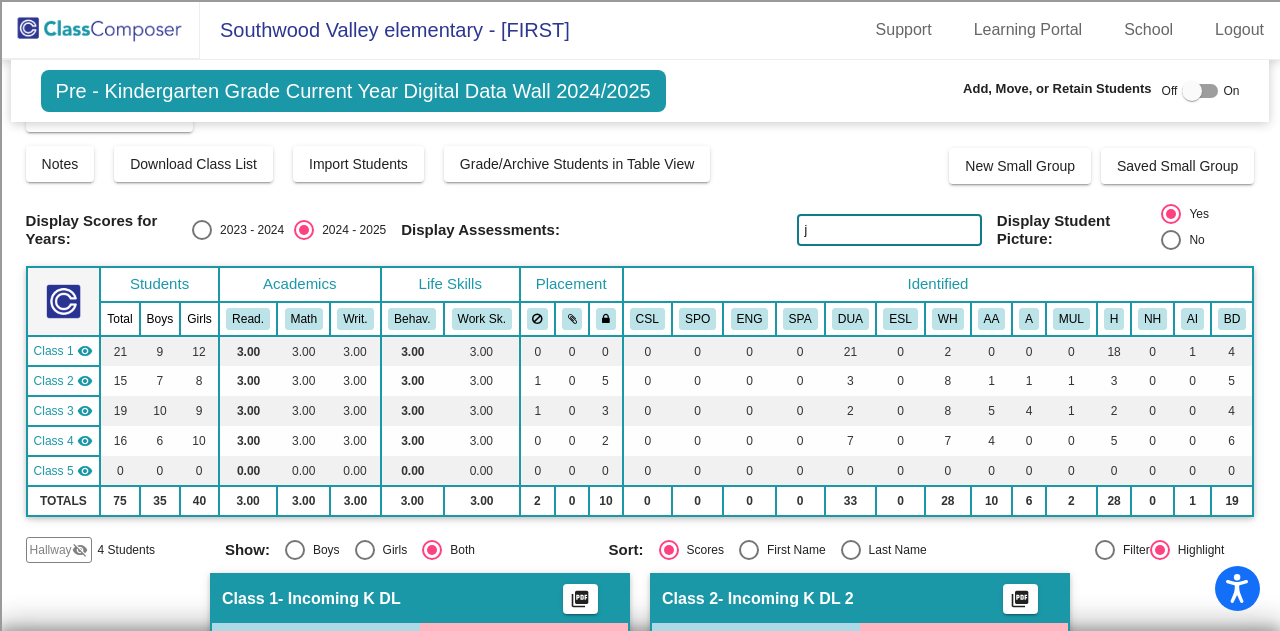 click on "j" 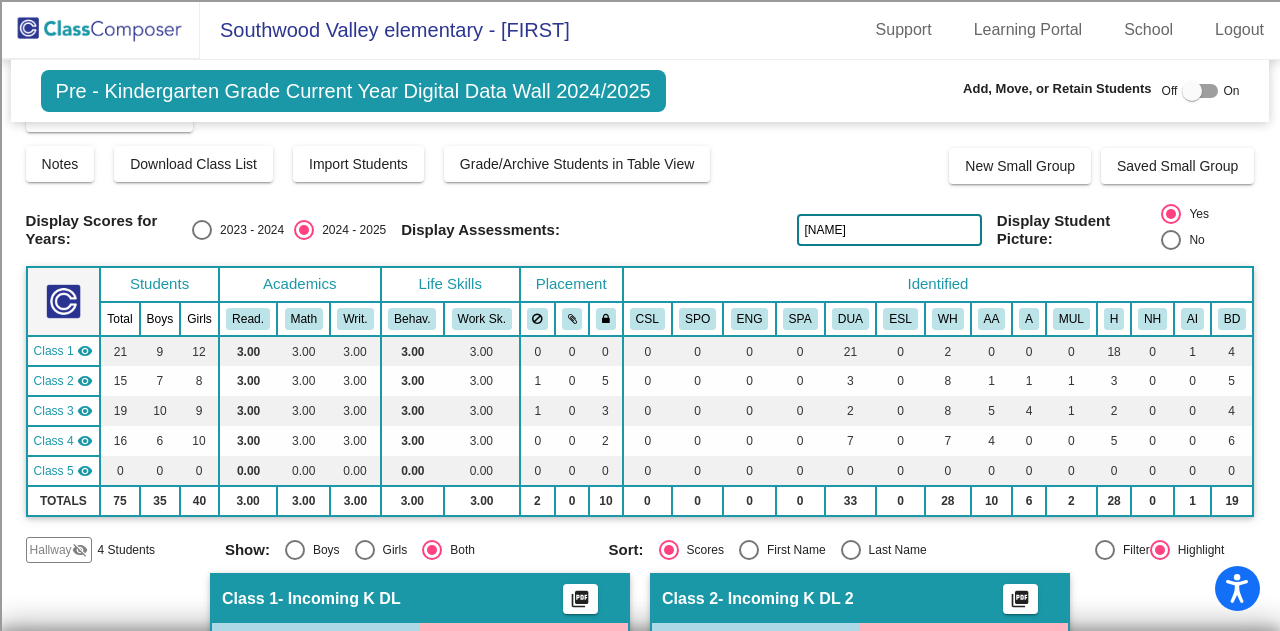 type on "[NAME]" 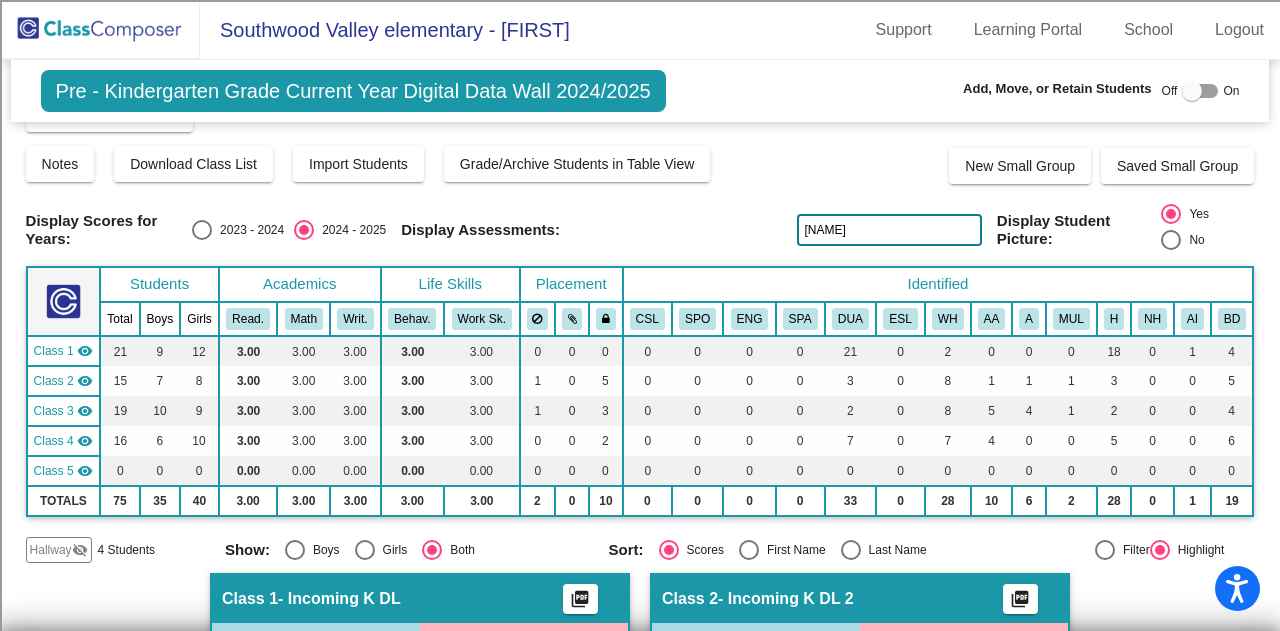 click on "Boys : 3  [FIRST] [LAST] 3 lock do_not_disturb_alt 3 WH [FIRST] [LAST] 3 lock do_not_disturb_alt 3 A [FIRST] [LAST] 3 lock do_not_disturb_alt 3 WH Girls: 1 [FIRST] [LAST] 3 lock do_not_disturb_alt 3 WH Class 1   - Incoming K DL  picture_as_pdf  Add Student  First Name Last Name Student Id  (Recommended)   Boy   Girl   Non Binary Add Close  Boys : 9  [FIRST] [LAST] 3 lock do_not_disturb_alt 3 H DUA [FIRST] [LAST] 3 lock do_not_disturb_alt 3 AI DUA [FIRST] [LAST] 3 lock do_not_disturb_alt 3 H DUA [FIRST] [LAST] 3 lock do_not_disturb_alt 3 H DUA [FIRST] [LAST] 3 lock do_not_disturb_alt 3 H DUA [FIRST] [LAST] 3 lock do_not_disturb_alt 3 H DUA [FIRST] [LAST] 3 lock do_not_disturb_alt 3 H DUA [FIRST] [LAST] 3 lock 3 3 3" 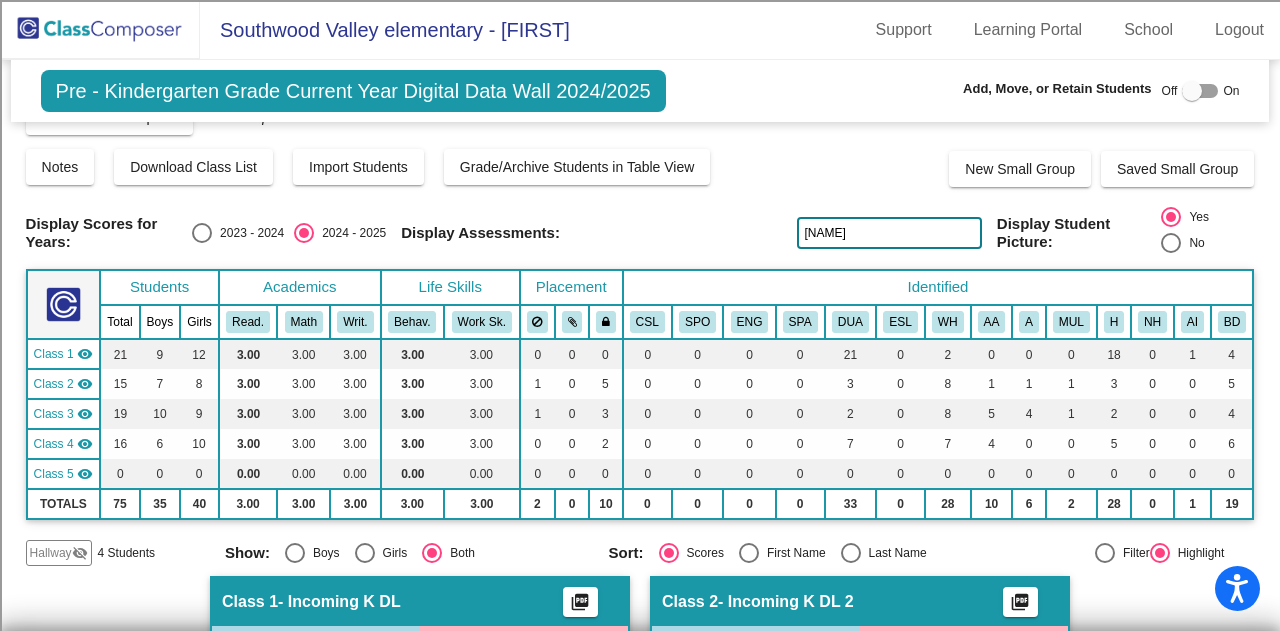 scroll, scrollTop: 0, scrollLeft: 0, axis: both 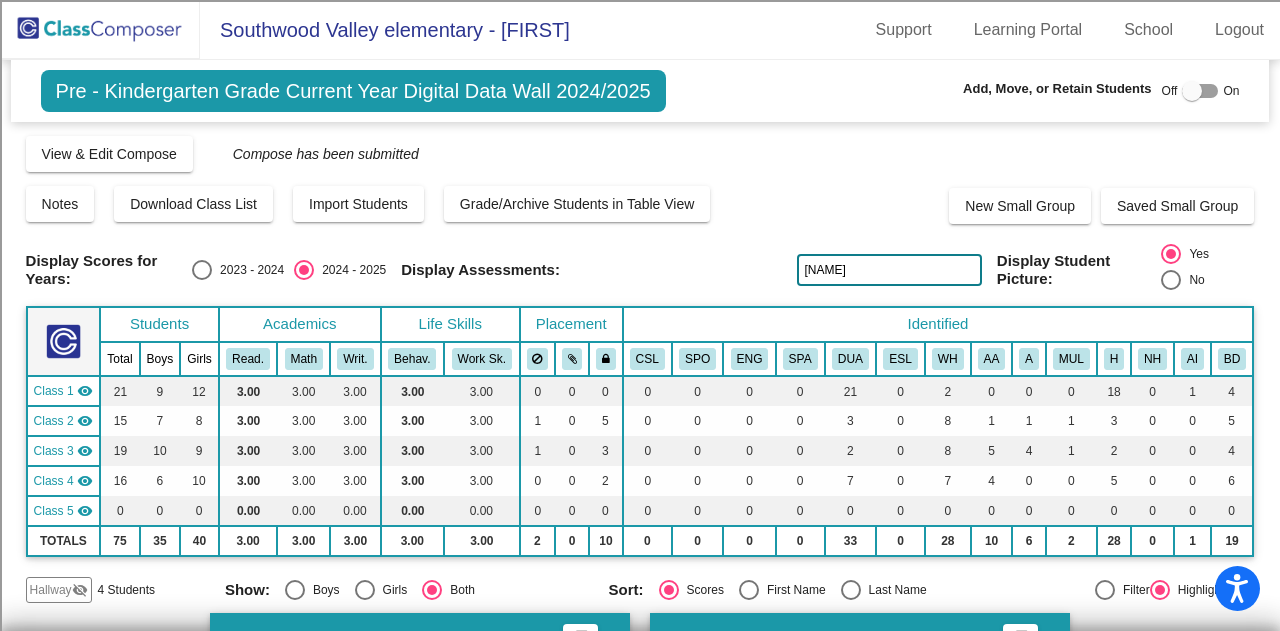 click on "Class 5" 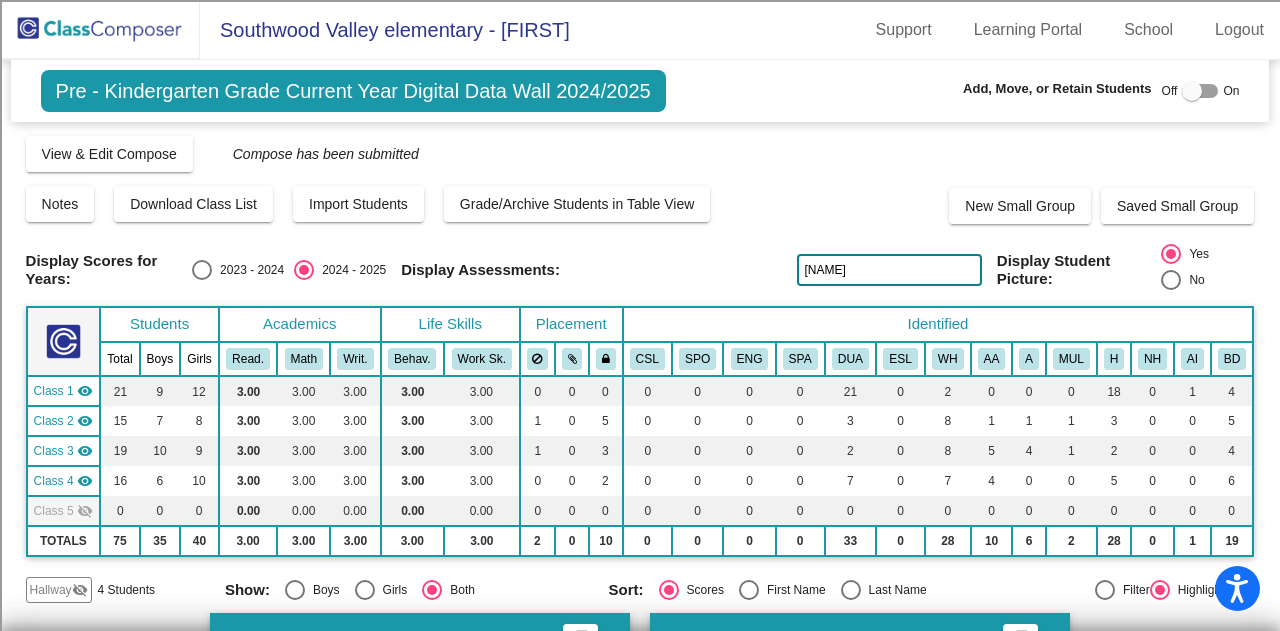click on "Class 3" 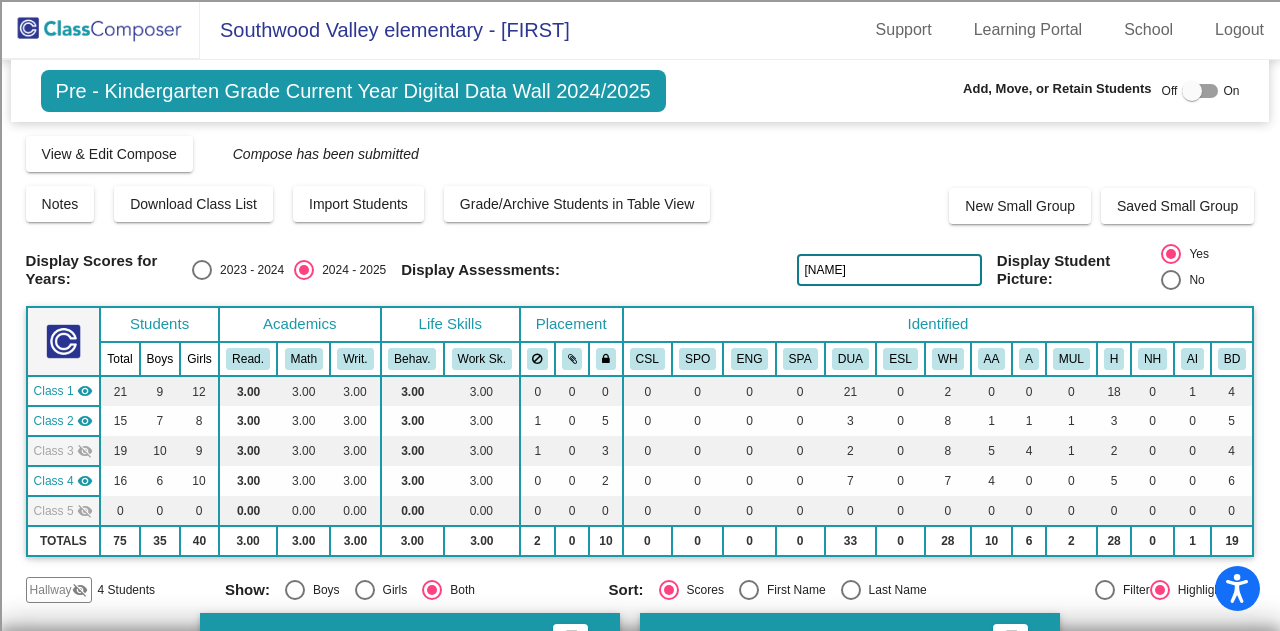 click on "Class 2  visibility" 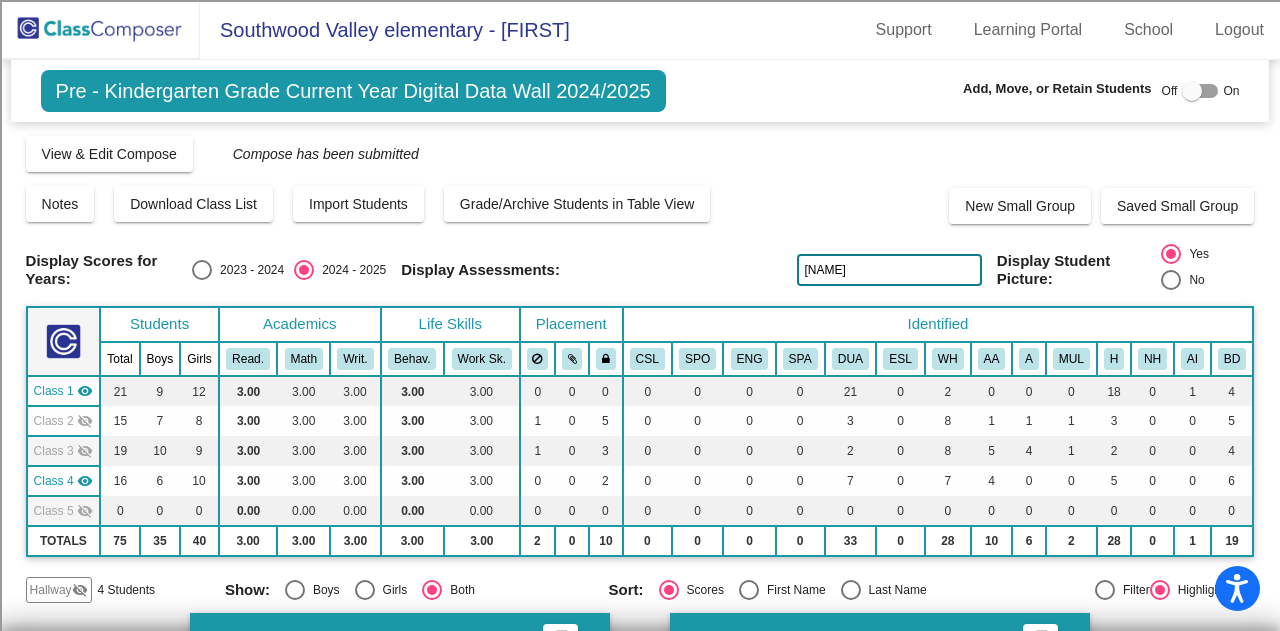 click on "Class 1" 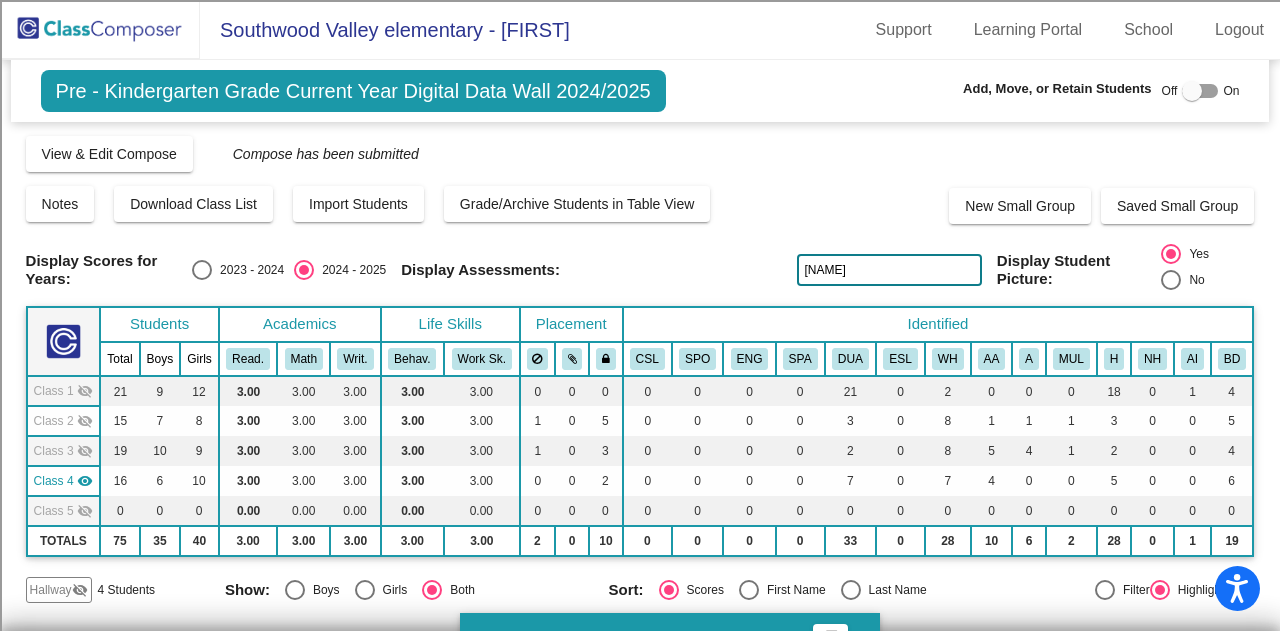 click on "Display Scores for Years:  2023 - 2024  2024 - 2025 Display Assessments: [NAME] Display Student Picture:   Yes   No" 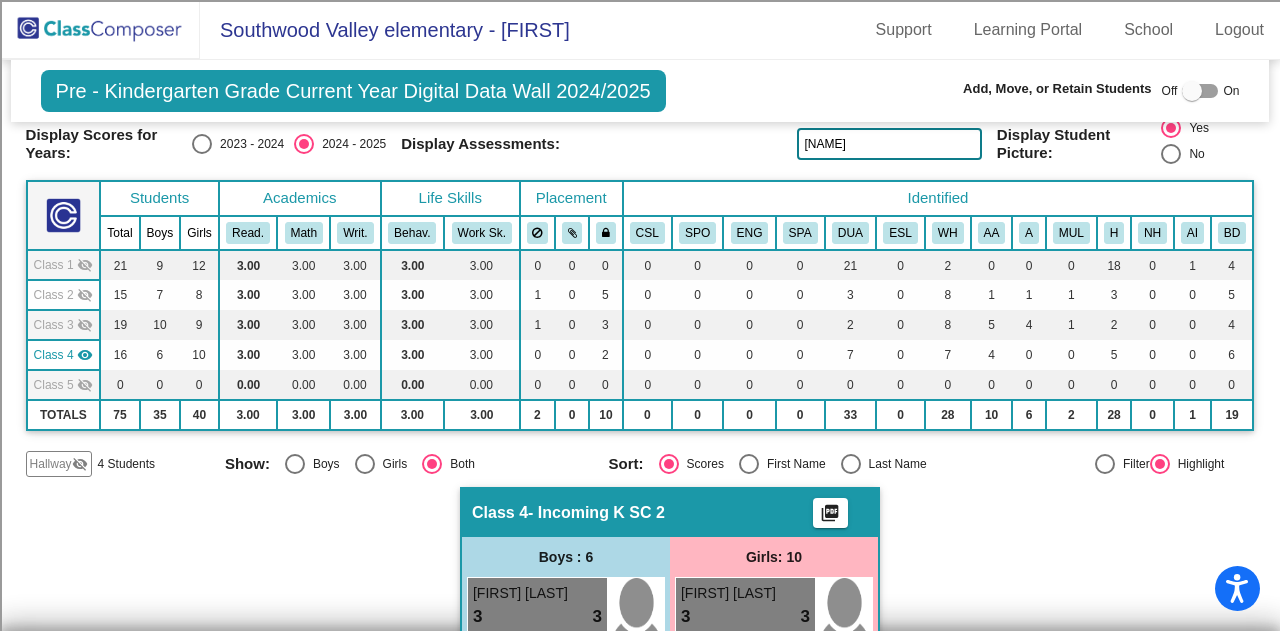 scroll, scrollTop: 40, scrollLeft: 0, axis: vertical 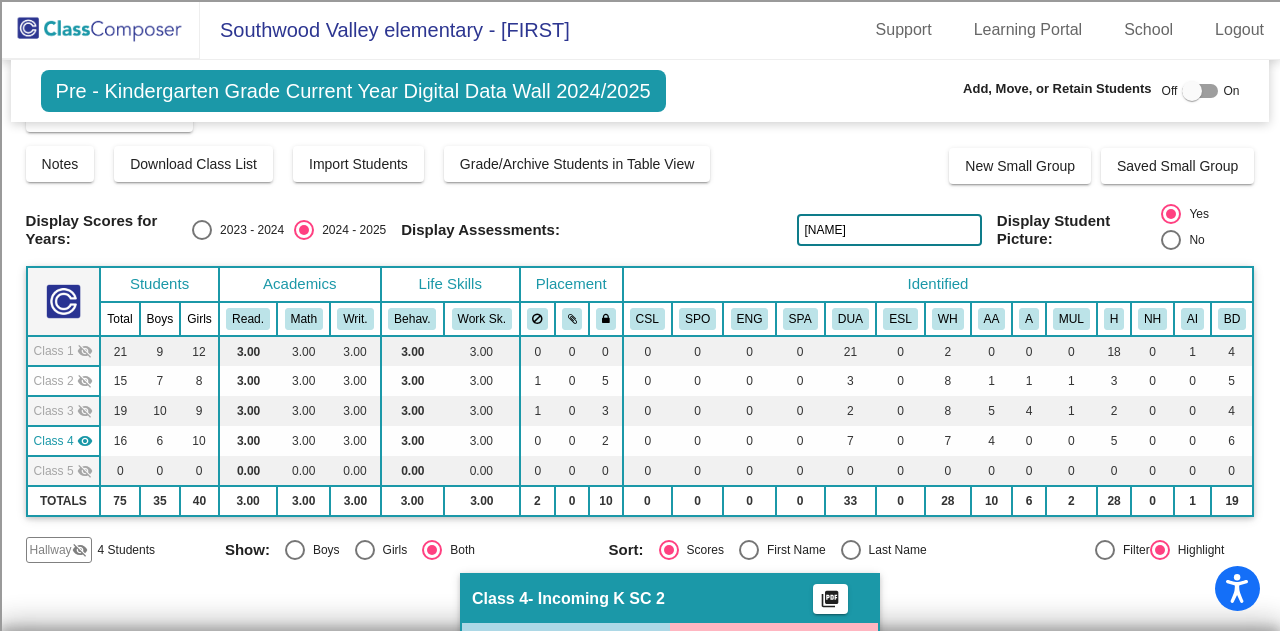 click on "Hallway" 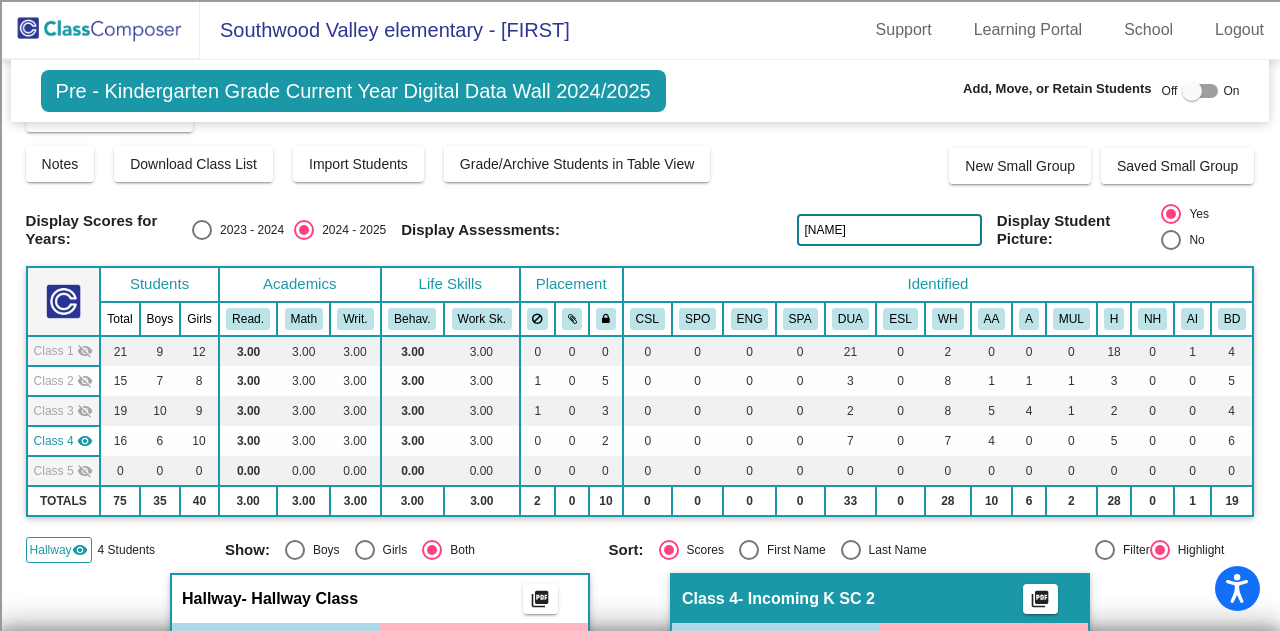 click on "Boys : 3  [FIRST] [LAST] 3 lock do_not_disturb_alt 3 WH [FIRST] [LAST] 3 lock do_not_disturb_alt 3 A [FIRST] [LAST] 3 lock do_not_disturb_alt 3 WH Girls: 1 [FIRST] [LAST] 3 lock do_not_disturb_alt 3 WH Class 1   - Incoming K DL  picture_as_pdf  Add Student  First Name Last Name Student Id  (Recommended)   Boy   Girl   Non Binary Add Close  Boys : 9  [FIRST] [LAST] 3 lock do_not_disturb_alt 3 H DUA [FIRST] [LAST] 3 lock do_not_disturb_alt 3 AI DUA [FIRST] [LAST] 3 lock do_not_disturb_alt 3 H DUA [FIRST] [LAST] 3 lock do_not_disturb_alt 3 H DUA [FIRST] [LAST] 3 lock do_not_disturb_alt 3 H DUA [FIRST] [LAST] 3 lock do_not_disturb_alt 3 H DUA [FIRST] [LAST] 3 lock do_not_disturb_alt 3 H DUA [FIRST] [LAST] 3 lock 3 3 3" 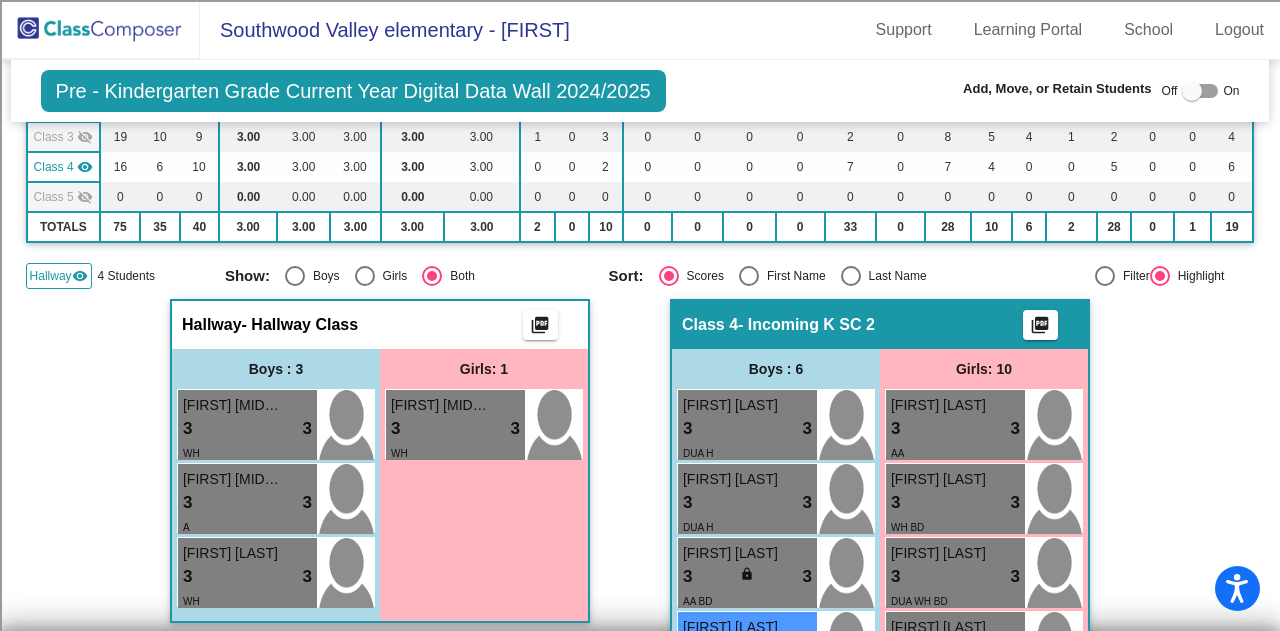 scroll, scrollTop: 440, scrollLeft: 0, axis: vertical 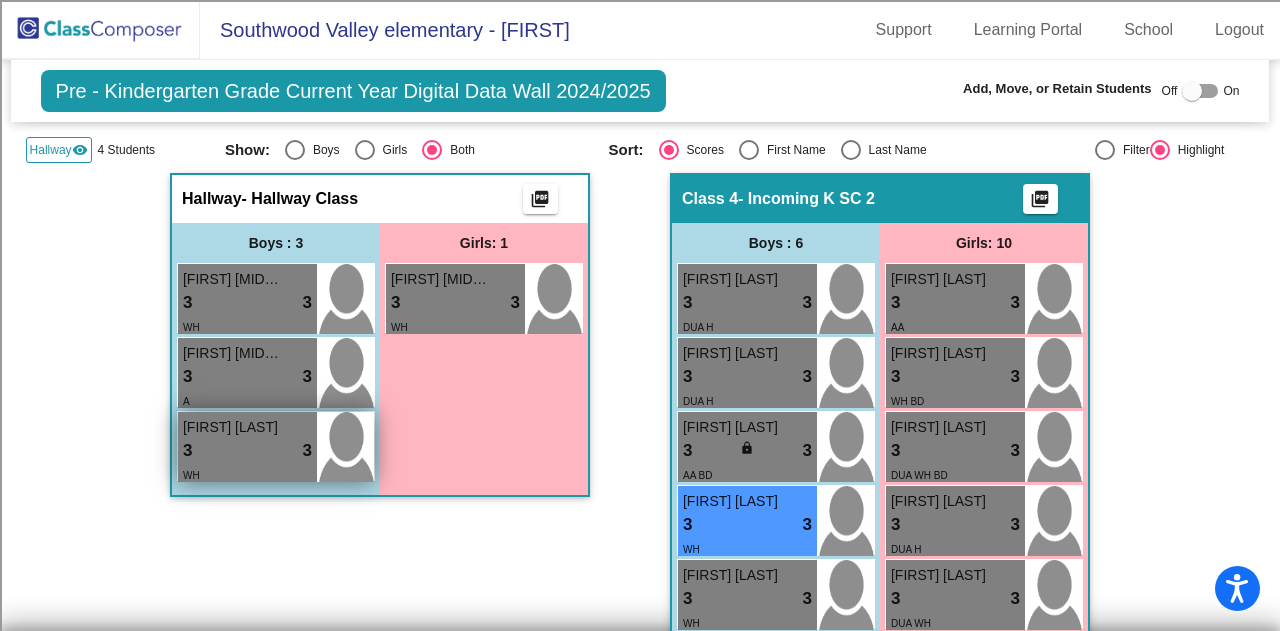 drag, startPoint x: 724, startPoint y: 513, endPoint x: 281, endPoint y: 454, distance: 446.91162 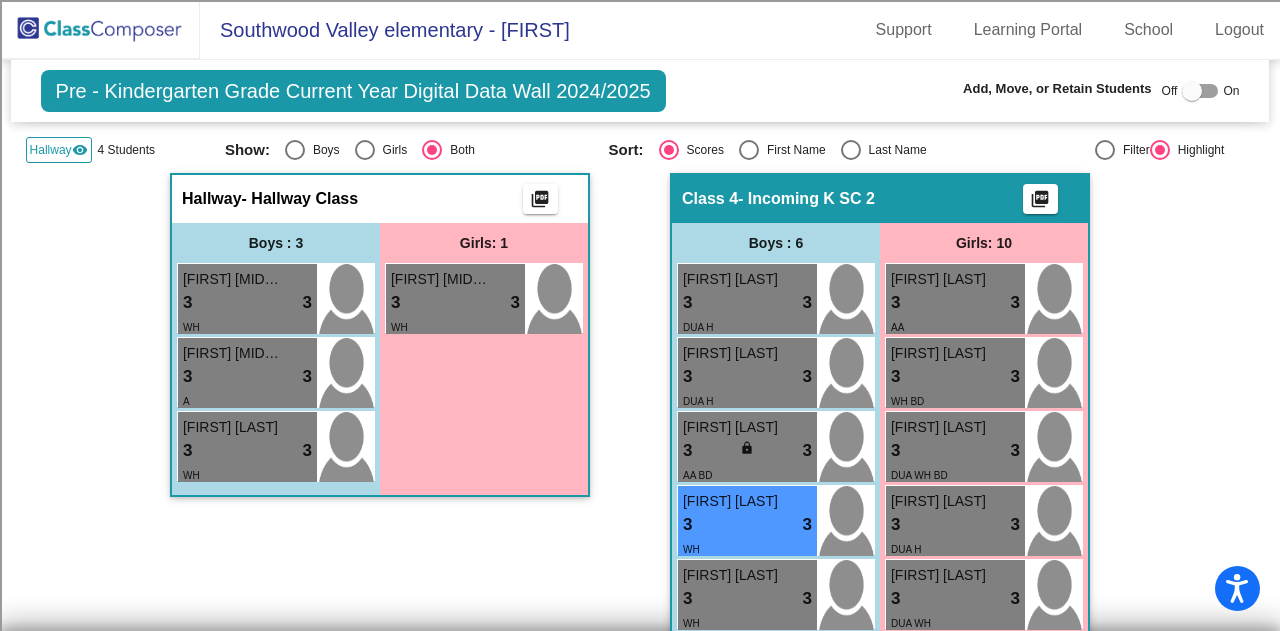 click on "Boys : 3  [FIRST] [LAST] 3 lock do_not_disturb_alt 3 WH [FIRST] [LAST] 3 lock do_not_disturb_alt 3 A [FIRST] [LAST] 3 lock do_not_disturb_alt 3 WH Girls: 1 [FIRST] [LAST] 3 lock do_not_disturb_alt 3 WH Class 1   - Incoming K DL  picture_as_pdf  Add Student  First Name Last Name Student Id  (Recommended)   Boy   Girl   Non Binary Add Close  Boys : 9  [FIRST] [LAST] 3 lock do_not_disturb_alt 3 H DUA [FIRST] [LAST] 3 lock do_not_disturb_alt 3 AI DUA [FIRST] [LAST] 3 lock do_not_disturb_alt 3 H DUA [FIRST] [LAST] 3 lock do_not_disturb_alt 3 H DUA [FIRST] [LAST] 3 lock do_not_disturb_alt 3 H DUA [FIRST] [LAST] 3 lock do_not_disturb_alt 3 H DUA [FIRST] [LAST] 3 lock do_not_disturb_alt 3 H DUA [FIRST] [LAST] 3 lock 3 3 3" 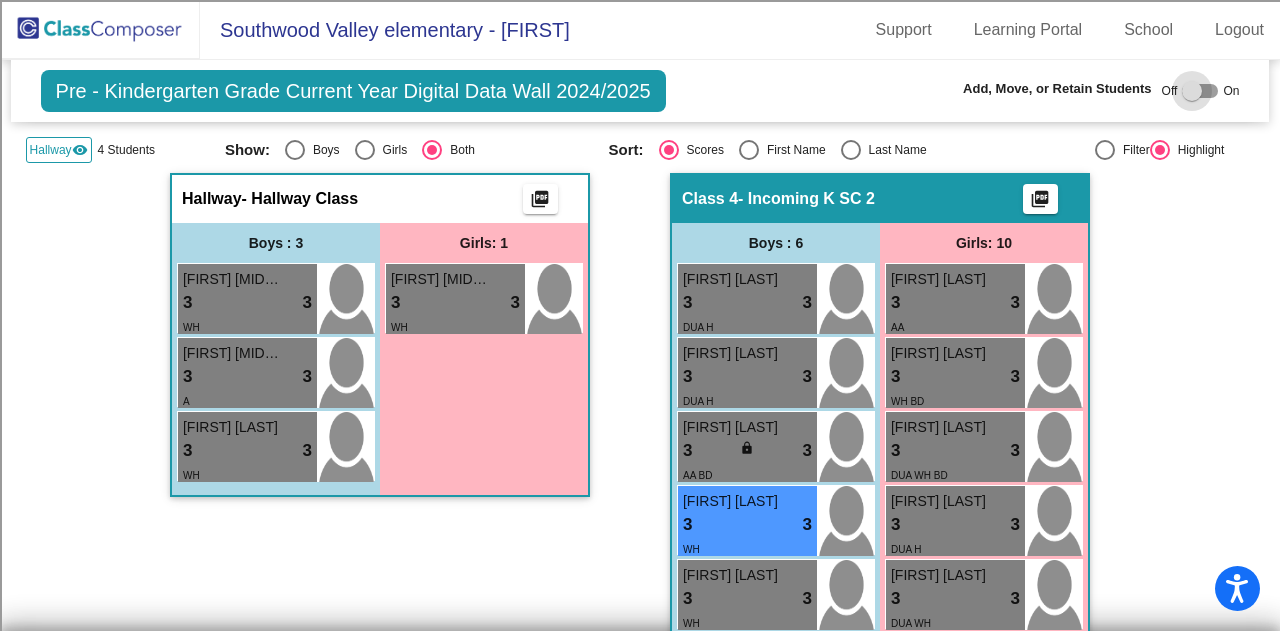 click at bounding box center (1192, 91) 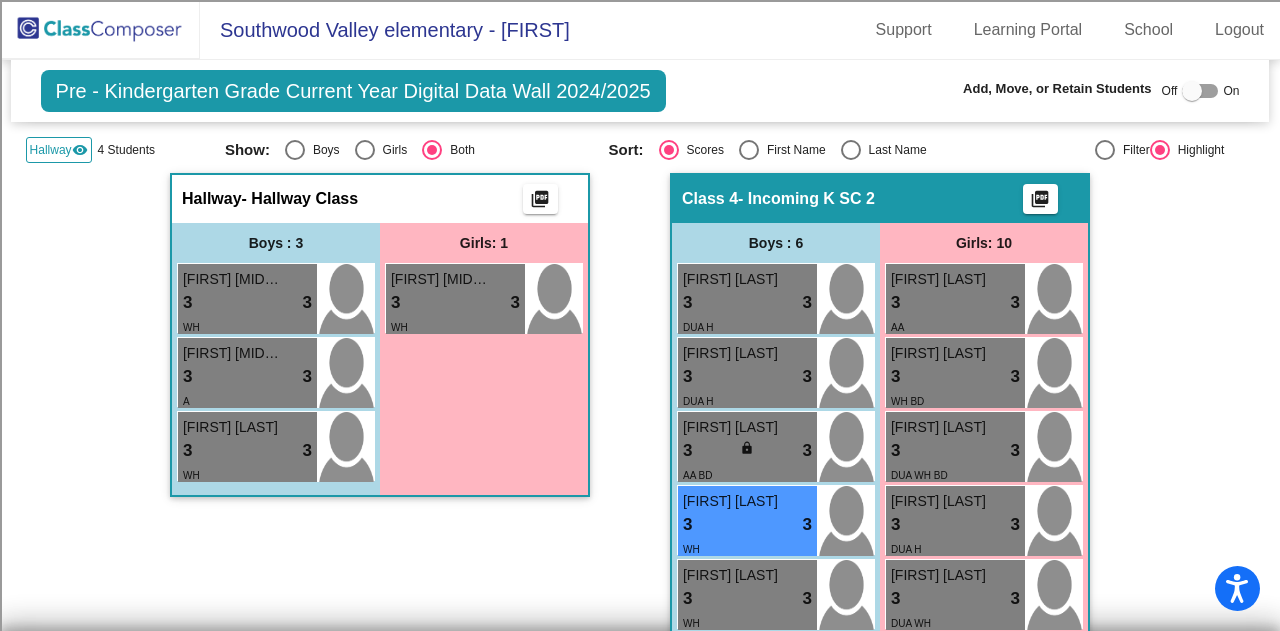 checkbox on "true" 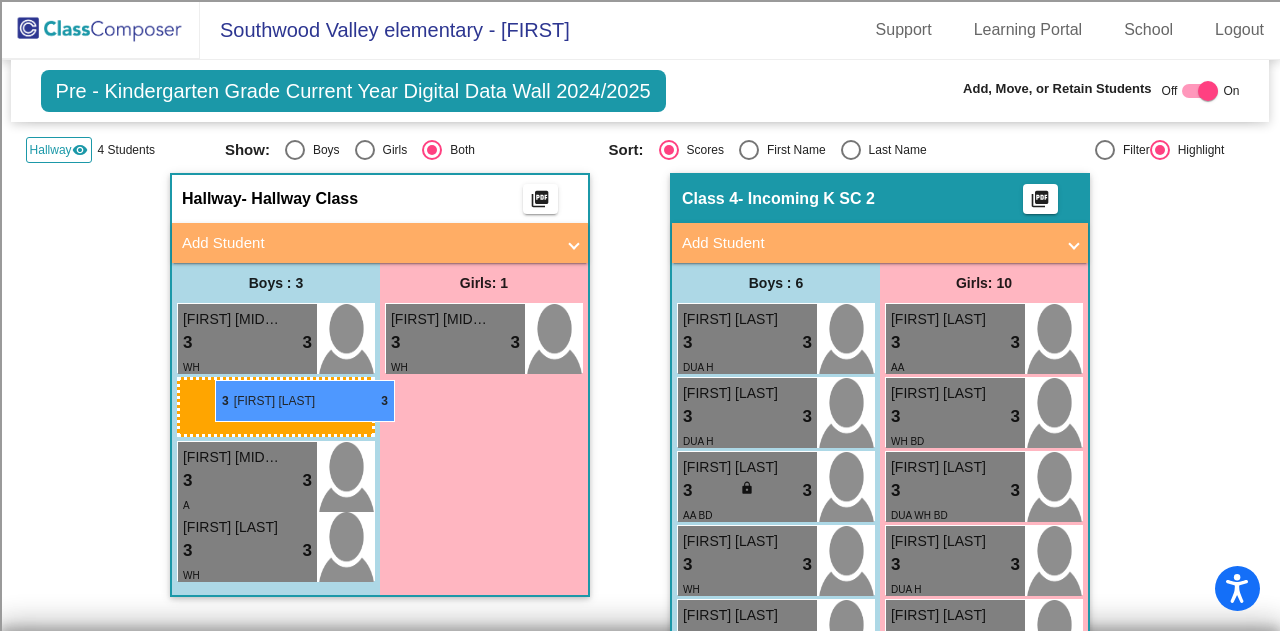 drag, startPoint x: 726, startPoint y: 557, endPoint x: 215, endPoint y: 380, distance: 540.78644 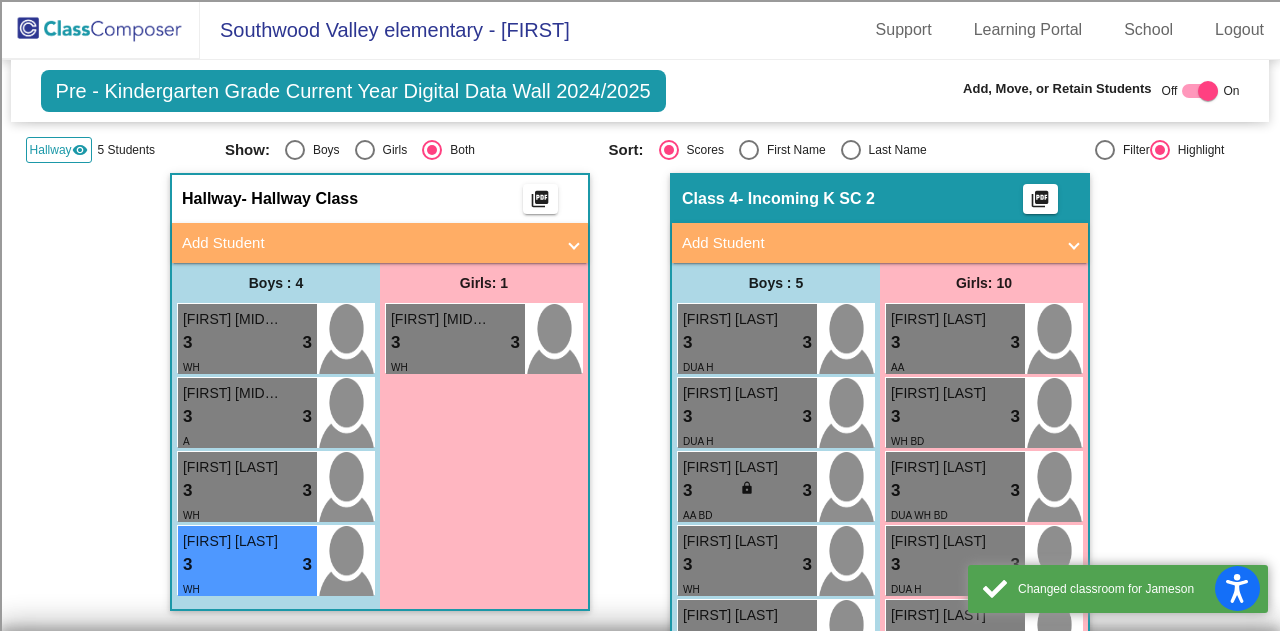 click on "Hallway   - Hallway Class  picture_as_pdf  Add Student  First Name Last Name Student Id  (Recommended)   Boy   Girl   Non Binary Add Close  Boys : 4  [FIRST] [LAST] 3 lock do_not_disturb_alt 3 WH [FIRST] [LAST] 3 lock do_not_disturb_alt 3 A [FIRST] [LAST] 3 lock do_not_disturb_alt 3 WH [FIRST] [LAST] 3 lock do_not_disturb_alt 3 WH Girls: 1 [FIRST] [LAST] 3 lock do_not_disturb_alt 3 WH Class 1   - Incoming K DL  picture_as_pdf  Add Student  First Name Last Name Student Id  (Recommended)   Boy   Girl   Non Binary Add Close  Boys : 9  [FIRST] [LAST] [FIRST] 3 lock do_not_disturb_alt 3 H DUA [FIRST] [LAST] 3 lock do_not_disturb_alt 3 AI DUA [FIRST] [LAST] 3 lock do_not_disturb_alt 3 H DUA [FIRST] [LAST] 3 lock do_not_disturb_alt 3 H DUA [FIRST] [LAST] 3 lock do_not_disturb_alt 3 H BD DUA [FIRST] [LAST] 3 lock do_not_disturb_alt 3 H DUA [FIRST] [LAST] 3 lock do_not_disturb_alt 3 H DUA [FIRST] [LAST] 3 lock do_not_disturb_alt 3" 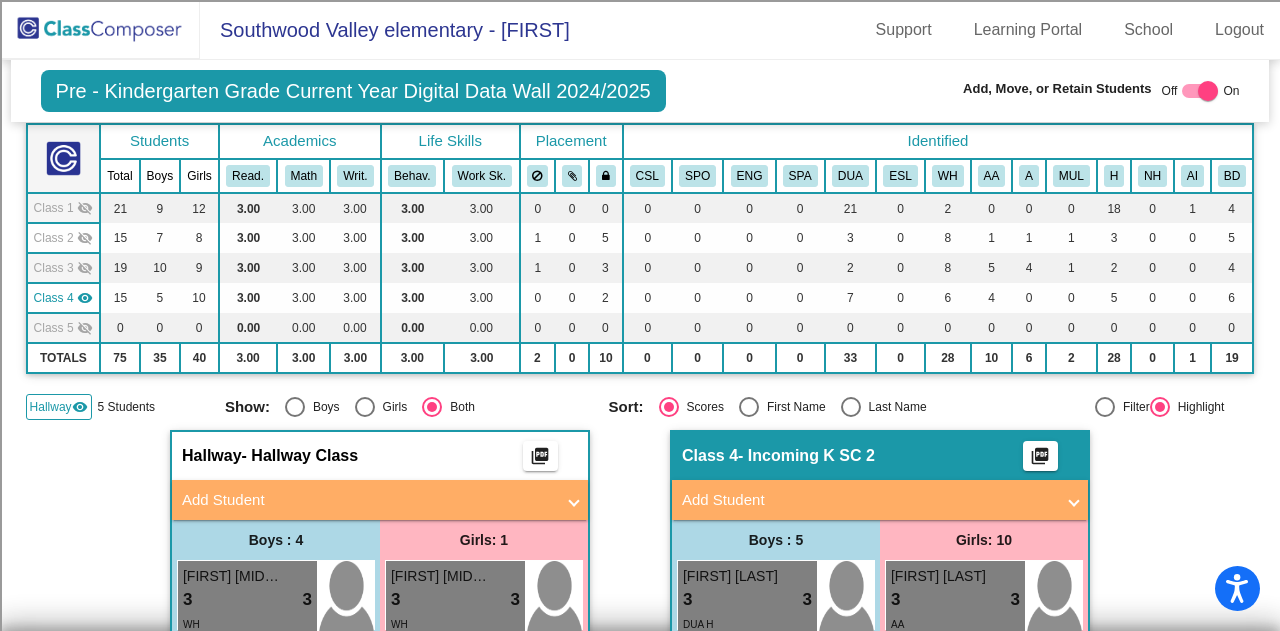 scroll, scrollTop: 0, scrollLeft: 0, axis: both 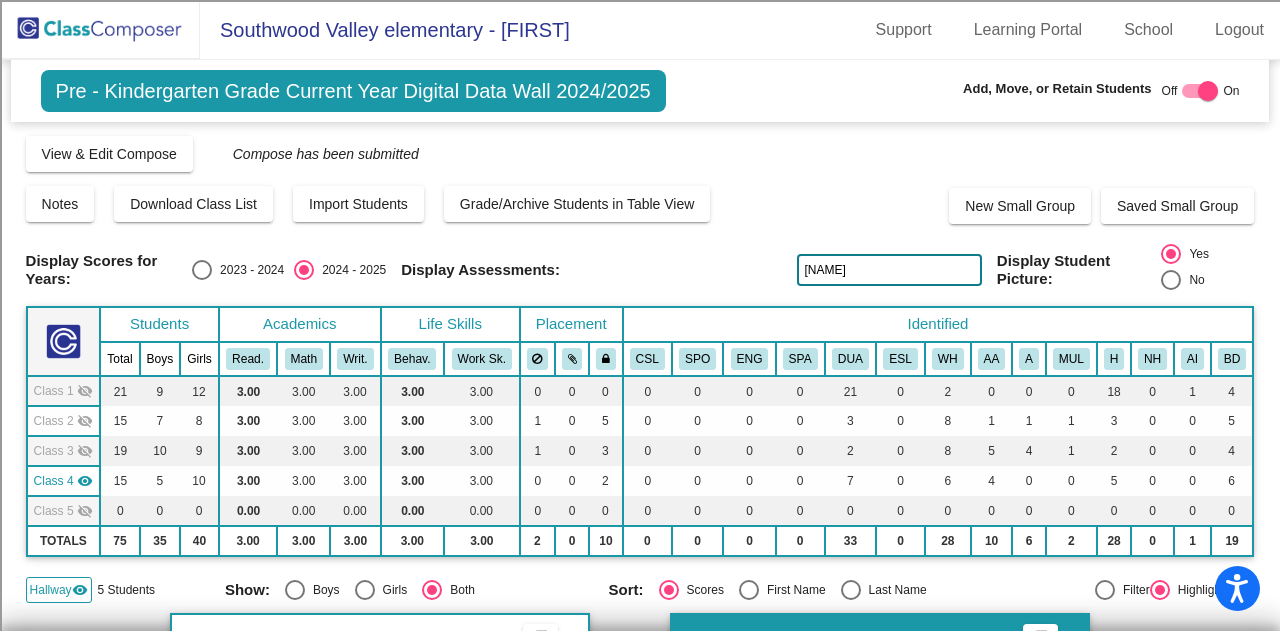 click 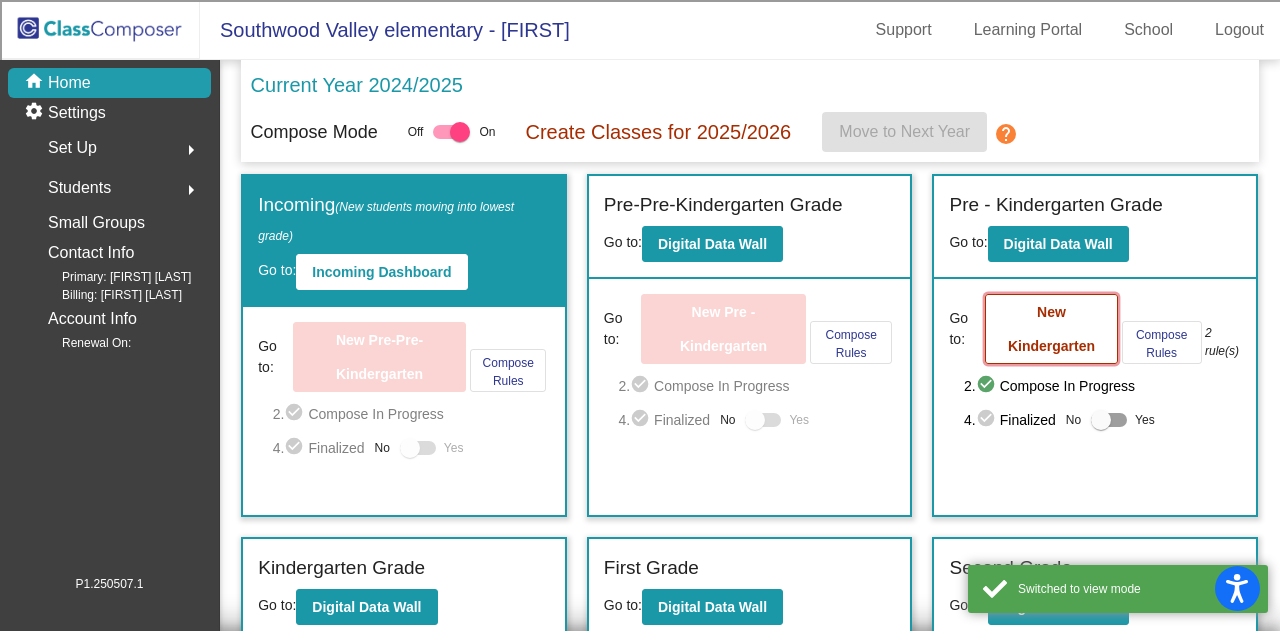 click on "New Kindergarten" 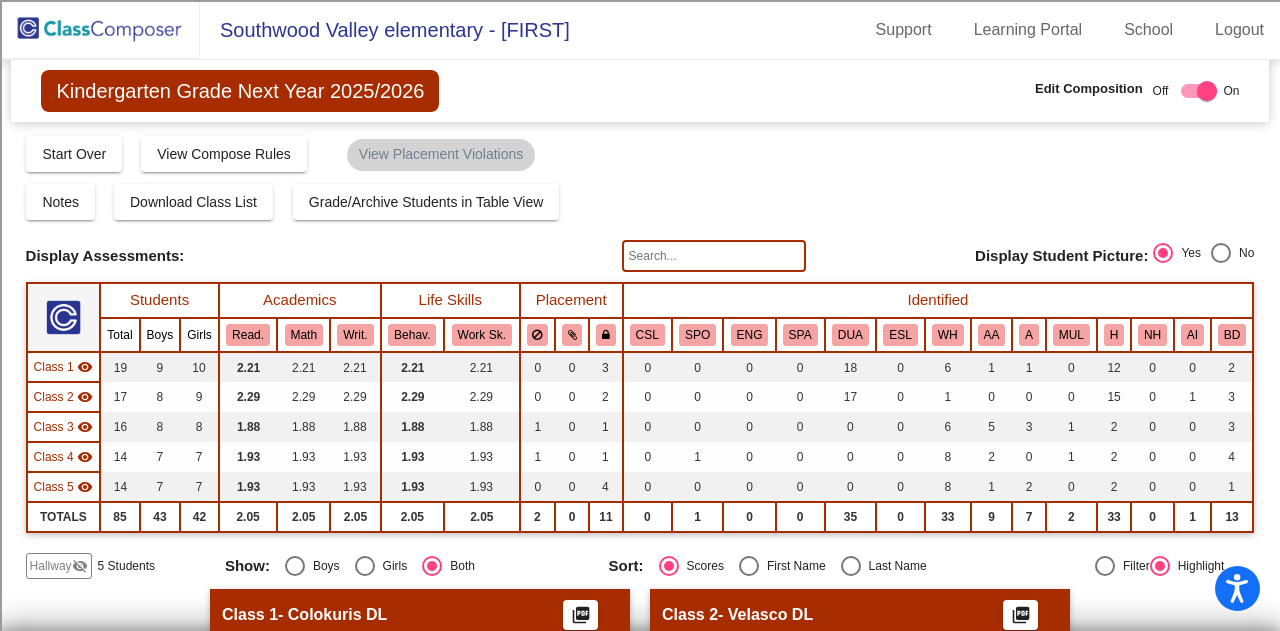 click on "Class 4" 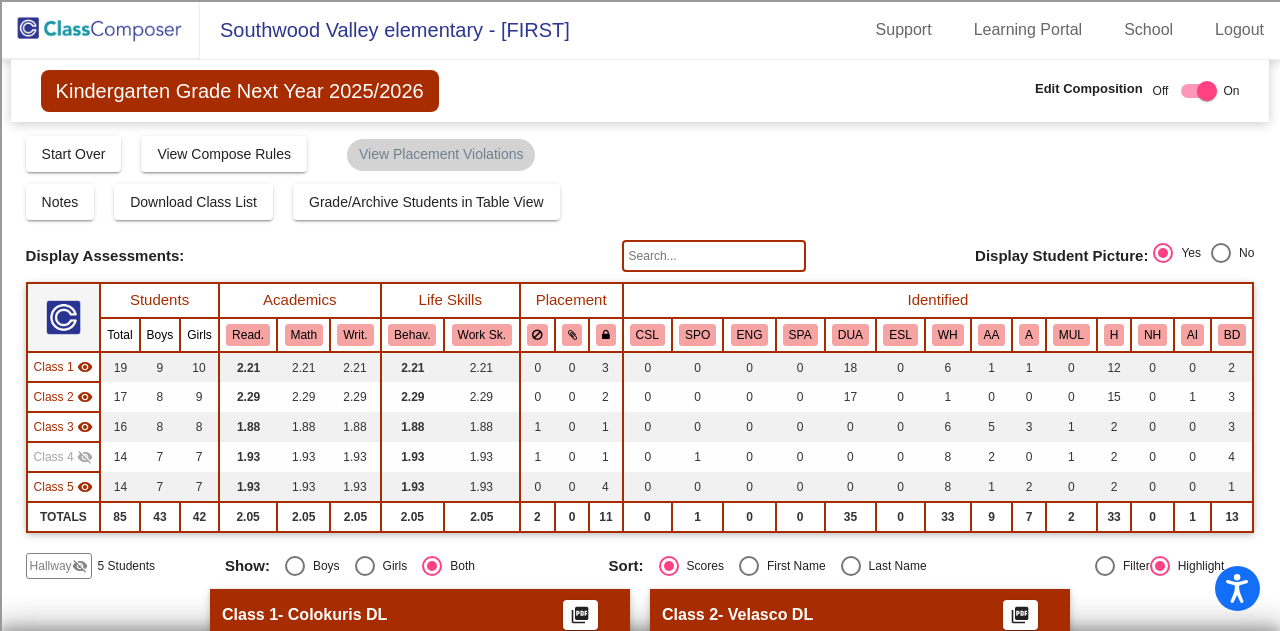 click on "Class 3" 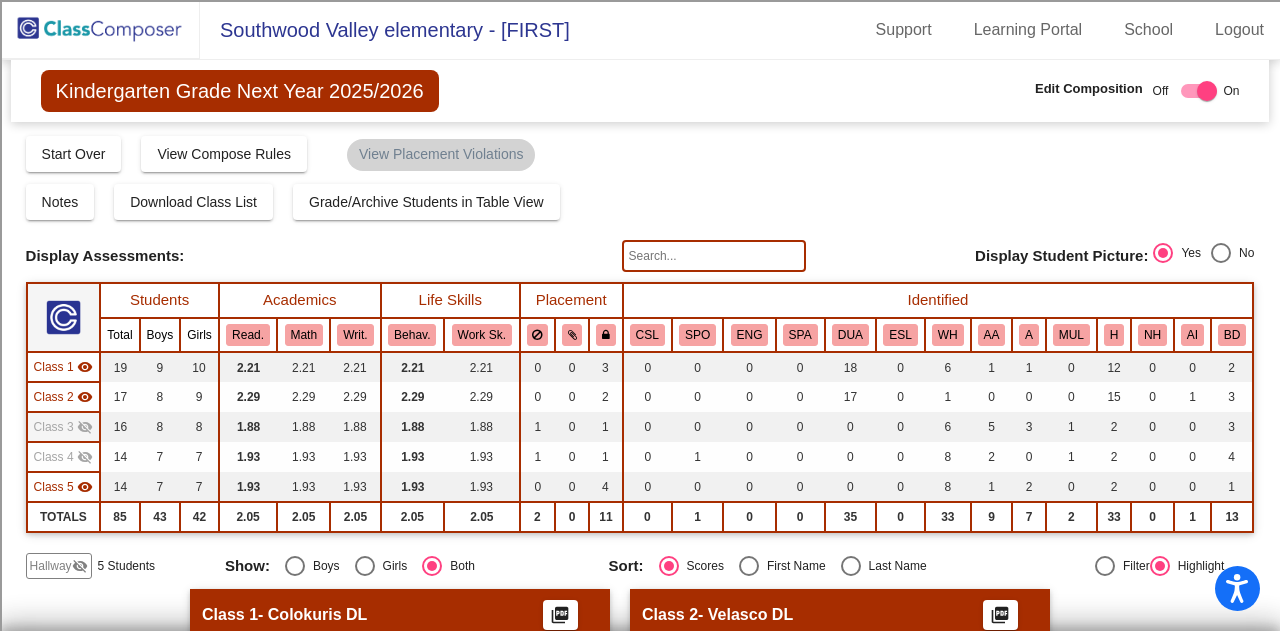 click on "Class 2" 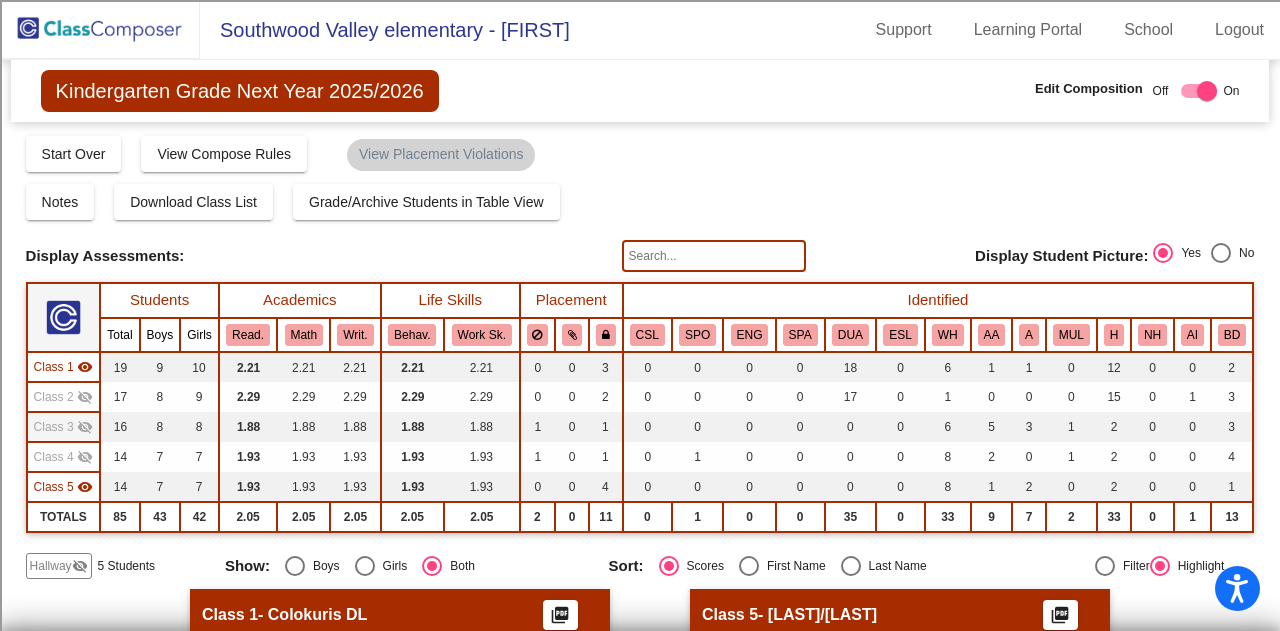 click on "Class 1" 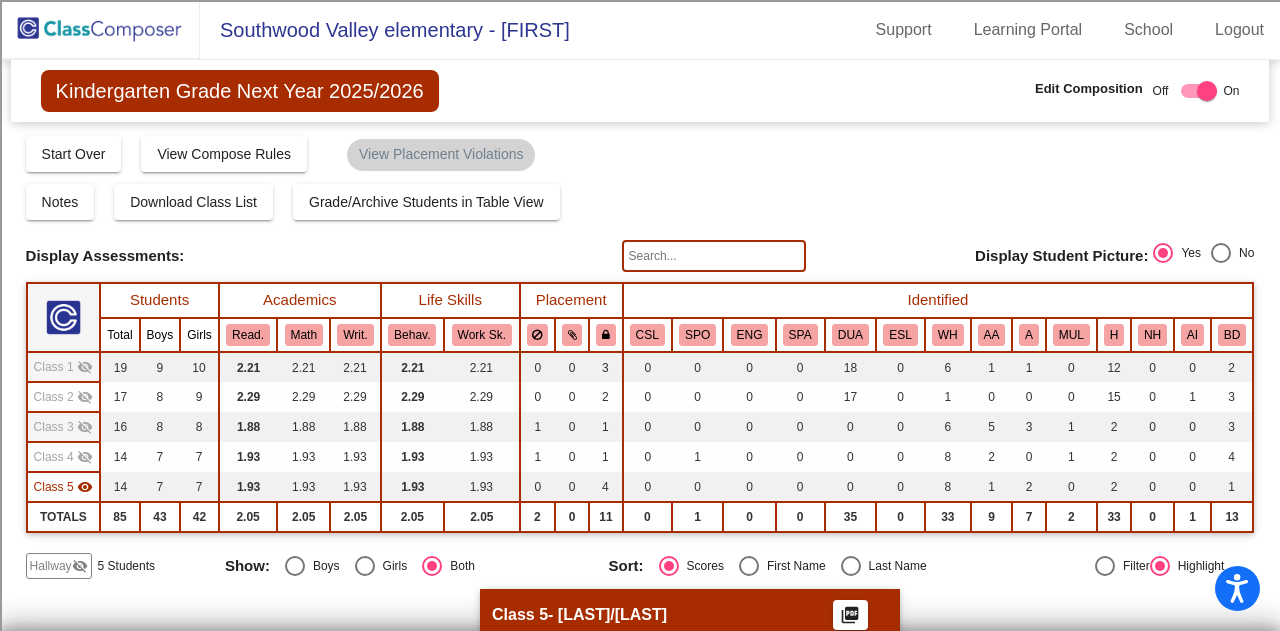 click on "Display Scores for Years:   2023 - 2024   2024 - 2025 Display Assessments: Display Student Picture:    Yes     No" 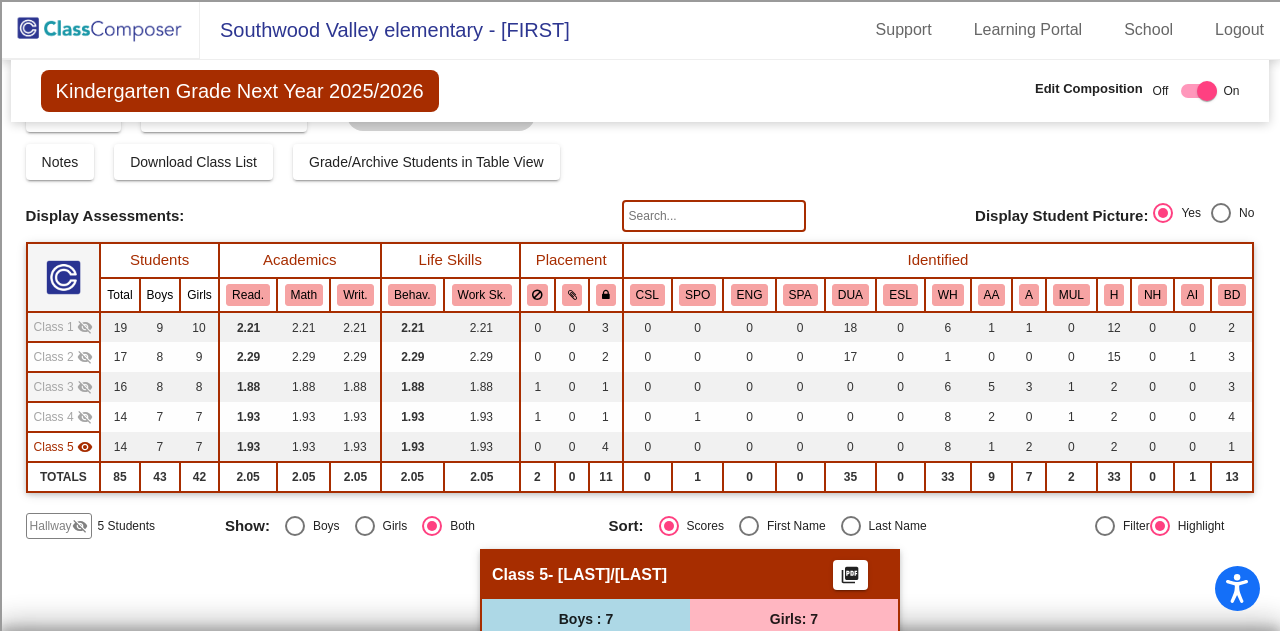 click on "Hallway" 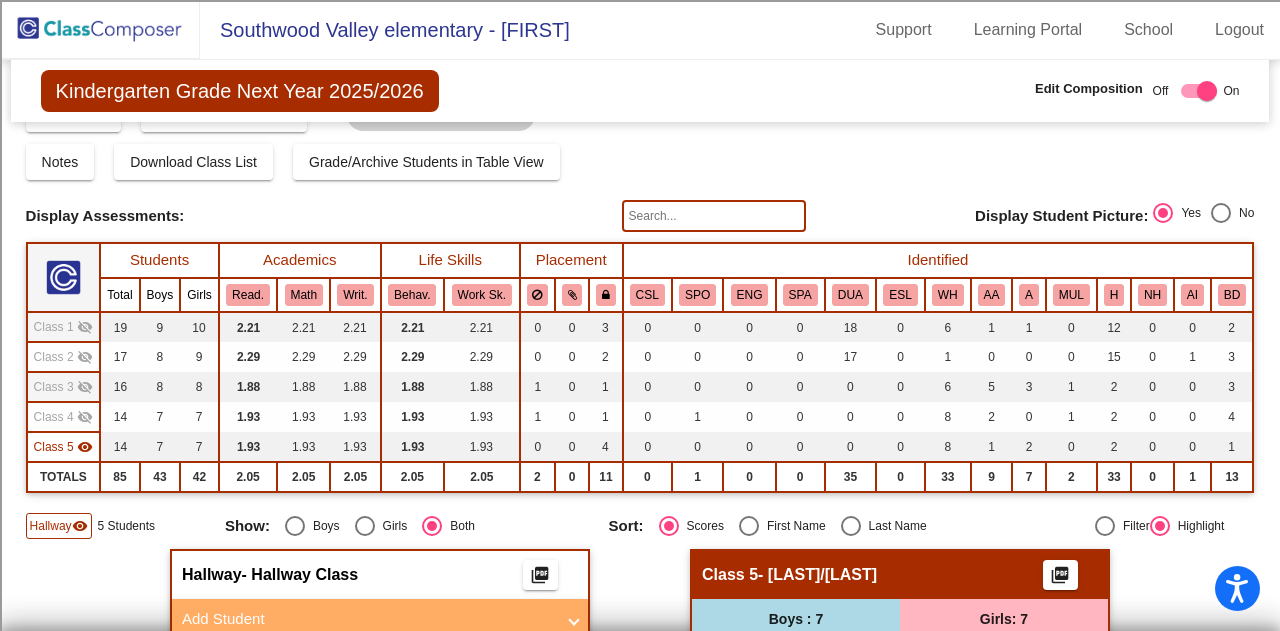 click on "Hallway   - Hallway Class  picture_as_pdf  Add Student  [FIRST] [LAST] [LAST] [LAST]  (Recommended)   Boy   Girl   Non Binary Add Close  Boys : 4  [FIRST] [LAST] [LAST] 3 lock do_not_disturb_alt 3 WH [FIRST] [LAST] [LAST] 3 lock do_not_disturb_alt 3 WH [FIRST] [LAST] [LAST] 3 lock do_not_disturb_alt 3 WH [FIRST] [LAST] [LAST] 3 lock do_not_disturb_alt 3 WH Girls: 1 [FIRST] [LAST] [LAST] 3 lock do_not_disturb_alt 3 WH Class 1   - Colokuris DL   picture_as_pdf  Add Student  [FIRST] [LAST] [LAST]  (Recommended)   Boy   Girl   Non Binary Add Close  Boys : 9  [FIRST] [LAST] 3 lock do_not_disturb_alt 3 H BD DUA [FIRST] [LAST] [LAST] 3 lock do_not_disturb_alt 3 H DUA [FIRST] [LAST] [LAST] 3 lock do_not_disturb_alt 3 H DUA [FIRST] [LAST] [LAST] 3 lock do_not_disturb_alt 3 H DUA [FIRST] [LAST] [LAST] 3 lock do_not_disturb_alt 3 DUA WH [FIRST] [LAST] lock do_not_disturb_alt DUA WH [FIRST] [LAST] lock do_not_disturb_alt DUA H [FIRST] [LAST] lock do_not_disturb_alt DUA H [FIRST] [LAST] lock DUA A 3 3" 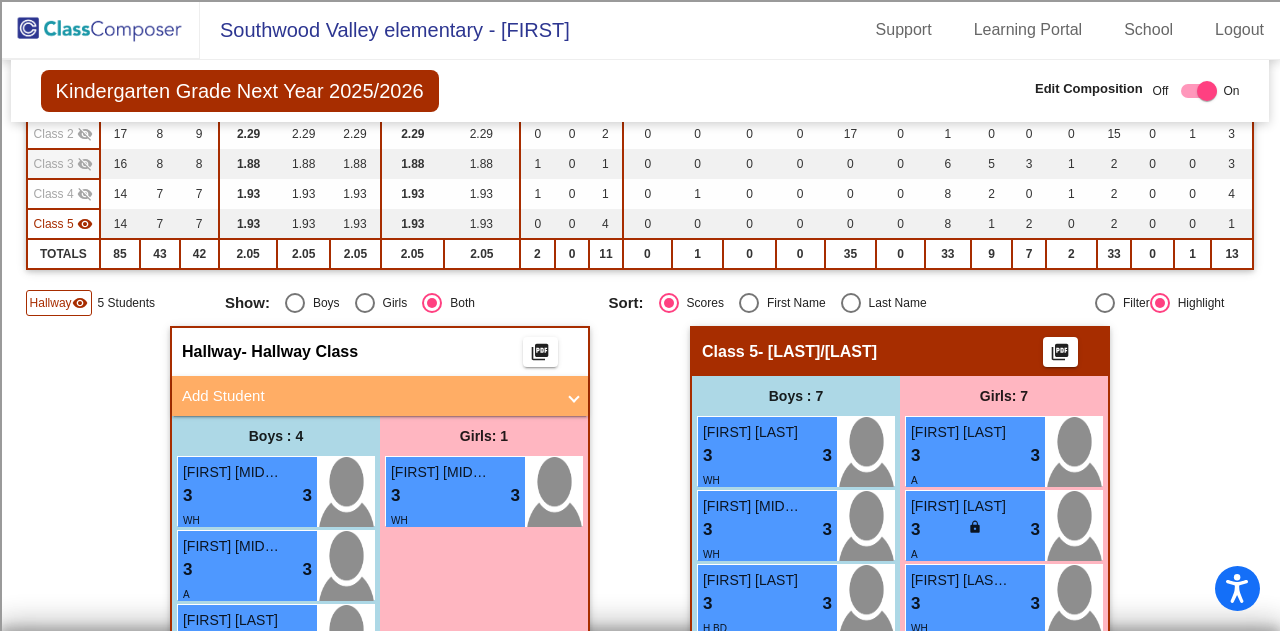 scroll, scrollTop: 280, scrollLeft: 0, axis: vertical 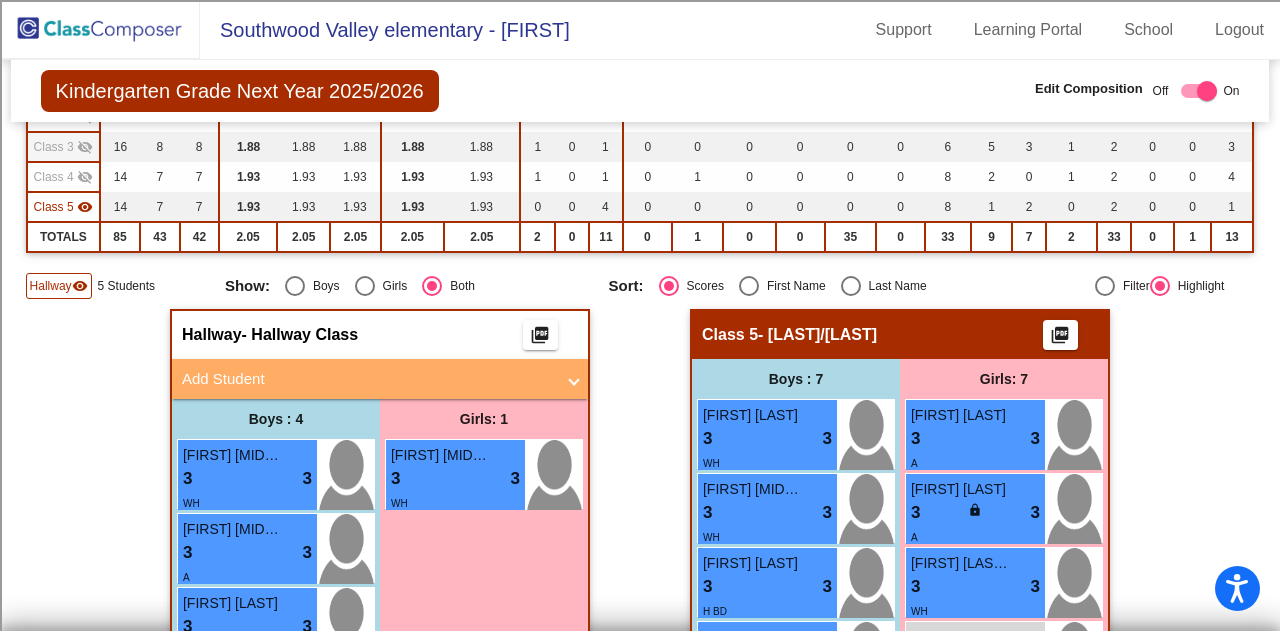 click on "Add Student" at bounding box center (368, 379) 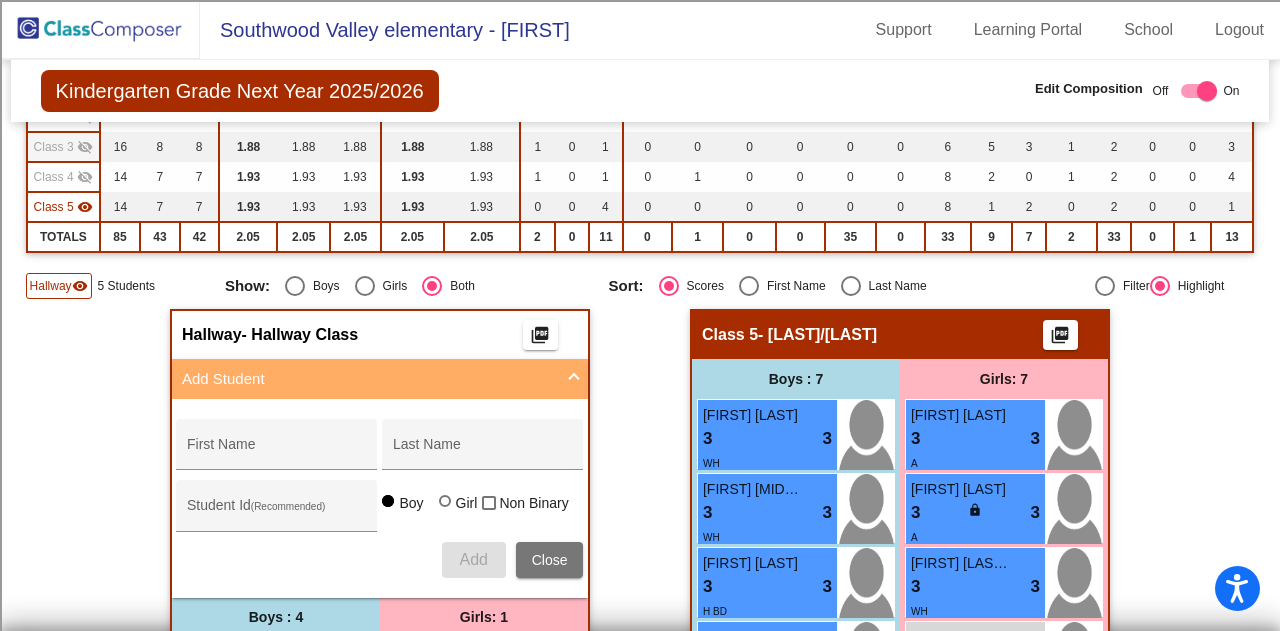 click on "Hallway   - Hallway Class  picture_as_pdf  Add Student  [FIRST] [LAST] [LAST] [LAST]  (Recommended)   Boy   Girl   Non Binary Add Close  Boys : 4  [FIRST] [LAST] [LAST] 3 lock do_not_disturb_alt 3 WH [FIRST] [LAST] [LAST] 3 lock do_not_disturb_alt 3 WH [FIRST] [LAST] [LAST] 3 lock do_not_disturb_alt 3 WH [FIRST] [LAST] [LAST] 3 lock do_not_disturb_alt 3 WH Girls: 1 [FIRST] [LAST] [LAST] 3 lock do_not_disturb_alt 3 WH Class 1   - Colokuris DL   picture_as_pdf  Add Student  [FIRST] [LAST] [LAST]  (Recommended)   Boy   Girl   Non Binary Add Close  Boys : 9  [FIRST] [LAST] 3 lock do_not_disturb_alt 3 H BD DUA [FIRST] [LAST] [LAST] 3 lock do_not_disturb_alt 3 H DUA [FIRST] [LAST] [LAST] 3 lock do_not_disturb_alt 3 H DUA [FIRST] [LAST] [LAST] 3 lock do_not_disturb_alt 3 H DUA [FIRST] [LAST] [LAST] 3 lock do_not_disturb_alt 3 DUA WH [FIRST] [LAST] lock do_not_disturb_alt DUA WH [FIRST] [LAST] lock do_not_disturb_alt DUA H [FIRST] [LAST] lock do_not_disturb_alt DUA H [FIRST] [LAST] lock DUA A 3 3" 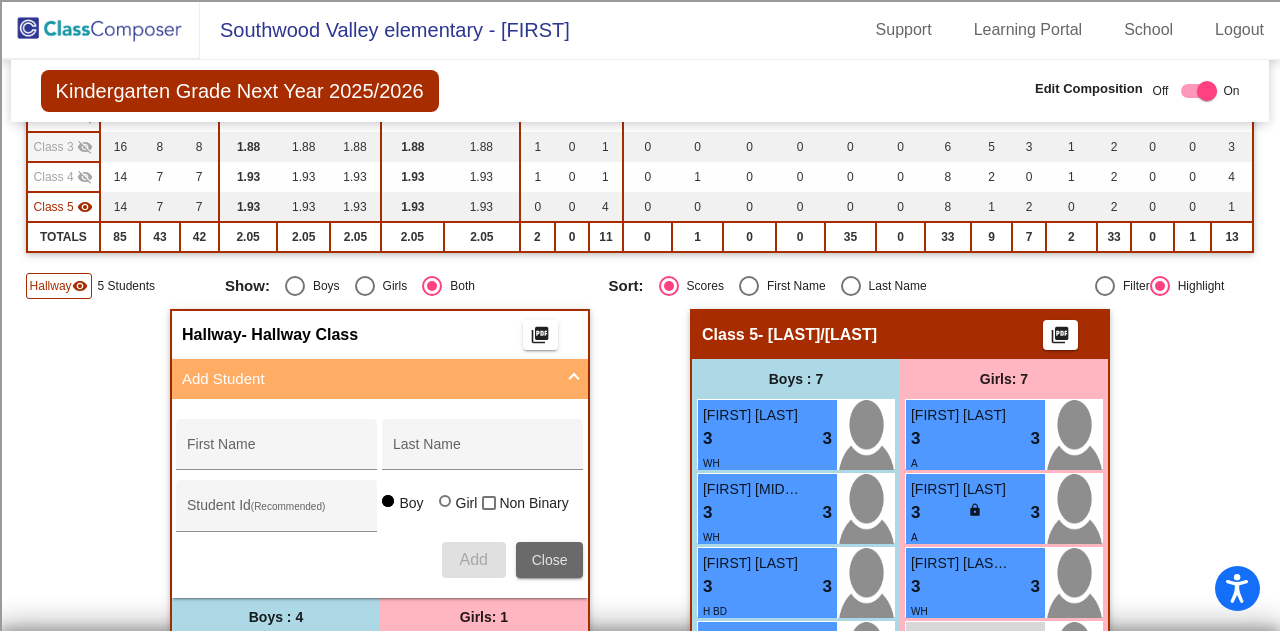 click on "Close" at bounding box center (550, 560) 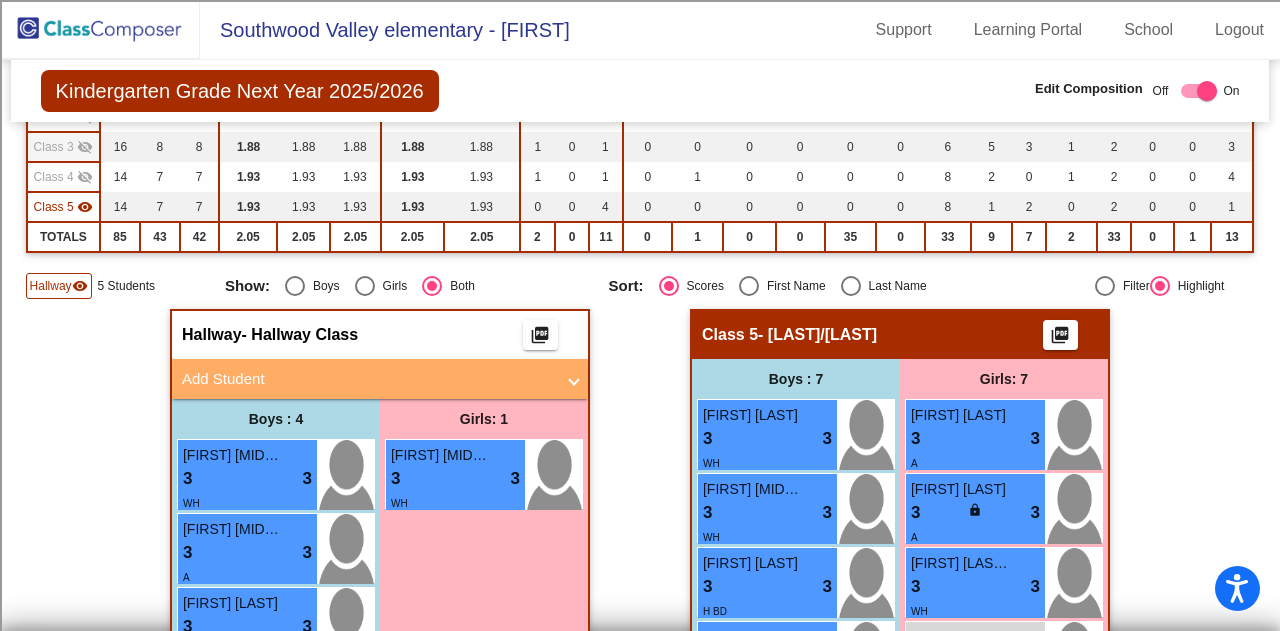 click on "Hallway   - Hallway Class  picture_as_pdf  Add Student  [FIRST] [LAST] [LAST] [LAST]  (Recommended)   Boy   Girl   Non Binary Add Close  Boys : 4  [FIRST] [LAST] [LAST] 3 lock do_not_disturb_alt 3 WH [FIRST] [LAST] [LAST] 3 lock do_not_disturb_alt 3 WH [FIRST] [LAST] [LAST] 3 lock do_not_disturb_alt 3 WH [FIRST] [LAST] [LAST] 3 lock do_not_disturb_alt 3 WH Girls: 1 [FIRST] [LAST] [LAST] 3 lock do_not_disturb_alt 3 WH Class 1   - Colokuris DL   picture_as_pdf  Add Student  [FIRST] [LAST] [LAST]  (Recommended)   Boy   Girl   Non Binary Add Close  Boys : 9  [FIRST] [LAST] 3 lock do_not_disturb_alt 3 H BD DUA [FIRST] [LAST] [LAST] 3 lock do_not_disturb_alt 3 H DUA [FIRST] [LAST] [LAST] 3 lock do_not_disturb_alt 3 H DUA [FIRST] [LAST] [LAST] 3 lock do_not_disturb_alt 3 H DUA [FIRST] [LAST] [LAST] 3 lock do_not_disturb_alt 3 DUA WH [FIRST] [LAST] lock do_not_disturb_alt DUA WH [FIRST] [LAST] lock do_not_disturb_alt DUA H [FIRST] [LAST] lock do_not_disturb_alt DUA H [FIRST] [LAST] lock DUA A 3 3" 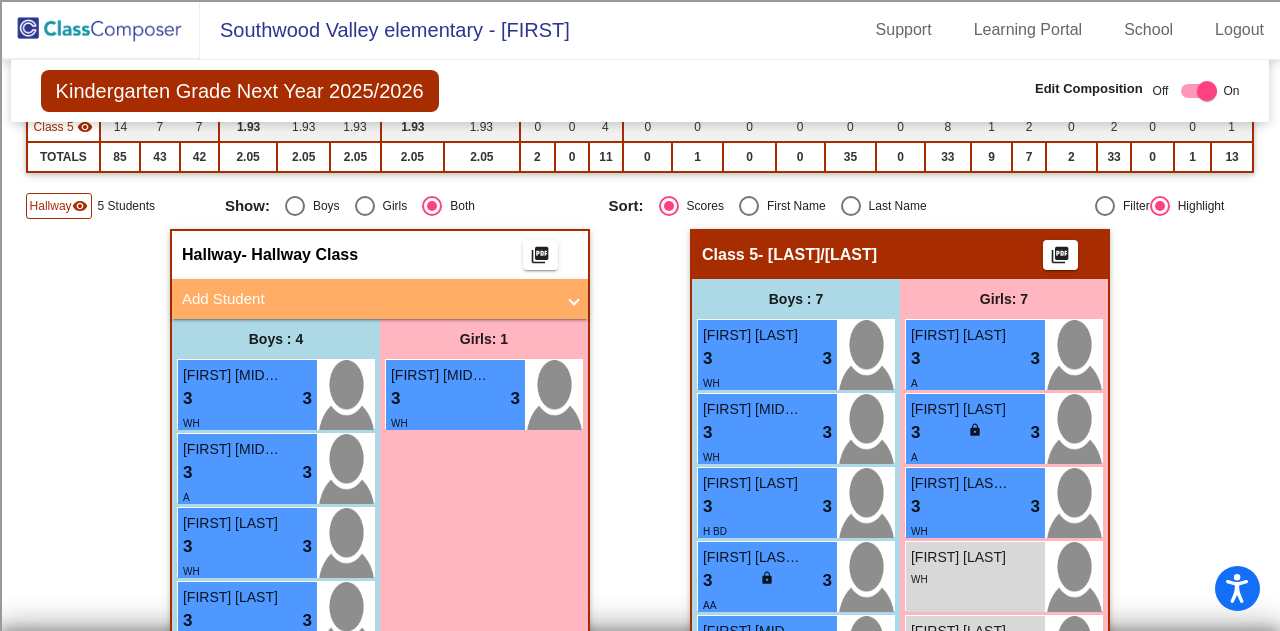 scroll, scrollTop: 400, scrollLeft: 0, axis: vertical 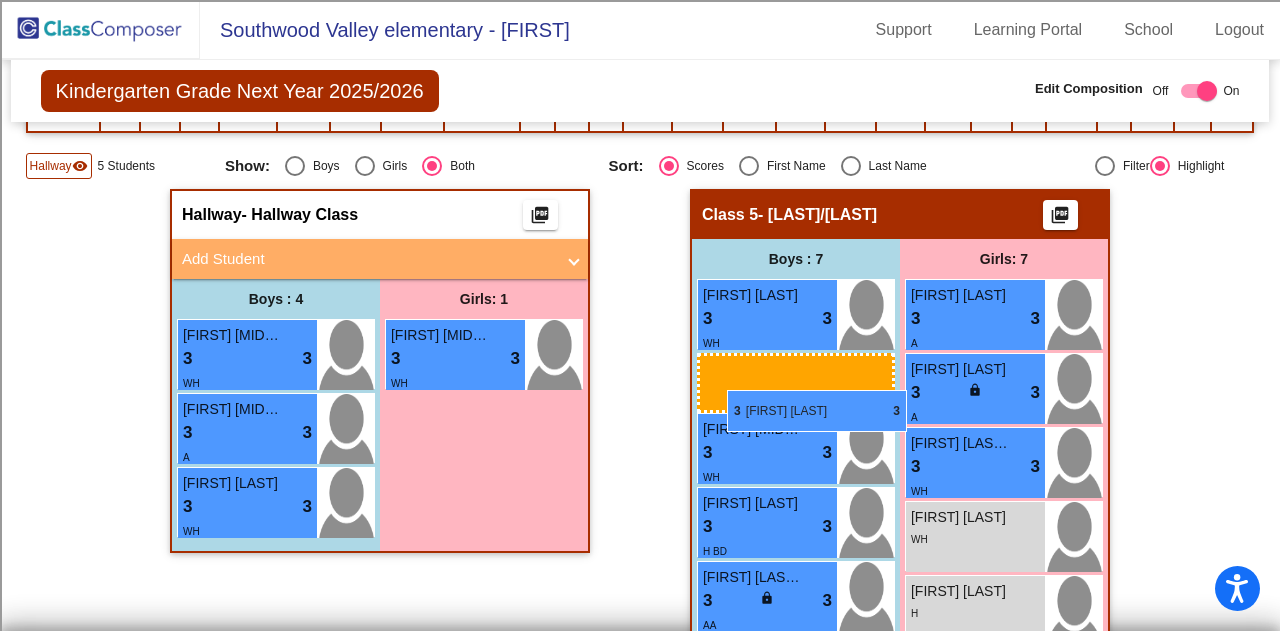 drag, startPoint x: 258, startPoint y: 579, endPoint x: 727, endPoint y: 390, distance: 505.6501 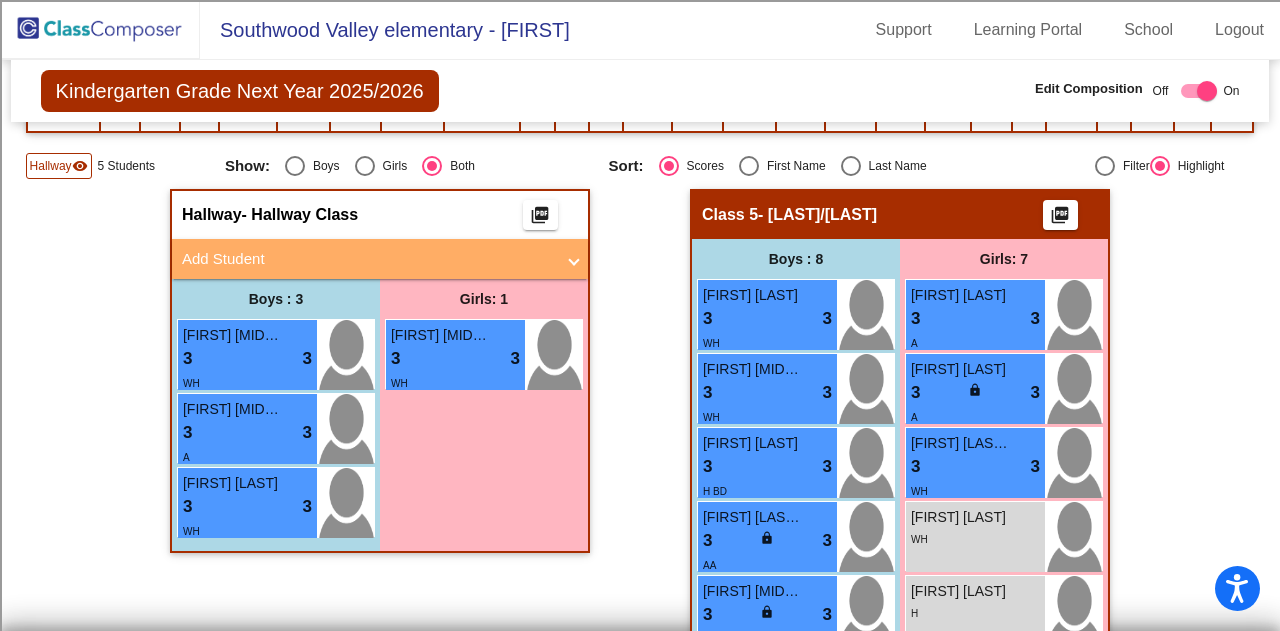 click 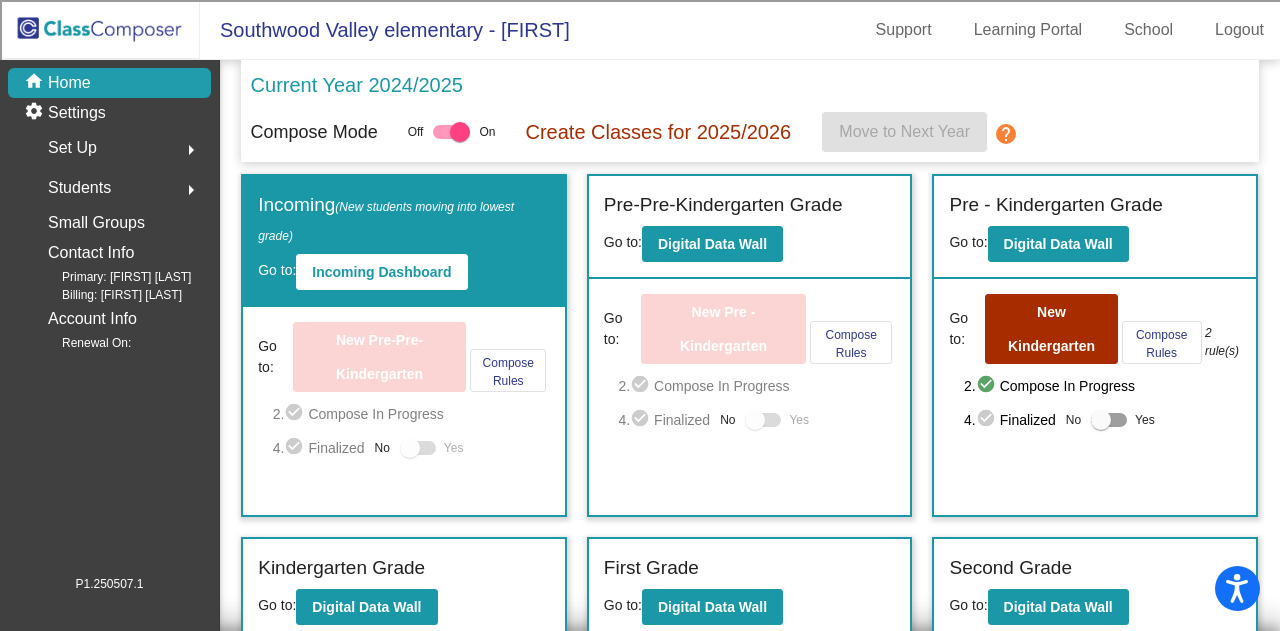 click on "Current Year 2024/2025" 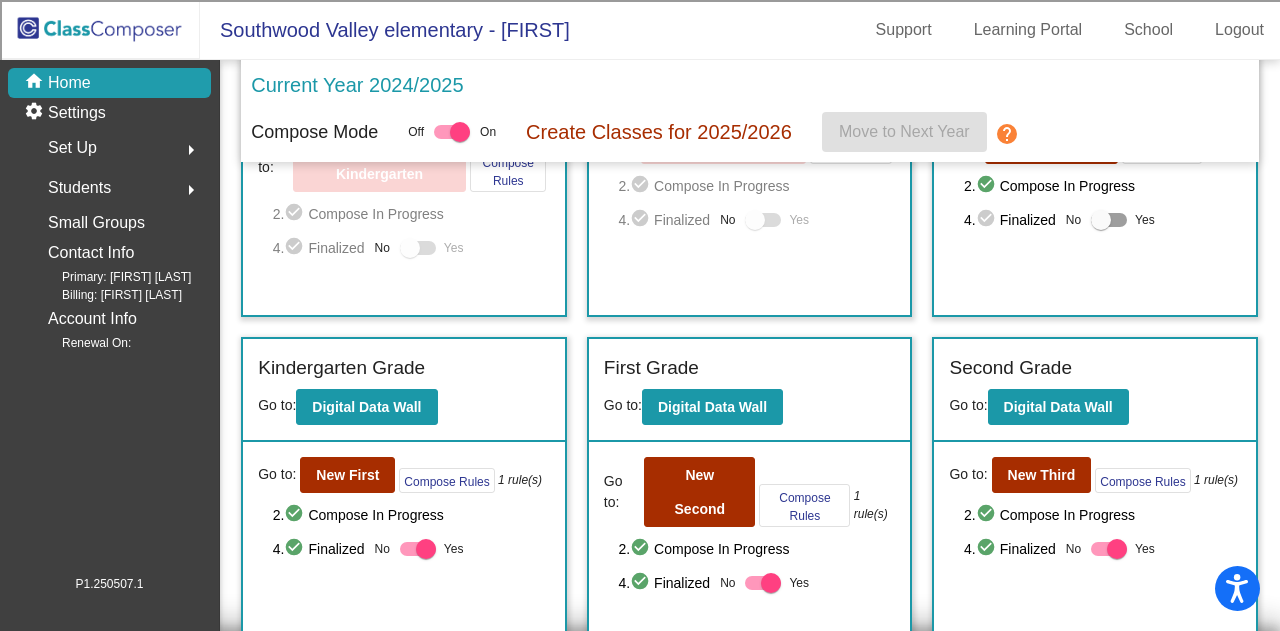 scroll, scrollTop: 240, scrollLeft: 0, axis: vertical 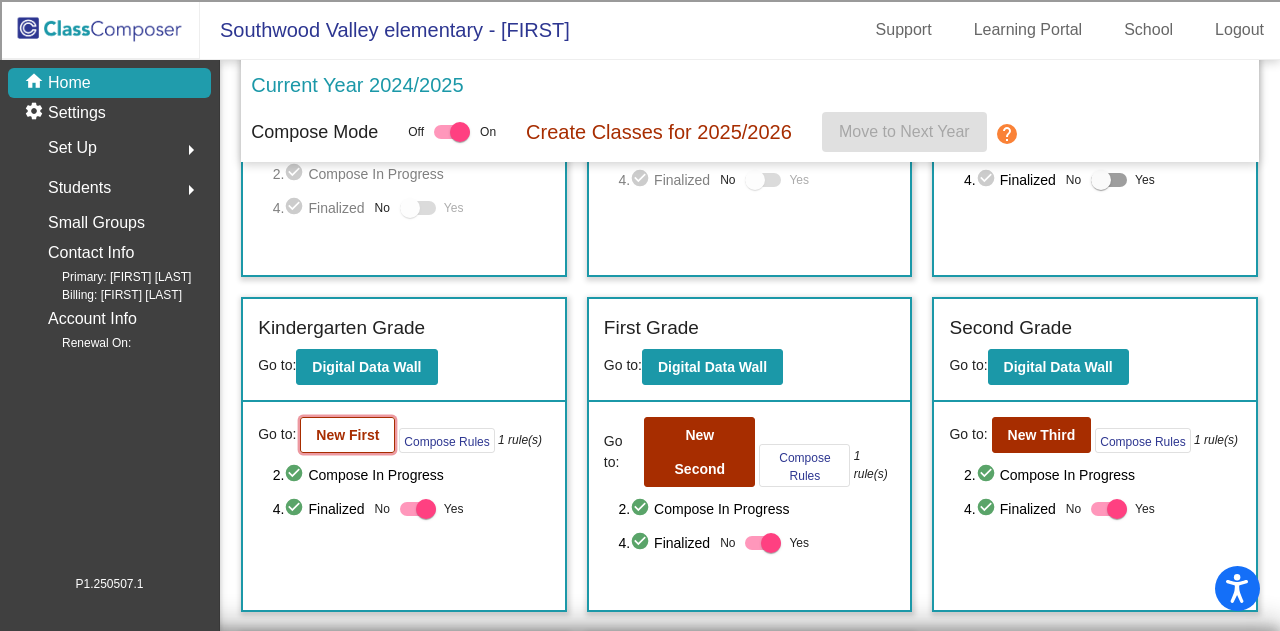 click on "New First" 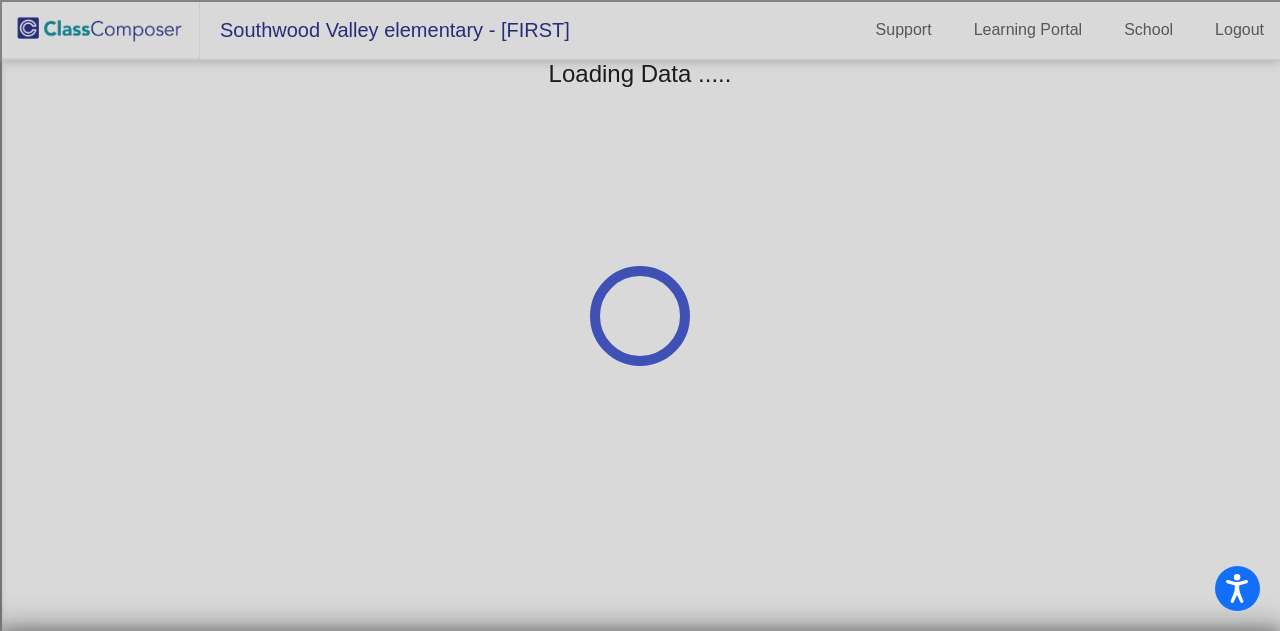 scroll, scrollTop: 0, scrollLeft: 0, axis: both 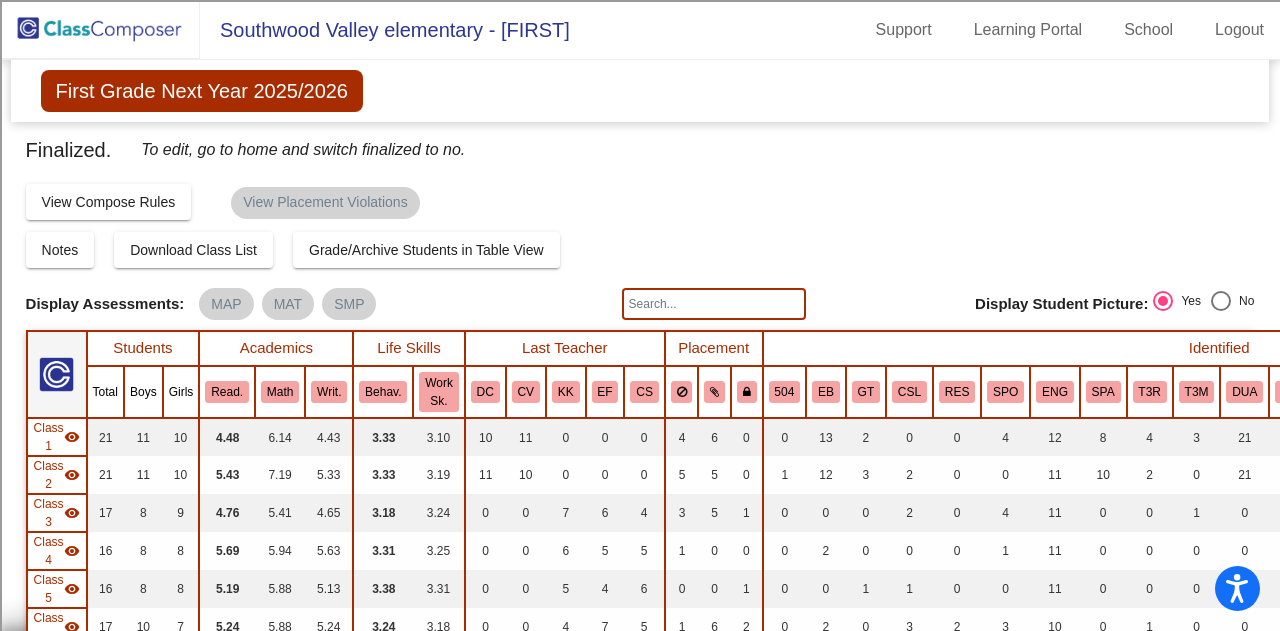 click on "Compose   Start Over   Submit Classes  Compose has been finalized  Check for Incomplete Scores  View Compose Rules   View Placement Violations" 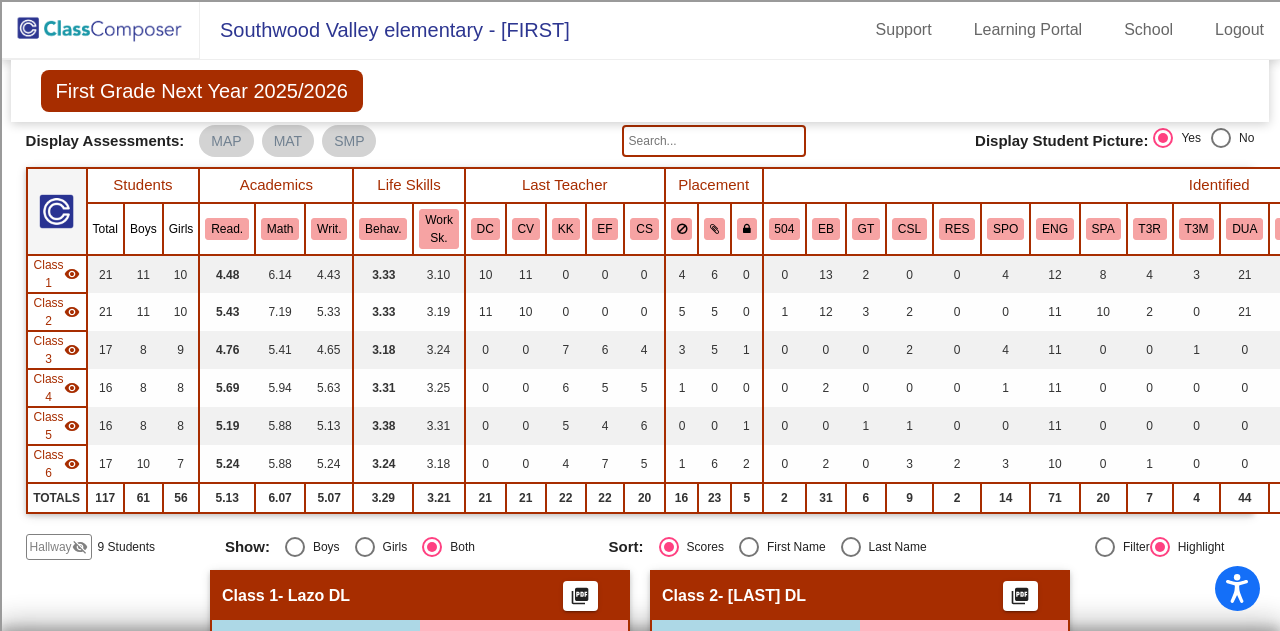 scroll, scrollTop: 160, scrollLeft: 0, axis: vertical 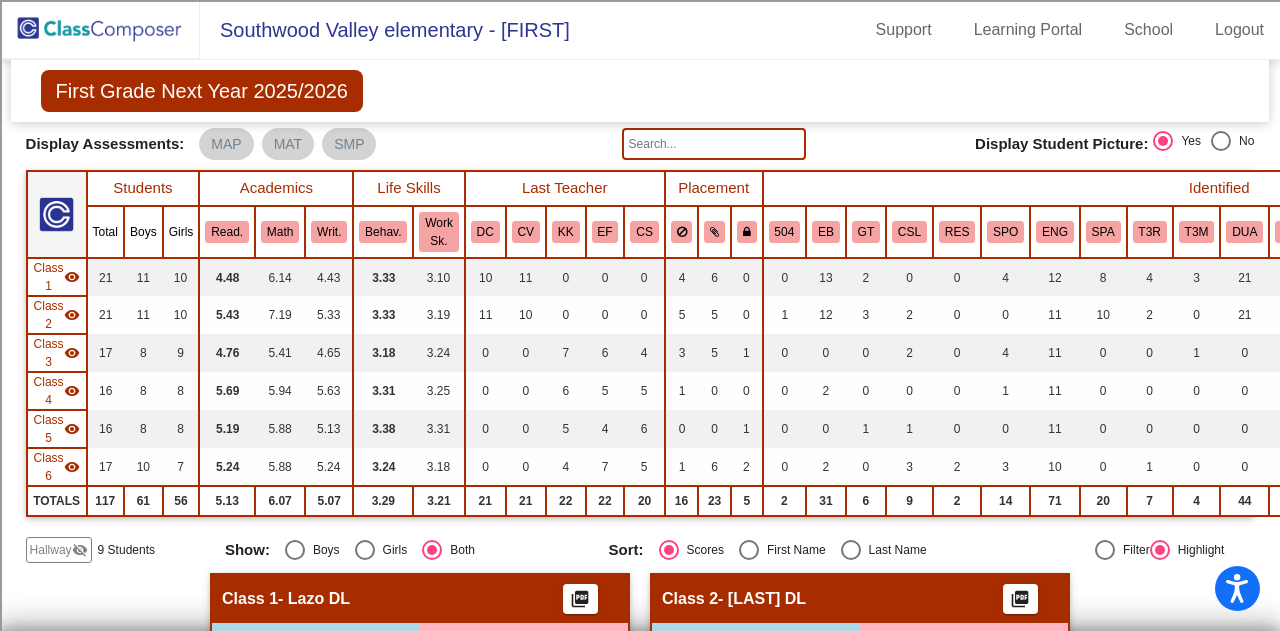 click on "Class 2" 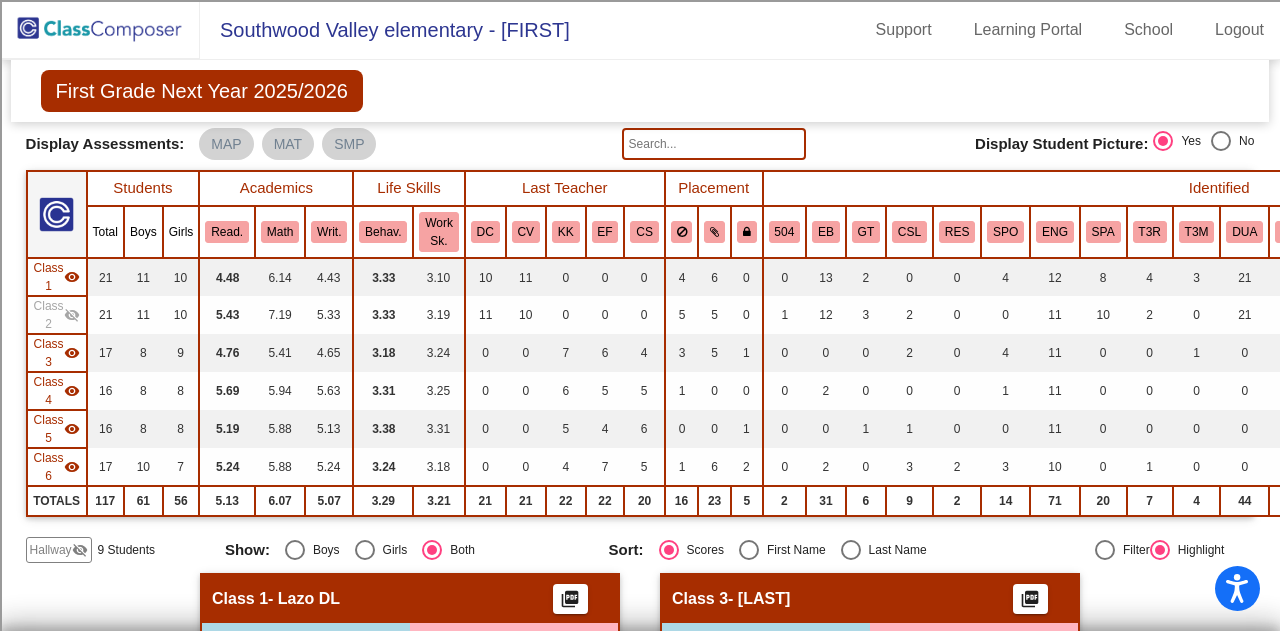 click on "Class 1" 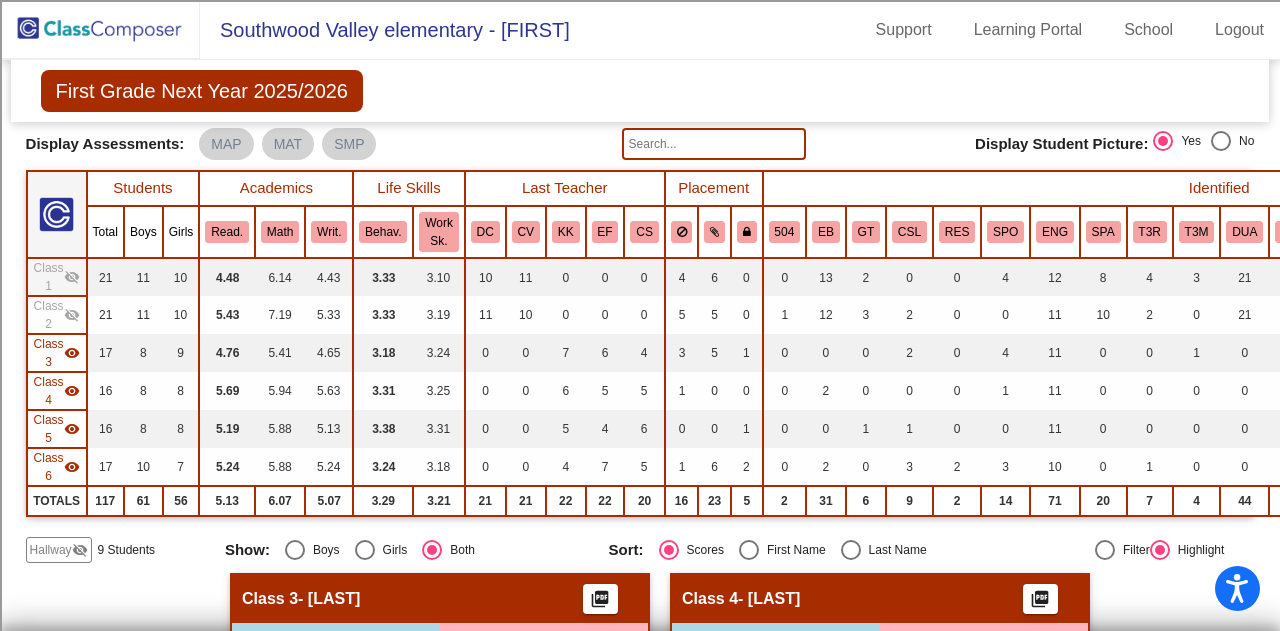 click on "Hallway   - Hallway Class  picture_as_pdf  Add Student  [FIRST] [LAST] [LAST]  (Recommended)   Boy   Girl   Non Binary Add Close  Boys : 5  [FIRST] [LAST] 6 lock do_not_disturb_alt 4 ENG WH [FIRST] [LAST] 5 lock do_not_disturb_alt 4 SPO ENG [FIRST] [LAST] 1 lock do_not_disturb_alt 2 WH [FIRST] [LAST] 3 lock do_not_disturb_alt 1 504 ENG WH [FIRST] [LAST] 1 lock do_not_disturb_alt 1 CSL SPO ENG AA Girls: 4 [FIRST] [LAST] 8 lock do_not_disturb_alt 3 ENG AA [FIRST] [LAST] 5 lock do_not_disturb_alt 3 AA [FIRST] [LAST] 3 lock do_not_disturb_alt 4 EB SPA DUA [FIRST] [LAST] 1 lock do_not_disturb_alt 4 EB SPA DUA Class 1   - Lazo DL  picture_as_pdf  Add Student  [FIRST] [LAST] [LAST]  (Recommended)   Boy   Girl   Non Binary Add Close  Boys : 11  [FIRST] [LAST] DC 9 lock do_not_disturb_alt 4 EB GT ENG DUA WH [FIRST] [LAST] CV 9 lock do_not_disturb_alt 4 GT ENG DUA WH [FIRST] [LAST] DC 8 lock do_not_disturb_alt 4 ENG DUA WH [FIRST] [LAST] CV 8 lock do_not_disturb_alt 4 ENG DUA WH CV 4 lock" 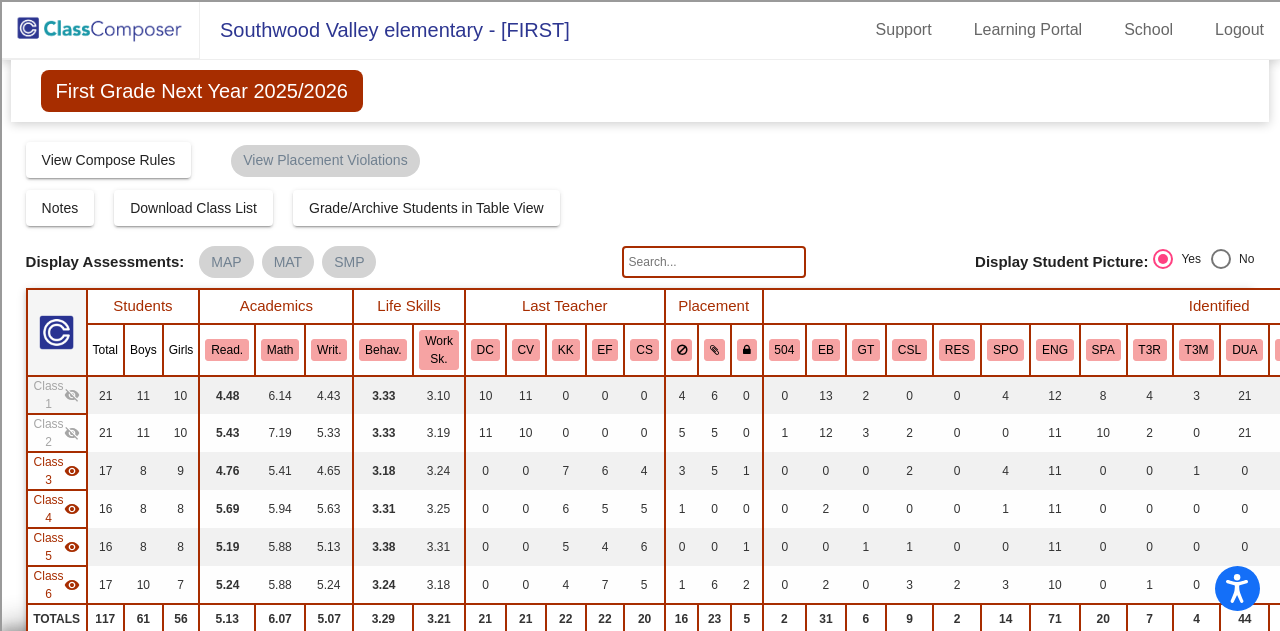 scroll, scrollTop: 80, scrollLeft: 0, axis: vertical 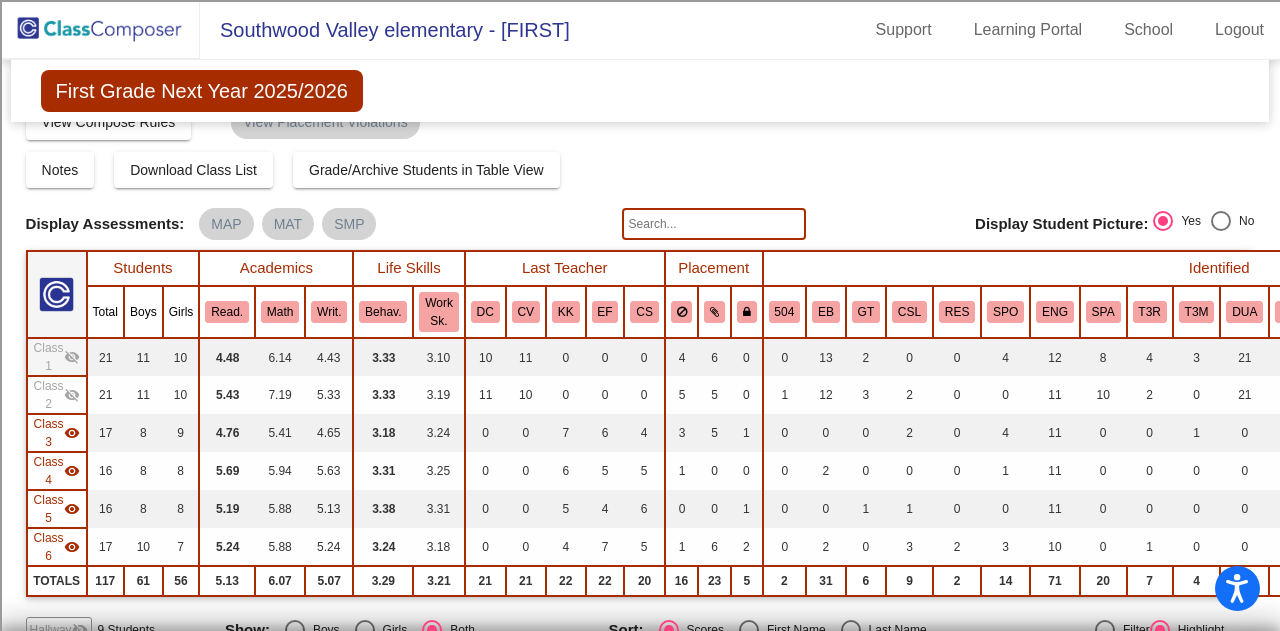click on "Class 6" 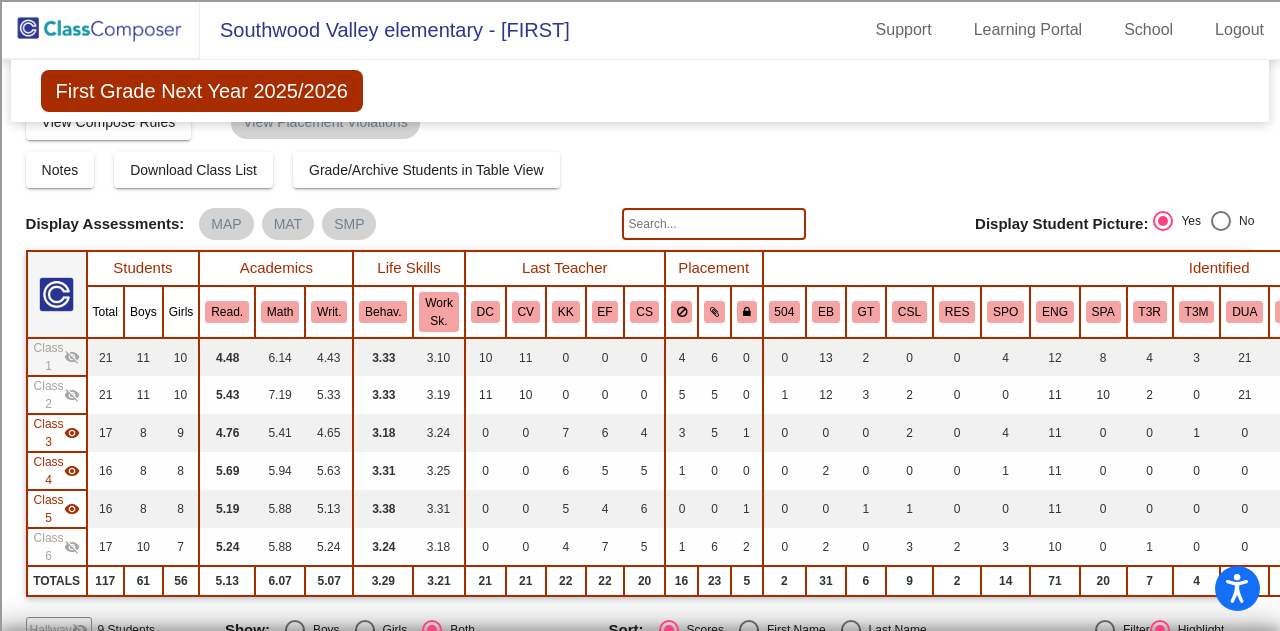 click on "Class 5" 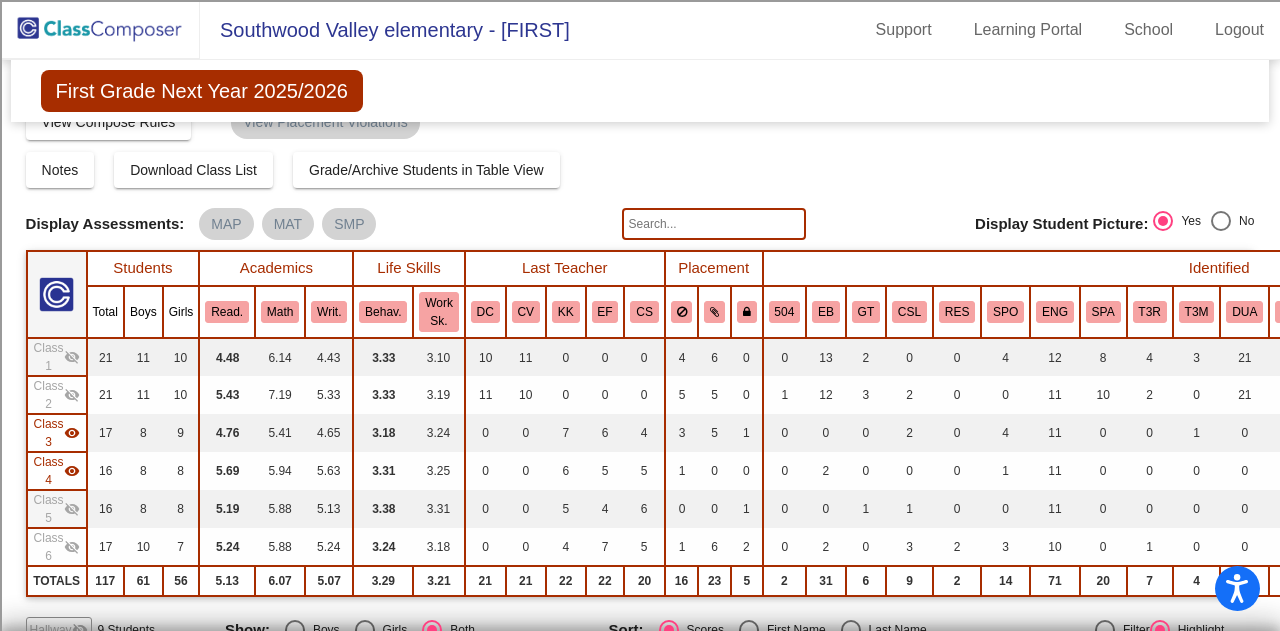 click on "Class 4" 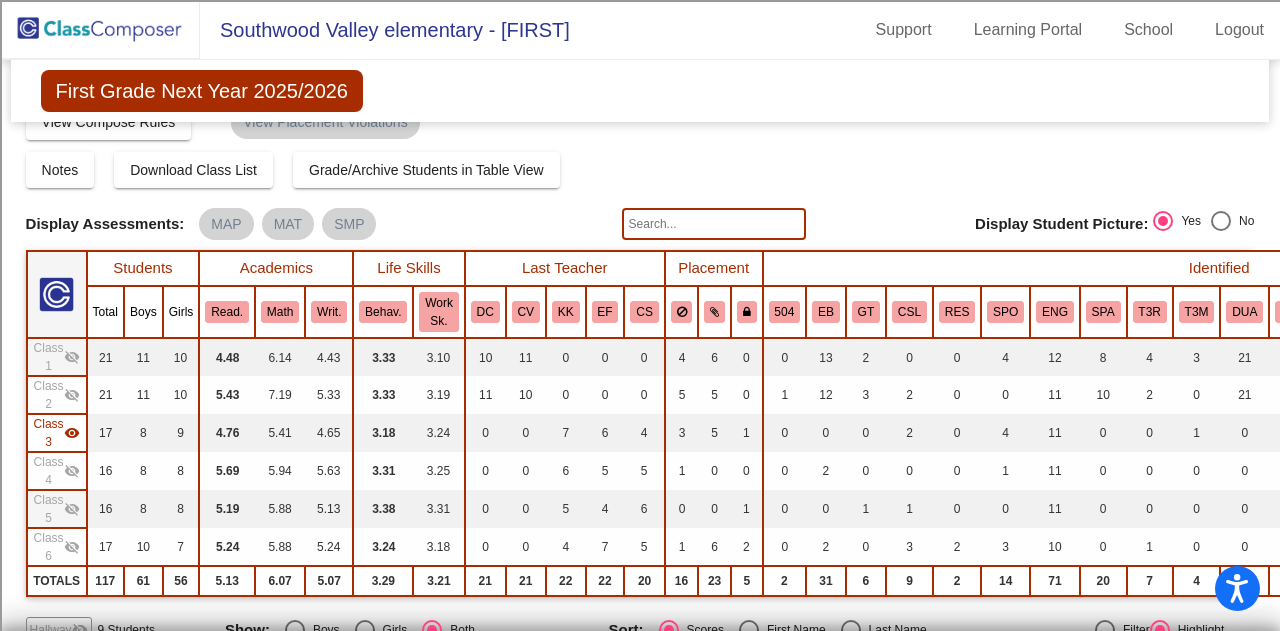 click on "Class 3" 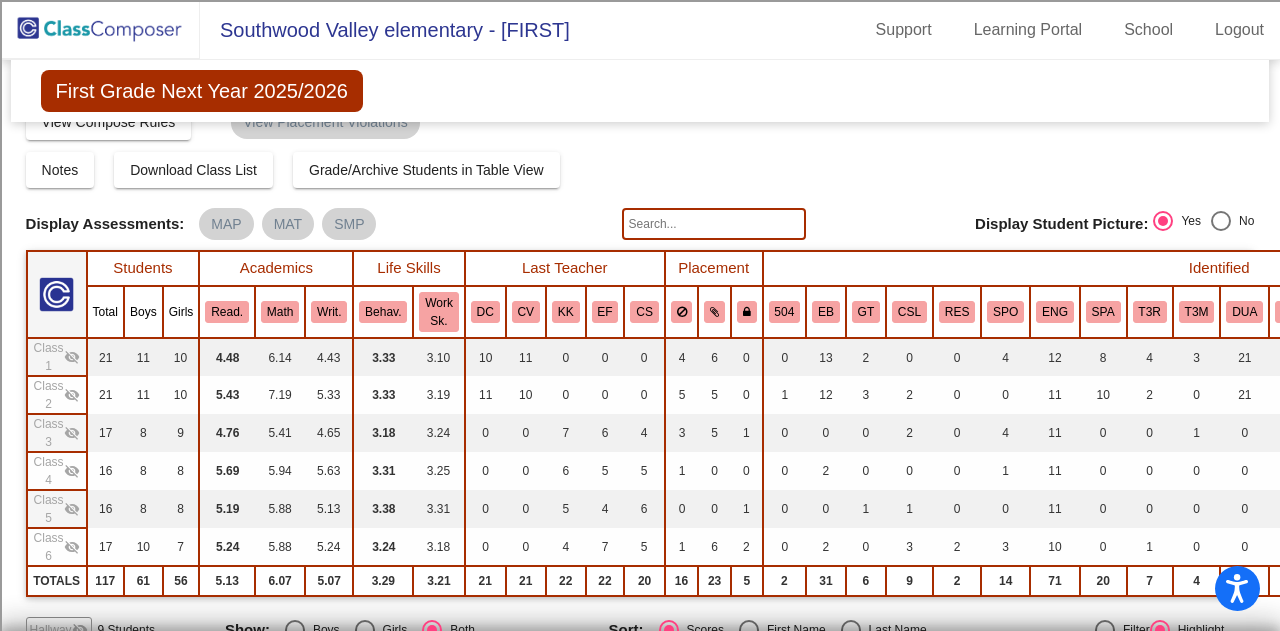 click on "Class 2" 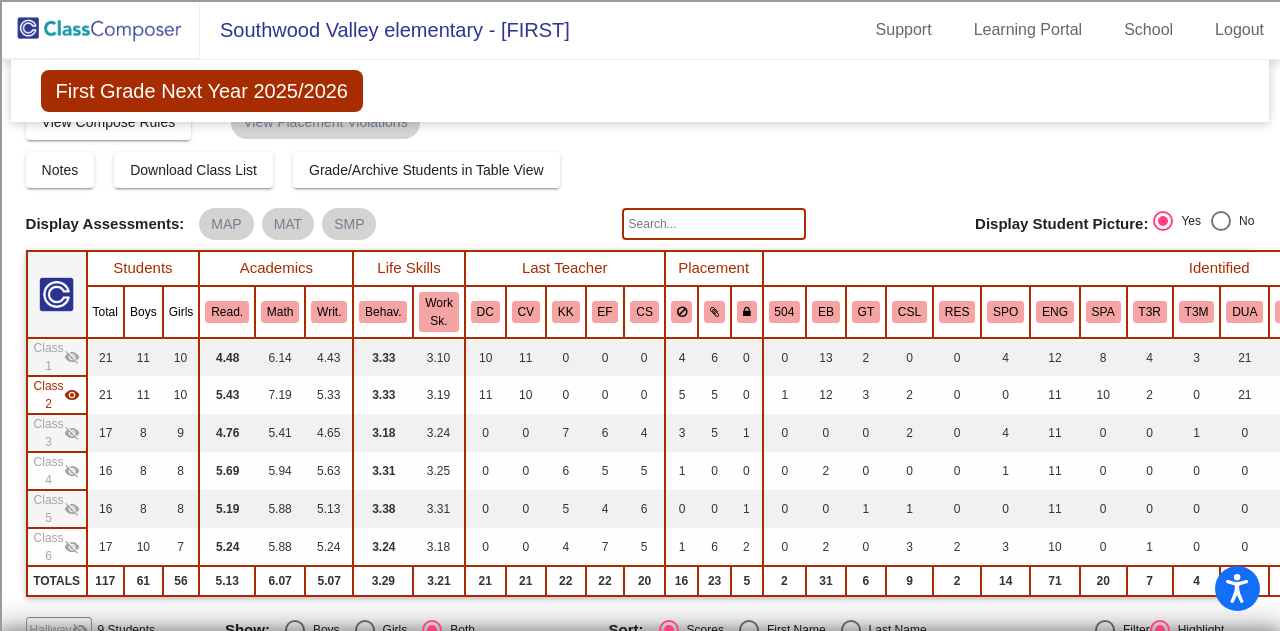 click on "Class 1" 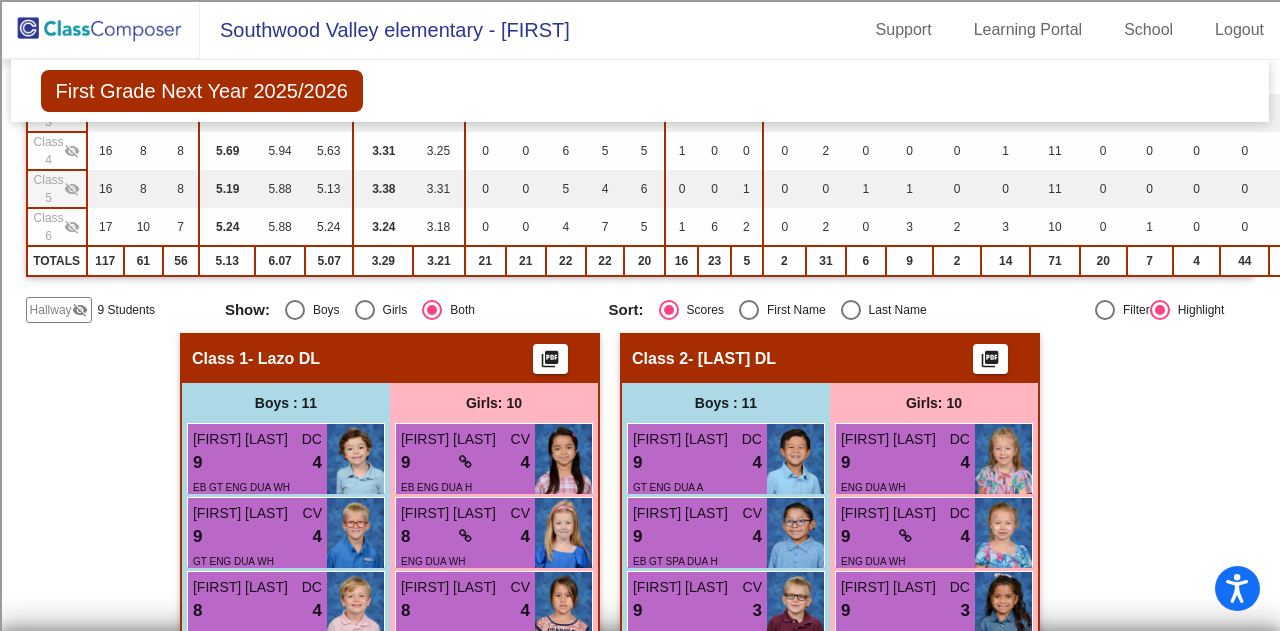 scroll, scrollTop: 440, scrollLeft: 0, axis: vertical 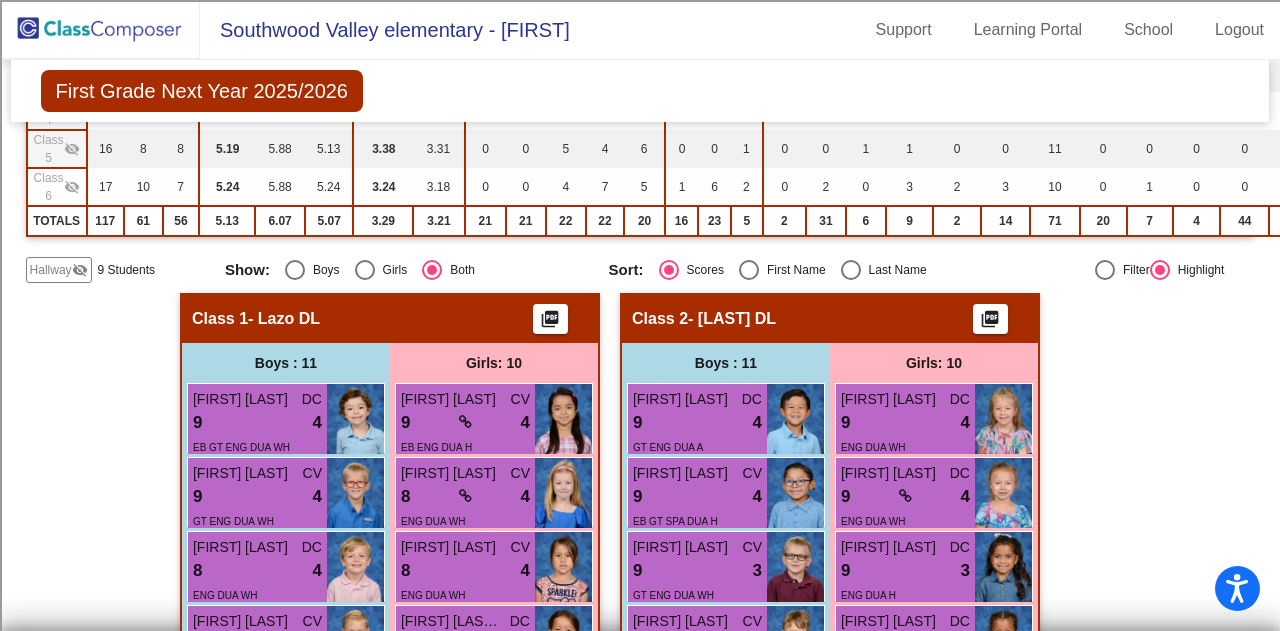 click on "Hallway" 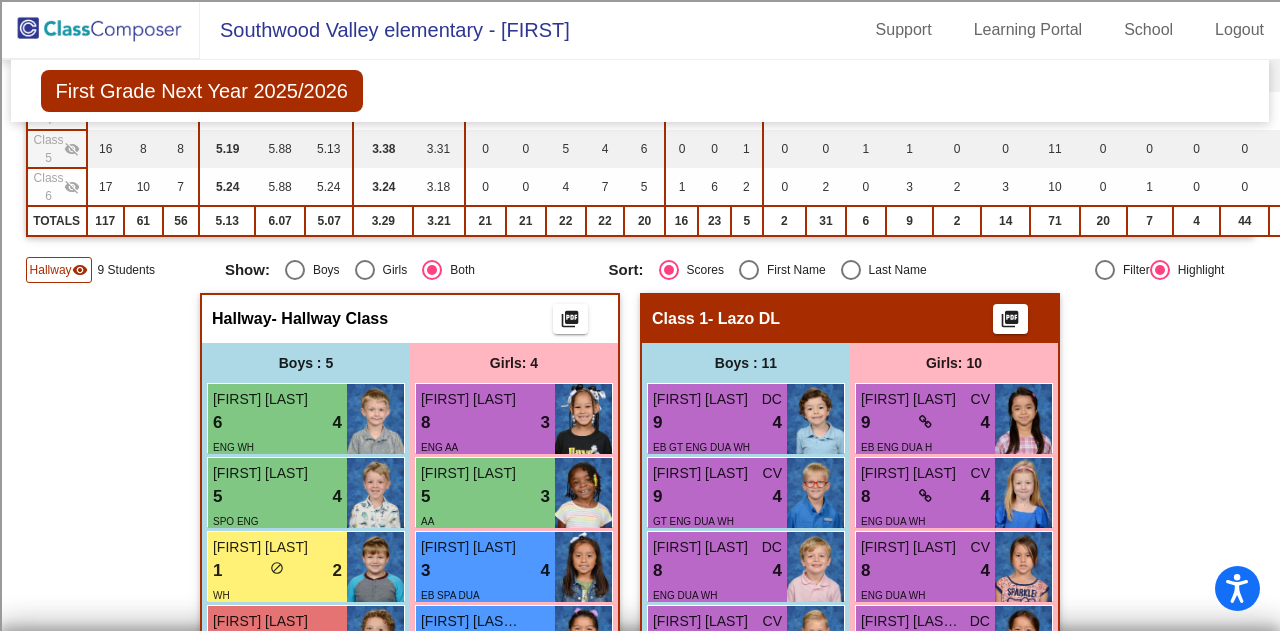 click on "Hallway   - Hallway Class  picture_as_pdf  Add Student  [FIRST] [LAST] [LAST]  (Recommended)   Boy   Girl   Non Binary Add Close  Boys : 5  [FIRST] [LAST] 6 lock do_not_disturb_alt 4 ENG WH [FIRST] [LAST] 5 lock do_not_disturb_alt 4 SPO ENG [FIRST] [LAST] 1 lock do_not_disturb_alt 2 WH [FIRST] [LAST] 3 lock do_not_disturb_alt 1 504 ENG WH [FIRST] [LAST] 1 lock do_not_disturb_alt 1 CSL SPO ENG AA Girls: 4 [FIRST] [LAST] 8 lock do_not_disturb_alt 3 ENG AA [FIRST] [LAST] 5 lock do_not_disturb_alt 3 AA [FIRST] [LAST] 3 lock do_not_disturb_alt 4 EB SPA DUA [FIRST] [LAST] 1 lock do_not_disturb_alt 4 EB SPA DUA Class 1   - Lazo DL  picture_as_pdf  Add Student  [FIRST] [LAST] [LAST]  (Recommended)   Boy   Girl   Non Binary Add Close  Boys : 11  [FIRST] [LAST] DC 9 lock do_not_disturb_alt 4 EB GT ENG DUA WH [FIRST] [LAST] CV 9 lock do_not_disturb_alt 4 GT ENG DUA WH [FIRST] [LAST] DC 8 lock do_not_disturb_alt 4 ENG DUA WH [FIRST] [LAST] CV 8 lock do_not_disturb_alt 4 ENG DUA WH CV 4 lock" 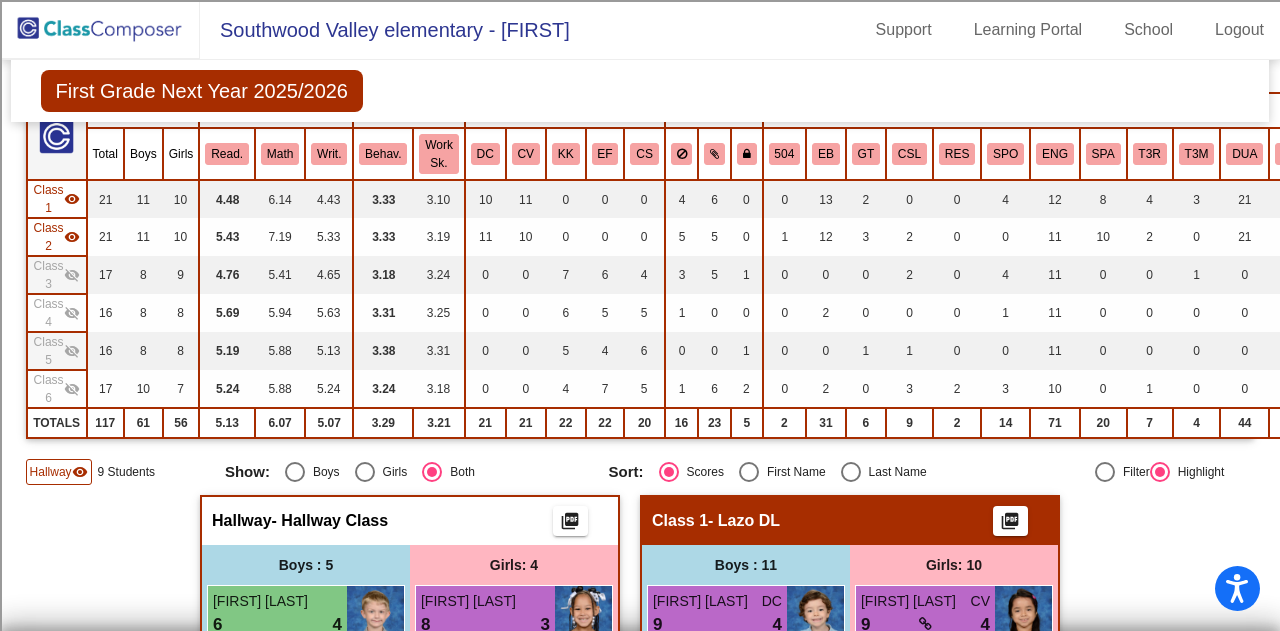 scroll, scrollTop: 240, scrollLeft: 0, axis: vertical 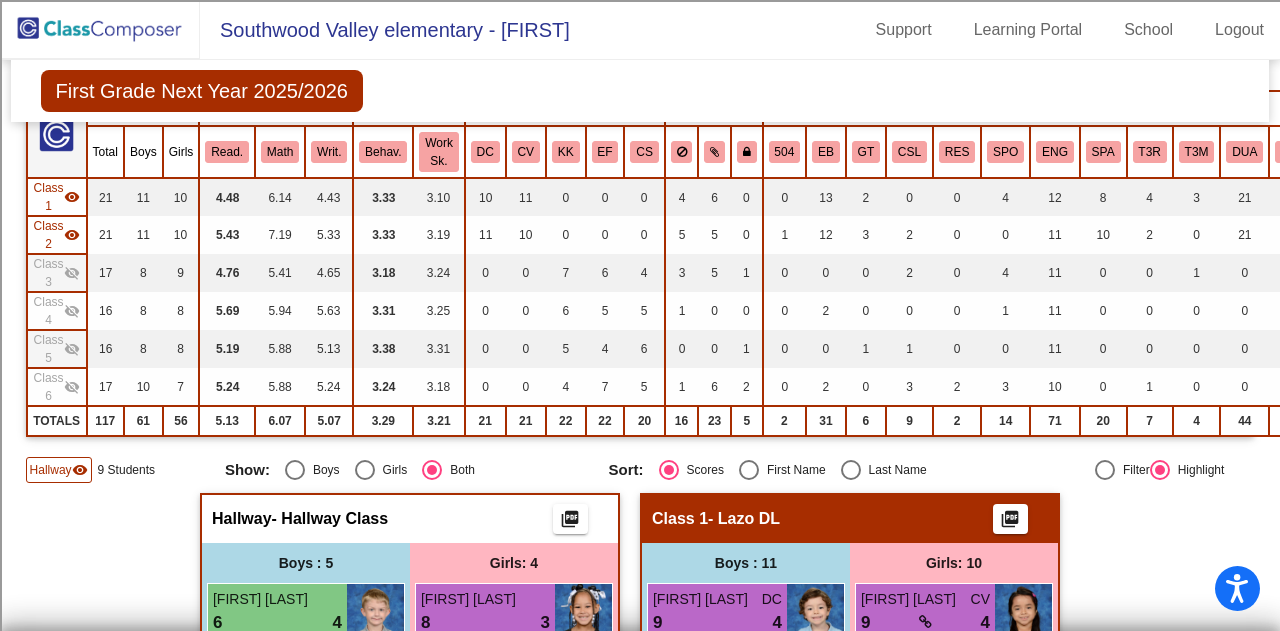 click on "Class 2" 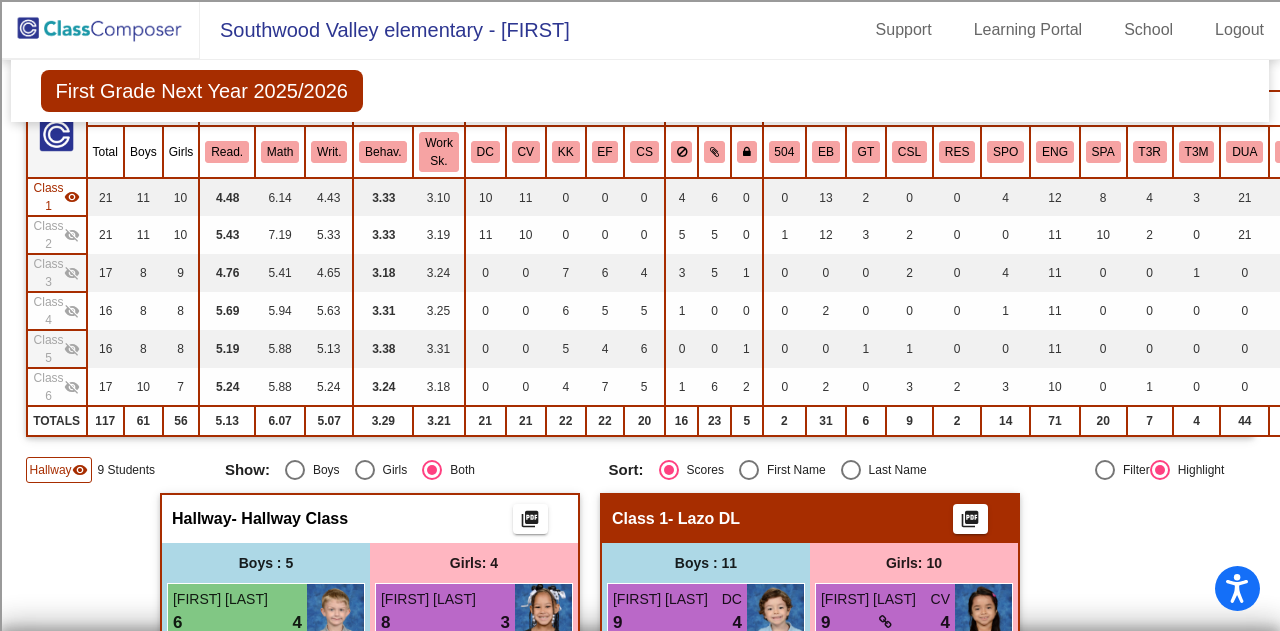 click on "Class 1" 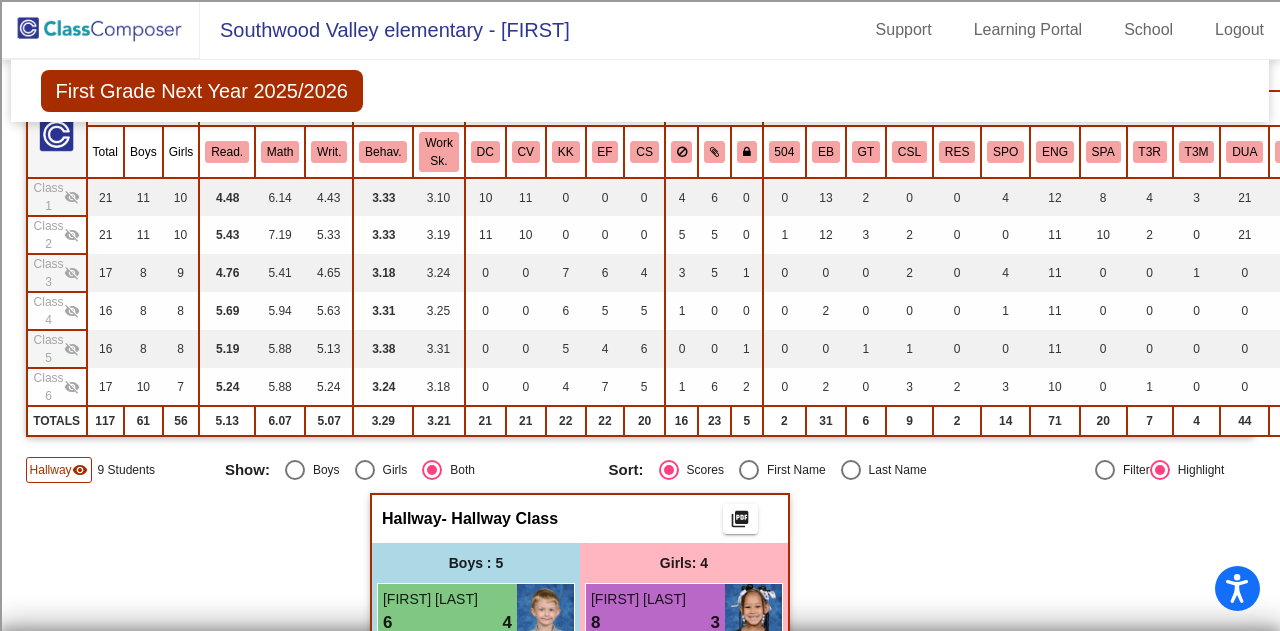 click on "Class 6" 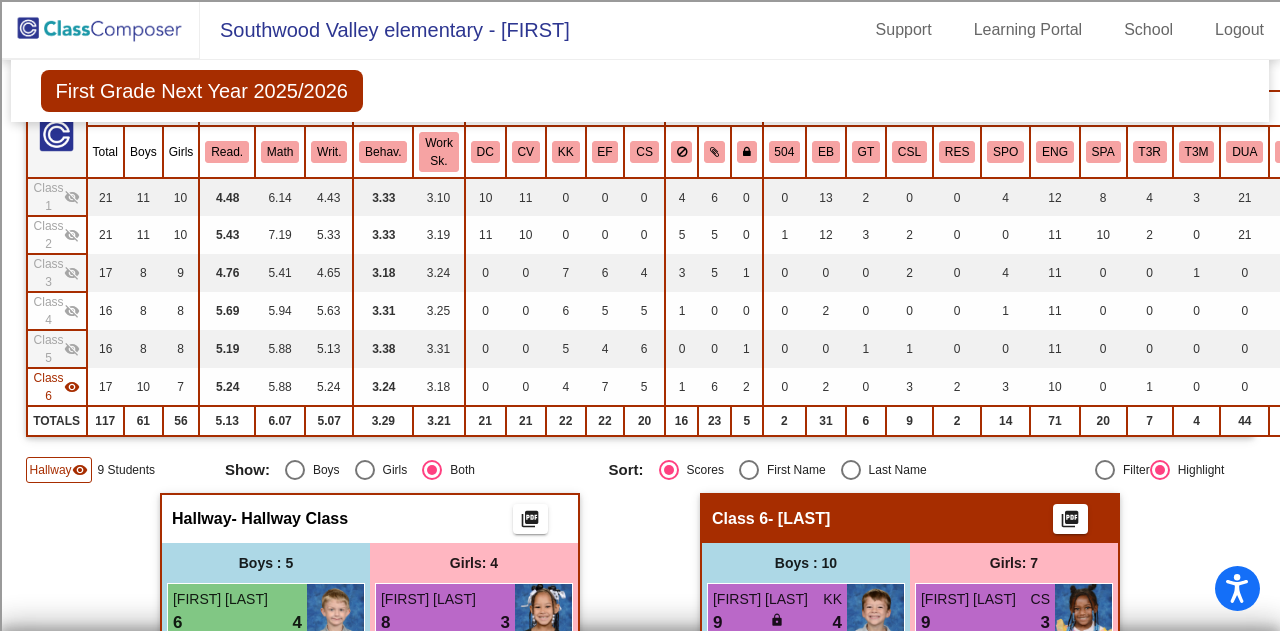 click on "Class 5" 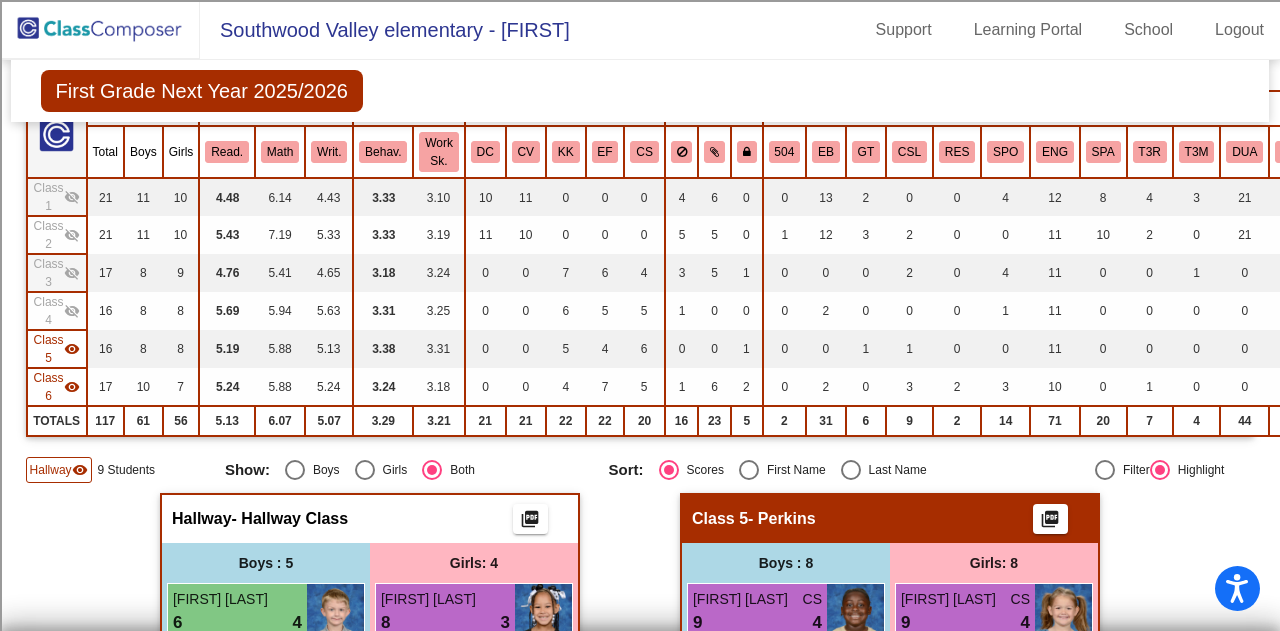 click on "Class 4" 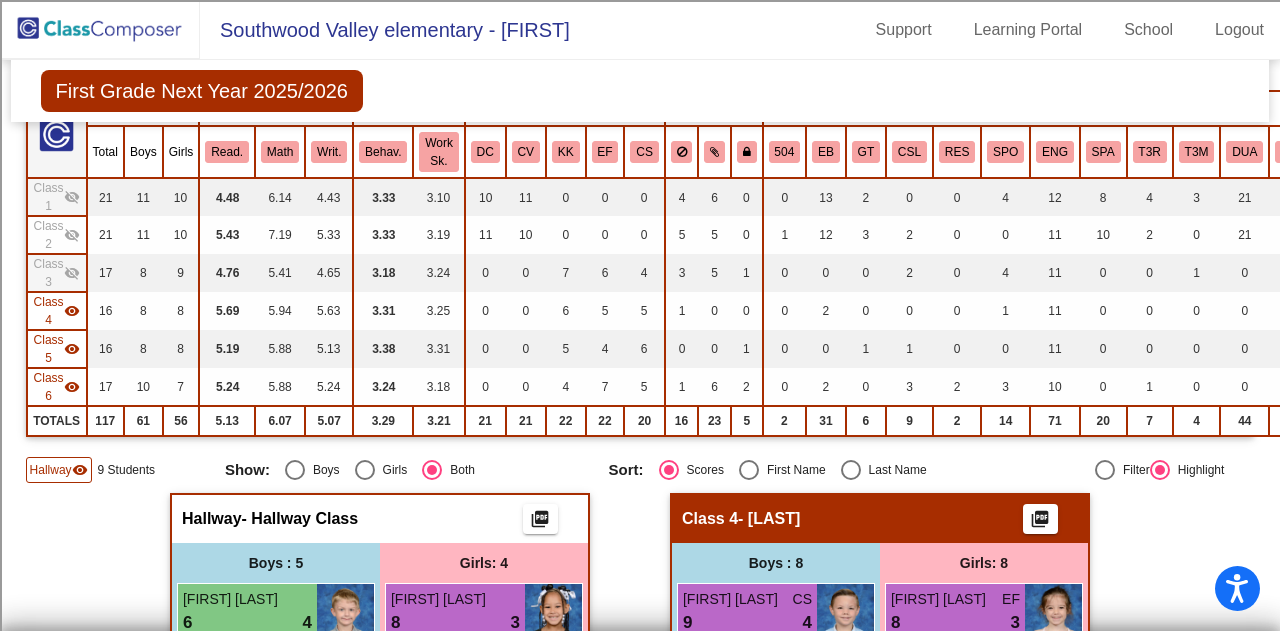 click on "Class 3" 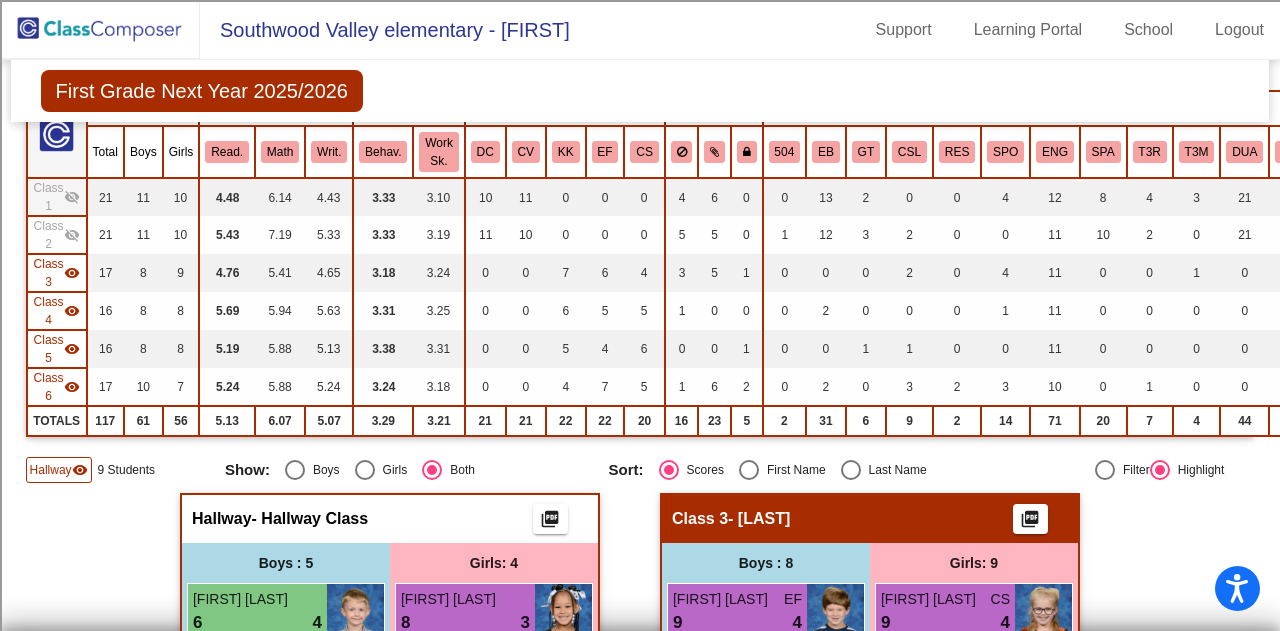 click on "Class 3" 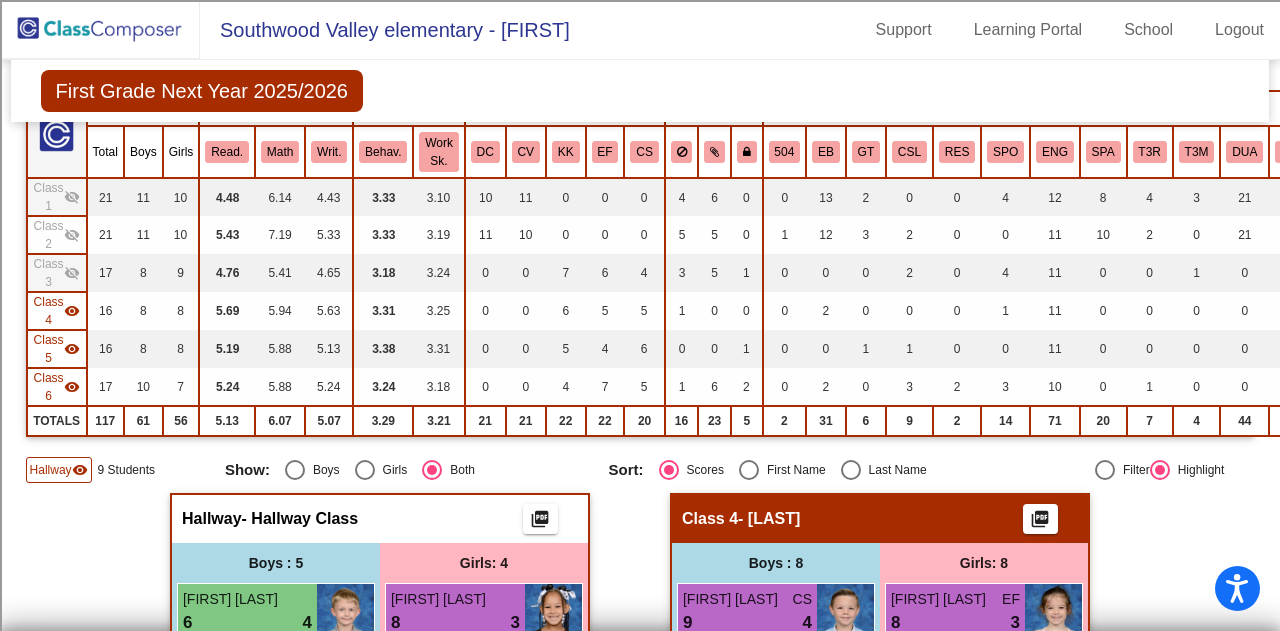 click on "Class 6" 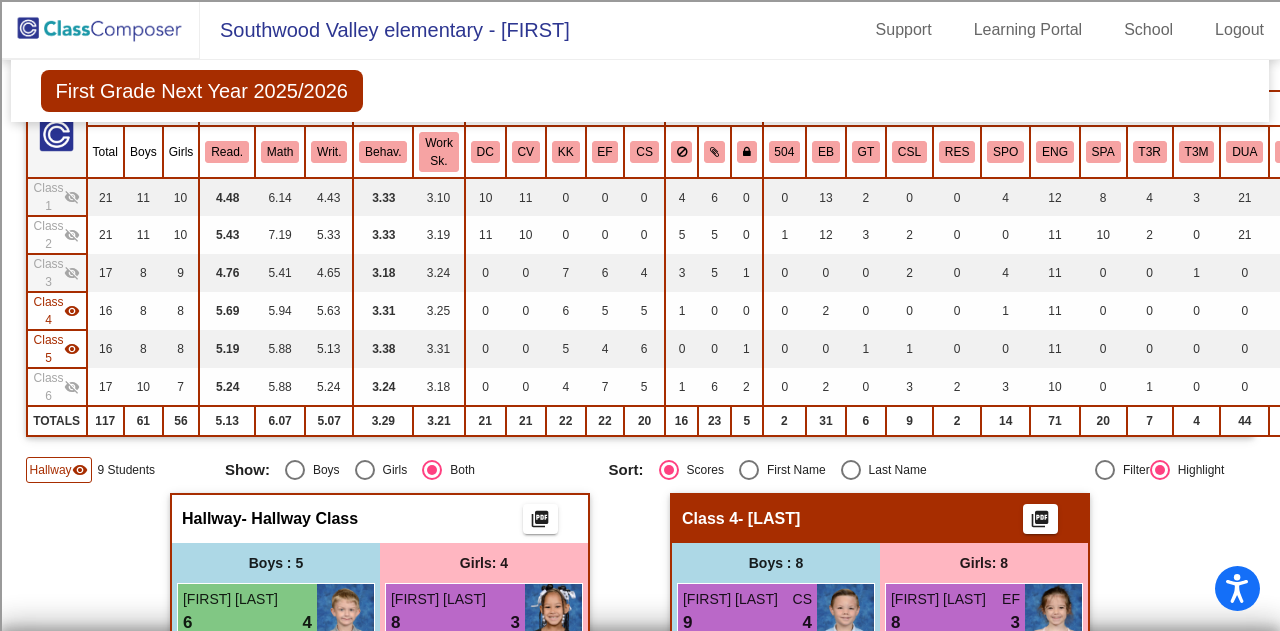 scroll, scrollTop: 240, scrollLeft: 348, axis: both 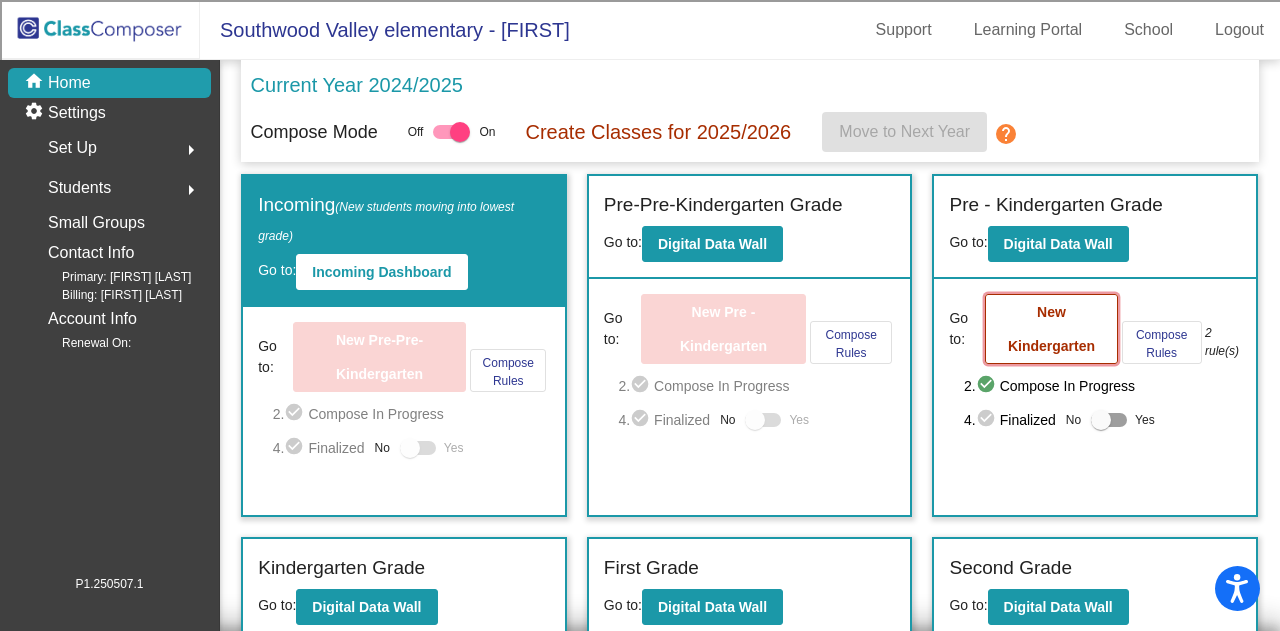 click on "New Kindergarten" 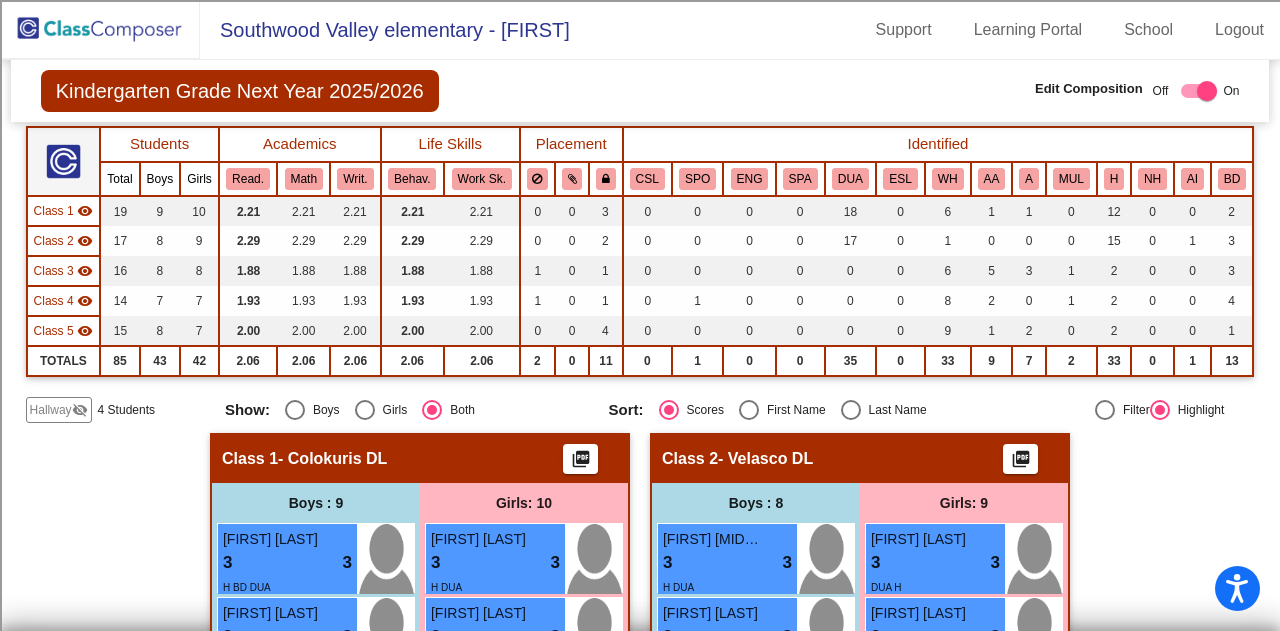 scroll, scrollTop: 160, scrollLeft: 0, axis: vertical 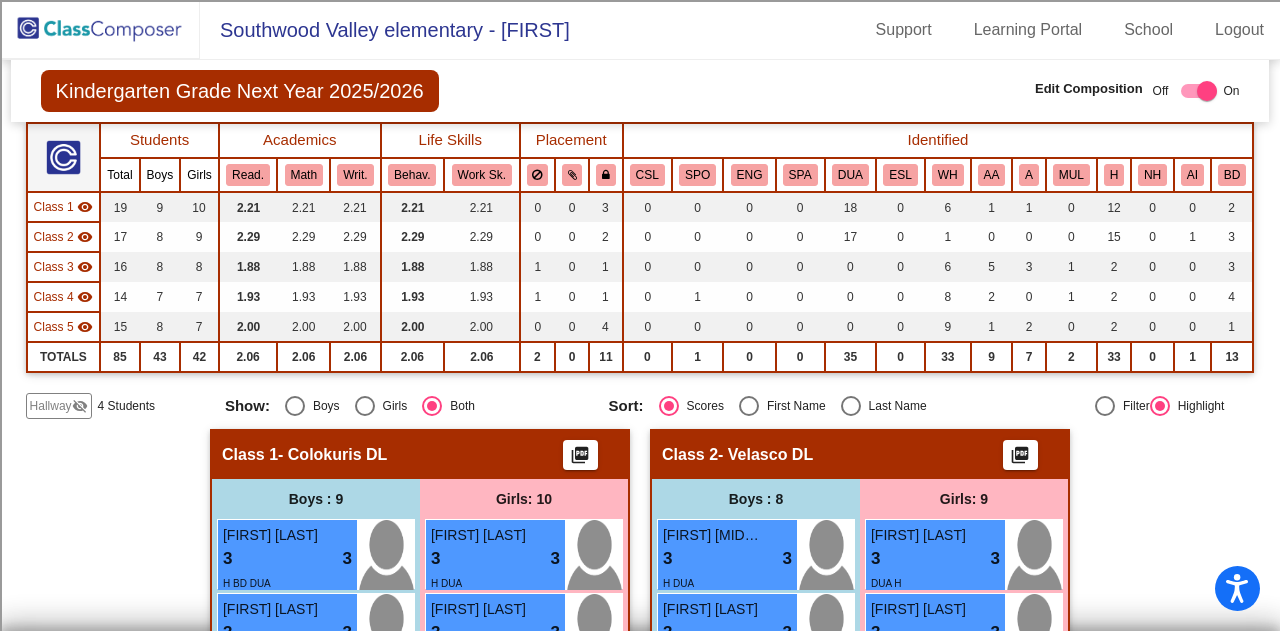 click on "Hallway" 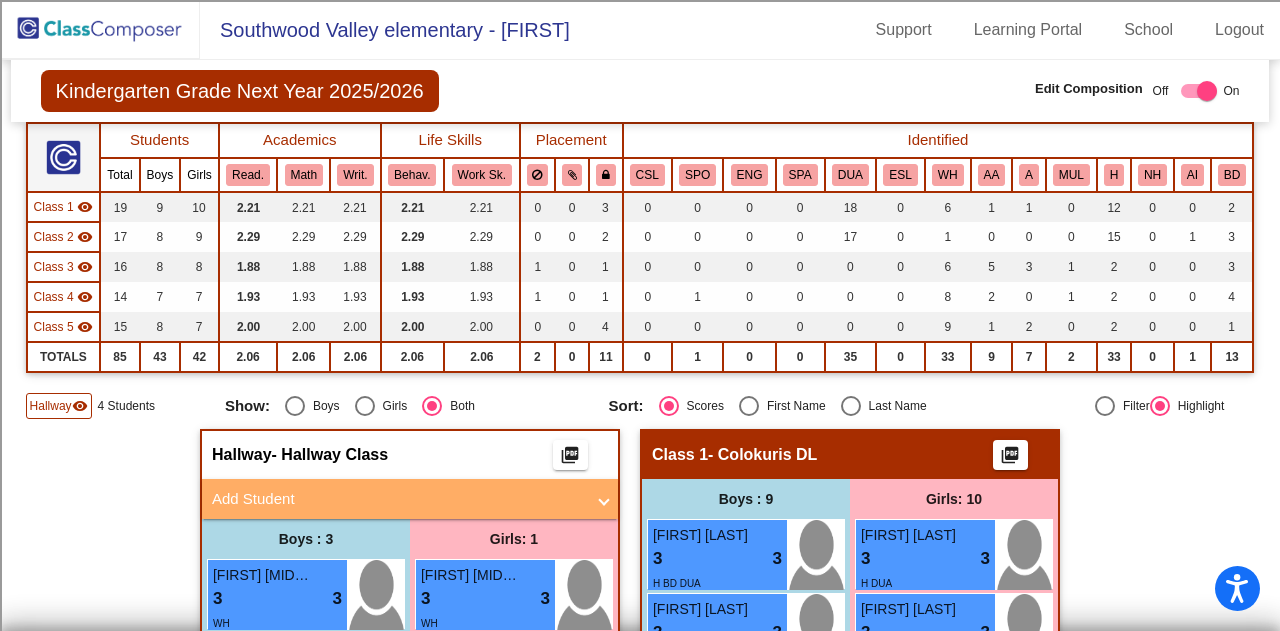 click 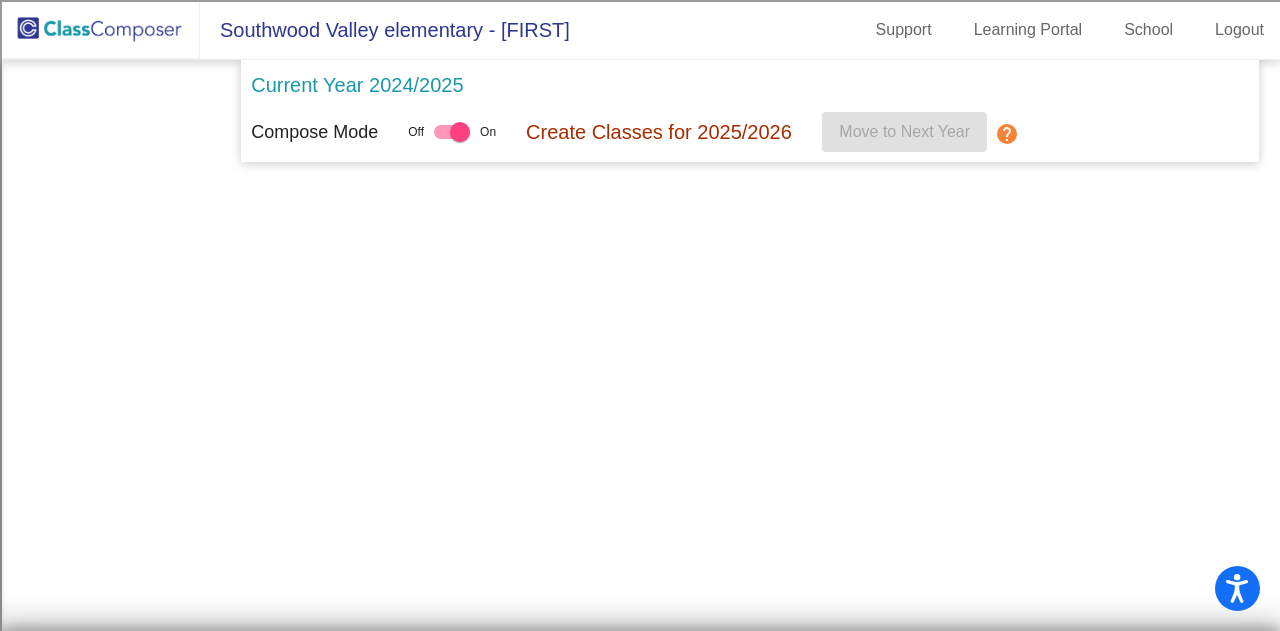 scroll, scrollTop: 0, scrollLeft: 0, axis: both 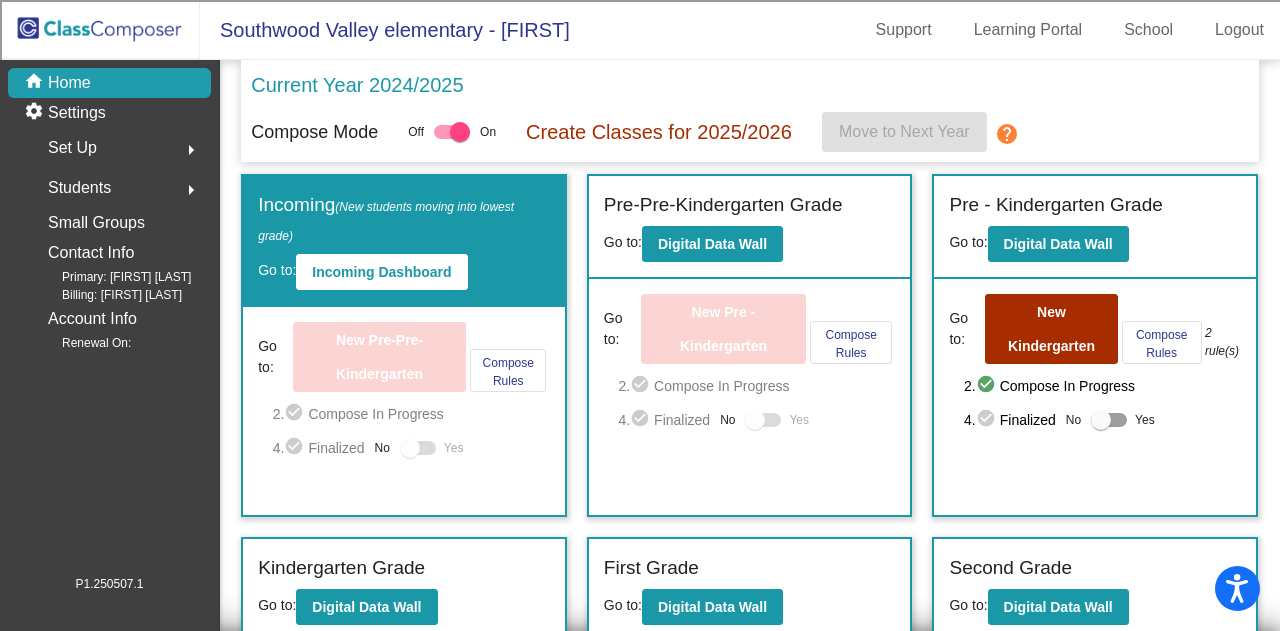 click on "home Home settings Settings  Set Up  arrow_right  Students  arrow_right  Small Groups   Contact Info  Primary: [FIRST] [LAST] Billing: [FIRST] [LAST]  Account Info  Renewal On:" 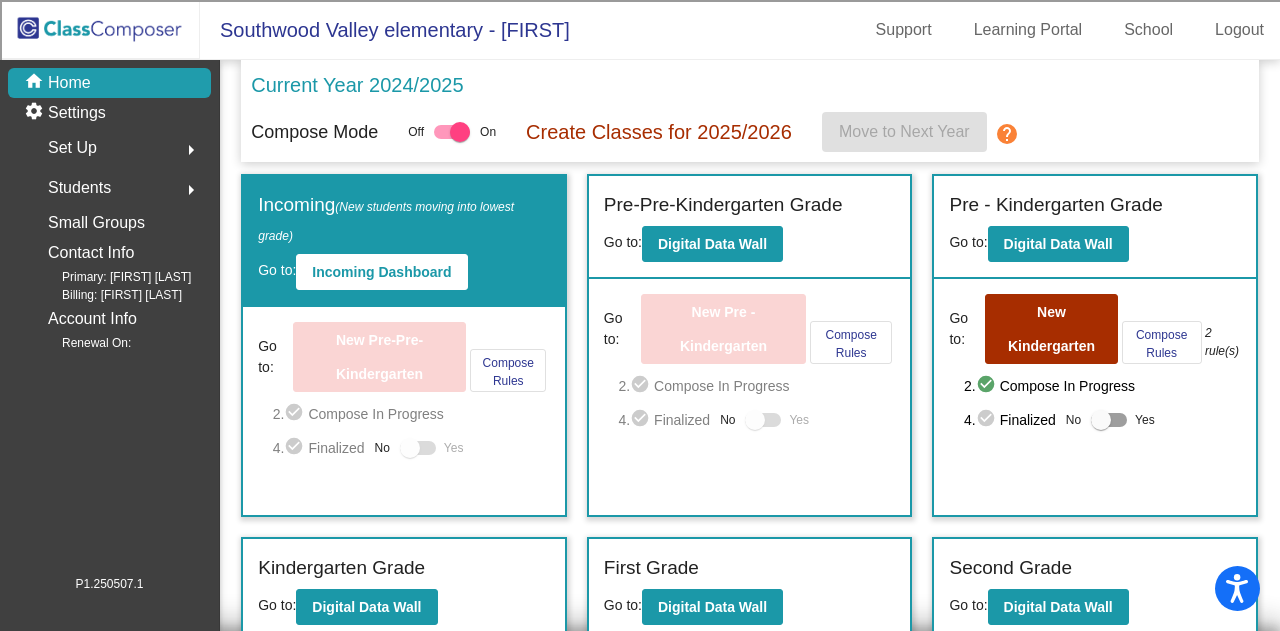 scroll, scrollTop: 500, scrollLeft: 0, axis: vertical 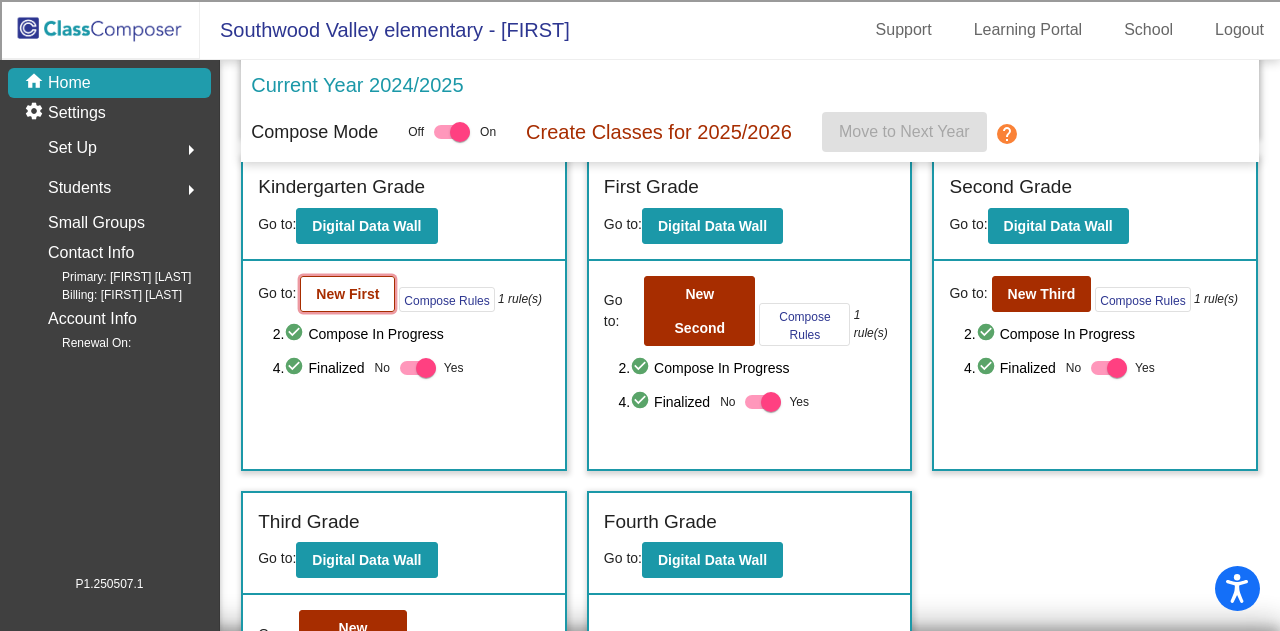 click on "New First" 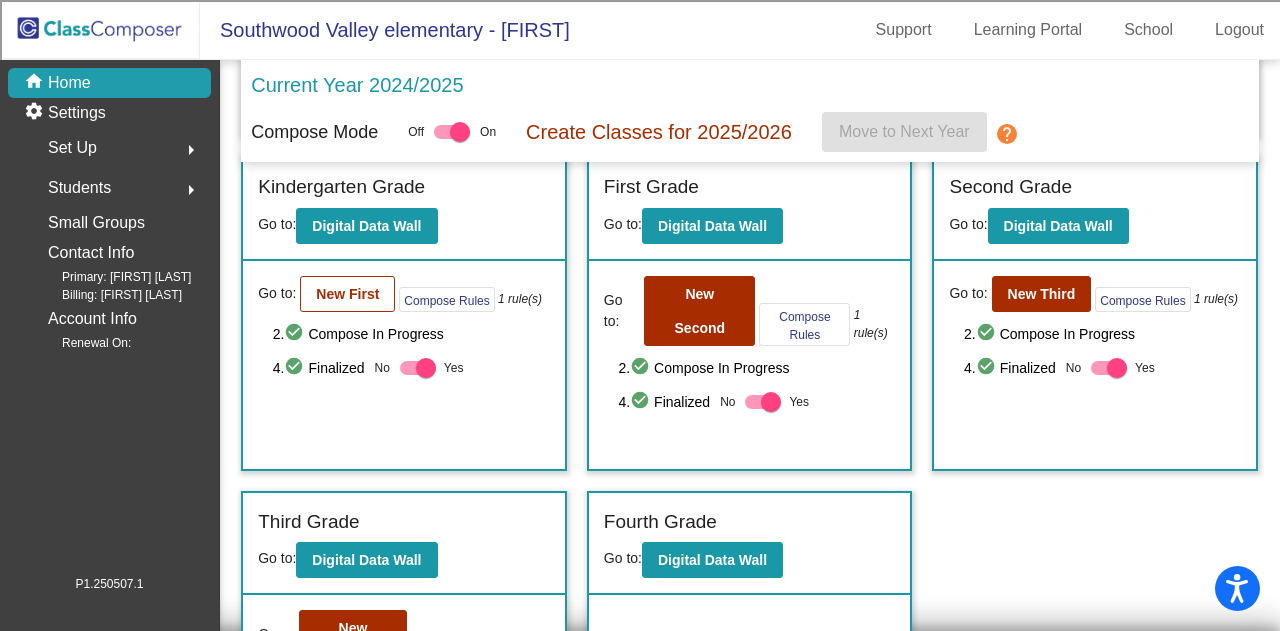 scroll, scrollTop: 0, scrollLeft: 0, axis: both 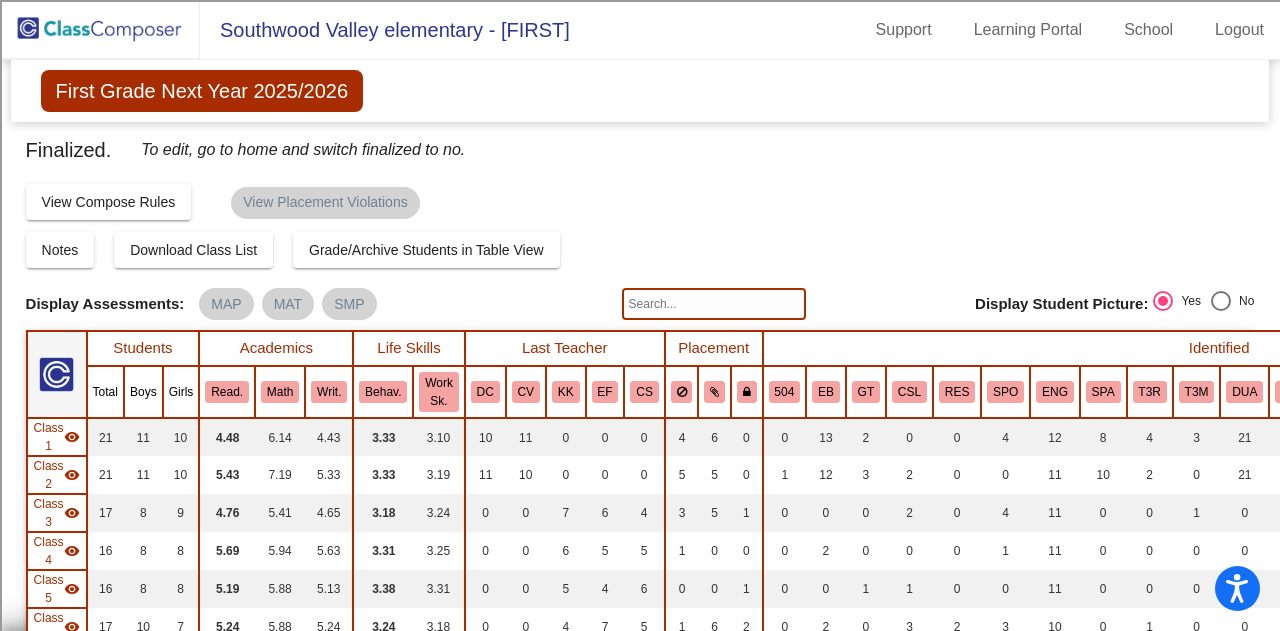 click on "Compose   Start Over   Submit Classes  Compose has been finalized  Check for Incomplete Scores  View Compose Rules   View Placement Violations" 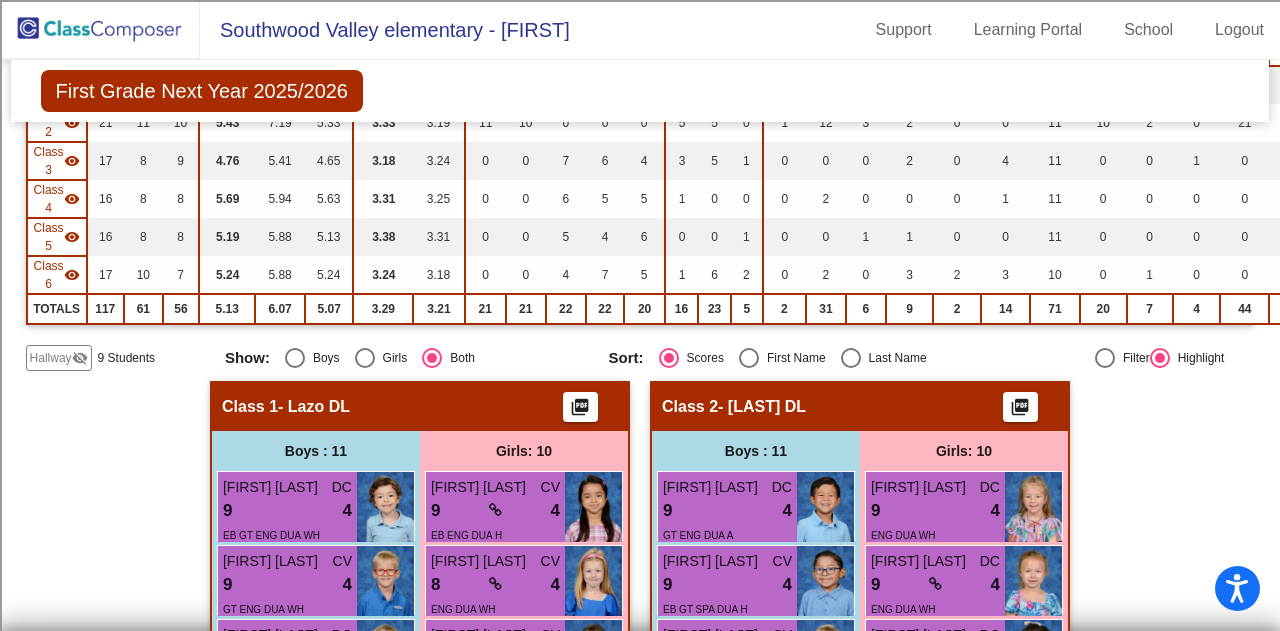 scroll, scrollTop: 360, scrollLeft: 0, axis: vertical 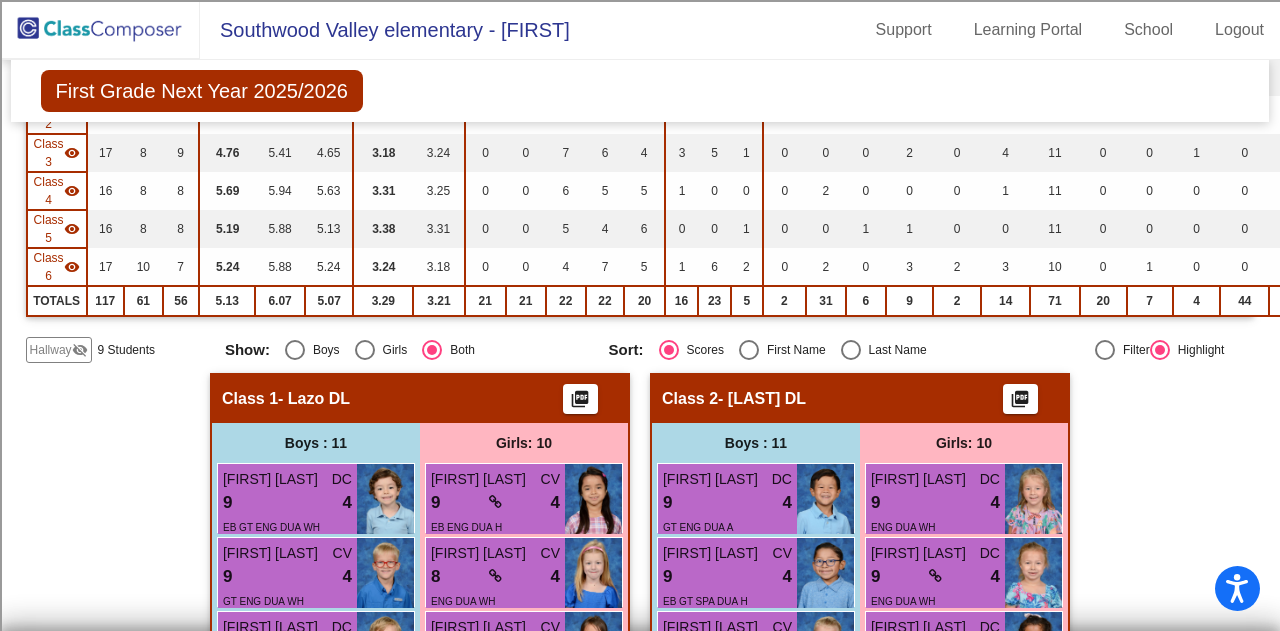 click on "visibility_off" 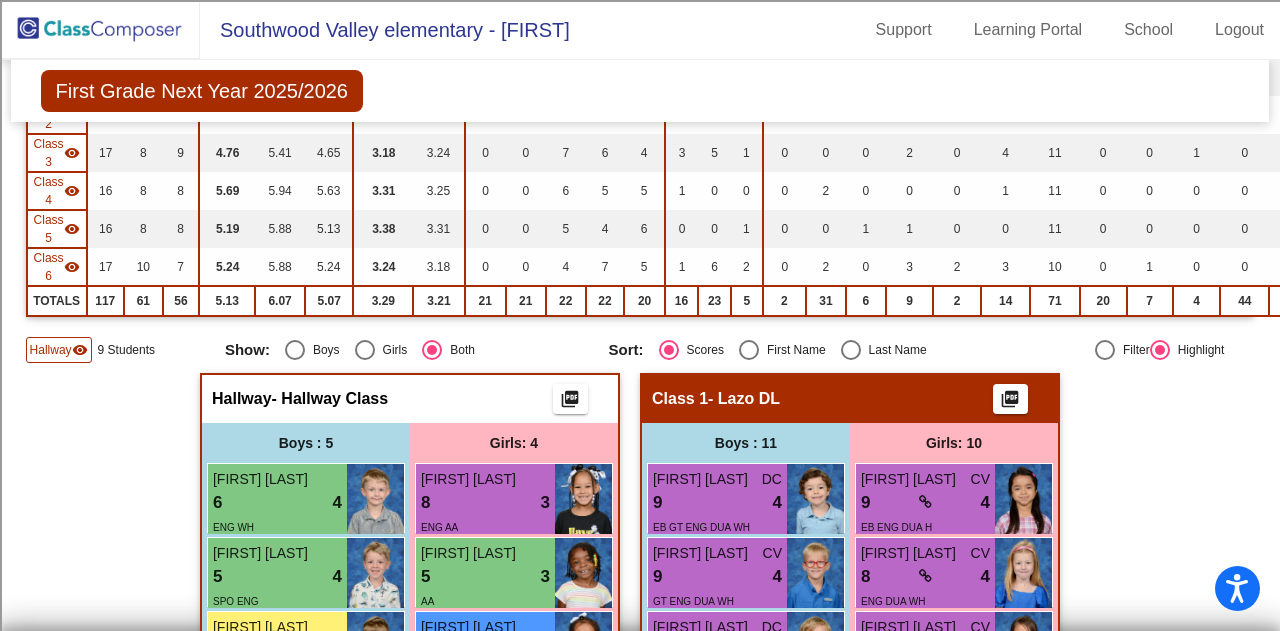 click on "Hallway   - Hallway Class  picture_as_pdf  Add Student  [FIRST] [LAST] [LAST]  (Recommended)   Boy   Girl   Non Binary Add Close  Boys : 5  [FIRST] [LAST] 6 lock do_not_disturb_alt 4 ENG WH [FIRST] [LAST] 5 lock do_not_disturb_alt 4 SPO ENG [FIRST] [LAST] 1 lock do_not_disturb_alt 2 WH [FIRST] [LAST] 3 lock do_not_disturb_alt 1 504 ENG WH [FIRST] [LAST] 1 lock do_not_disturb_alt 1 CSL SPO ENG AA Girls: 4 [FIRST] [LAST] 8 lock do_not_disturb_alt 3 ENG AA [FIRST] [LAST] 5 lock do_not_disturb_alt 3 AA [FIRST] [LAST] 3 lock do_not_disturb_alt 4 EB SPA DUA [FIRST] [LAST] 1 lock do_not_disturb_alt 4 EB SPA DUA Class 1   - Lazo DL  picture_as_pdf  Add Student  [FIRST] [LAST] [LAST]  (Recommended)   Boy   Girl   Non Binary Add Close  Boys : 11  [FIRST] [LAST] DC 9 lock do_not_disturb_alt 4 EB GT ENG DUA WH [FIRST] [LAST] CV 9 lock do_not_disturb_alt 4 GT ENG DUA WH [FIRST] [LAST] DC 8 lock do_not_disturb_alt 4 ENG DUA WH [FIRST] [LAST] CV 8 lock do_not_disturb_alt 4 ENG DUA WH CV 4 lock" 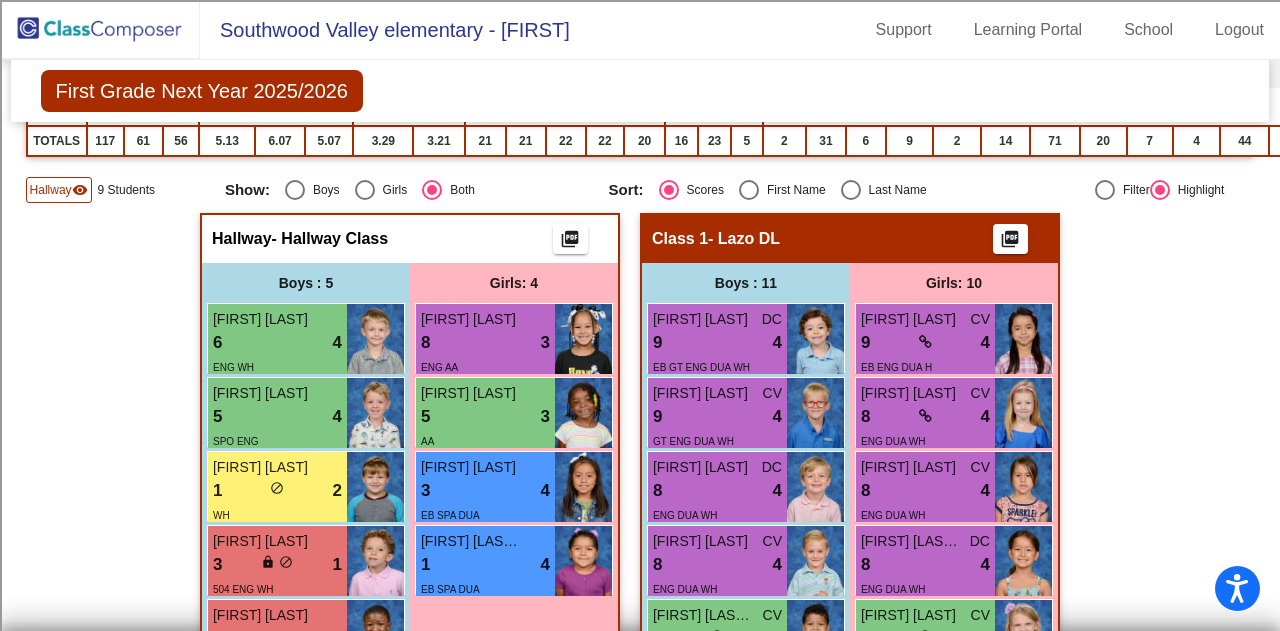 scroll, scrollTop: 560, scrollLeft: 0, axis: vertical 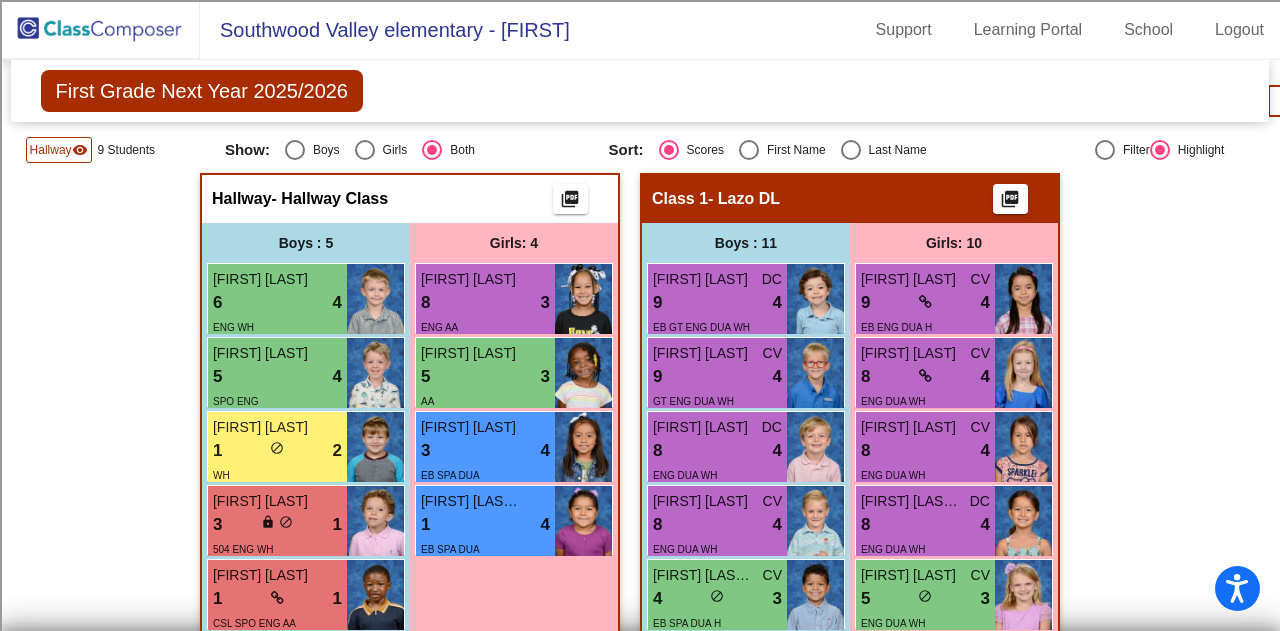 click on "Hallway   - Hallway Class  picture_as_pdf" 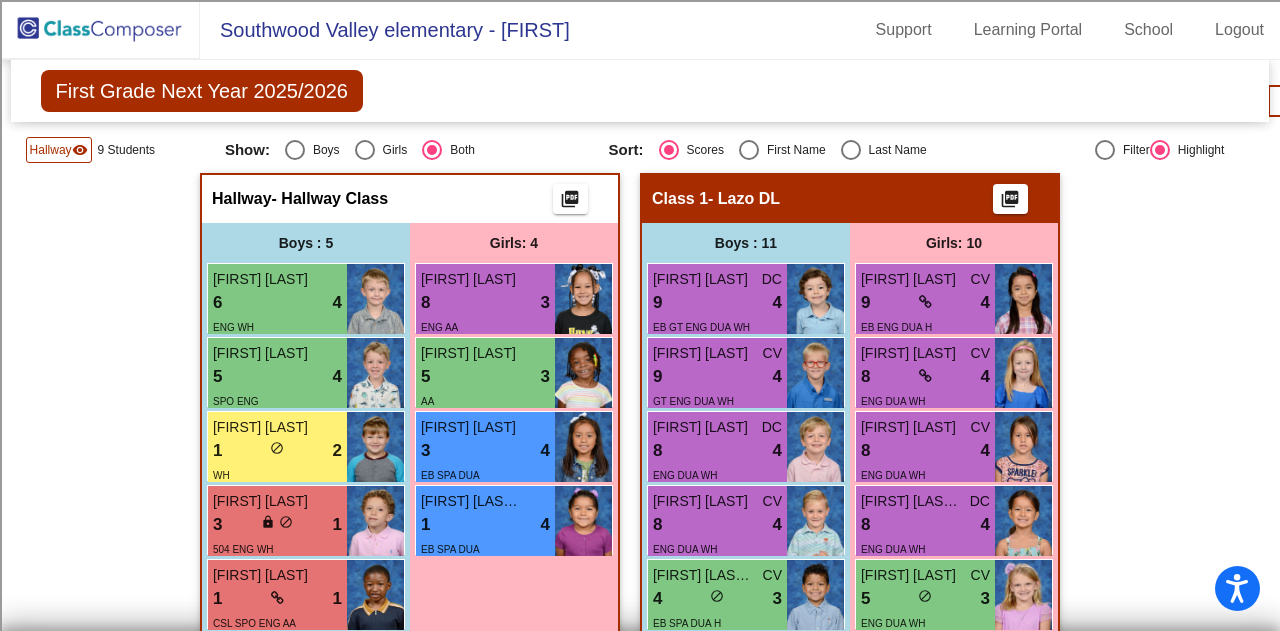 click 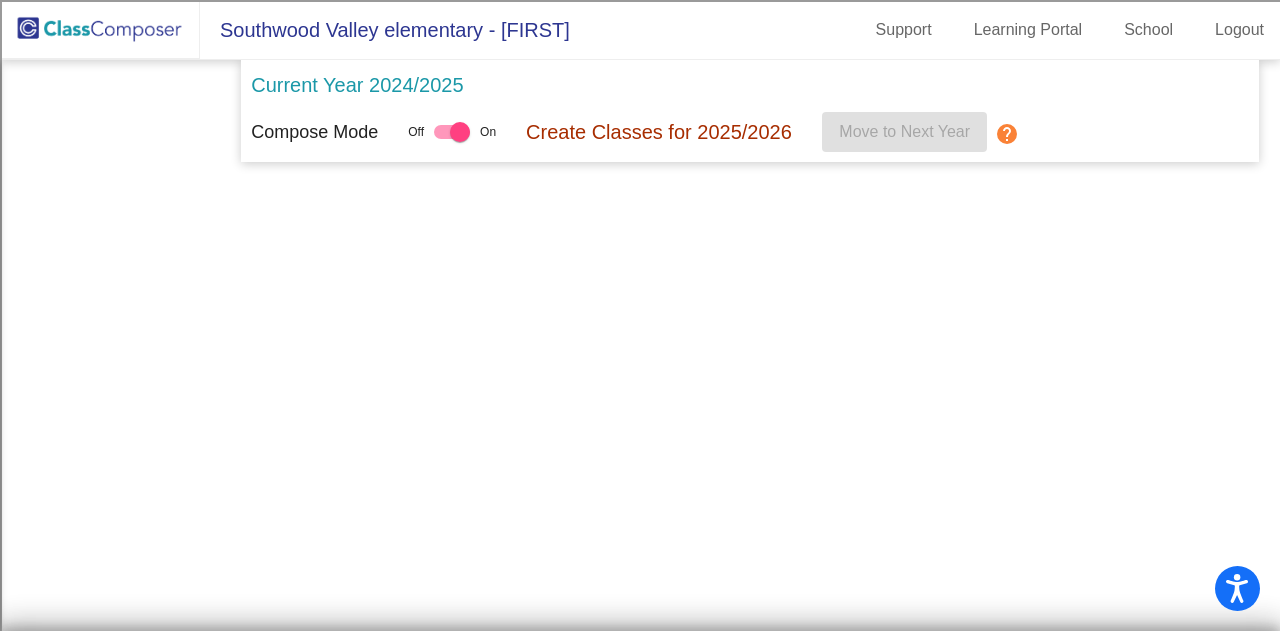 scroll, scrollTop: 0, scrollLeft: 0, axis: both 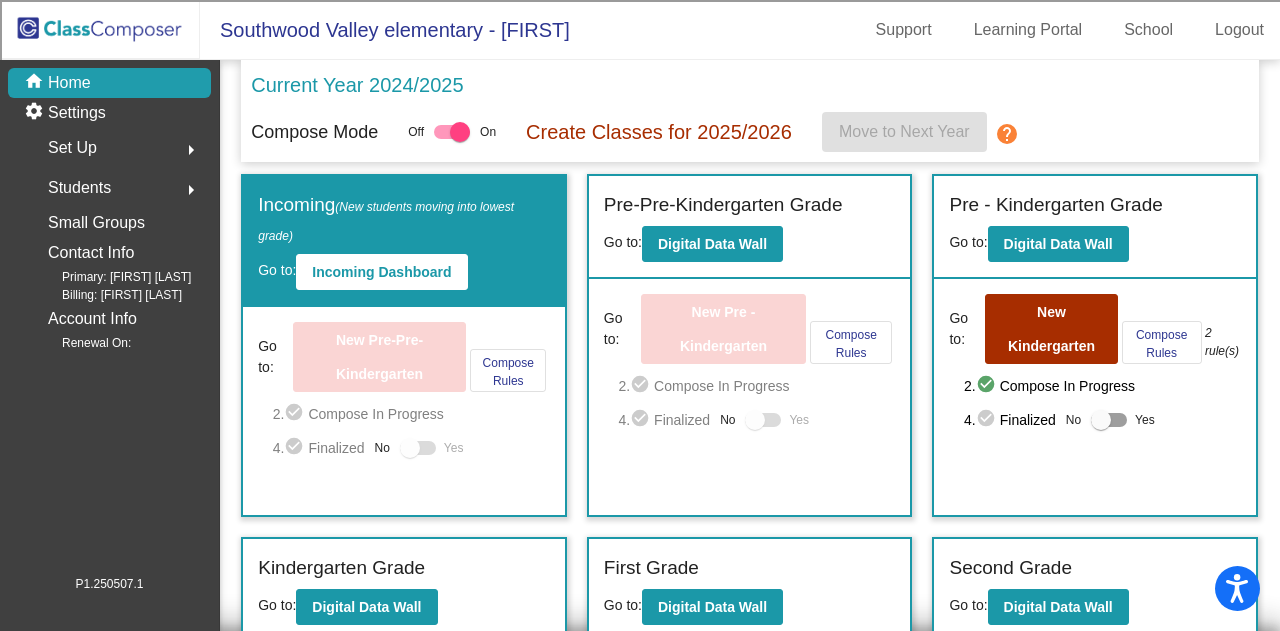 click on "home Home settings Settings  Set Up  arrow_right  Students  arrow_right  Small Groups   Contact Info  Primary: [FIRST] [LAST] Billing: [FIRST] [LAST]  Account Info  Renewal On:" 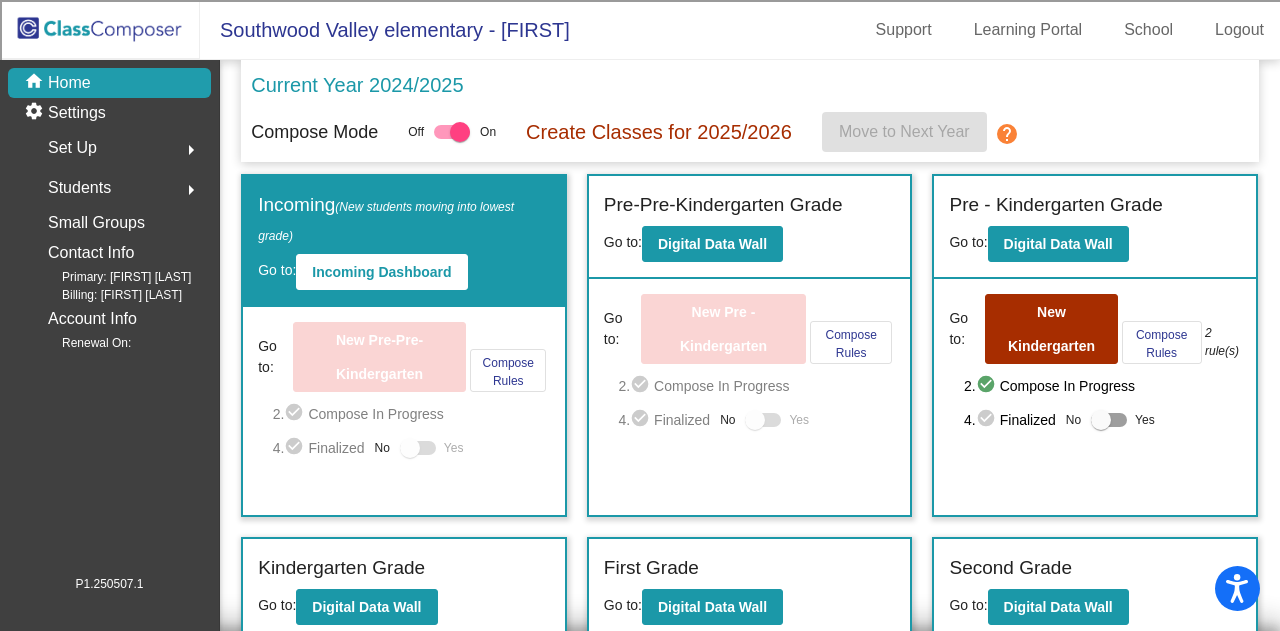 click on "home Home settings Settings  Set Up  arrow_right  Students  arrow_right  Small Groups   Contact Info  Primary: [FIRST] [LAST] Billing: [FIRST] [LAST]  Account Info  Renewal On:" 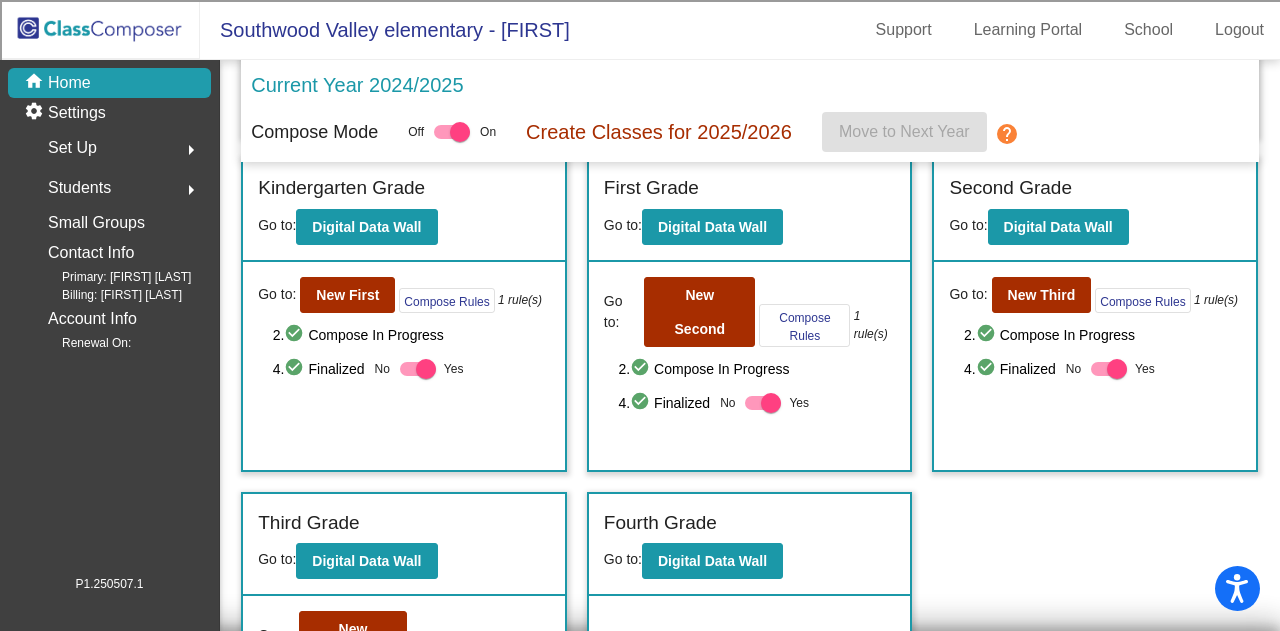 scroll, scrollTop: 381, scrollLeft: 0, axis: vertical 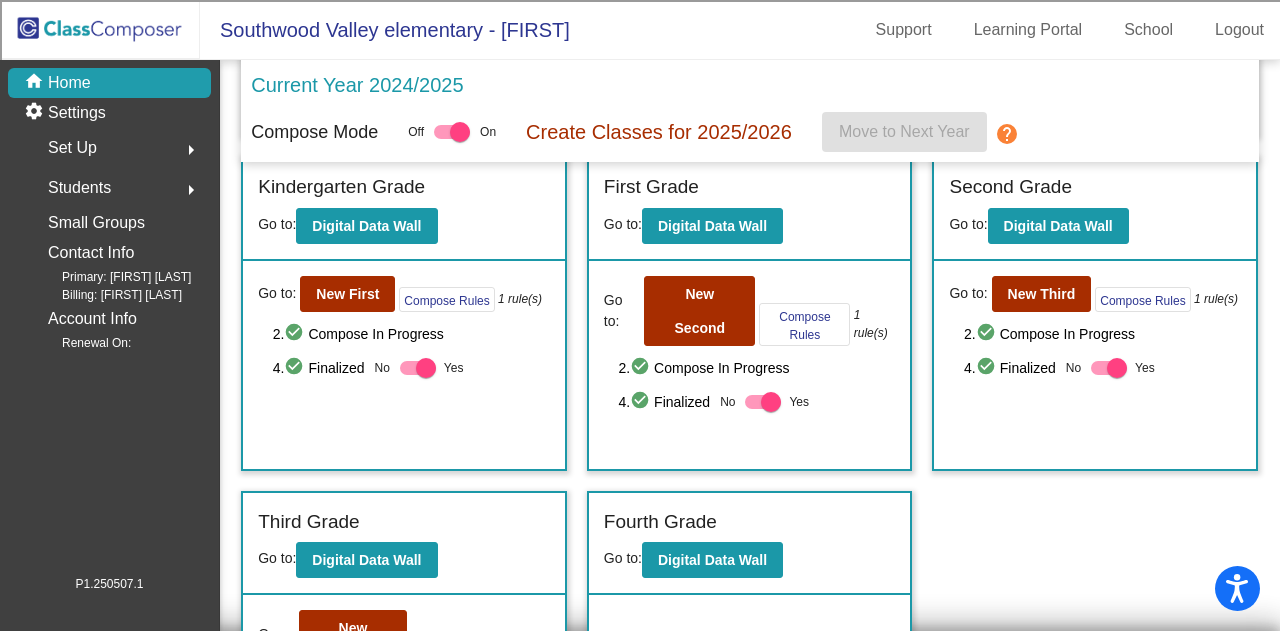 click at bounding box center [426, 368] 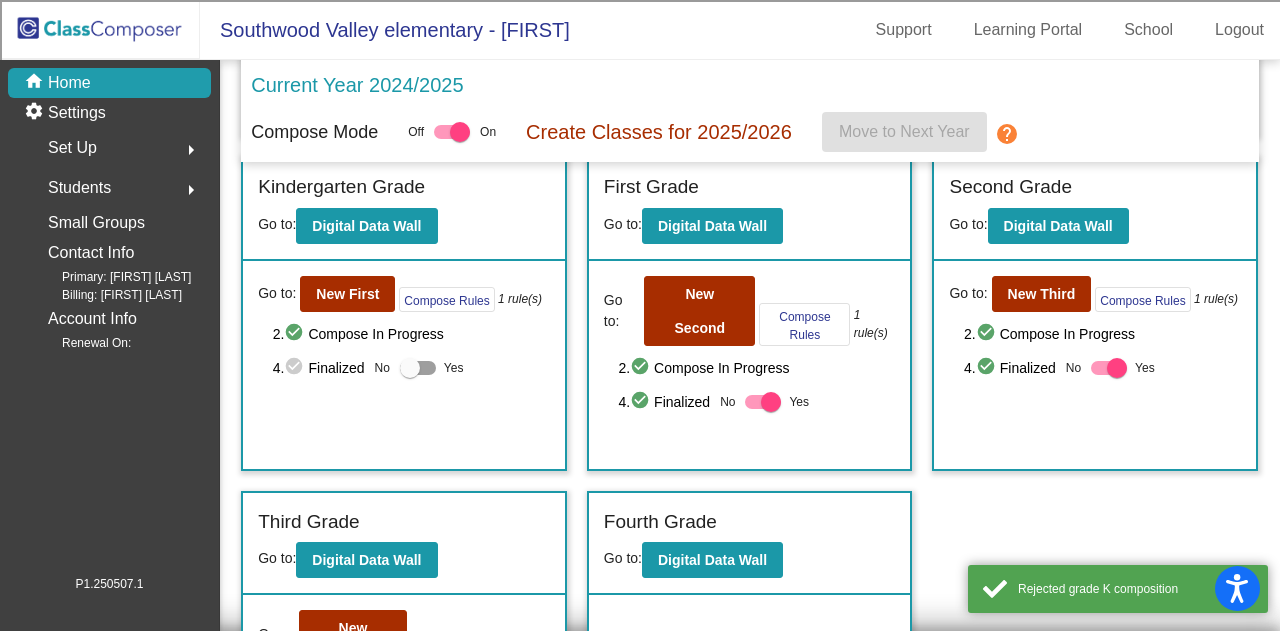 click at bounding box center [771, 402] 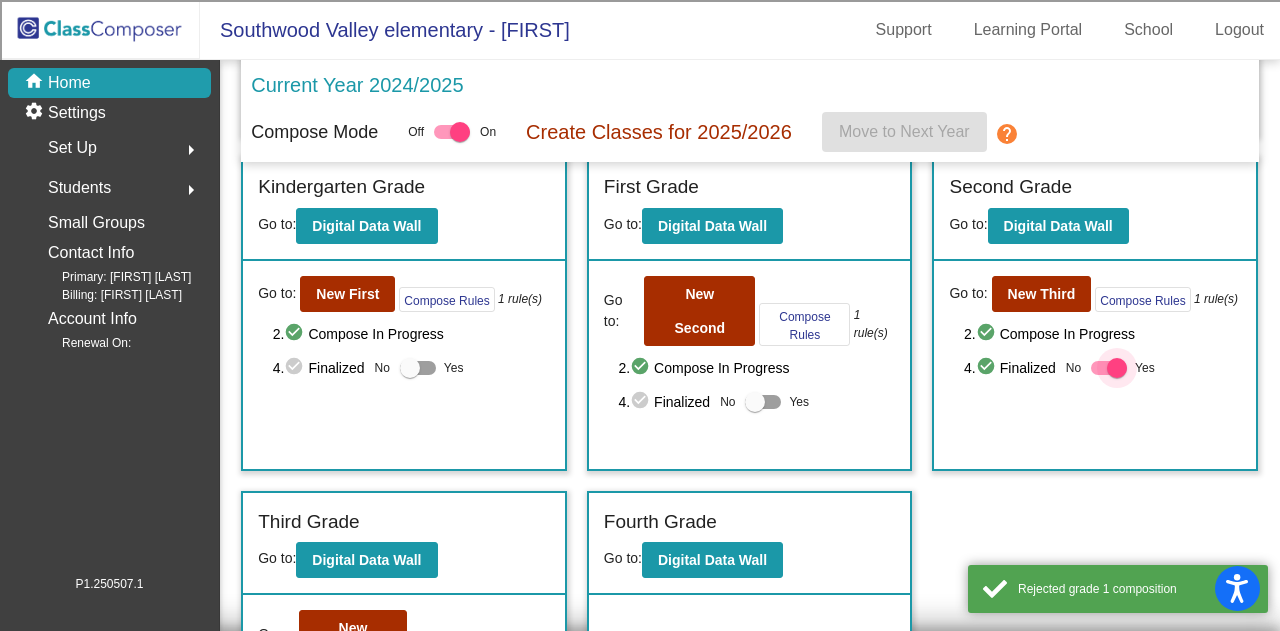 click at bounding box center [1117, 368] 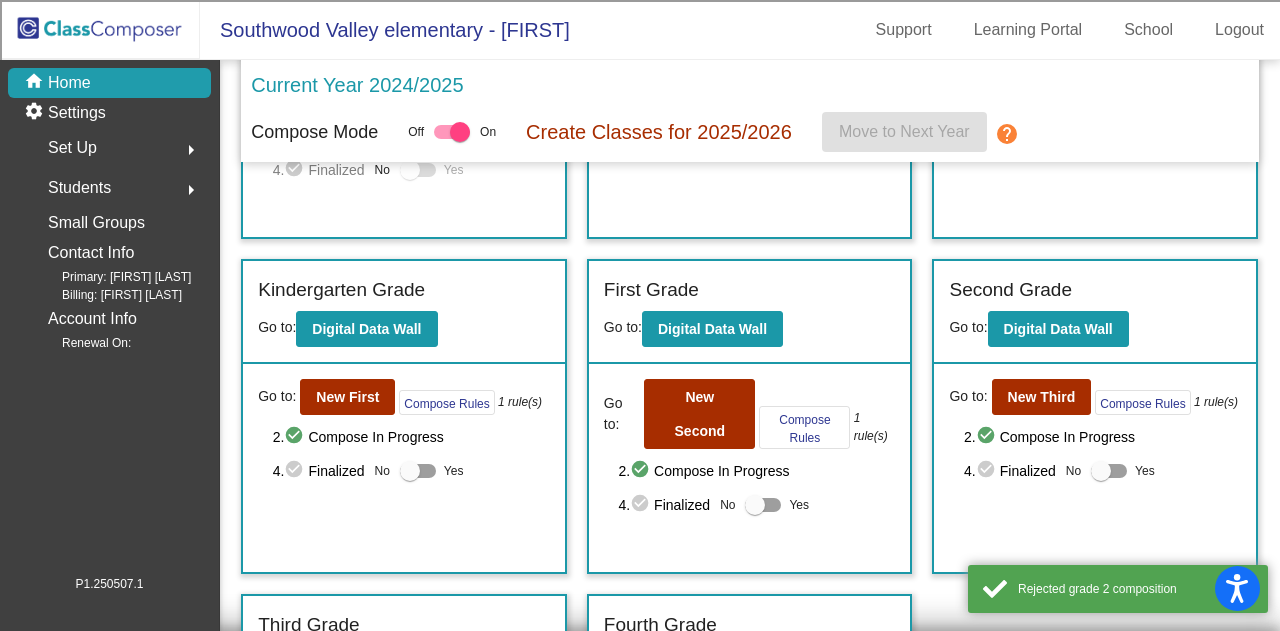 scroll, scrollTop: 280, scrollLeft: 0, axis: vertical 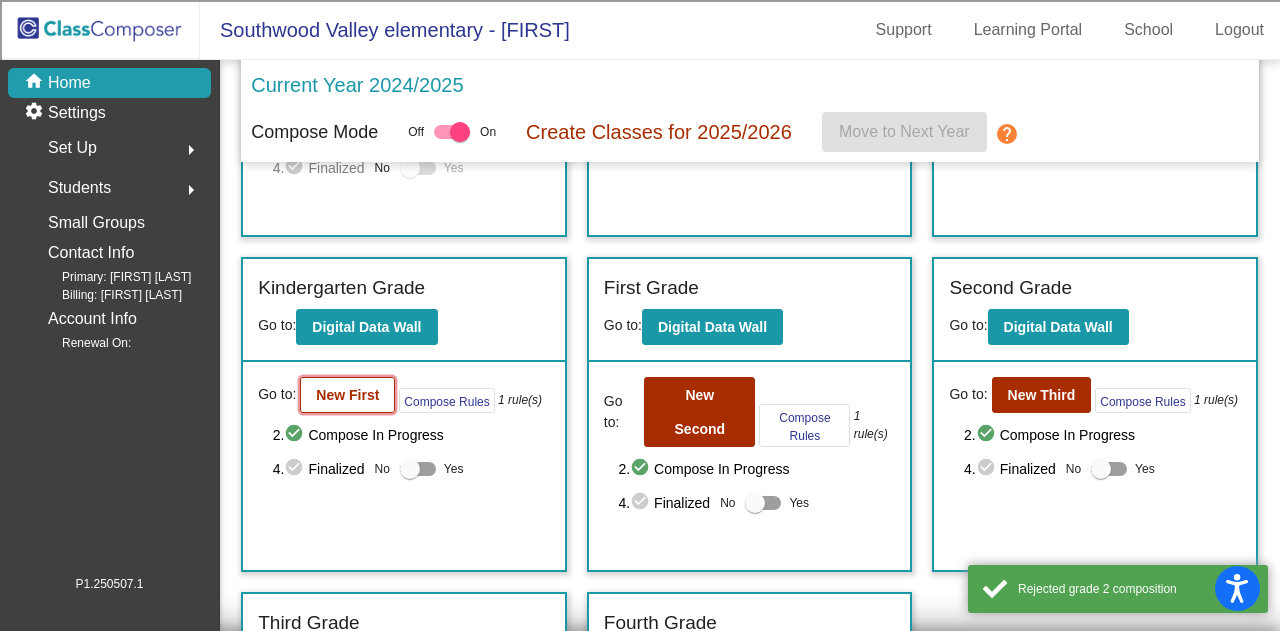 click on "New First" 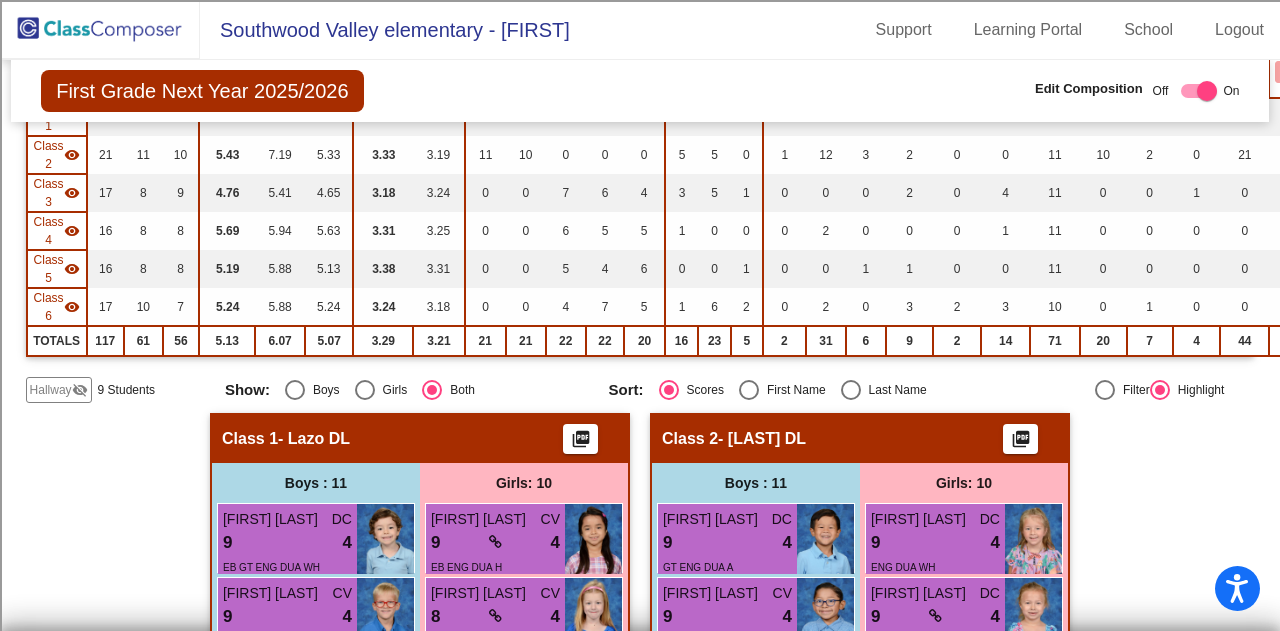 scroll, scrollTop: 320, scrollLeft: 0, axis: vertical 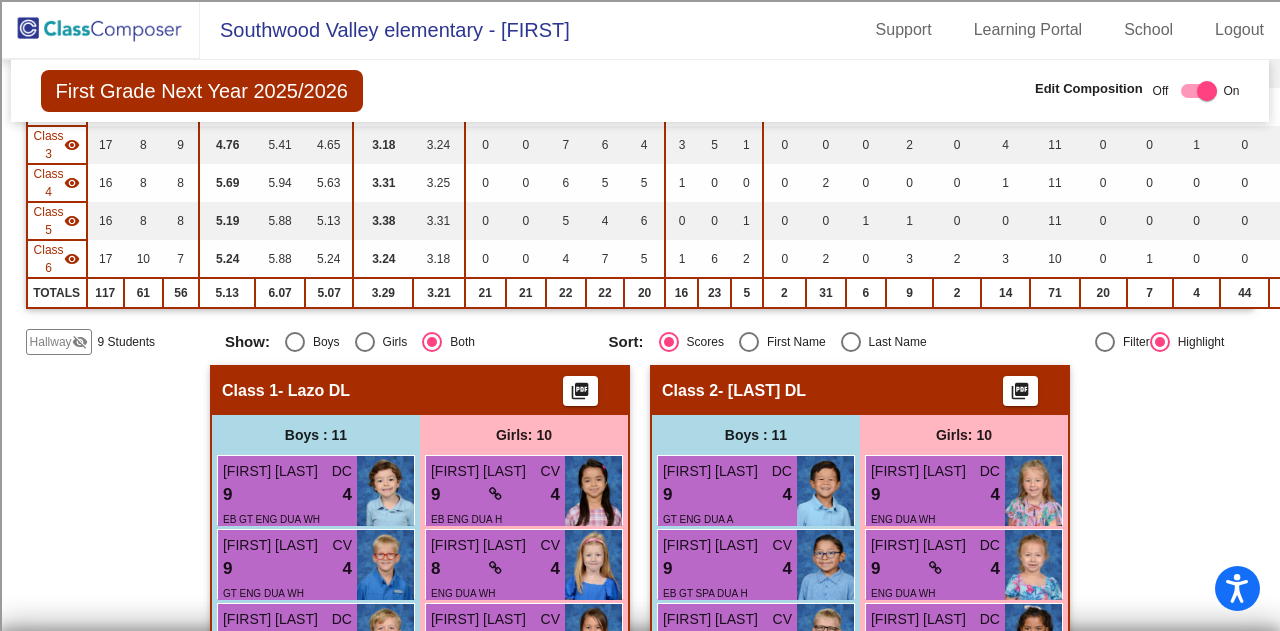 click on "Hallway" 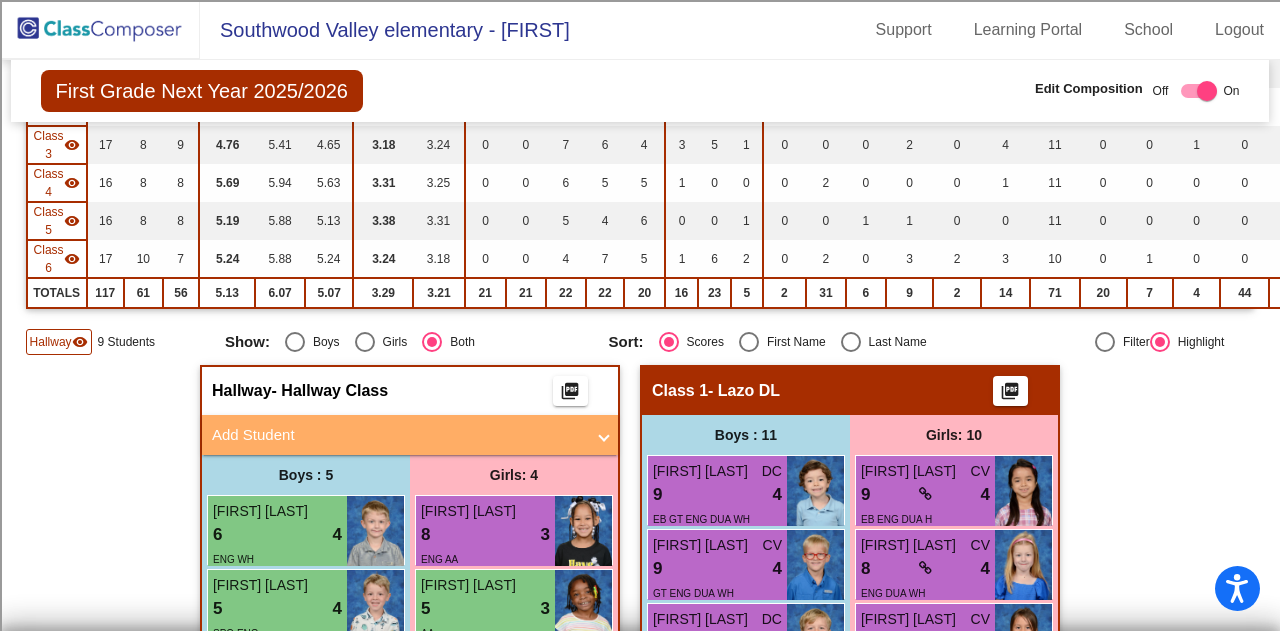 click on "Add Student" at bounding box center [398, 435] 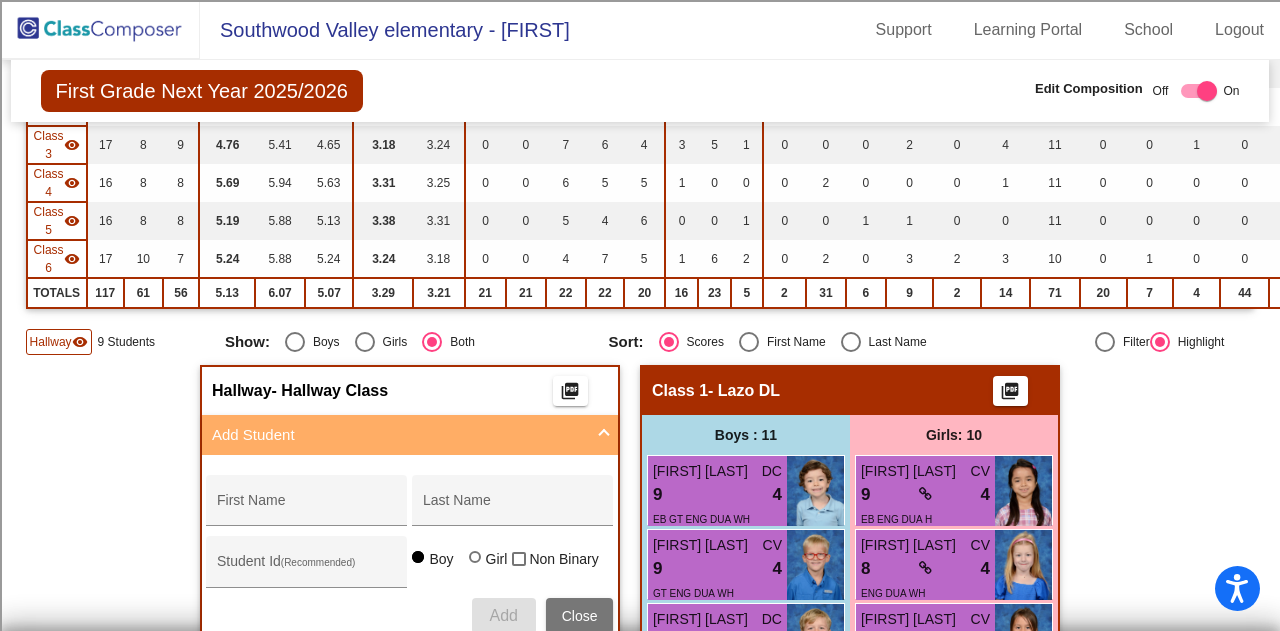 click on "Hallway   - Hallway Class  picture_as_pdf  Add Student  [FIRST] [LAST] [LAST]  (Recommended)   Boy   Girl   Non Binary Add Close  Boys : 5  [FIRST] [LAST] 6 lock do_not_disturb_alt 4 ENG WH [FIRST] [LAST] 5 lock do_not_disturb_alt 4 SPO ENG [FIRST] [LAST] 1 lock do_not_disturb_alt 2 WH [FIRST] [LAST] 3 lock do_not_disturb_alt 1 504 ENG WH [FIRST] [LAST] 1 lock do_not_disturb_alt 1 CSL SPO ENG AA Girls: 4 [FIRST] [LAST] 8 lock do_not_disturb_alt 3 ENG AA [FIRST] [LAST] 5 lock do_not_disturb_alt 3 AA [FIRST] [LAST] 3 lock do_not_disturb_alt 4 EB SPA DUA [FIRST] [LAST] 1 lock do_not_disturb_alt 4 EB SPA DUA Class 1   - Lazo DL  picture_as_pdf  Add Student  [FIRST] [LAST] [LAST]  (Recommended)   Boy   Girl   Non Binary Add Close  Boys : 11  [FIRST] [LAST] DC 9 lock do_not_disturb_alt 4 EB GT ENG DUA WH [FIRST] [LAST] CV 9 lock do_not_disturb_alt 4 GT ENG DUA WH [FIRST] [LAST] DC 8 lock do_not_disturb_alt 4 ENG DUA WH [FIRST] [LAST] CV 8 lock do_not_disturb_alt 4 ENG DUA WH CV 4 lock" 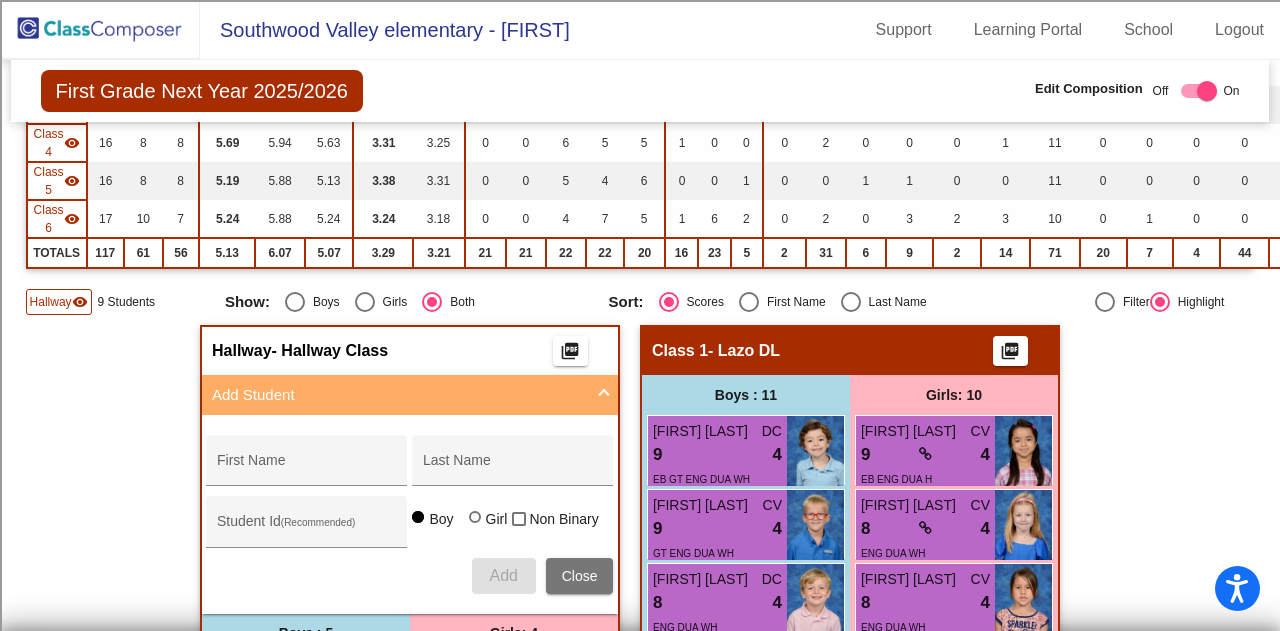 scroll, scrollTop: 400, scrollLeft: 0, axis: vertical 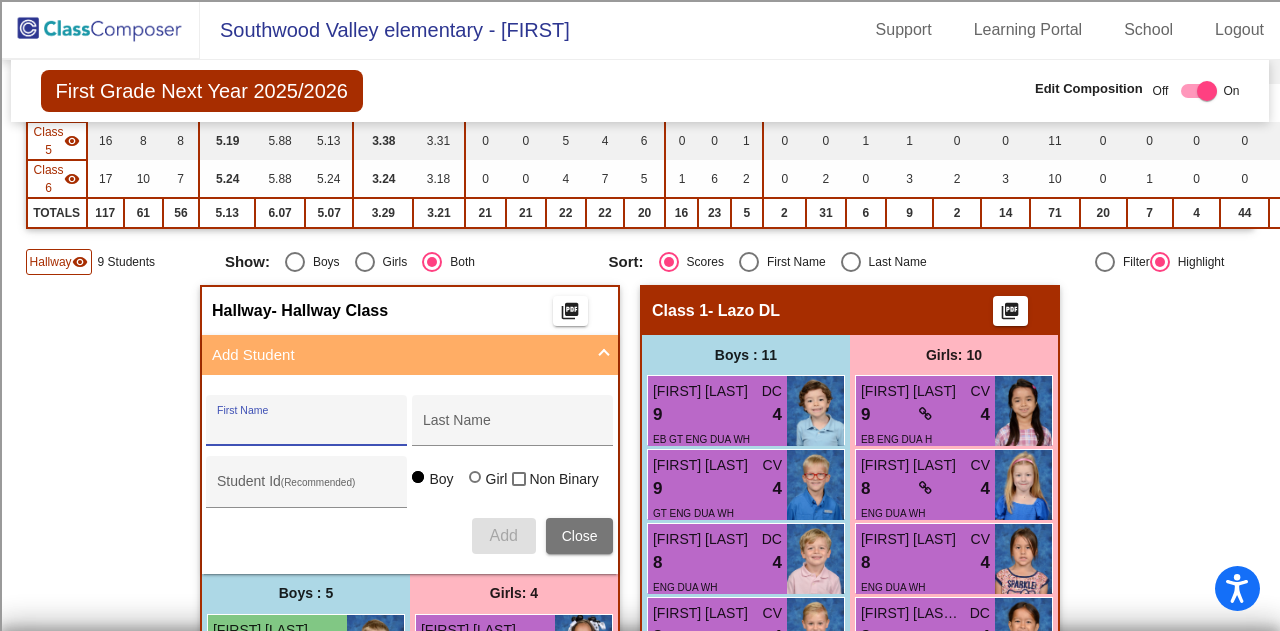 click on "First Name" at bounding box center (307, 428) 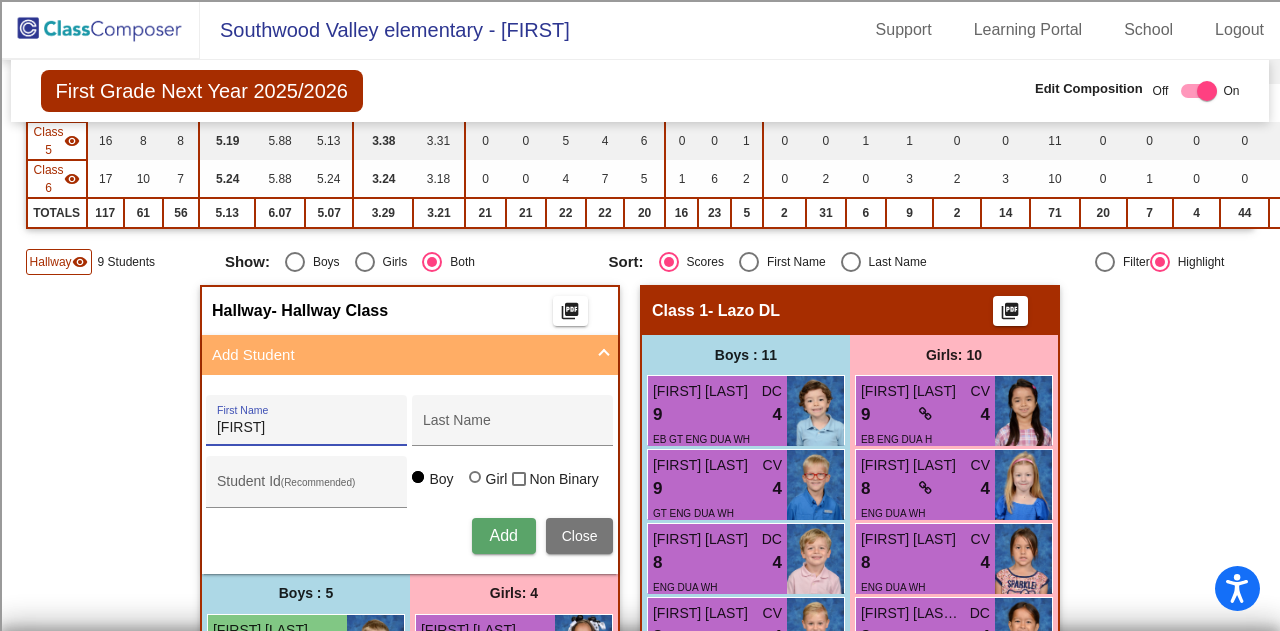 type on "[FIRST]" 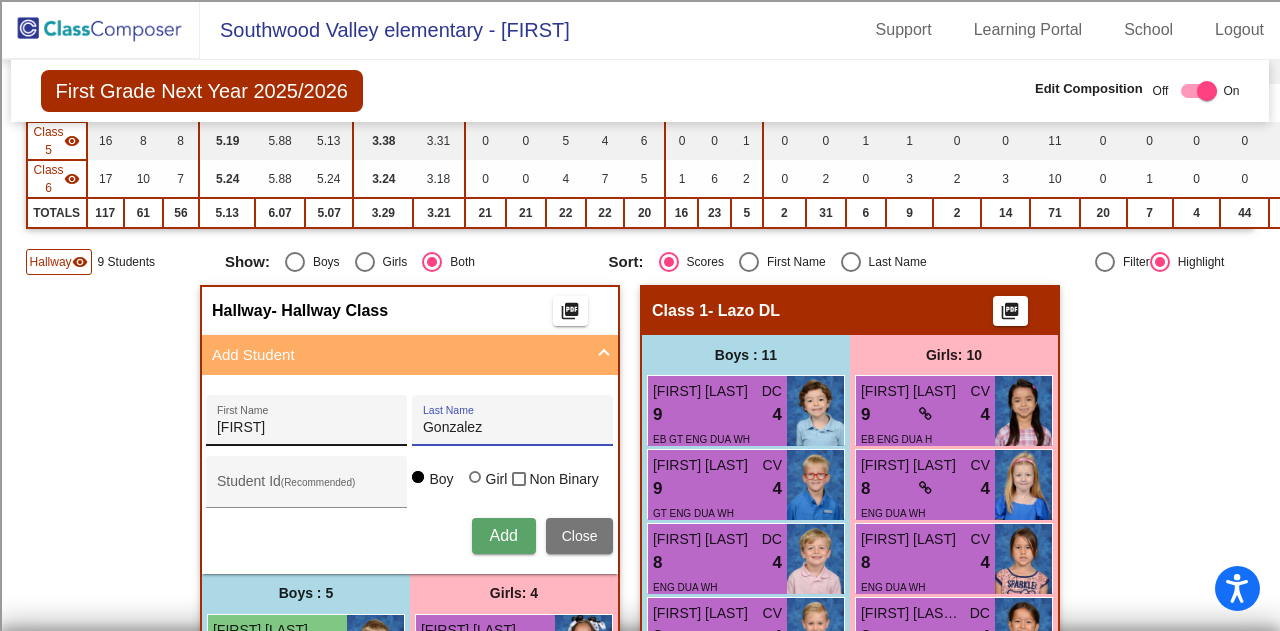 type on "Gonzalez" 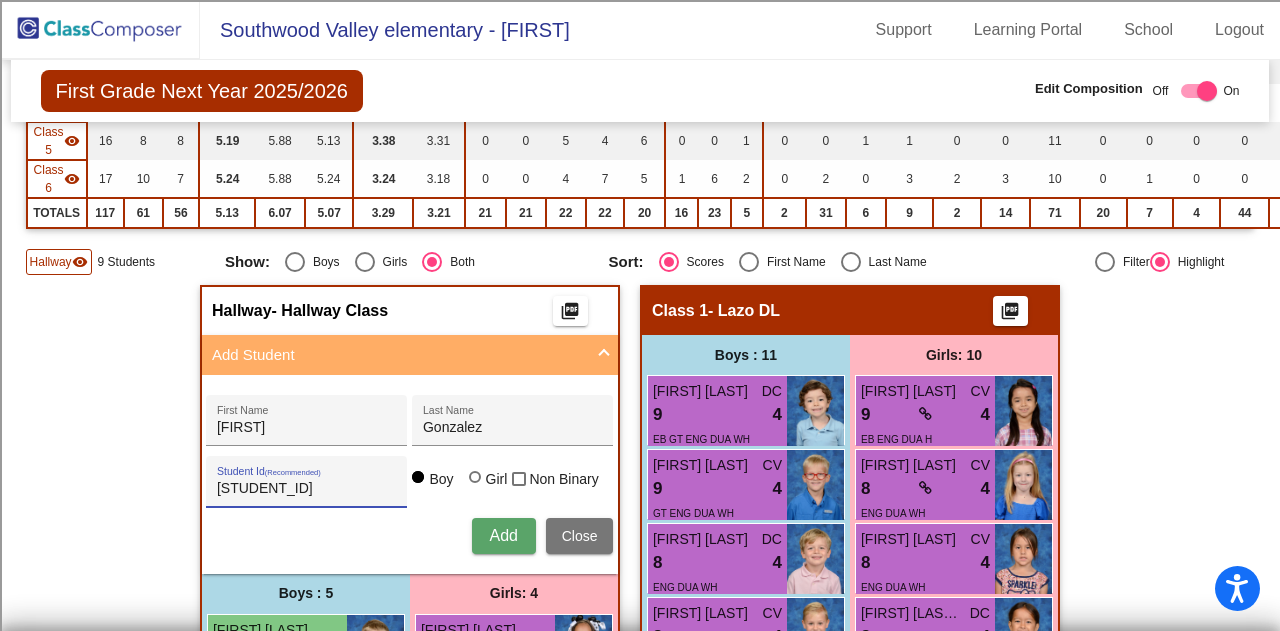 type on "[STUDENT_ID]" 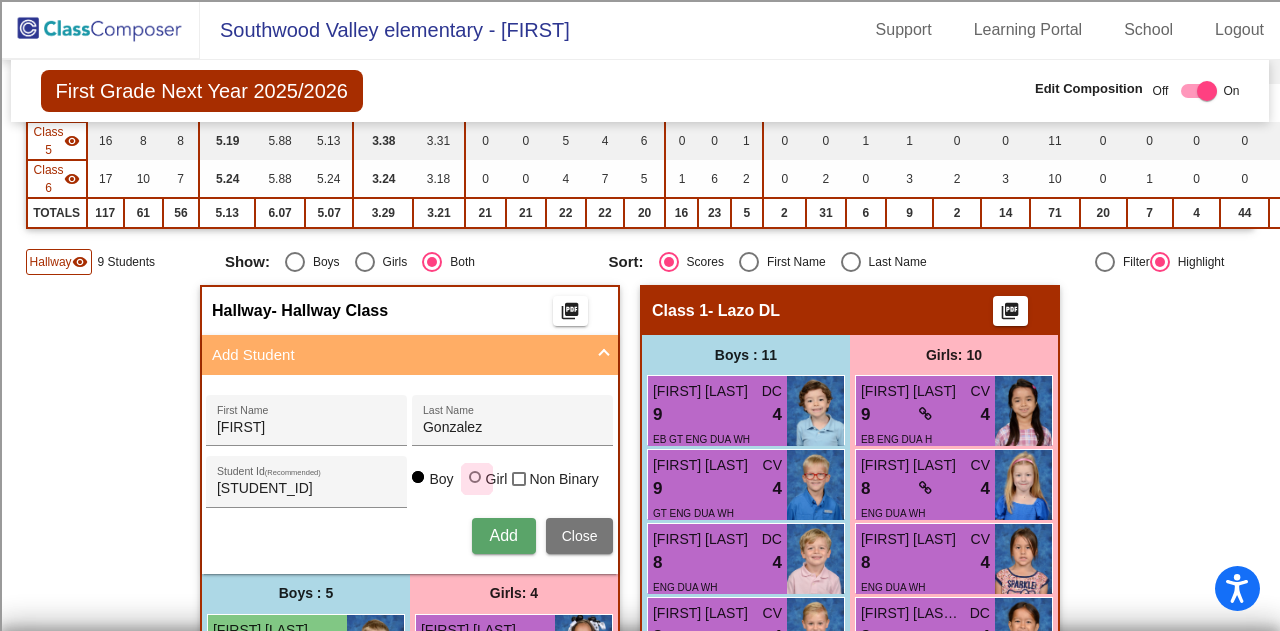 click at bounding box center [475, 477] 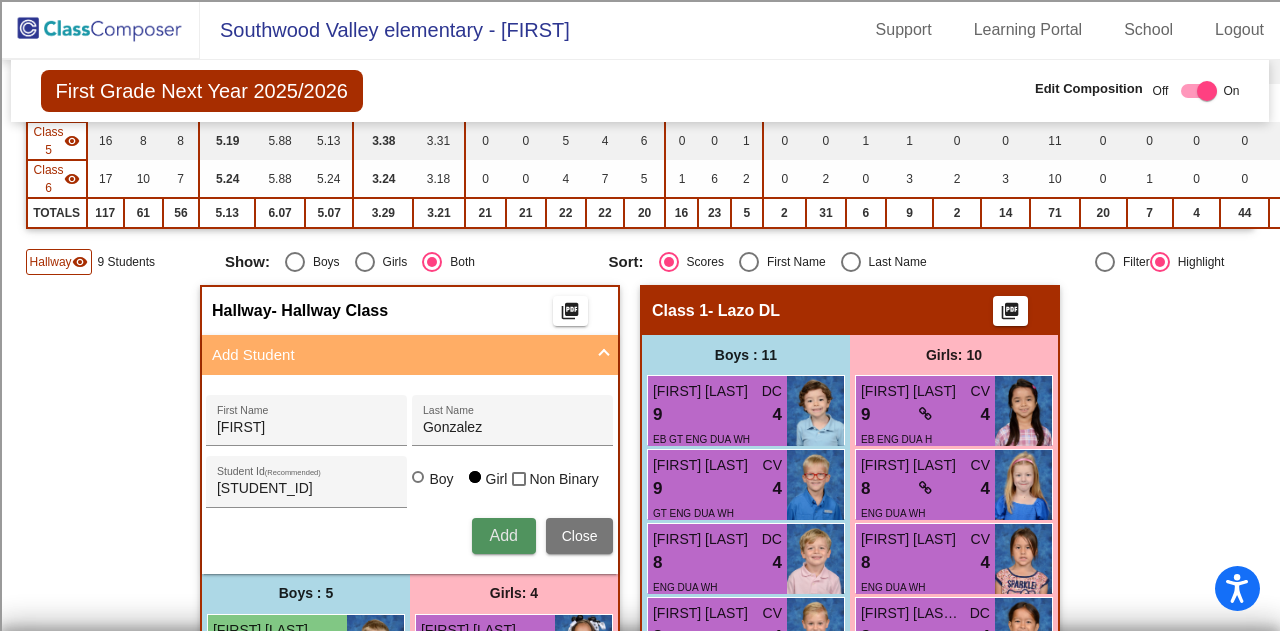 click on "Add" at bounding box center [503, 535] 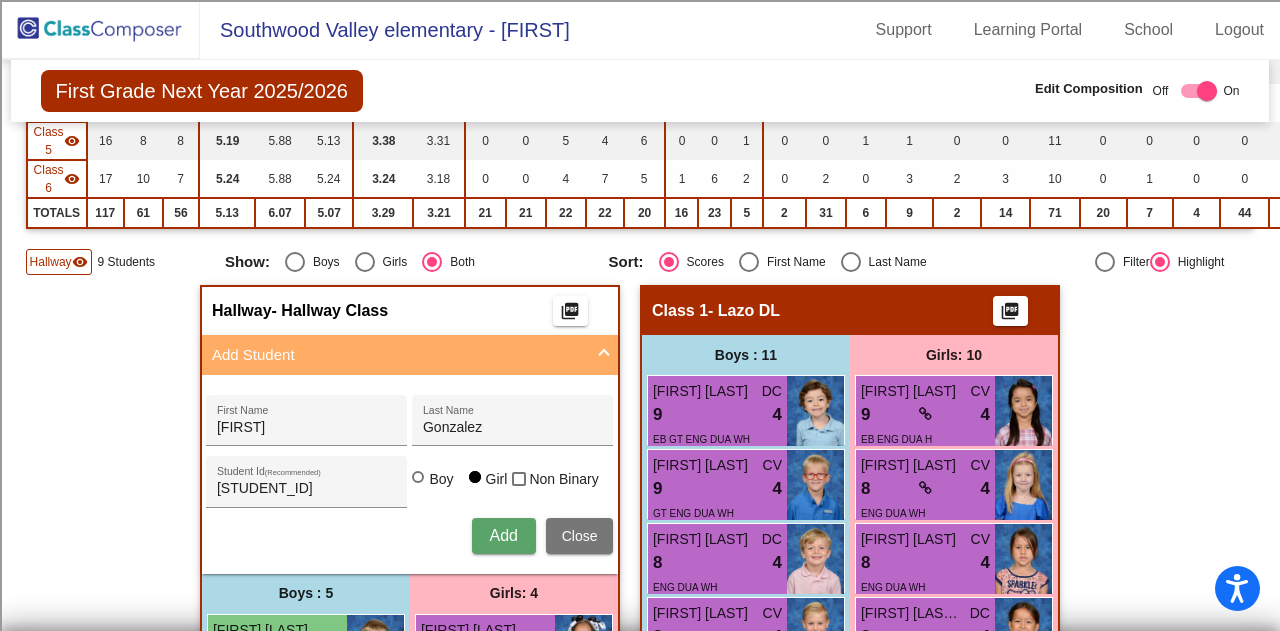 type 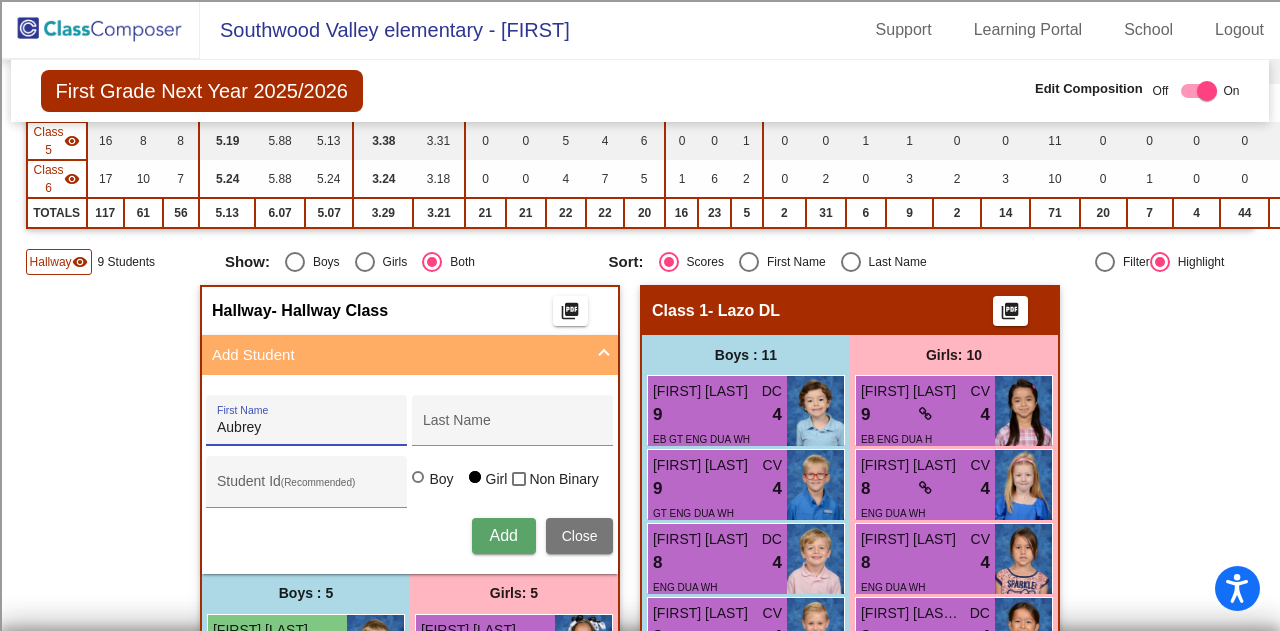 type on "Aubrey" 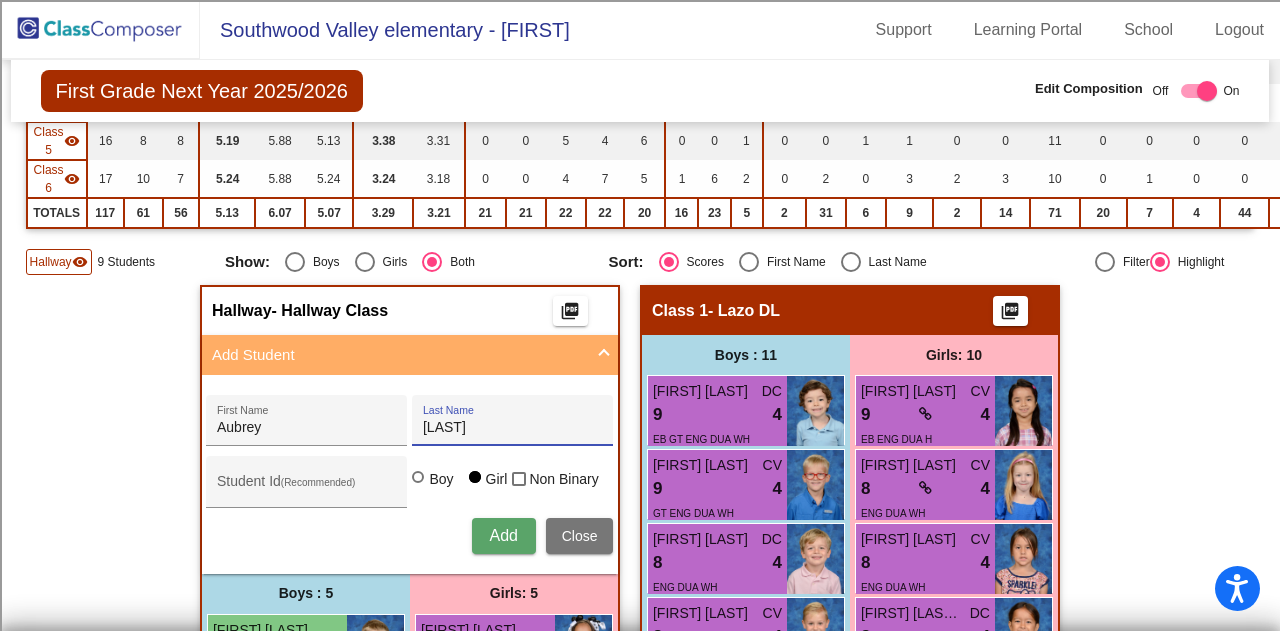 type on "[LAST]" 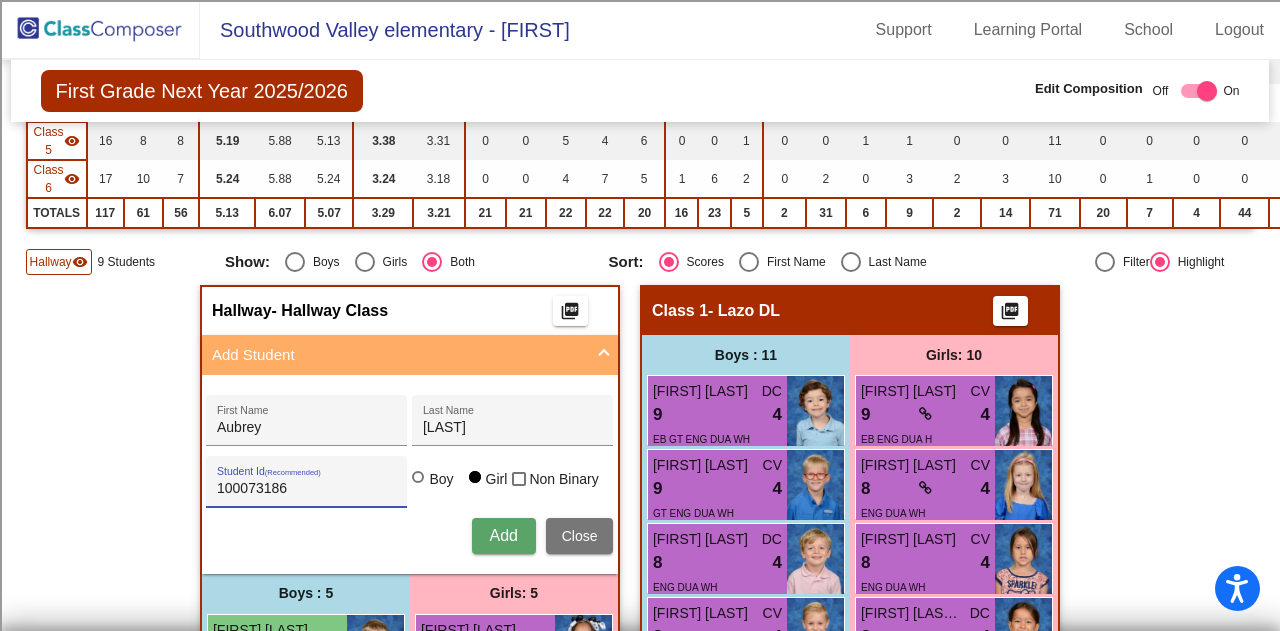 type on "100073186" 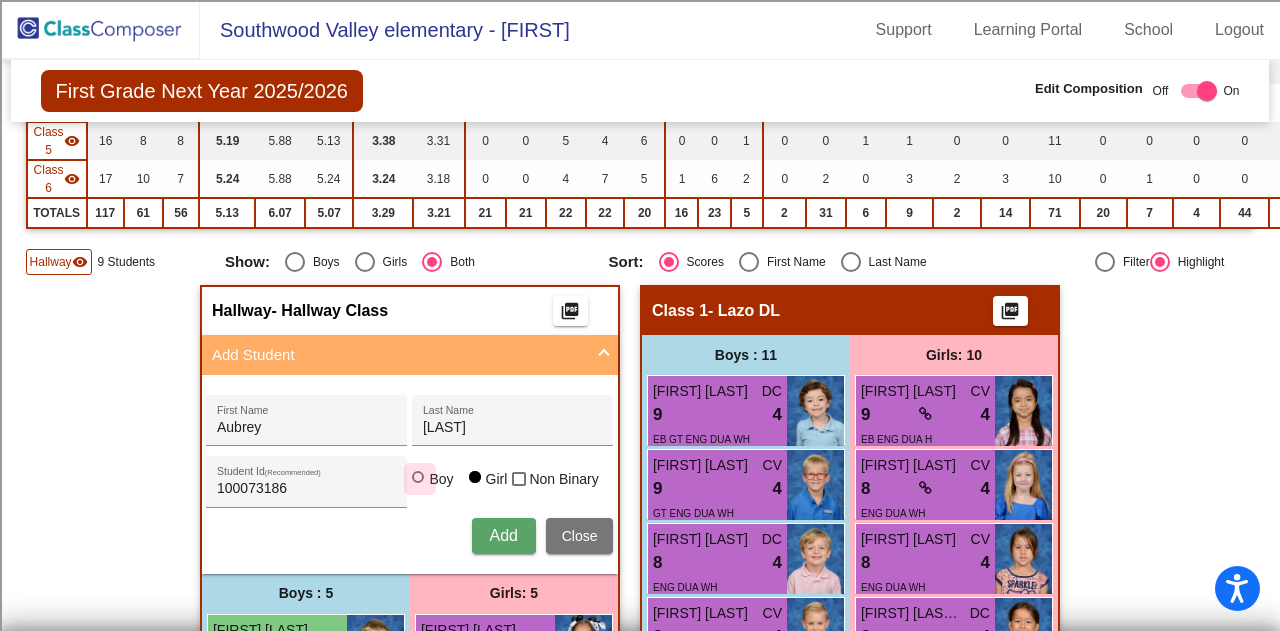 click at bounding box center [418, 477] 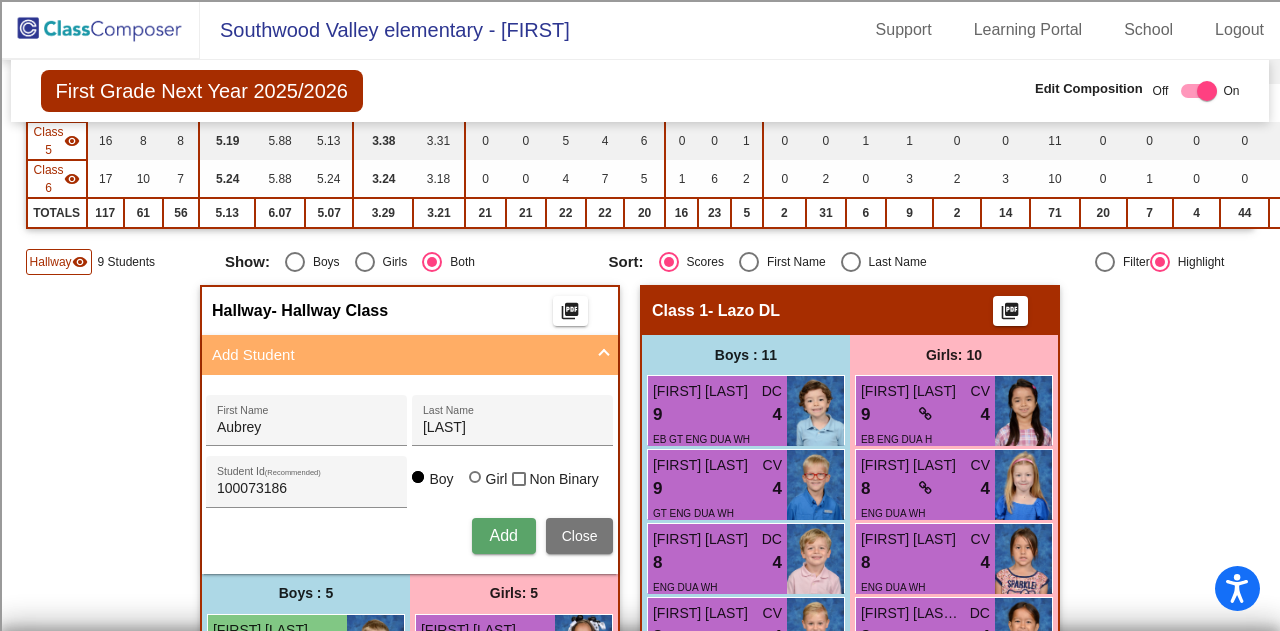 click on "Add" at bounding box center [503, 535] 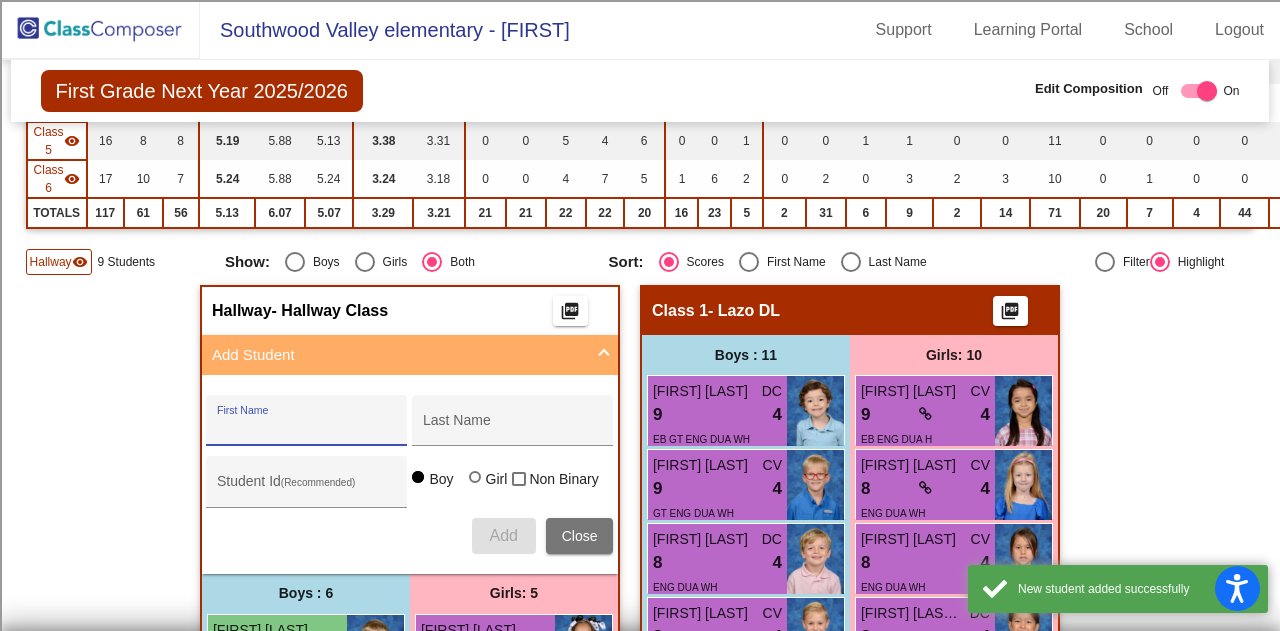 click on "Hallway   - Hallway Class  picture_as_pdf  Add Student  First Name Last Name Student Id  (Recommended)   Boy   Girl   Non Binary Add Close  Boys : 6  [FIRST] [LAST] DC 9 lock do_not_disturb_alt 4 ENG WH [FIRST] [LAST] 5 lock do_not_disturb_alt 4 SPO ENG [FIRST] [LAST] 1 lock do_not_disturb_alt 2 WH [FIRST] [LAST] 3 lock do_not_disturb_alt 1 504 ENG WH [FIRST] [LAST] lock do_not_disturb_alt 1 CSL SPO ENG AA [FIRST] [LAST] lock do_not_disturb_alt Girls: 5 [FIRST] [LAST] 8 lock do_not_disturb_alt 3 ENG AA [FIRST] [LAST] 5 lock do_not_disturb_alt 3 AA [FIRST] [LAST] 3 lock do_not_disturb_alt 4 EB SPA DUA [FIRST] [LAST] 1 lock do_not_disturb_alt 4 EB SPA DUA [FIRST] [LAST] lock do_not_disturb_alt Class 1   - Lazo DL  picture_as_pdf  Add Student  First Name Last Name Student Id  (Recommended)   Boy   Girl   Non Binary Add Close  Boys : 11  [FIRST] [LAST] DC 9 lock do_not_disturb_alt 4 EB GT ENG DUA WH [FIRST] [LAST] CV 9 lock do_not_disturb_alt 4 GT ENG DUA WH [FIRST] [LAST] DC 8 lock do_not_disturb_alt 4" 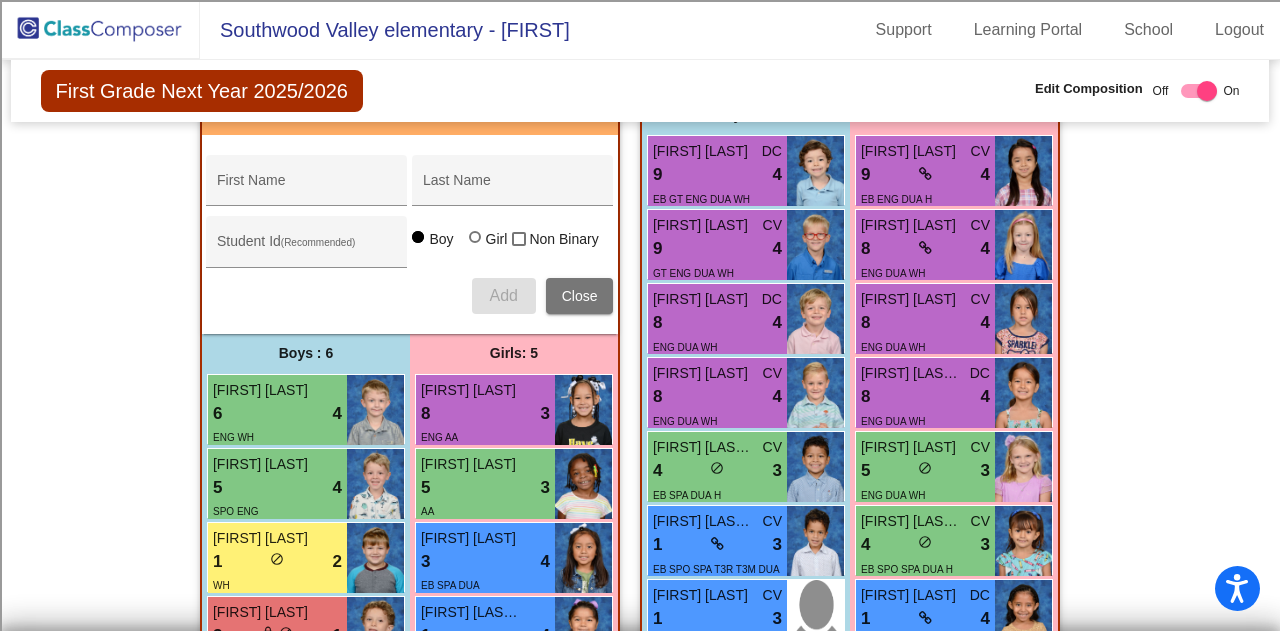 click on "Hallway   - Hallway Class  picture_as_pdf  Add Student  First Name Last Name Student Id  (Recommended)   Boy   Girl   Non Binary Add Close  Boys : 6  [FIRST] [LAST] DC 9 lock do_not_disturb_alt 4 ENG WH [FIRST] [LAST] 5 lock do_not_disturb_alt 4 SPO ENG [FIRST] [LAST] 1 lock do_not_disturb_alt 2 WH [FIRST] [LAST] 3 lock do_not_disturb_alt 1 504 ENG WH [FIRST] [LAST] lock do_not_disturb_alt 1 CSL SPO ENG AA [FIRST] [LAST] lock do_not_disturb_alt Girls: 5 [FIRST] [LAST] 8 lock do_not_disturb_alt 3 ENG AA [FIRST] [LAST] 5 lock do_not_disturb_alt 3 AA [FIRST] [LAST] 3 lock do_not_disturb_alt 4 EB SPA DUA [FIRST] [LAST] 1 lock do_not_disturb_alt 4 EB SPA DUA [FIRST] [LAST] lock do_not_disturb_alt Class 1   - Lazo DL  picture_as_pdf  Add Student  First Name Last Name Student Id  (Recommended)   Boy   Girl   Non Binary Add Close  Boys : 11  [FIRST] [LAST] DC 9 lock do_not_disturb_alt 4 EB GT ENG DUA WH [FIRST] [LAST] CV 9 lock do_not_disturb_alt 4 GT ENG DUA WH [FIRST] [LAST] DC 8 lock do_not_disturb_alt 4" 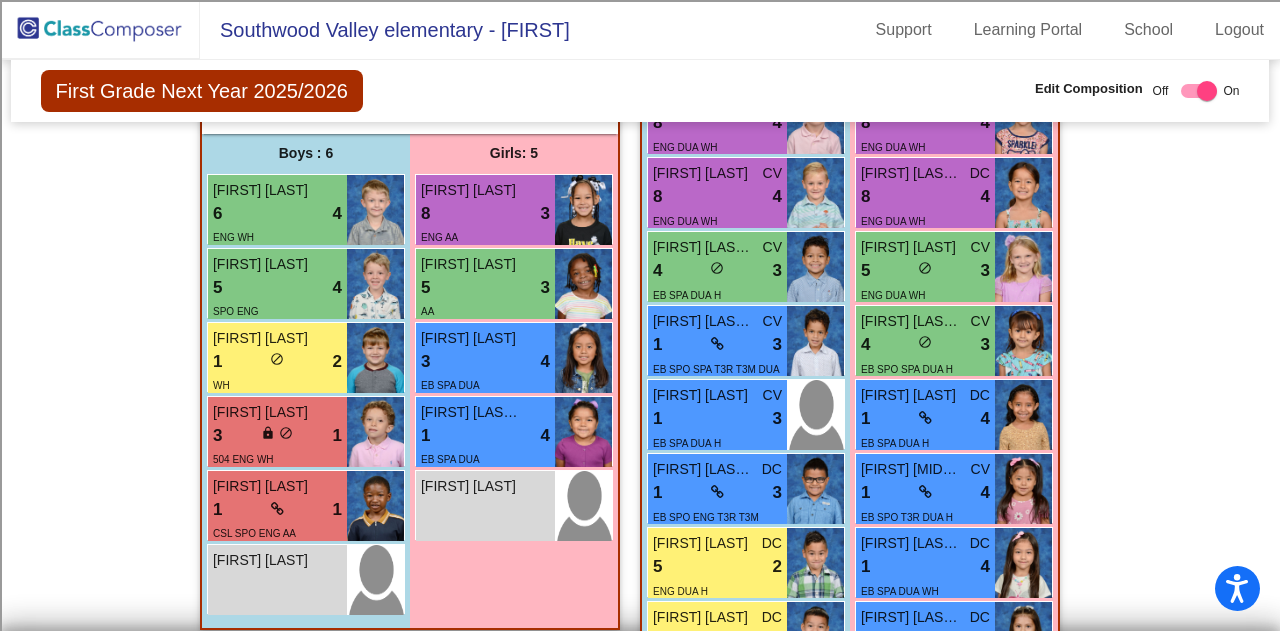 scroll, scrollTop: 880, scrollLeft: 0, axis: vertical 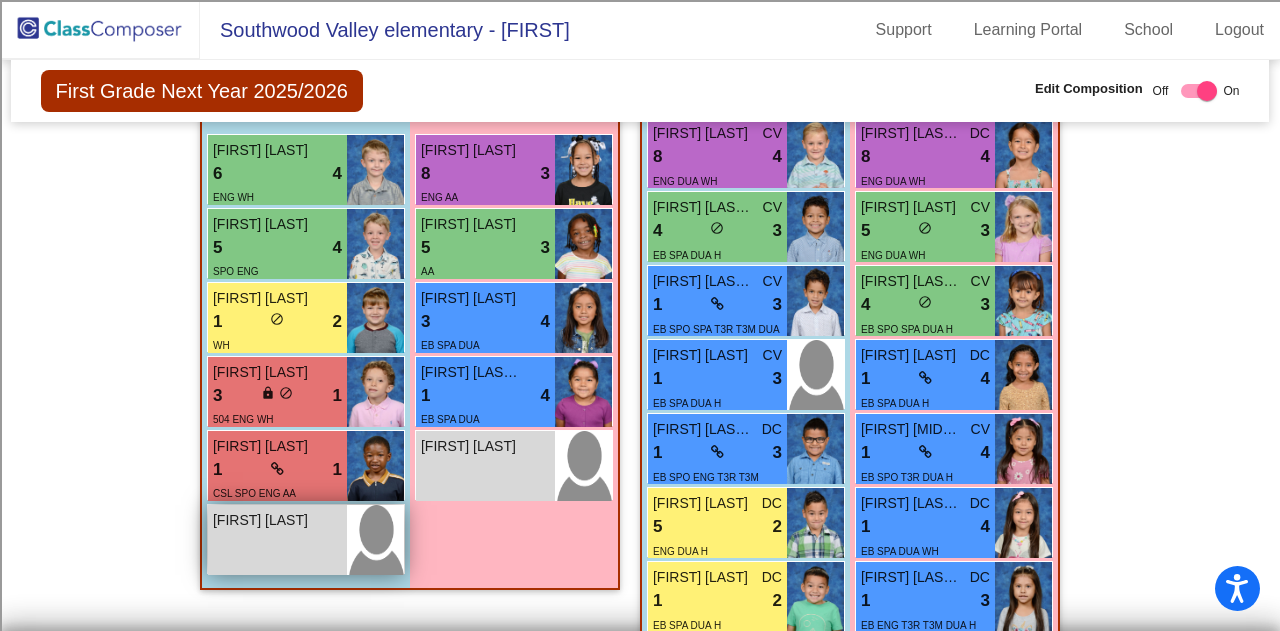 click on "[FIRST] [LAST]" at bounding box center [277, 520] 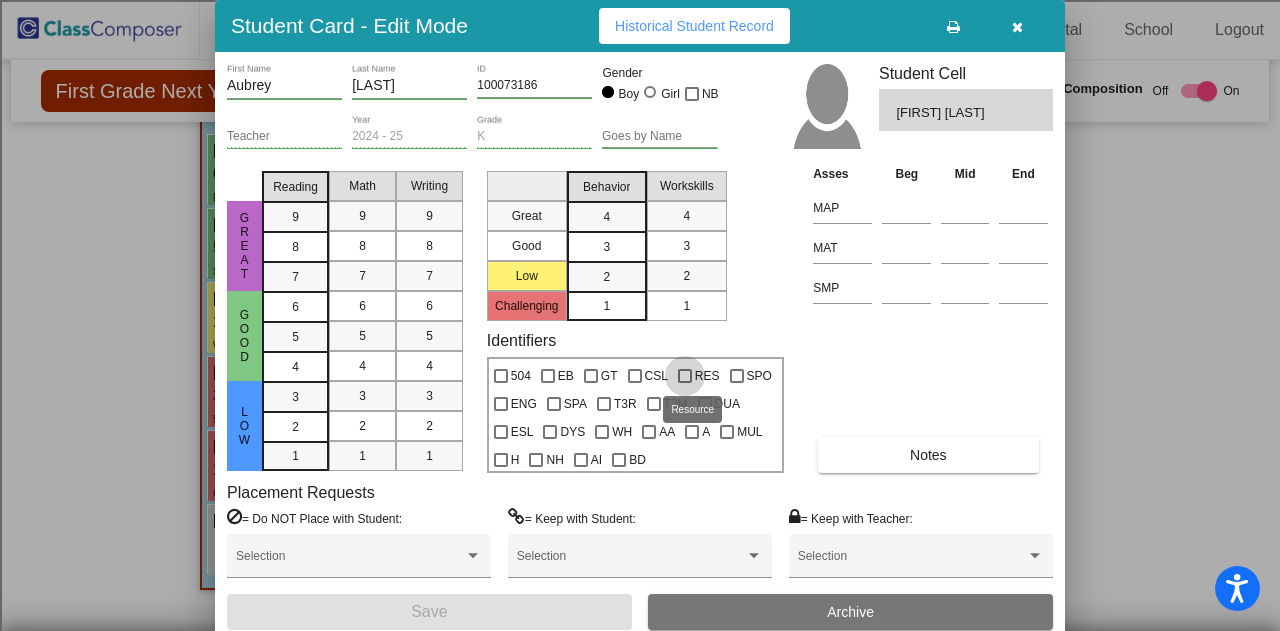 click at bounding box center [685, 376] 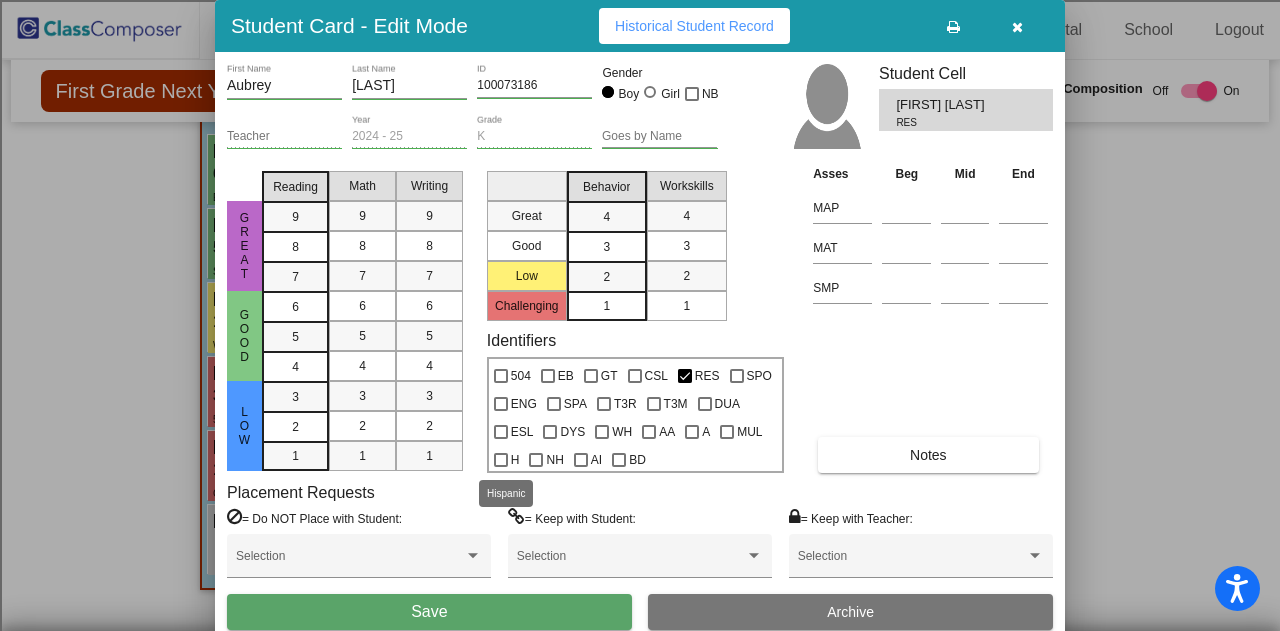 click at bounding box center [501, 460] 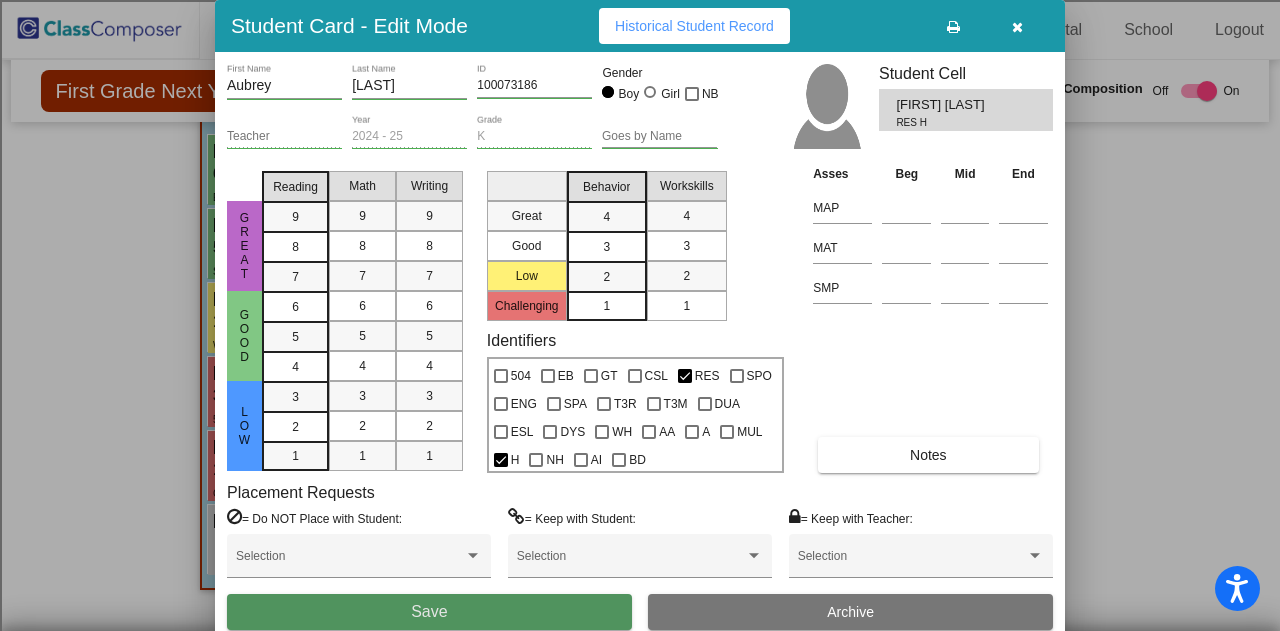 click on "Save" at bounding box center (429, 612) 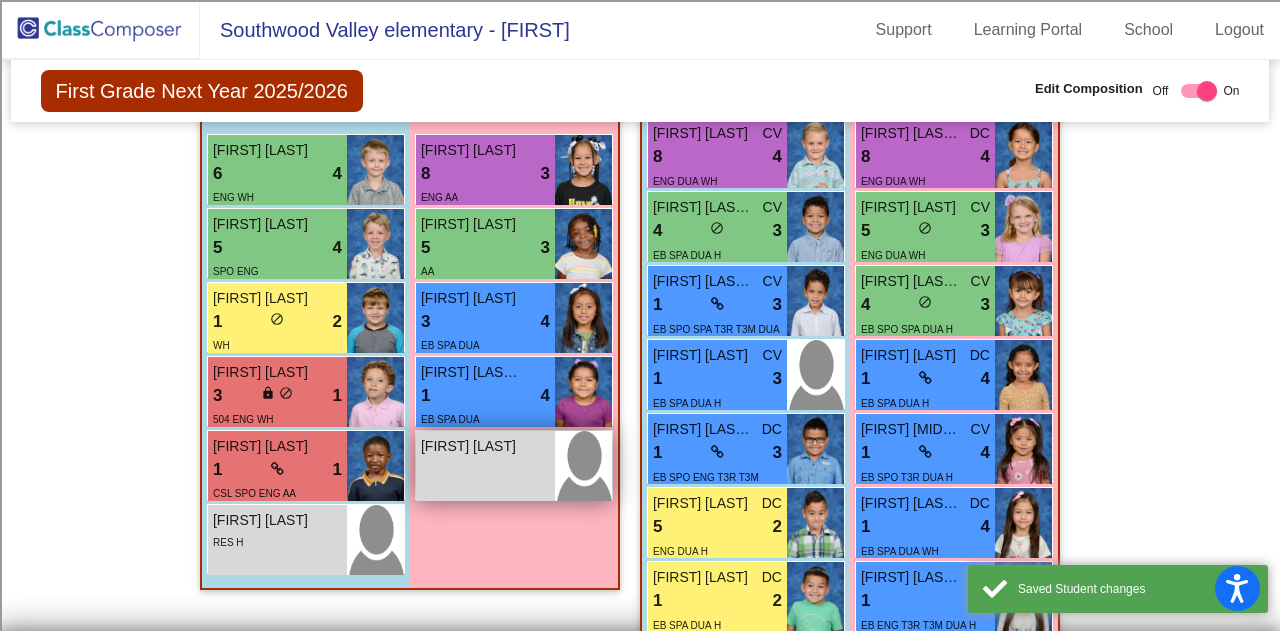 click on "[FIRST] lock do_not_disturb_alt" at bounding box center [485, 466] 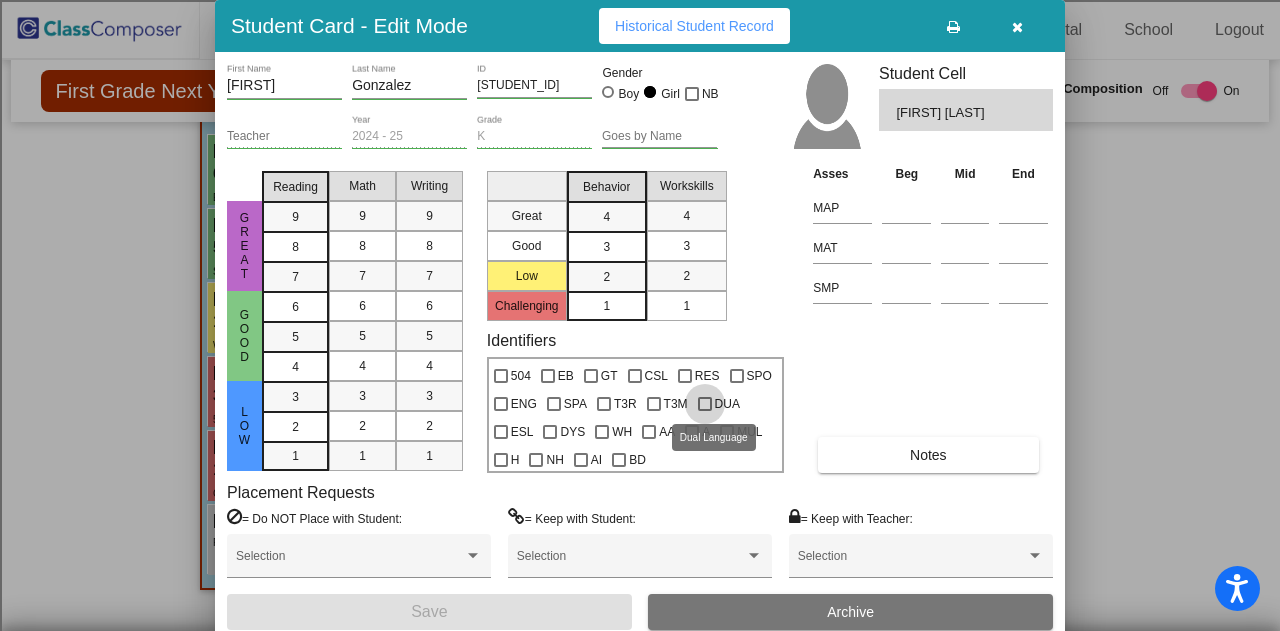 click at bounding box center [705, 404] 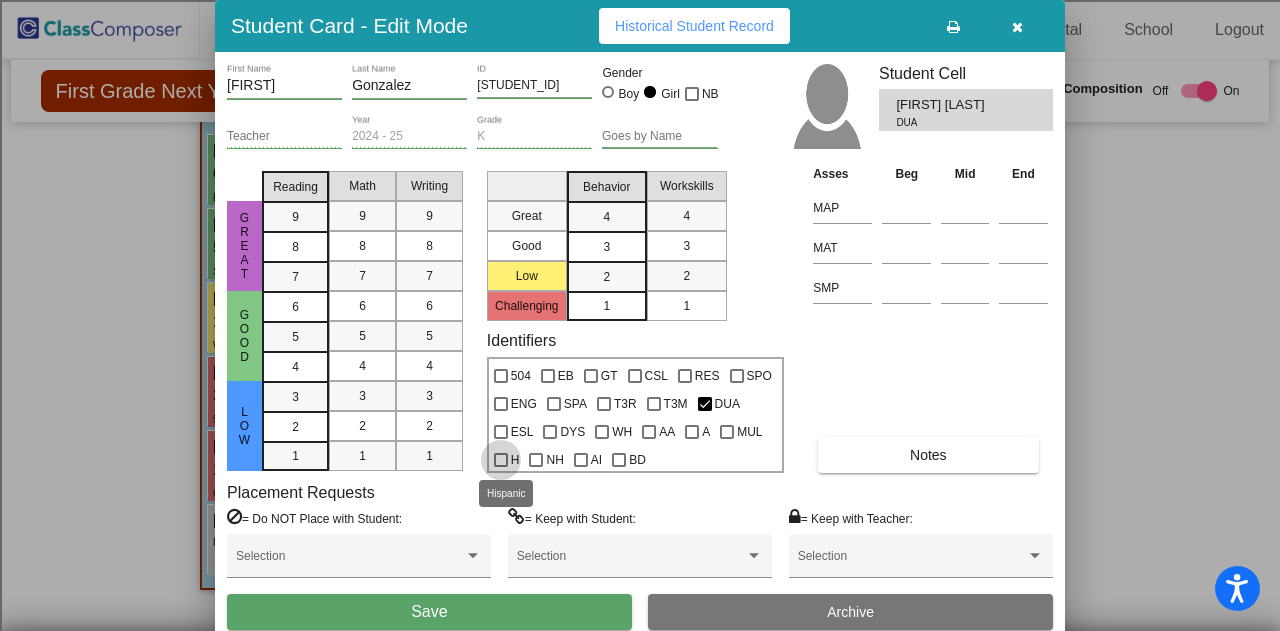 click at bounding box center (501, 460) 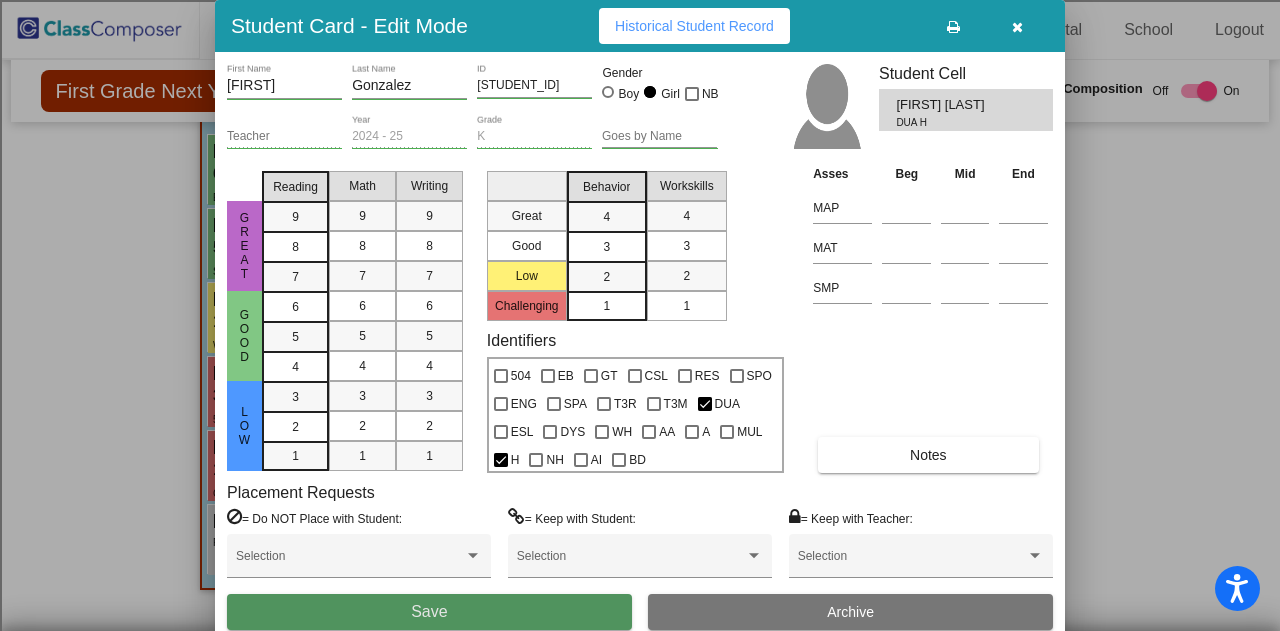 click on "Save" at bounding box center [429, 612] 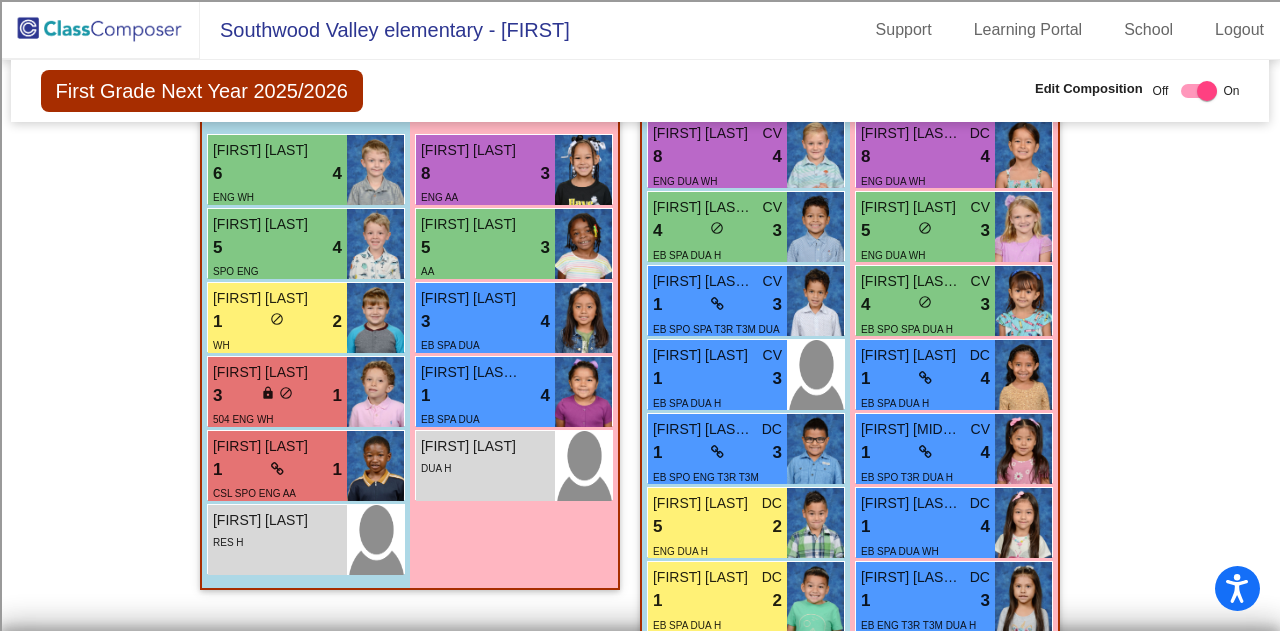 click on "Hallway   - Hallway Class  picture_as_pdf  Add Student  First Name Last Name Student Id  (Recommended)   Boy   Girl   Non Binary Add Close  Boys : 6  [FIRST] [LAST] 6 lock do_not_disturb_alt 4 WH [FIRST] [LAST] 5 lock do_not_disturb_alt 4 SPO ENG [FIRST] [LAST] 1 lock do_not_disturb_alt 2 WH [FIRST] [LAST] 3 lock do_not_disturb_alt 1 504 ENG WH [FIRST] [LAST] lock do_not_disturb_alt RES H Girls: 5 [FIRST] [LAST] 8 lock do_not_disturb_alt 3 ENG AA [FIRST] [LAST] 5 lock do_not_disturb_alt 3 AA [FIRST] [LAST] 3 lock do_not_disturb_alt 4 EB SPA DUA [FIRST] [LAST] 1 lock do_not_disturb_alt 4 EB SPA DUA [FIRST] [LAST] lock do_not_disturb_alt DUA H Class 1   - Lazo DL  picture_as_pdf  Add Student  First Name Last Name Student Id  (Recommended)   Boy   Girl   Non Binary Add Close  Boys : 11  [FIRST] [LAST] DC 9 lock do_not_disturb_alt 4 EB GT ENG DUA WH [FIRST] [LAST] CV 9 lock do_not_disturb_alt 4 GT ENG DUA WH [FIRST] [LAST] DC 8 lock 4 CV 8 4" 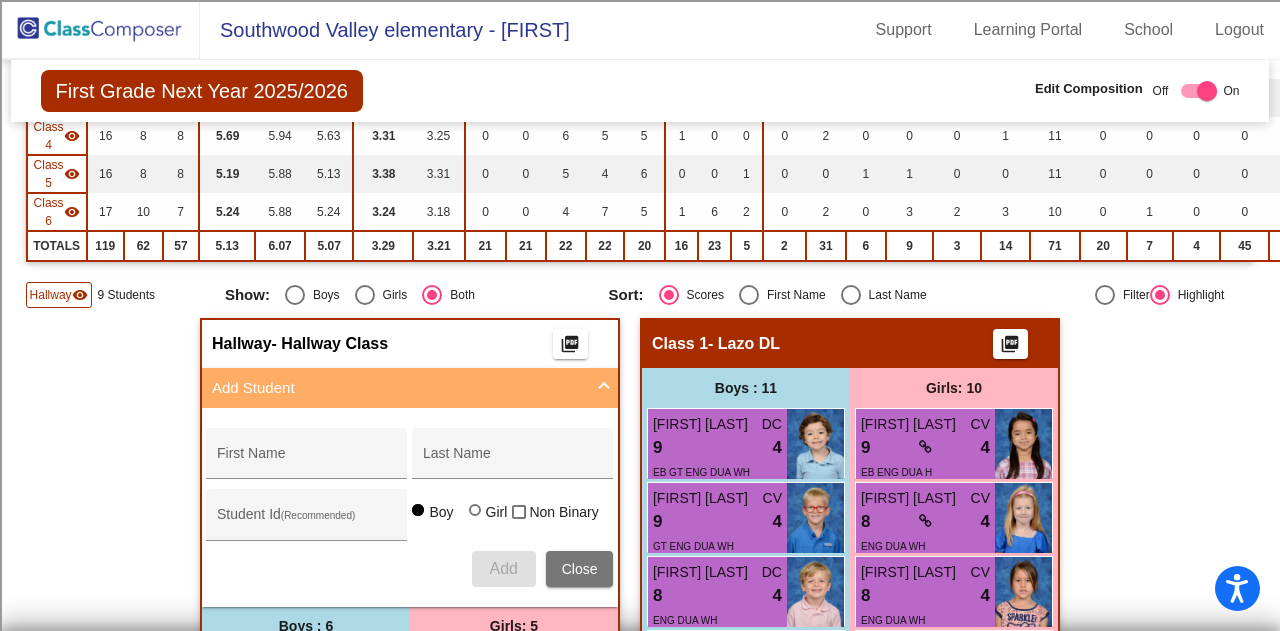 scroll, scrollTop: 400, scrollLeft: 0, axis: vertical 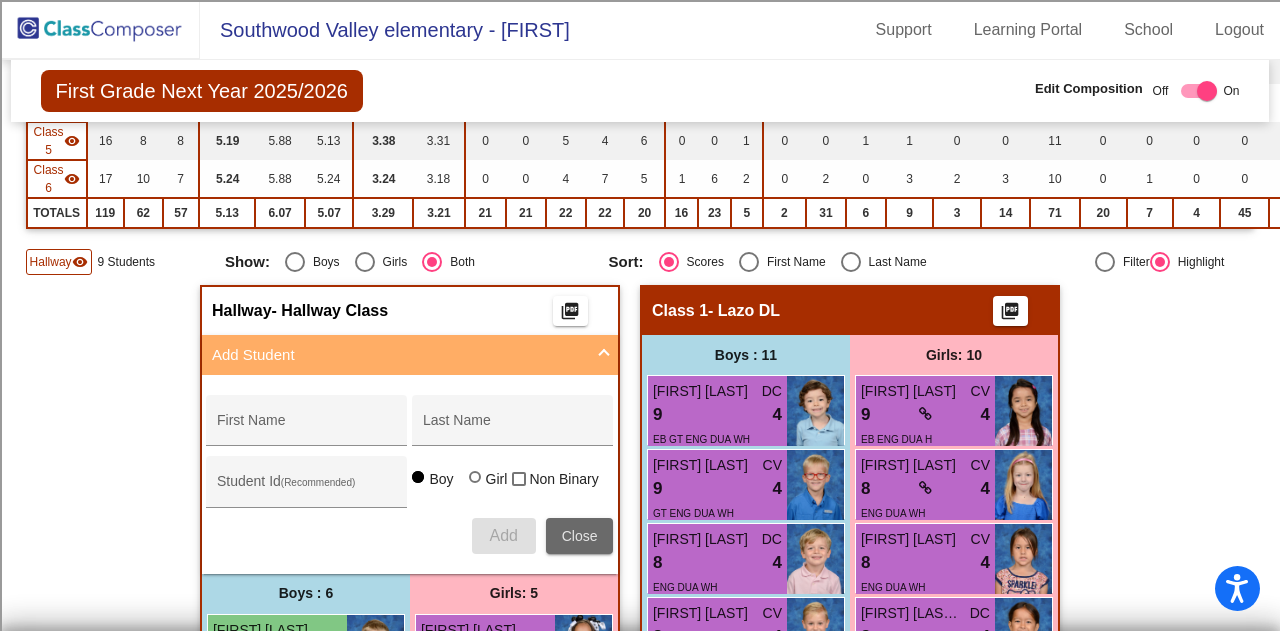 click on "Close" at bounding box center [580, 536] 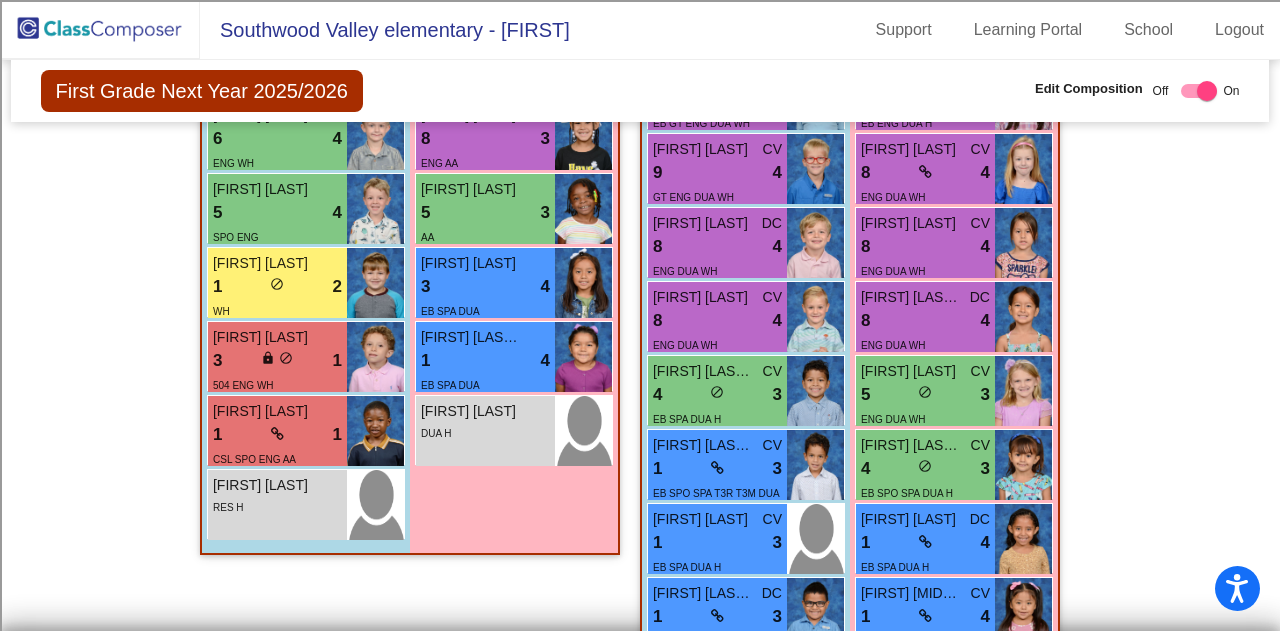 scroll, scrollTop: 720, scrollLeft: 0, axis: vertical 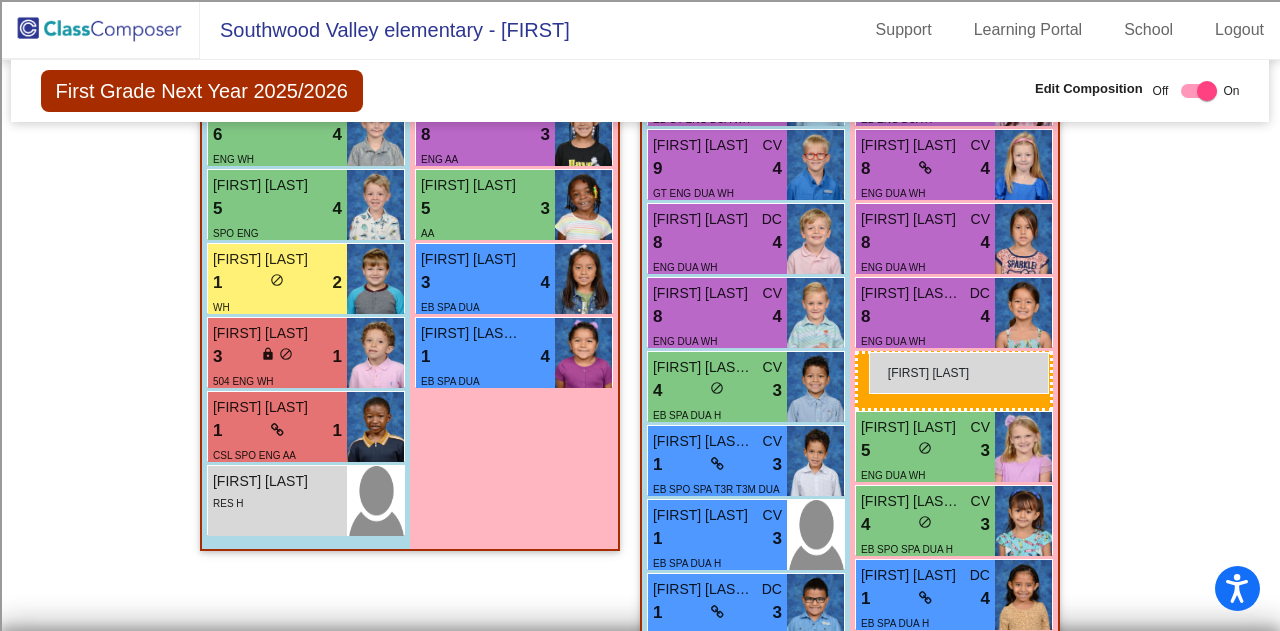 drag, startPoint x: 506, startPoint y: 425, endPoint x: 869, endPoint y: 352, distance: 370.26746 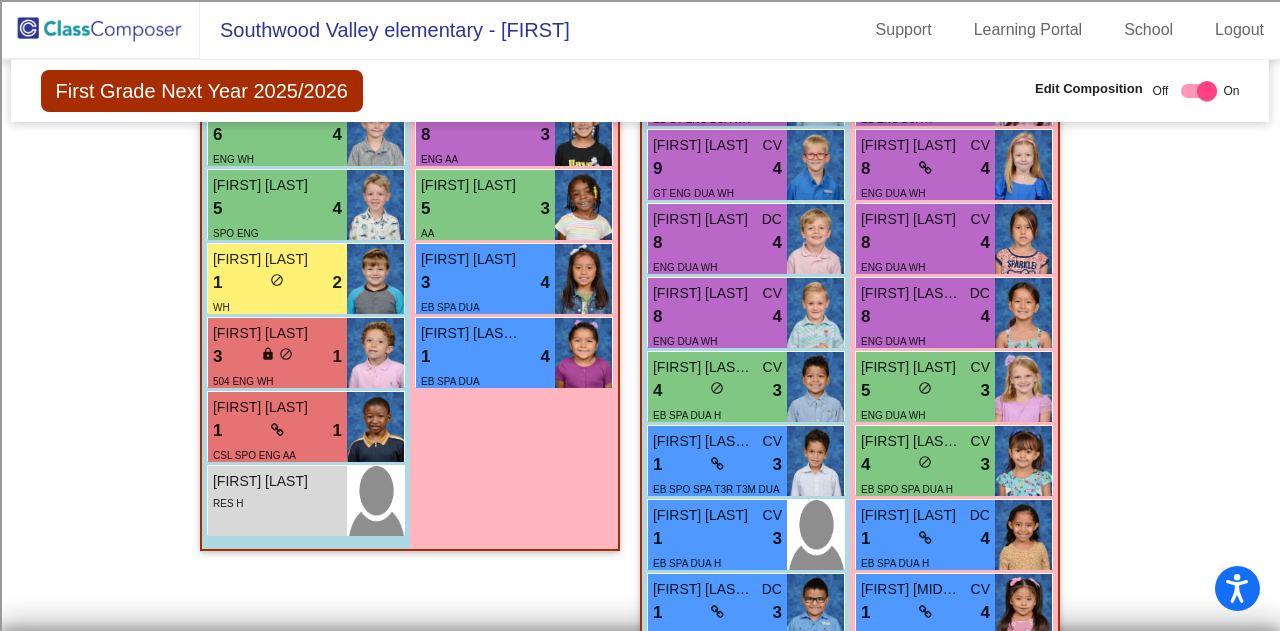 click on "[FIRST] [LAST] 3 lock do_not_disturb_alt 4 ENG WH [FIRST] [LAST] 5 lock do_not_disturb_alt 4 SPO ENG [FIRST] [LAST] 1 lock do_not_disturb_alt 2 WH [FIRST] [LAST] 3 lock do_not_disturb_alt 1 ENG WH [FIRST] [LAST] 1 lock do_not_disturb_alt 1 CSL SPO ENG AA [FIRST] [LAST] lock do_not_disturb_alt RES H Girls: 4 [FIRST] [LAST] 8 lock do_not_disturb_alt 3 ENG AA [FIRST] [LAST] 5 lock do_not_disturb_alt 3 AA [FIRST] [LAST] 3 lock do_not_disturb_alt 4 EB SPA DUA [FIRST] [LAST] 1 lock do_not_disturb_alt 4 EB SPA DUA Class 1   - [LAST] DL   picture_as_pdf  Add Student  First Name Last Name Student Id  (Recommended)   Boy   Girl   Non Binary Add Close  Boys : 11  [FIRST] [LAST] DC 9 lock do_not_disturb_alt 4 EB GT ENG DUA WH [FIRST] [LAST] CV 9 lock do_not_disturb_alt 4 GT ENG DUA WH [FIRST] [LAST] DC 8 lock do_not_disturb_alt 4 ENG DUA WH [FIRST] [LAST] CV 8 4" 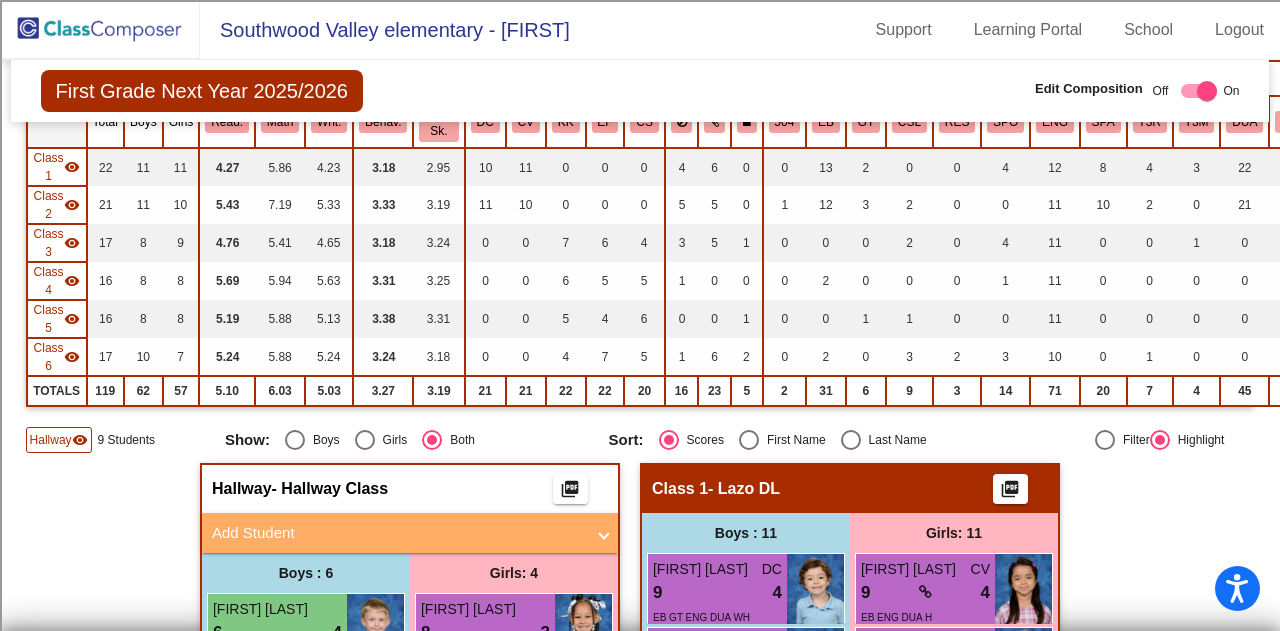 scroll, scrollTop: 160, scrollLeft: 0, axis: vertical 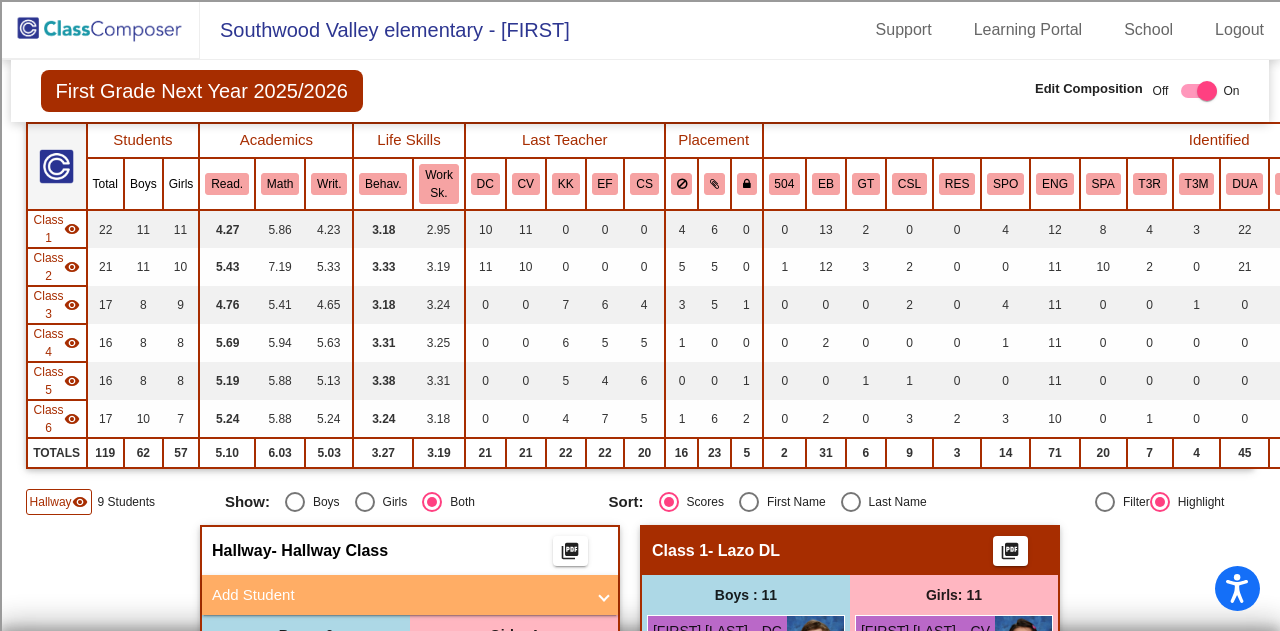 click on "Class 1" 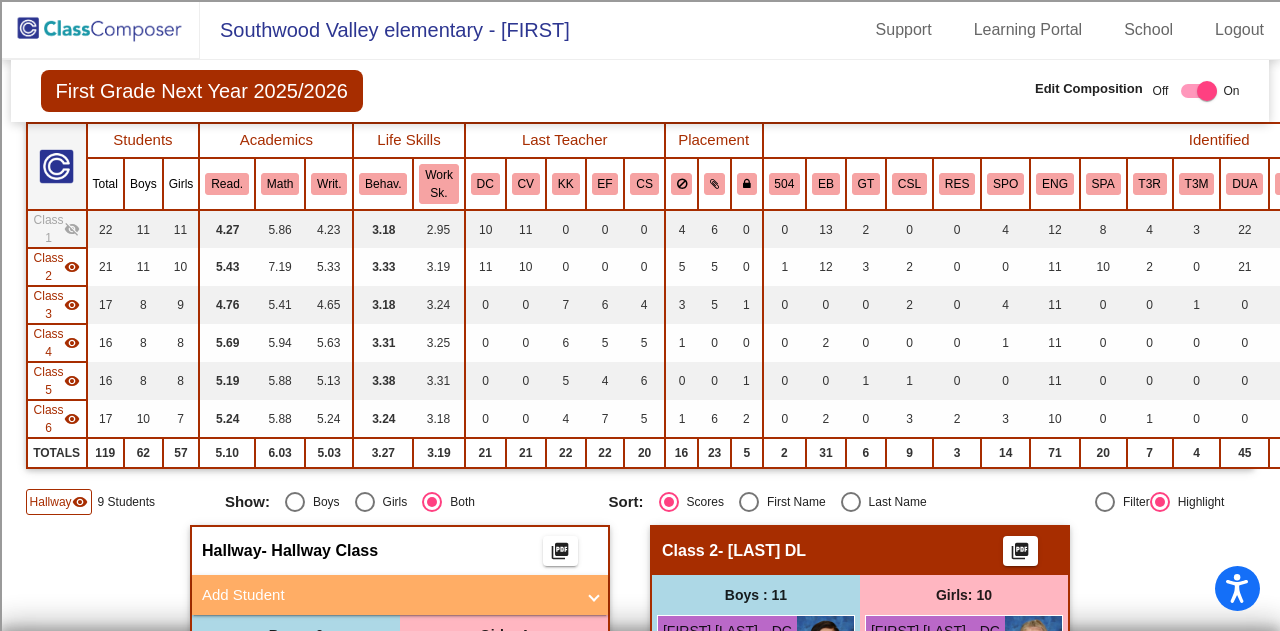 click on "Class 2" 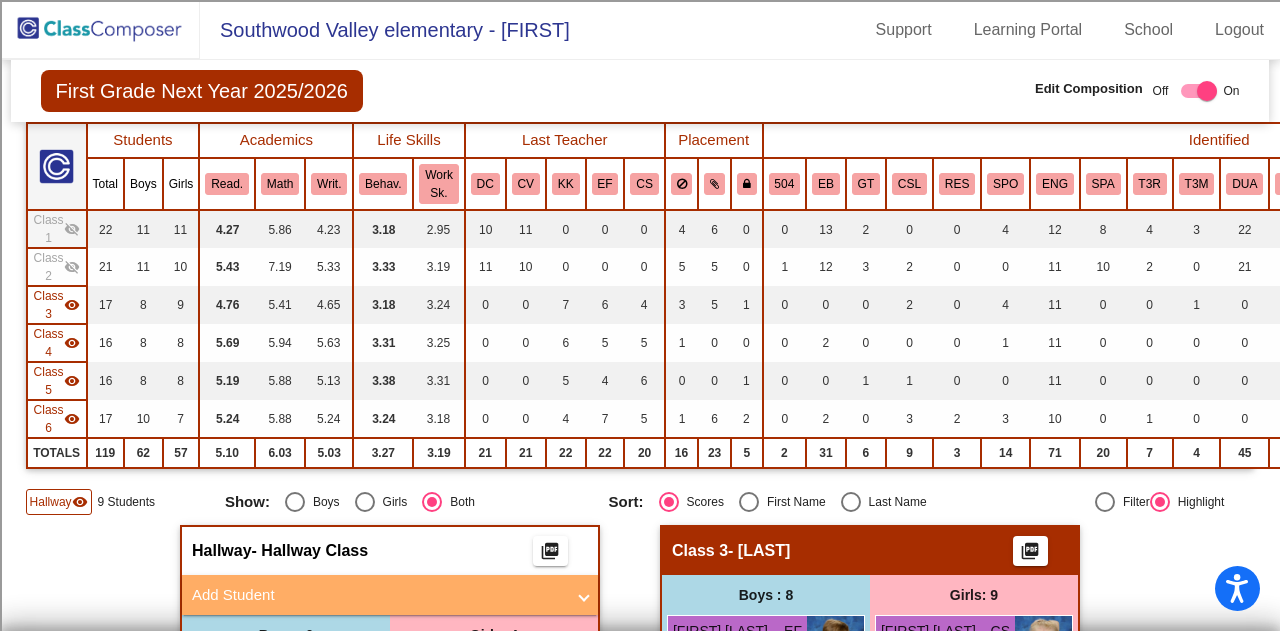 click on "Class 3" 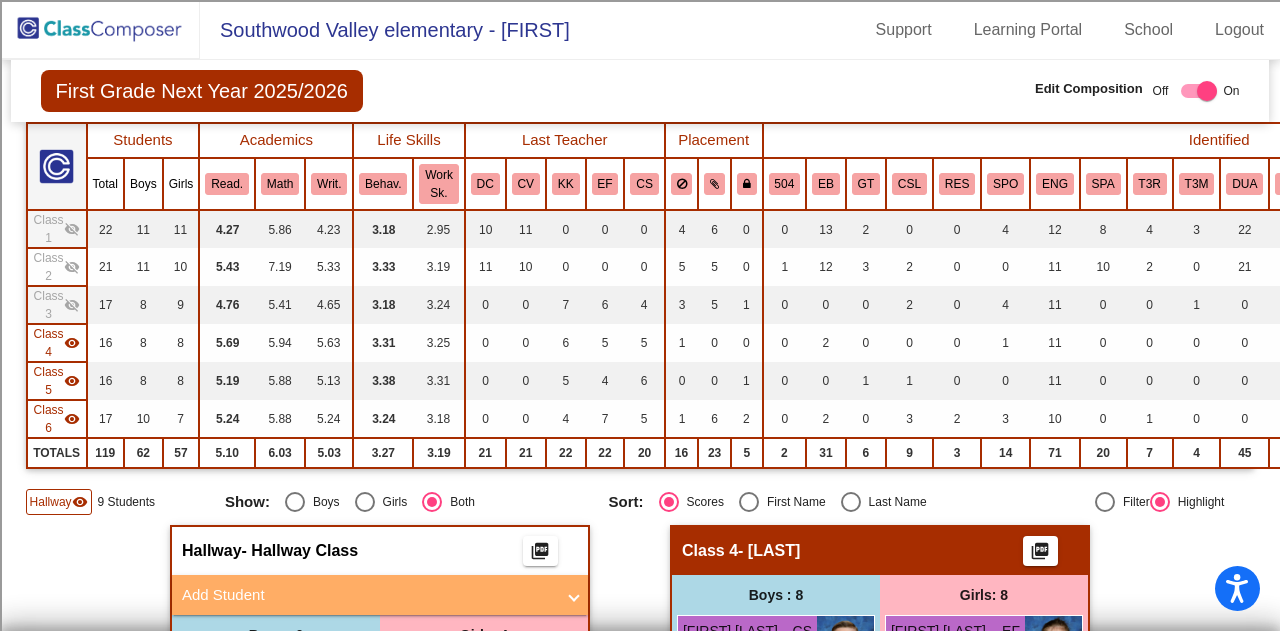 click on "Class 4" 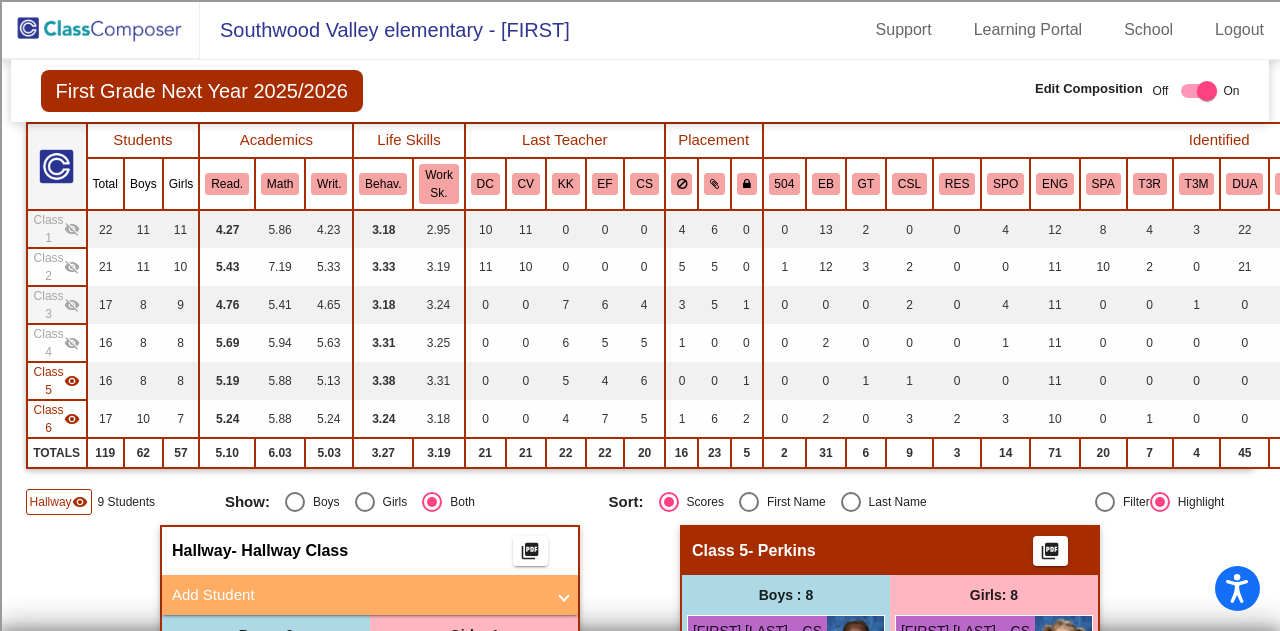 click on "[FIRST] [LAST] 3 lock do_not_disturb_alt 4 ENG WH [FIRST] [LAST] 5 lock do_not_disturb_alt 4 SPO ENG [FIRST] [LAST] 1 lock do_not_disturb_alt 2 WH [FIRST] [LAST] 3 lock do_not_disturb_alt 1 ENG WH [FIRST] [LAST] 1 lock do_not_disturb_alt 1 CSL SPO ENG AA [FIRST] [LAST] lock do_not_disturb_alt RES H Girls: 4 [FIRST] [LAST] 8 lock do_not_disturb_alt 3 ENG AA [FIRST] [LAST] 5 lock do_not_disturb_alt 3 AA [FIRST] [LAST] 3 lock do_not_disturb_alt 4 EB SPA DUA [FIRST] [LAST] 1 lock do_not_disturb_alt 4 EB SPA DUA Class 1   - [LAST] DL   picture_as_pdf  Add Student  First Name Last Name Student Id  (Recommended)   Boy   Girl   Non Binary Add Close  Boys : 11  [FIRST] [LAST] DC 9 lock do_not_disturb_alt 4 EB GT ENG DUA WH [FIRST] [LAST] CV 9 lock do_not_disturb_alt 4 GT ENG DUA WH [FIRST] [LAST] DC 8 lock do_not_disturb_alt 4 ENG DUA WH [FIRST] [LAST] CV 8 4" 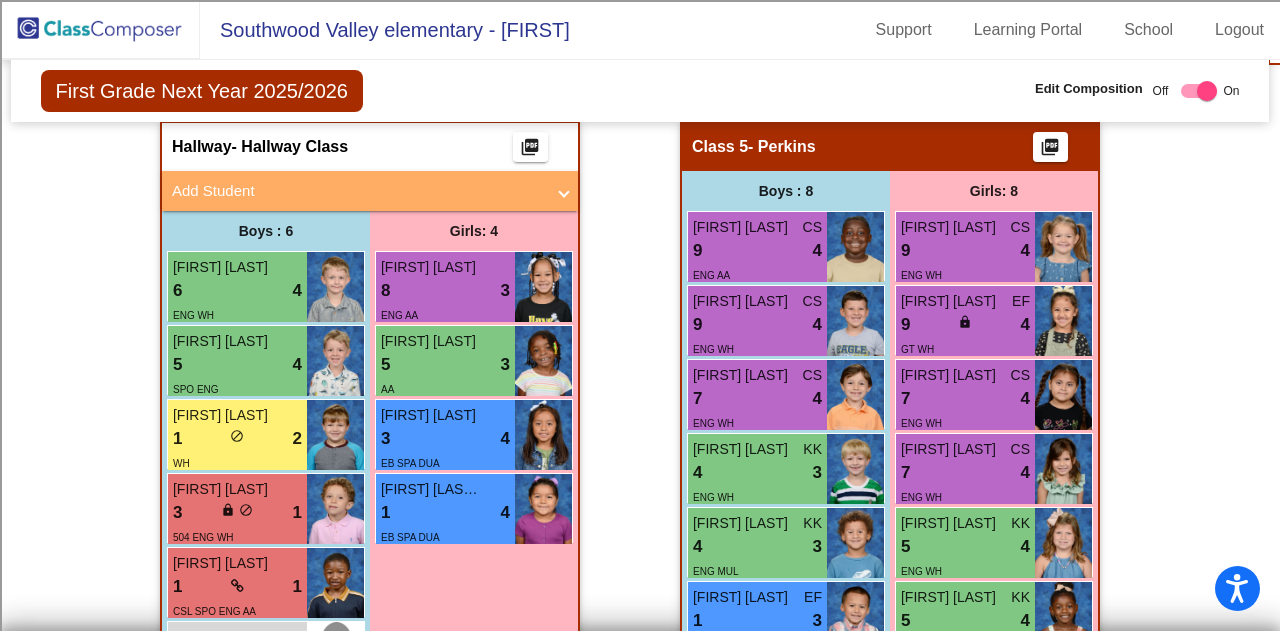 scroll, scrollTop: 640, scrollLeft: 0, axis: vertical 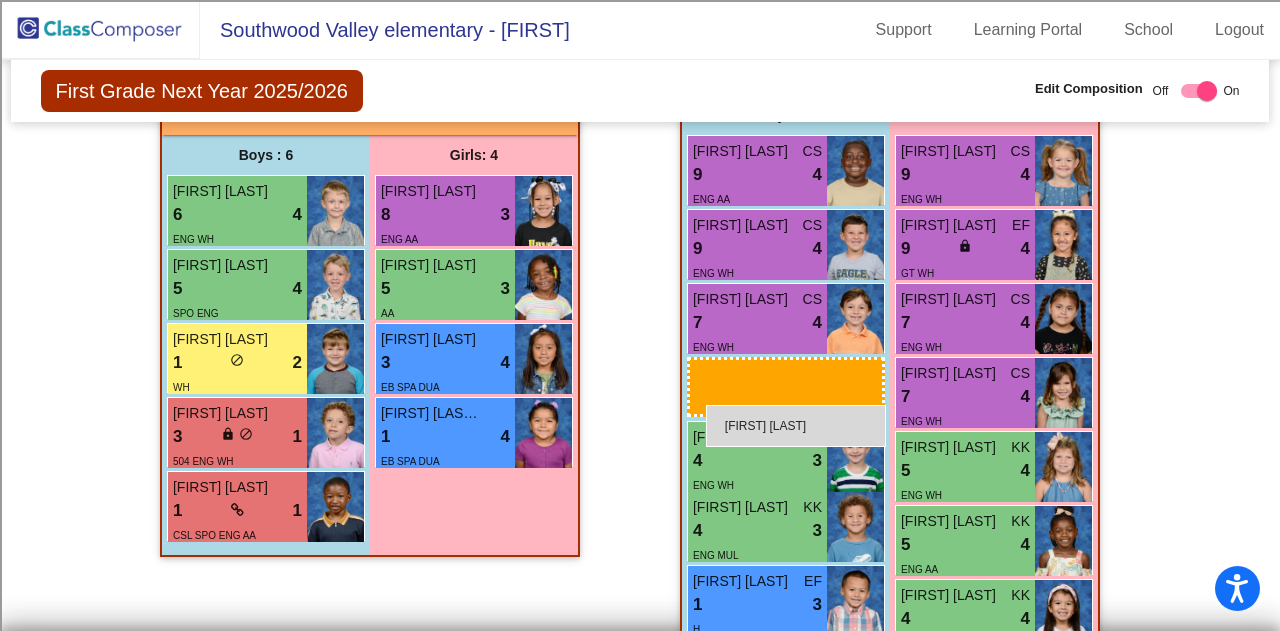 drag, startPoint x: 270, startPoint y: 573, endPoint x: 706, endPoint y: 405, distance: 467.24725 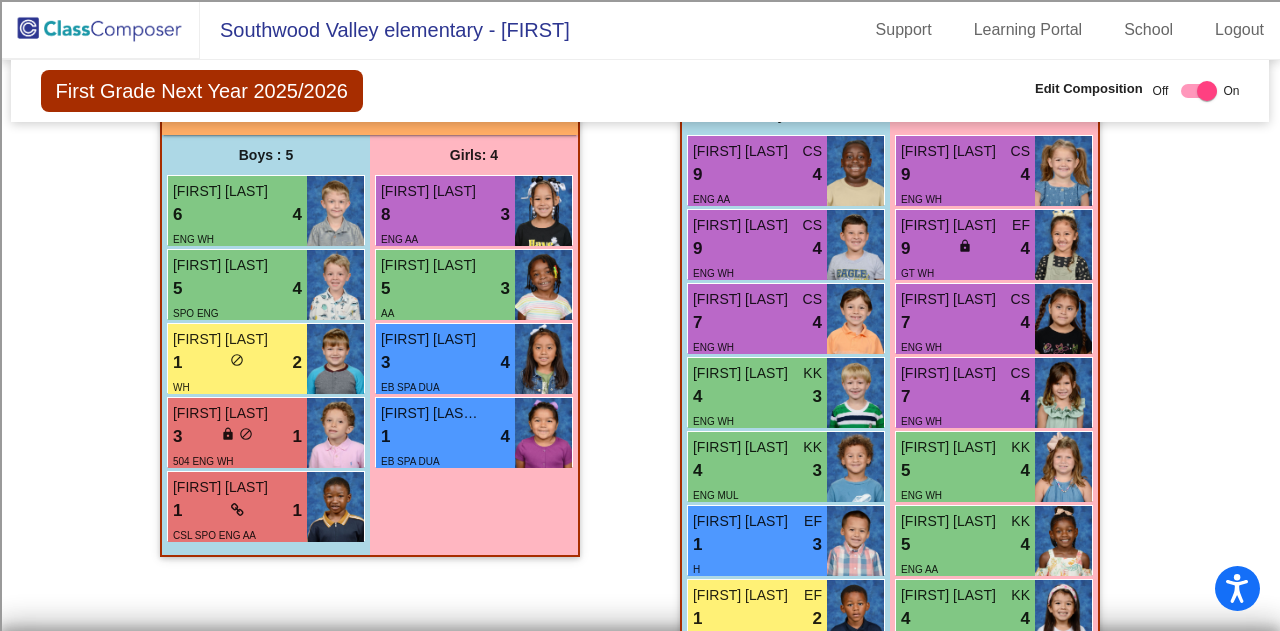 click 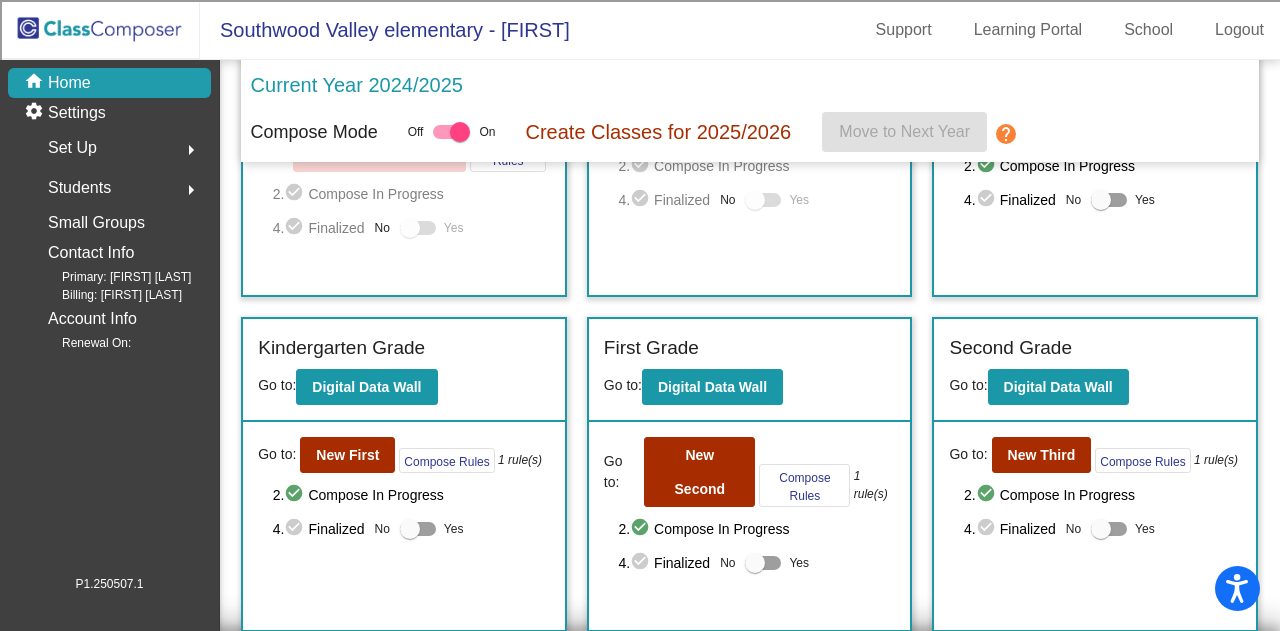 scroll, scrollTop: 256, scrollLeft: 0, axis: vertical 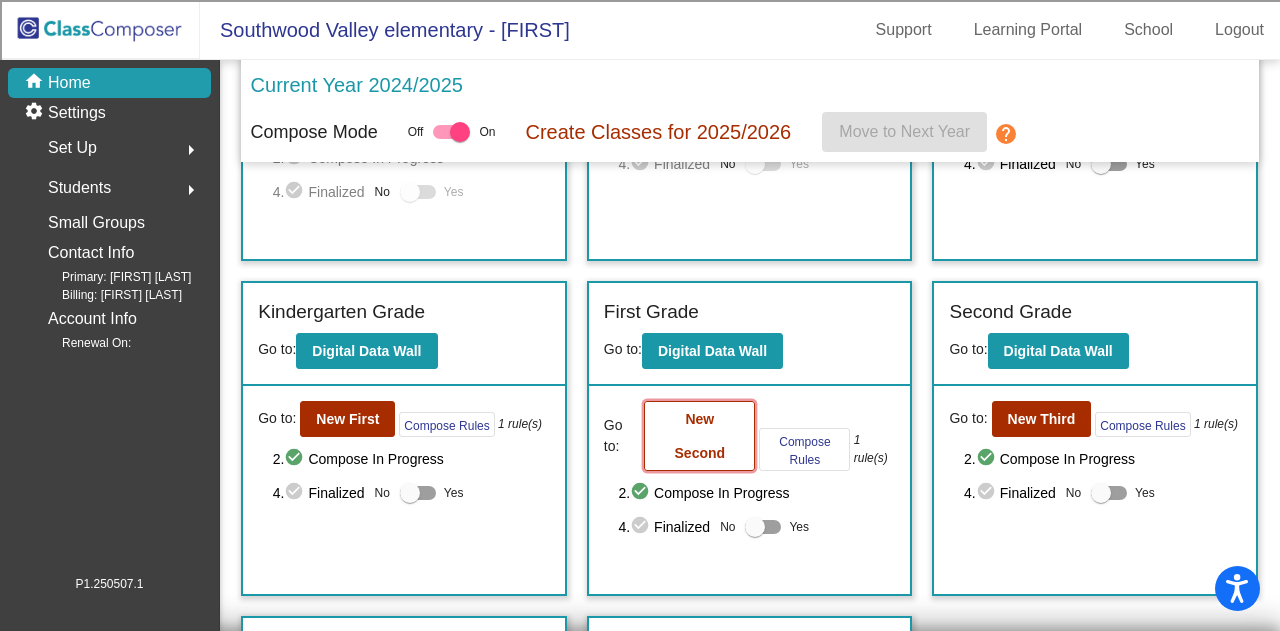 click on "New Second" 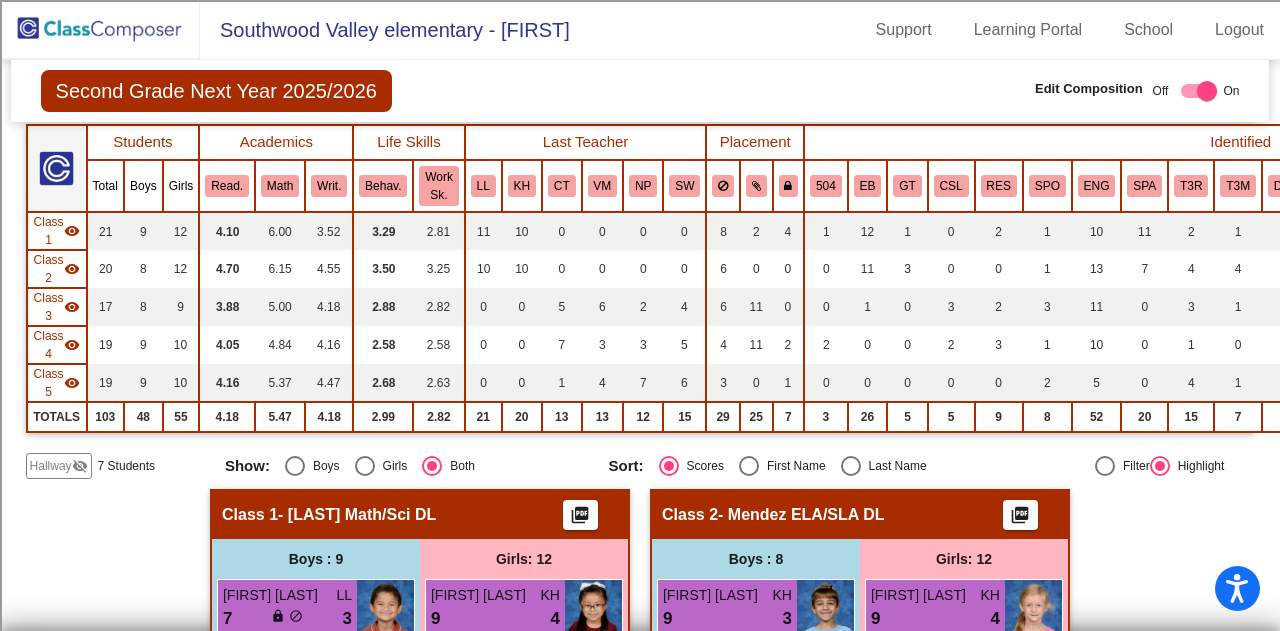 scroll, scrollTop: 160, scrollLeft: 0, axis: vertical 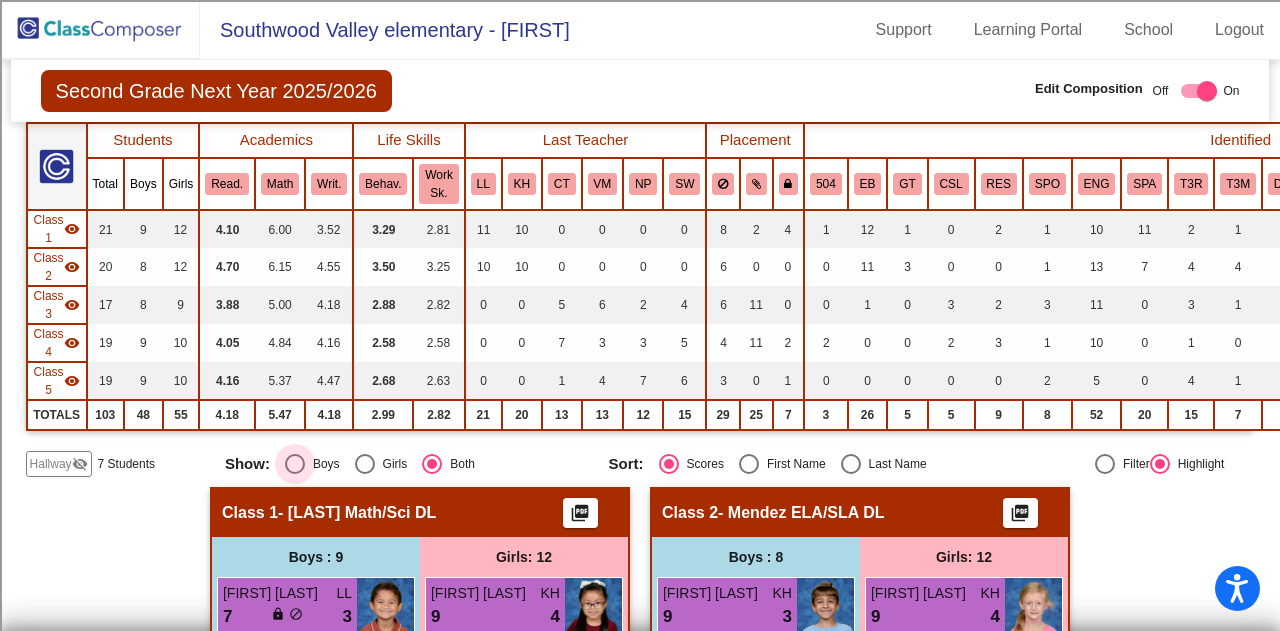 click at bounding box center [295, 464] 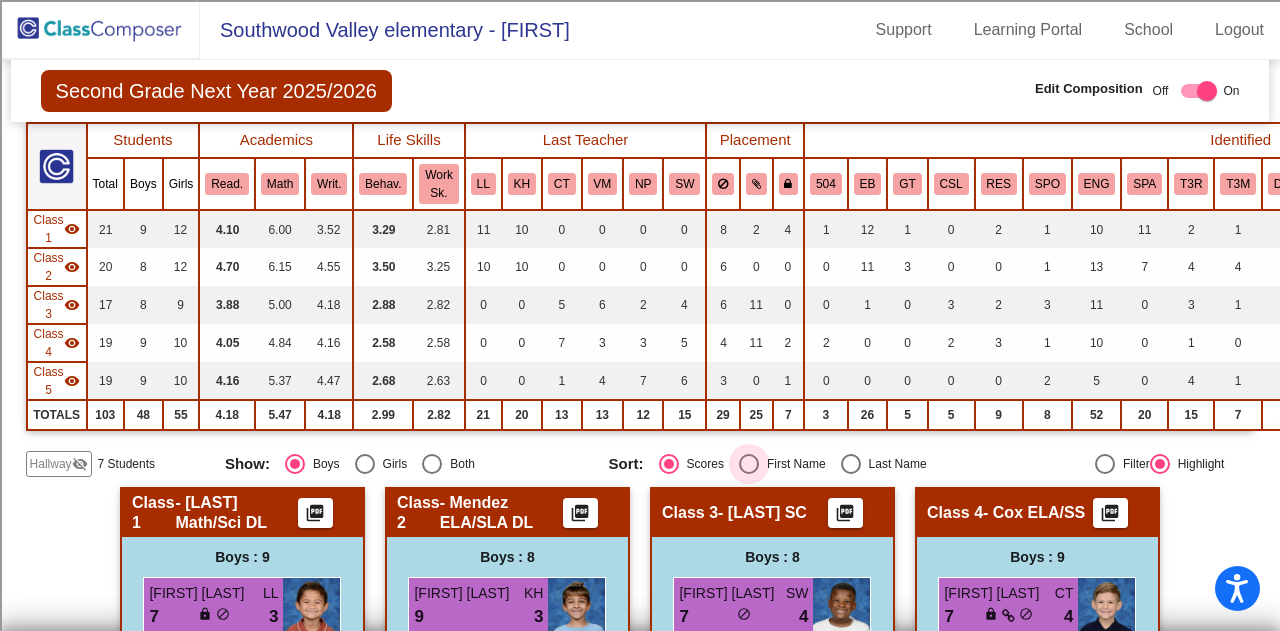 click at bounding box center (749, 464) 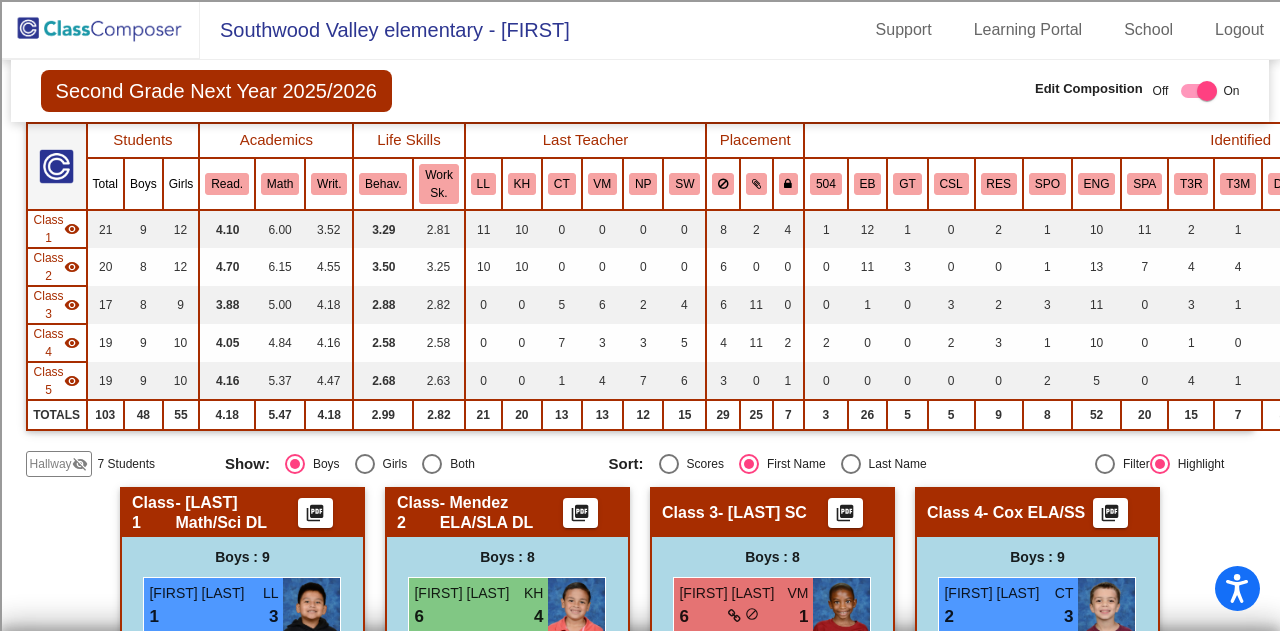 click on "Scores" at bounding box center [668, 474] 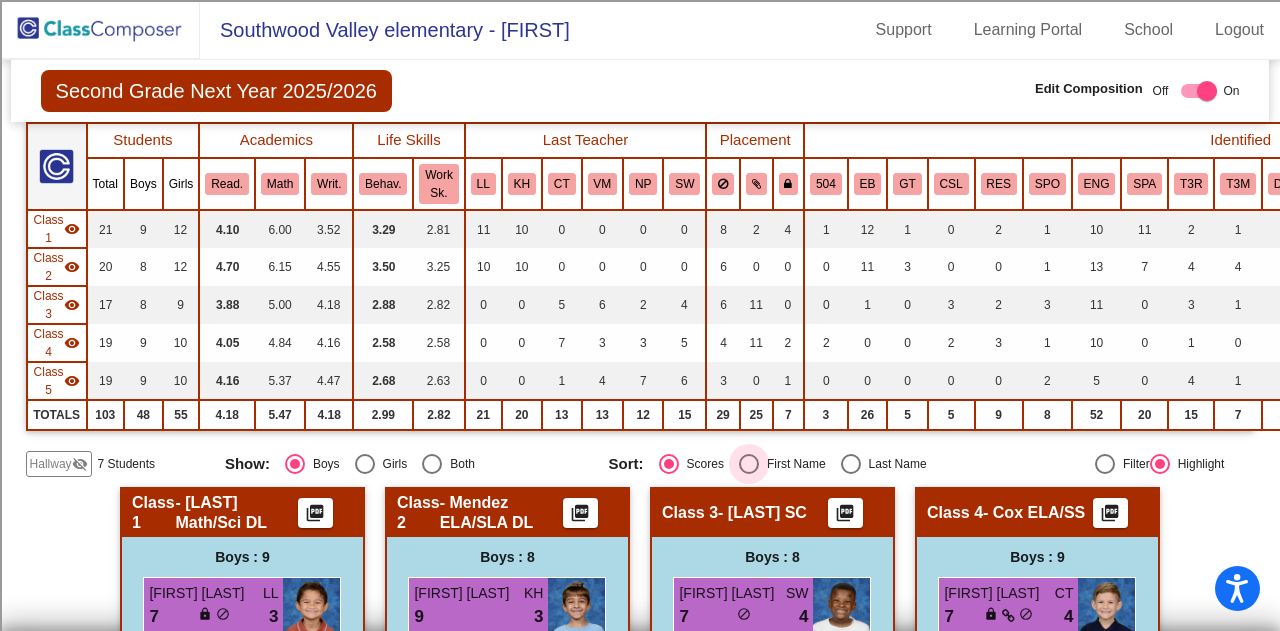 click at bounding box center (749, 464) 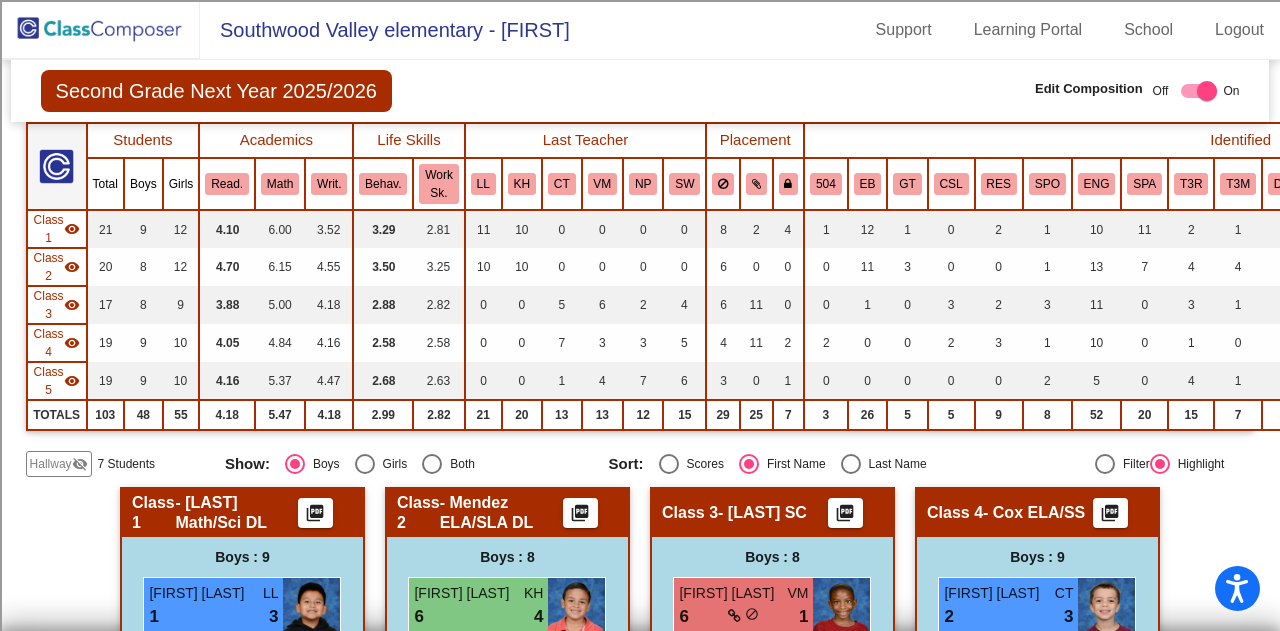 click on "Hallway   - Hallway Class  picture_as_pdf  Add Student  First Name Last Name Student Id  (Recommended)   Boy   Girl   Non Binary Add Close  Boys : 5  [FIRST] [LAST] 1 lock do_not_disturb_alt 2 RES AA [FIRST] [LAST] 6 lock do_not_disturb_alt 2 [FIRST] [LAST] 1 lock do_not_disturb_alt 2 EB SPA T3R DUA WH [FIRST] [LAST] 1 lock do_not_disturb_alt 1 RES ENG AA [FIRST] [LAST] 2 lock do_not_disturb_alt 3 ENG Girls: 2 [FIRST] [LAST] 9 lock do_not_disturb_alt 4 GT ENG WH [FIRST] [LAST] 1 lock do_not_disturb_alt 4 EB SPA DUA Class 1   - Delgado Math/Sci DL  picture_as_pdf  Add Student  First Name Last Name Student Id  (Recommended)   Boy   Girl   Non Binary Add Close  Boys : 9  [FIRST] [LAST] LL 1 lock do_not_disturb_alt 3 EB SPA DUA ESL H [FIRST] [LAST] KH 1 lock do_not_disturb_alt 3 EB SPA DUA H [FIRST] [LAST] LL 6 lock do_not_disturb_alt 4 EB SPA DUA H [FIRST] [LAST] LL 1 lock do_not_disturb_alt 2 EB RES SPA DUA H [FIRST] [LAST] KH 3 lock do_not_disturb_alt 4 EB SPA DUA H LL 1" 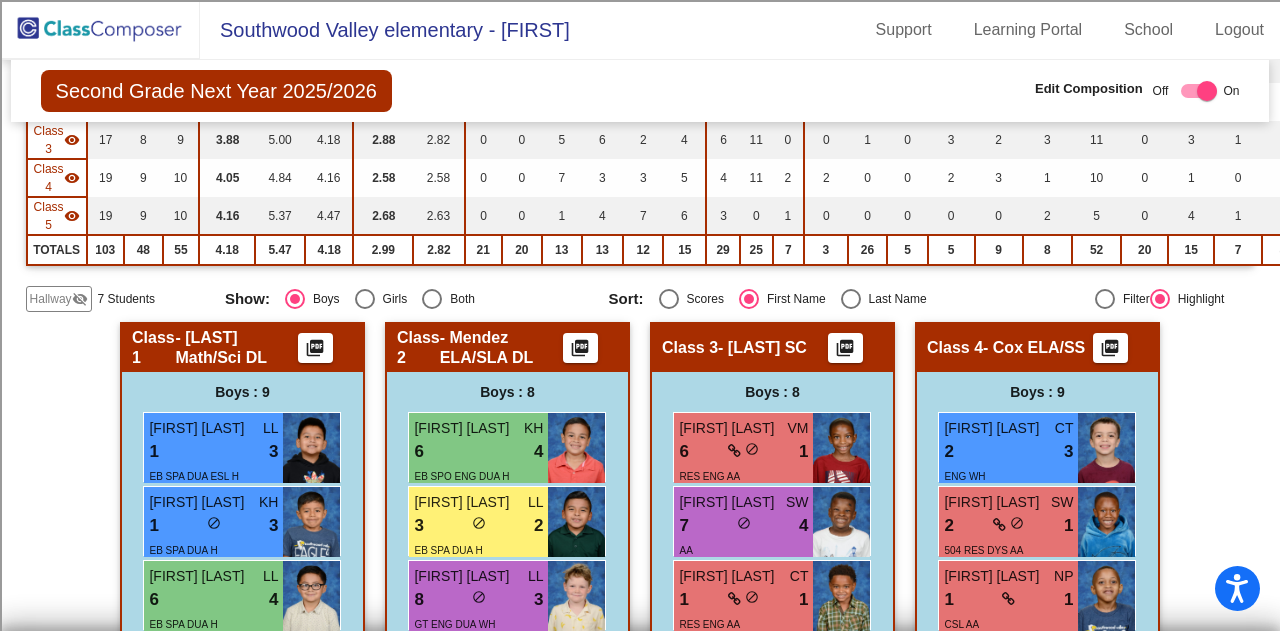 scroll, scrollTop: 320, scrollLeft: 0, axis: vertical 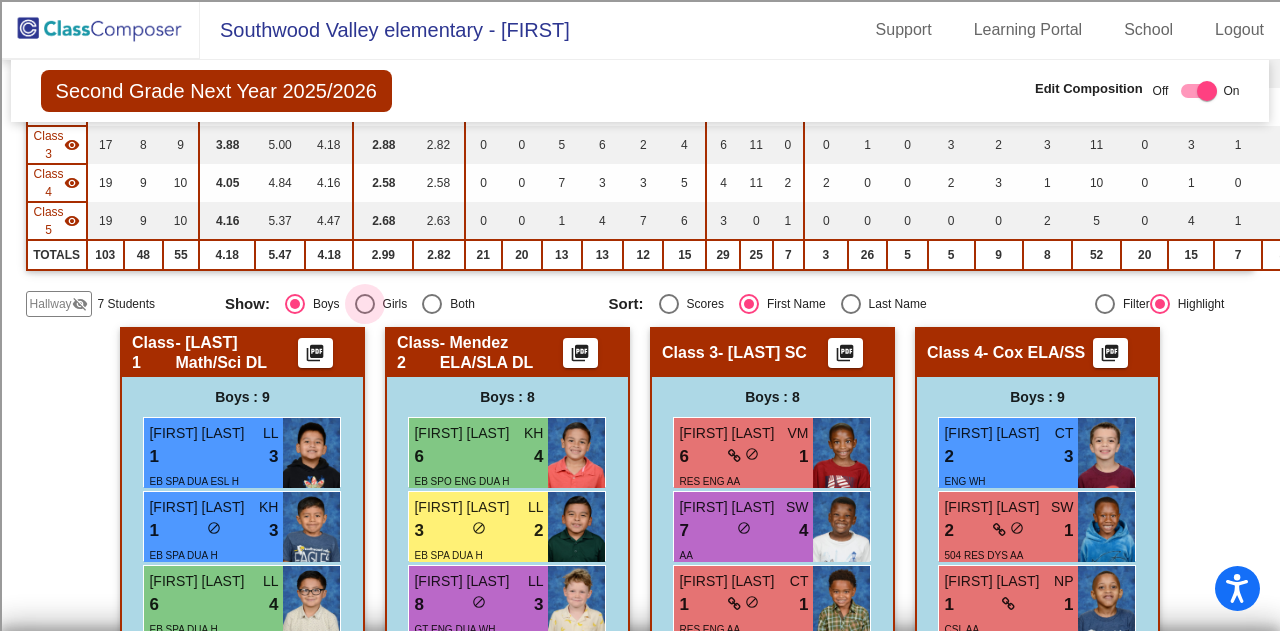 click at bounding box center [365, 304] 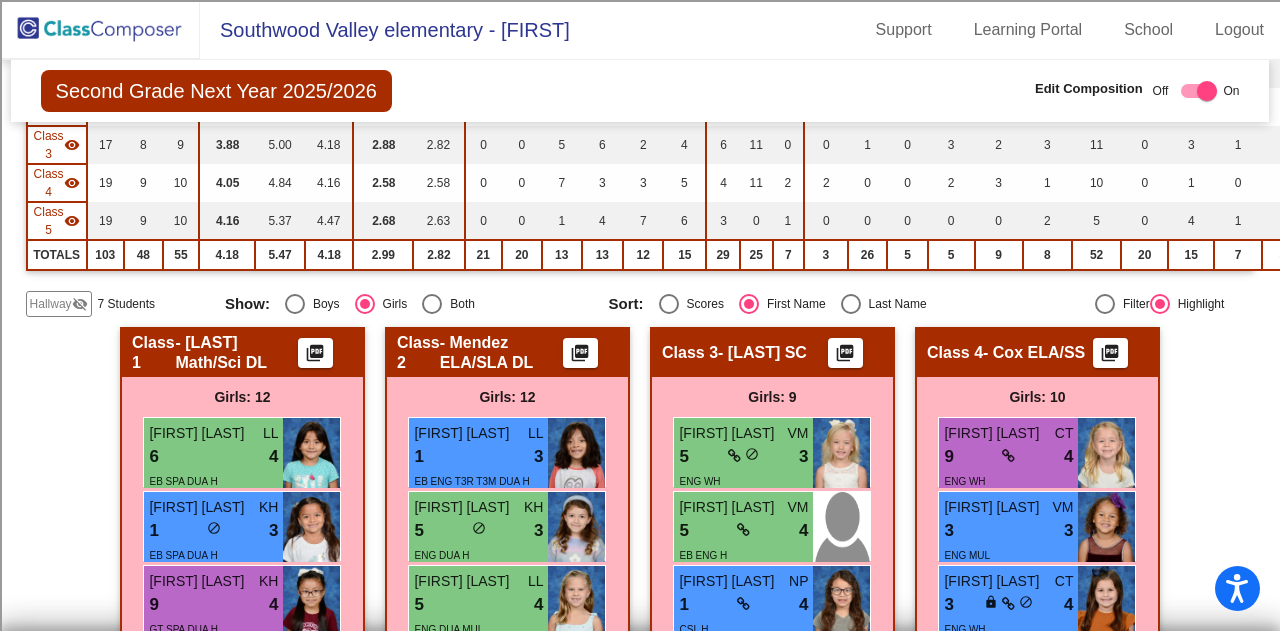 click on "Hallway   - Hallway Class  picture_as_pdf  Add Student  First Name Last Name Student Id  (Recommended)   Boy   Girl   Non Binary Add Close  Boys : 5  [FIRST] [LAST] 1 lock do_not_disturb_alt 2 RES AA [FIRST] [LAST] 6 lock do_not_disturb_alt 2 [FIRST] [LAST] 1 lock do_not_disturb_alt 2 EB SPA T3R DUA WH [FIRST] [LAST] 1 lock do_not_disturb_alt 1 RES ENG AA [FIRST] [LAST] 2 lock do_not_disturb_alt 3 ENG Girls: 2 [FIRST] [LAST] 9 lock do_not_disturb_alt 4 GT ENG WH [FIRST] [LAST] 1 lock do_not_disturb_alt 4 EB SPA DUA Class 1   - Delgado Math/Sci DL  picture_as_pdf  Add Student  First Name Last Name Student Id  (Recommended)   Boy   Girl   Non Binary Add Close  Boys : 9  [FIRST] [LAST] LL 1 lock do_not_disturb_alt 3 EB SPA DUA ESL H [FIRST] [LAST] KH 1 lock do_not_disturb_alt 3 EB SPA DUA H [FIRST] [LAST] LL 6 lock do_not_disturb_alt 4 EB SPA DUA H [FIRST] [LAST] LL 1 lock do_not_disturb_alt 2 EB RES SPA DUA H [FIRST] [LAST] KH 3 lock do_not_disturb_alt 4 EB SPA DUA H LL 1" 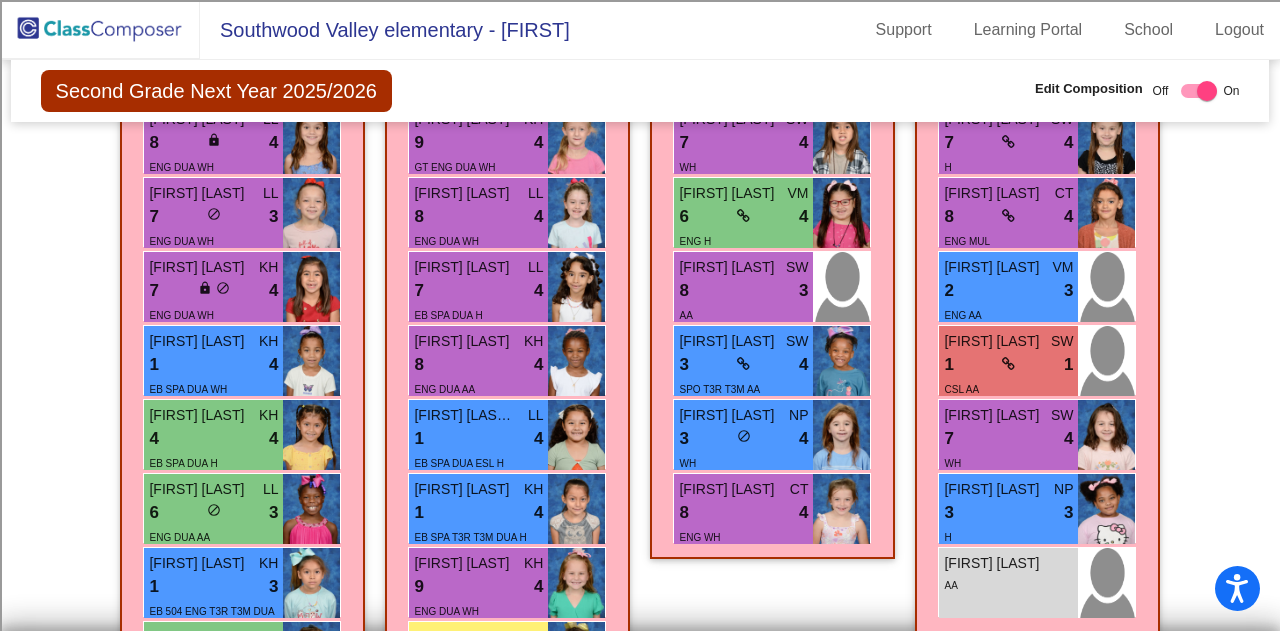 scroll, scrollTop: 896, scrollLeft: 0, axis: vertical 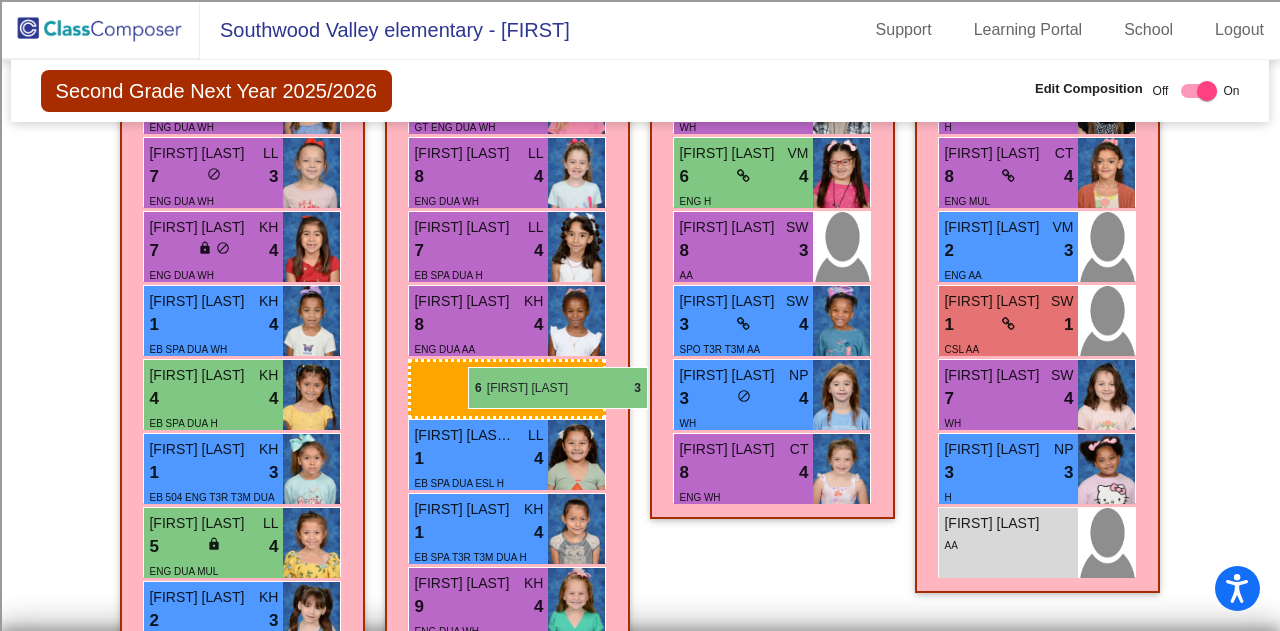 drag, startPoint x: 218, startPoint y: 455, endPoint x: 464, endPoint y: 369, distance: 260.5993 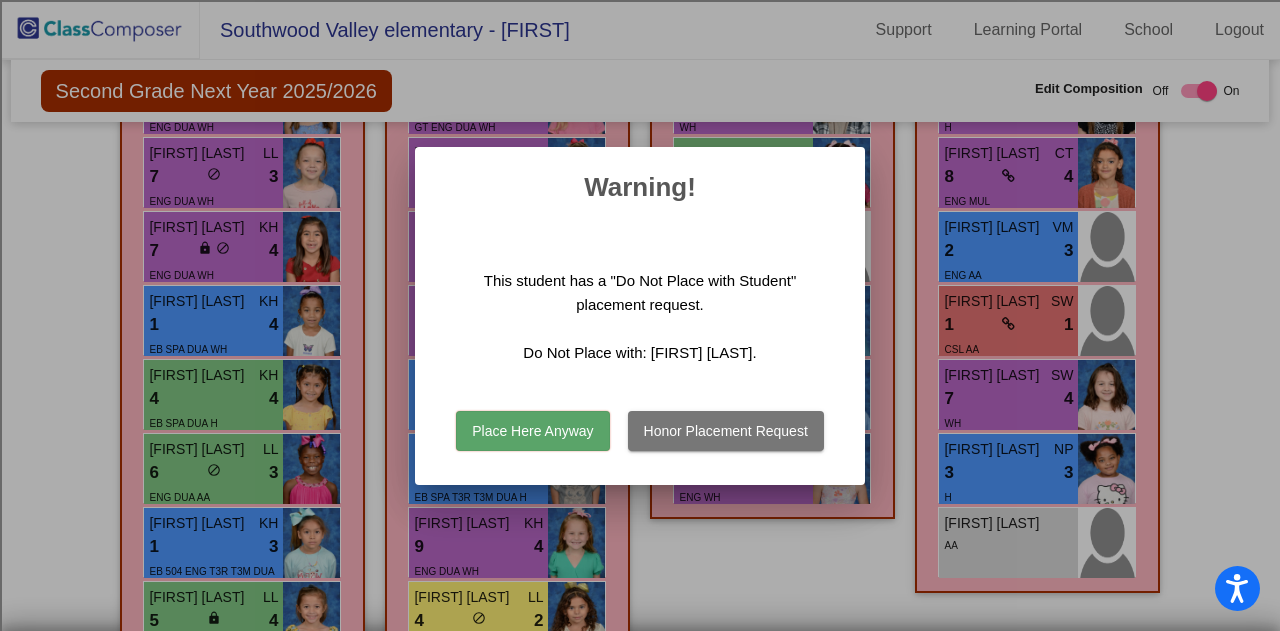 click on "Place Here Anyway" at bounding box center [532, 431] 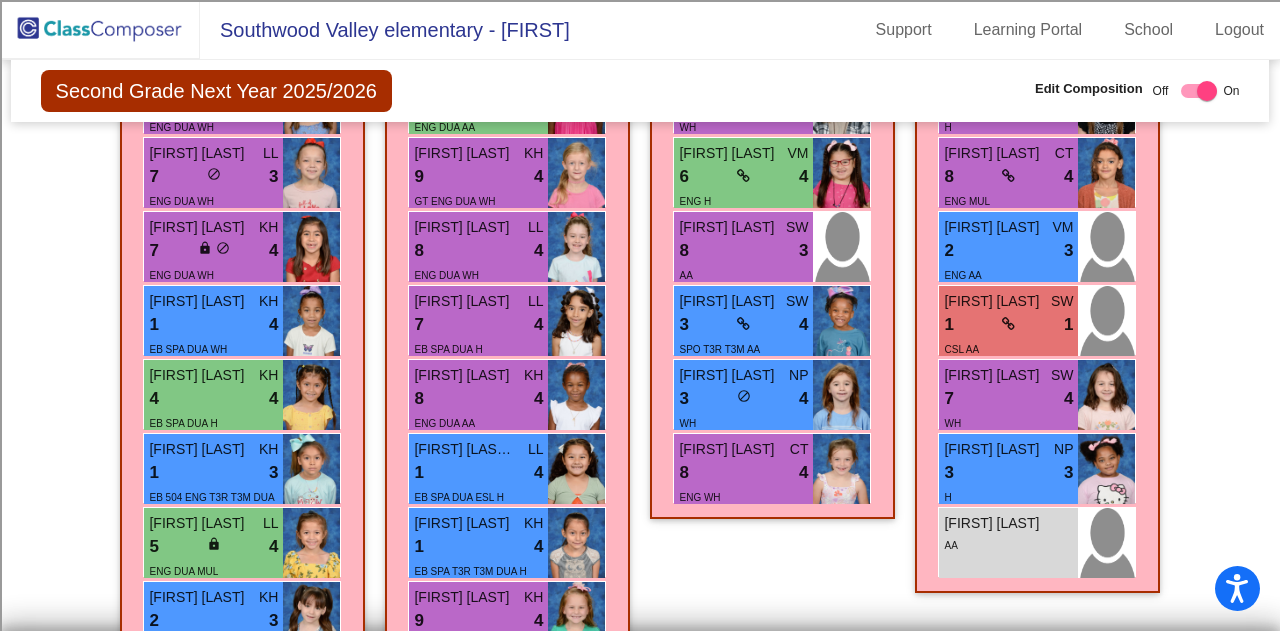 click on "Hallway   - Hallway Class  picture_as_pdf  Add Student  First Name Last Name Student Id  (Recommended)   Boy   Girl   Non Binary Add Close  Boys : 5  [FIRST] [LAST] 1 lock do_not_disturb_alt 2 RES AA [FIRST] [LAST] 6 lock do_not_disturb_alt 2 [FIRST] [LAST] 1 lock do_not_disturb_alt 2 EB SPA T3R DUA WH [FIRST] [LAST] 1 lock do_not_disturb_alt 1 RES ENG AA [FIRST] [LAST] 2 lock do_not_disturb_alt 3 ENG Girls: 2 [FIRST] [LAST] 9 lock do_not_disturb_alt 4 GT ENG WH [FIRST] [LAST] 1 lock do_not_disturb_alt 4 EB SPA DUA Class 1   - Delgado Math/Sci DL  picture_as_pdf  Add Student  First Name Last Name Student Id  (Recommended)   Boy   Girl   Non Binary Add Close  Boys : 9  [FIRST] [LAST] LL 1 lock do_not_disturb_alt 3 EB SPA DUA ESL H [FIRST] [LAST] KH 1 lock do_not_disturb_alt 3 EB SPA DUA H [FIRST] [LAST] LL 6 lock do_not_disturb_alt 4 EB SPA DUA H [FIRST] [LAST] LL 1 lock do_not_disturb_alt 2 EB RES SPA DUA H [FIRST] [LAST] KH 3 lock do_not_disturb_alt 4 EB SPA DUA H LL 1" 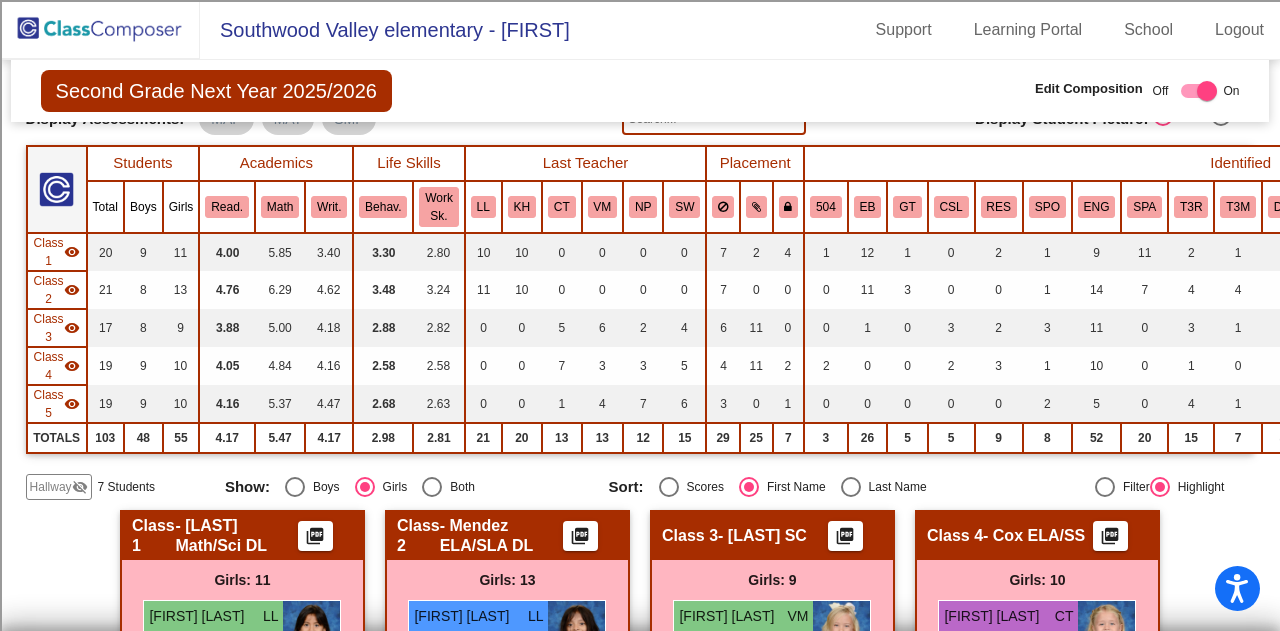 scroll, scrollTop: 136, scrollLeft: 0, axis: vertical 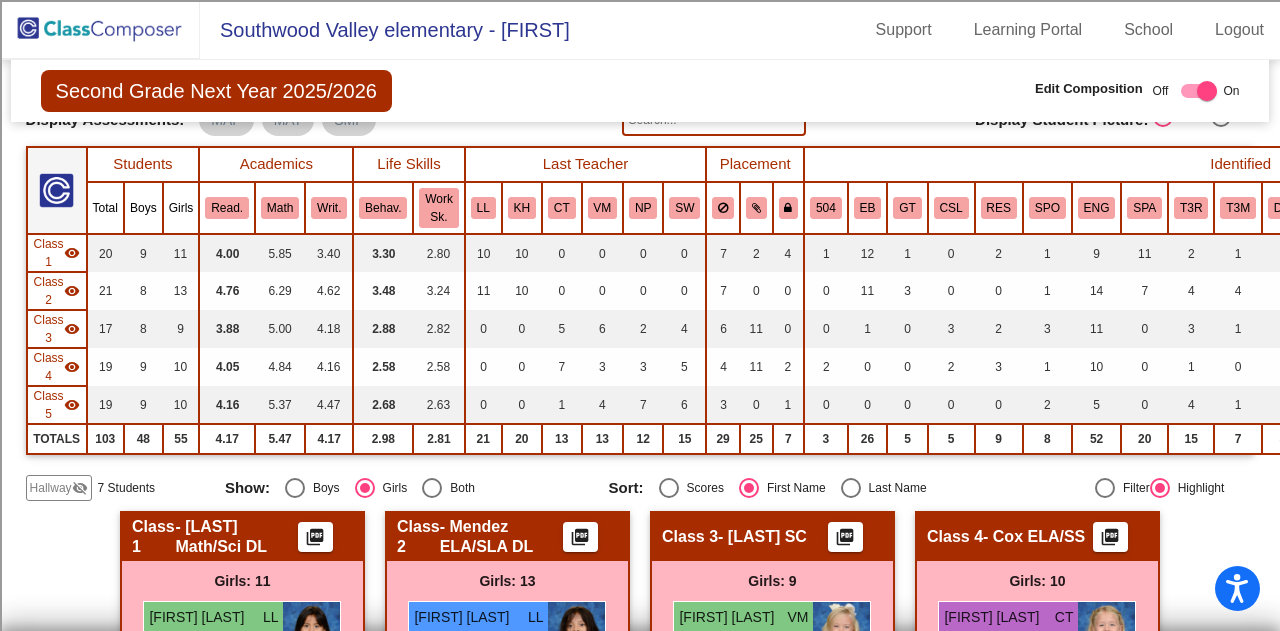 click on "Class 1" 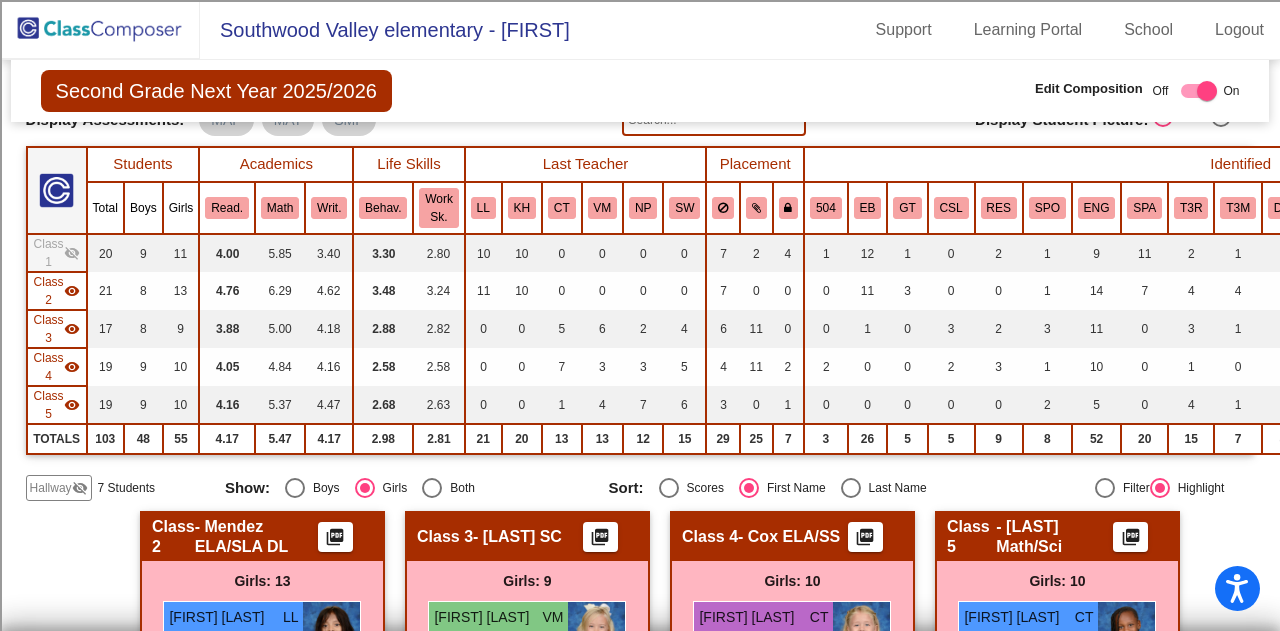 click on "Class 2" 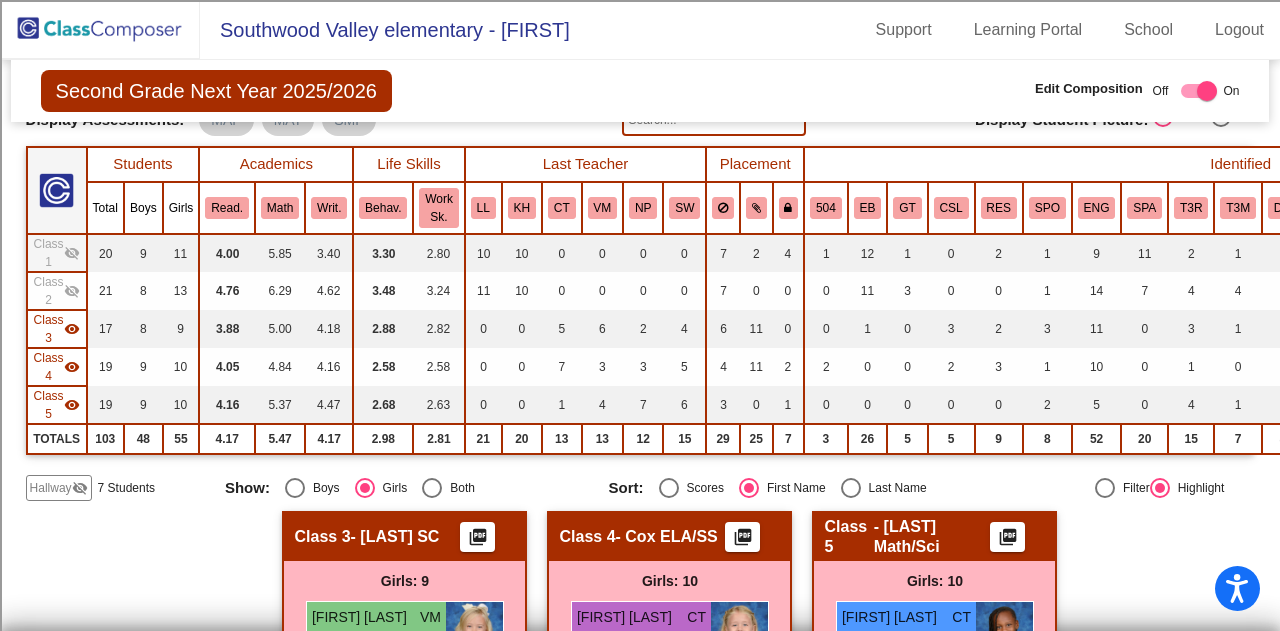 click on "Class 5" 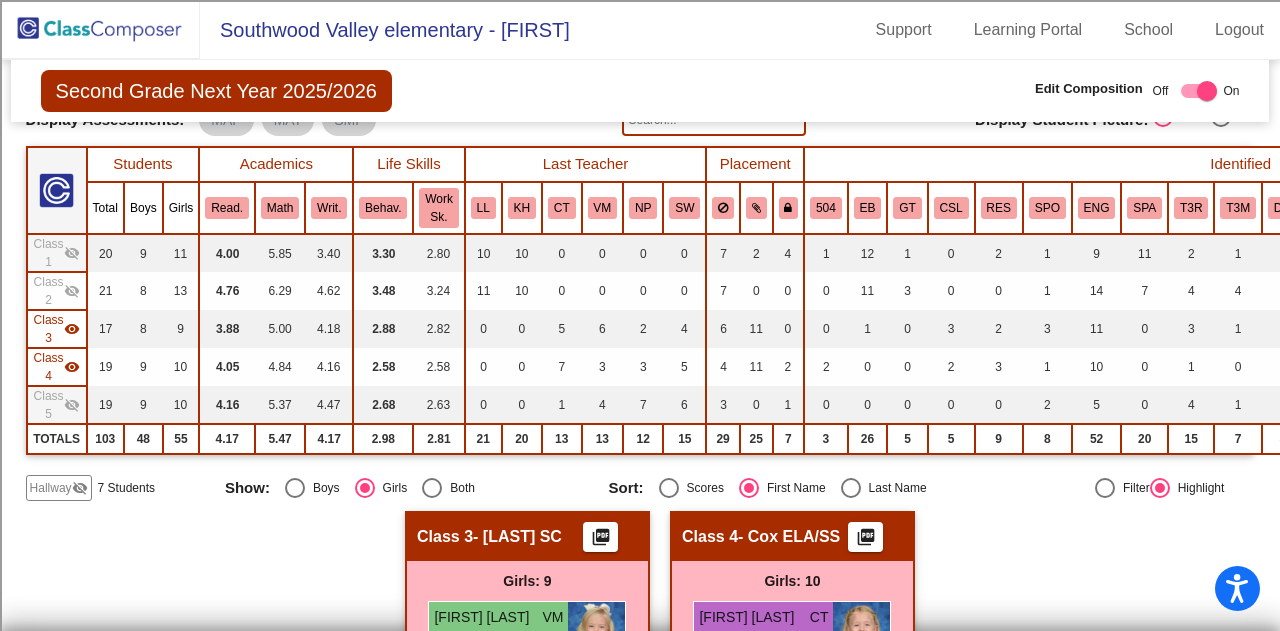 click on "Class 4" 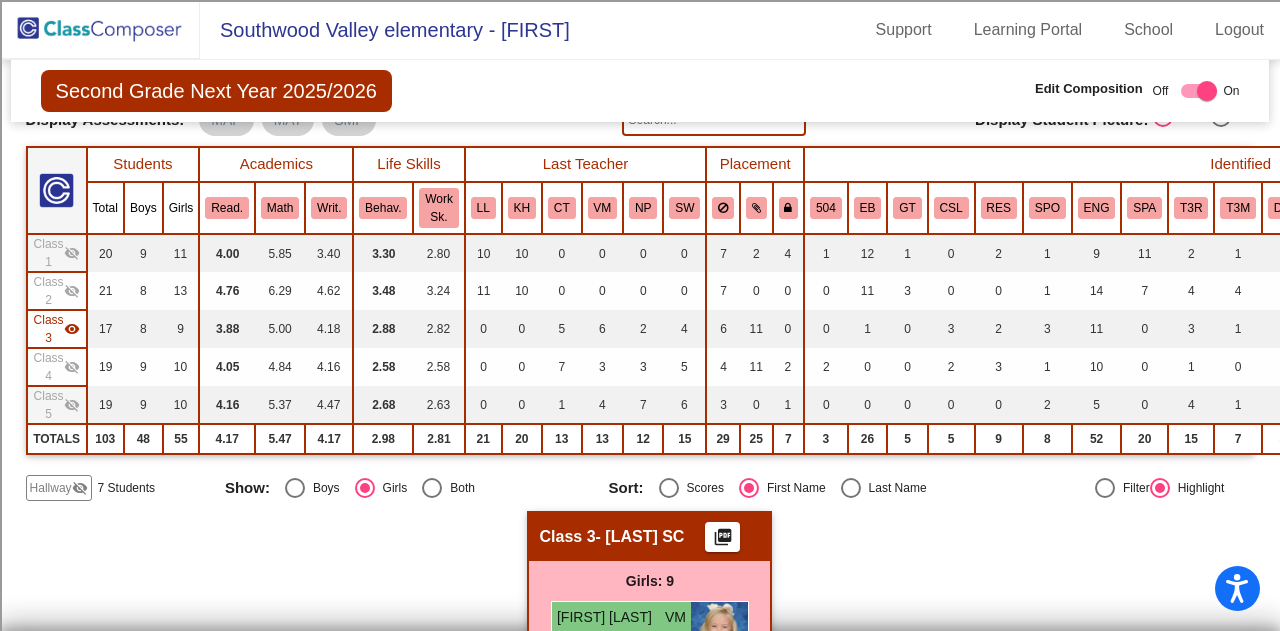 click on "Hallway" 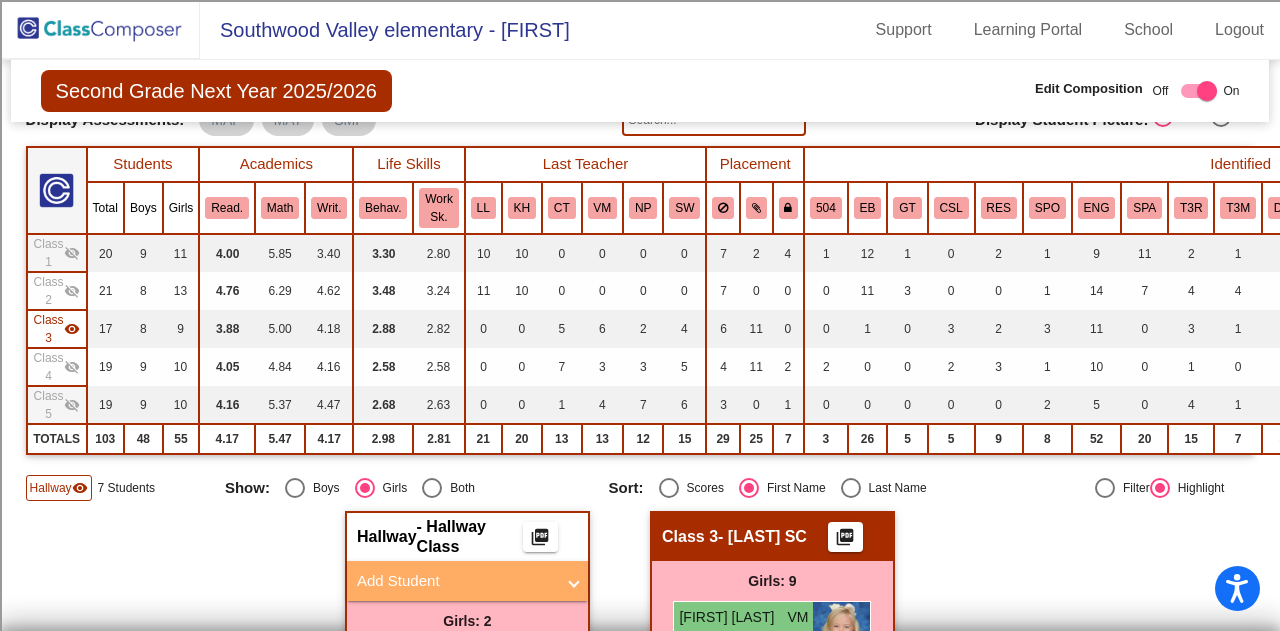 click on "Hallway   - Hallway Class  picture_as_pdf  Add Student  First Name Last Name Student Id  (Recommended)   Boy   Girl   Non Binary Add Close  Boys : 5  [FIRST] [LAST] 1 lock do_not_disturb_alt 2 RES AA [FIRST] [LAST] 6 lock do_not_disturb_alt 2 [FIRST] [LAST] 1 lock do_not_disturb_alt 2 EB SPA T3R DUA WH [FIRST] [LAST] 1 lock do_not_disturb_alt 1 RES ENG AA [FIRST] [LAST] 2 lock do_not_disturb_alt 3 ENG Girls: 2 [FIRST] [LAST] 9 lock do_not_disturb_alt 4 GT ENG WH [FIRST] [LAST] 1 lock do_not_disturb_alt 4 EB SPA DUA Class 1   - Delgado Math/Sci DL  picture_as_pdf  Add Student  First Name Last Name Student Id  (Recommended)   Boy   Girl   Non Binary Add Close  Boys : 9  [FIRST] [LAST] LL 1 lock do_not_disturb_alt 3 EB SPA DUA ESL H [FIRST] [LAST] KH 1 lock do_not_disturb_alt 3 EB SPA DUA H [FIRST] [LAST] LL 6 lock do_not_disturb_alt 4 EB SPA DUA H [FIRST] [LAST] LL 1 lock do_not_disturb_alt 2 EB RES SPA DUA H [FIRST] [LAST] KH 3 lock do_not_disturb_alt 4 EB SPA DUA H LL 1" 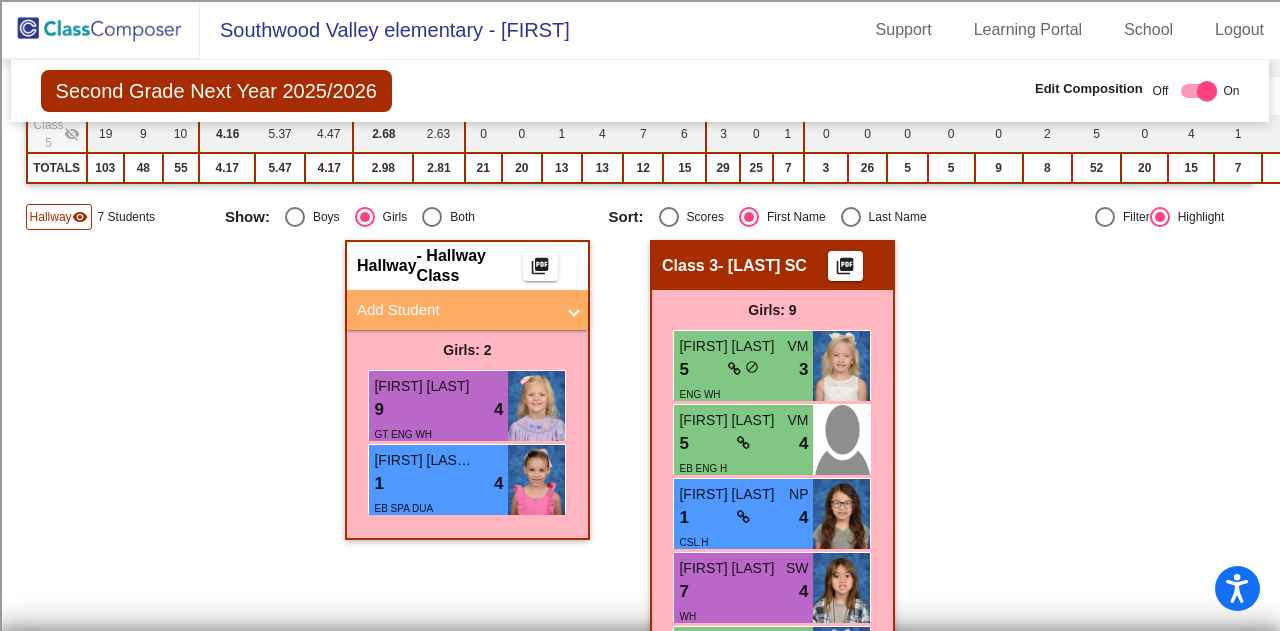 scroll, scrollTop: 456, scrollLeft: 0, axis: vertical 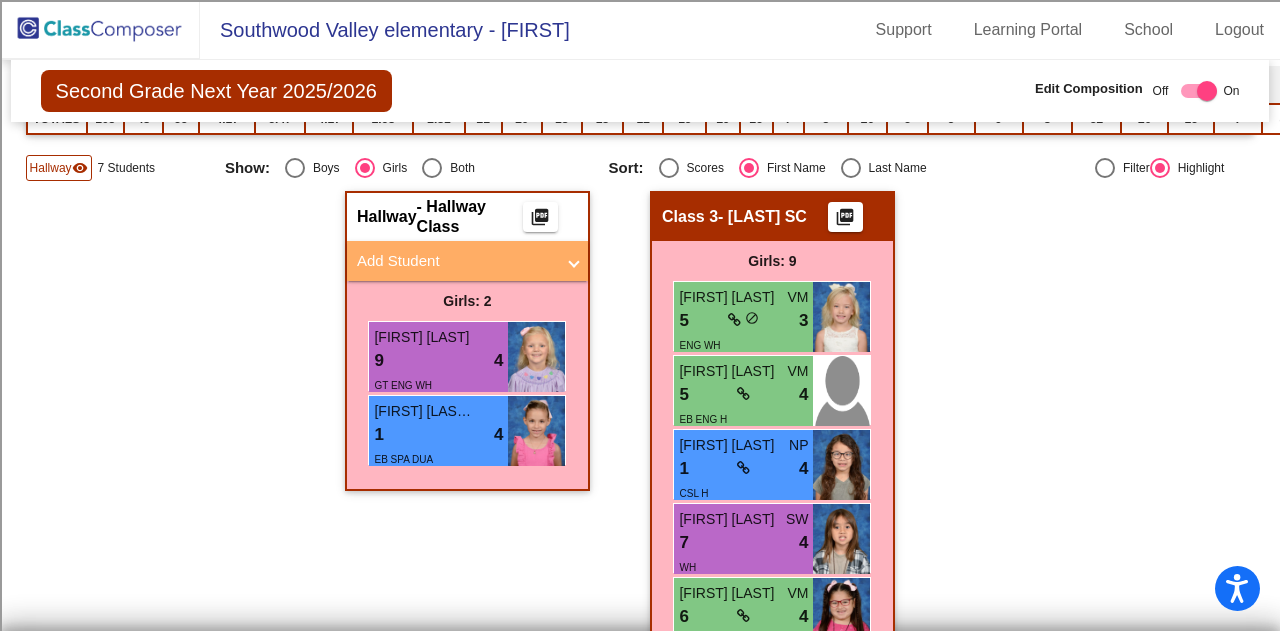 click on "Add Student" at bounding box center [463, 261] 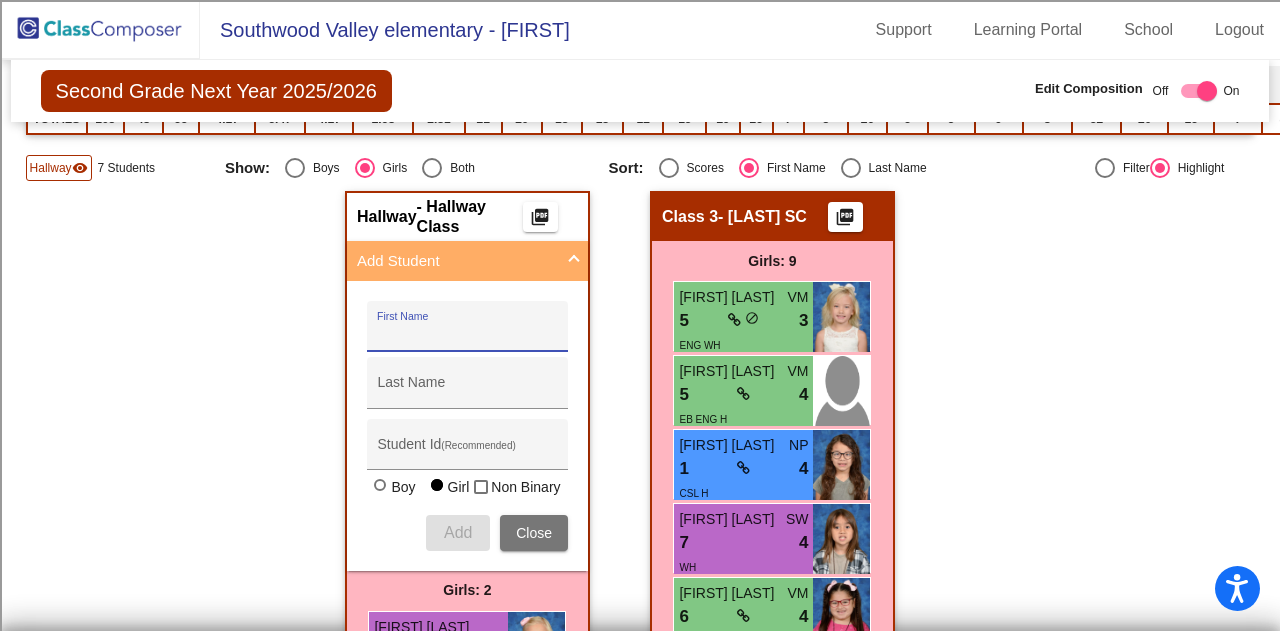 click on "First Name" at bounding box center (467, 334) 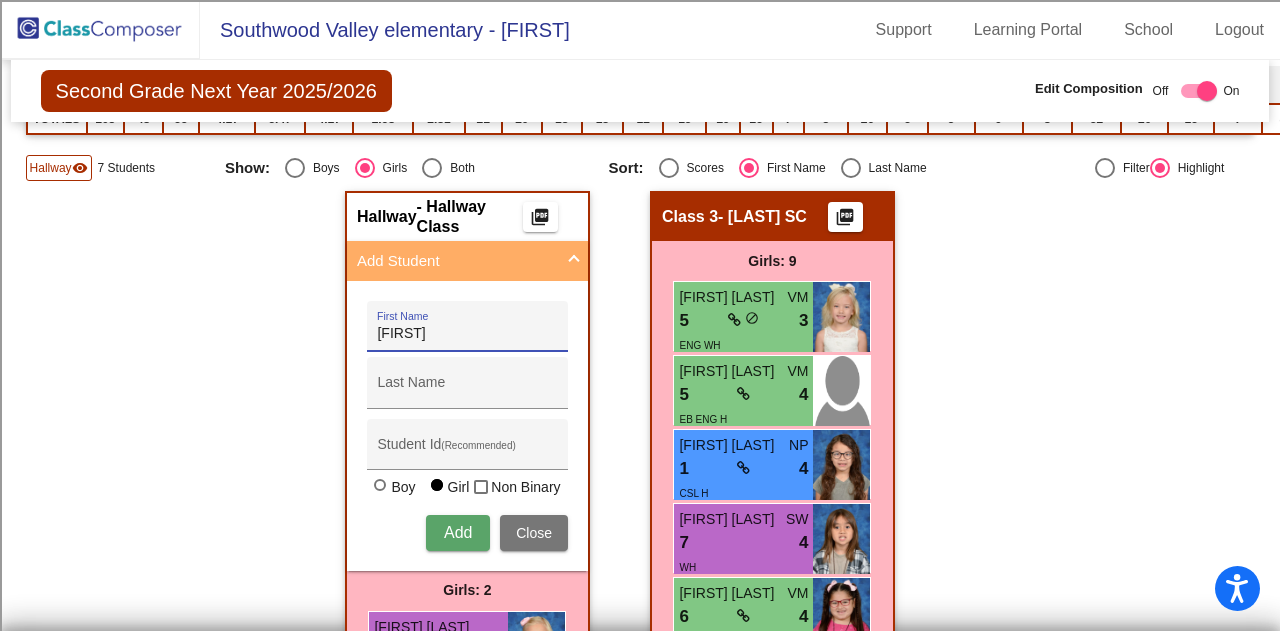 type on "[FIRST]" 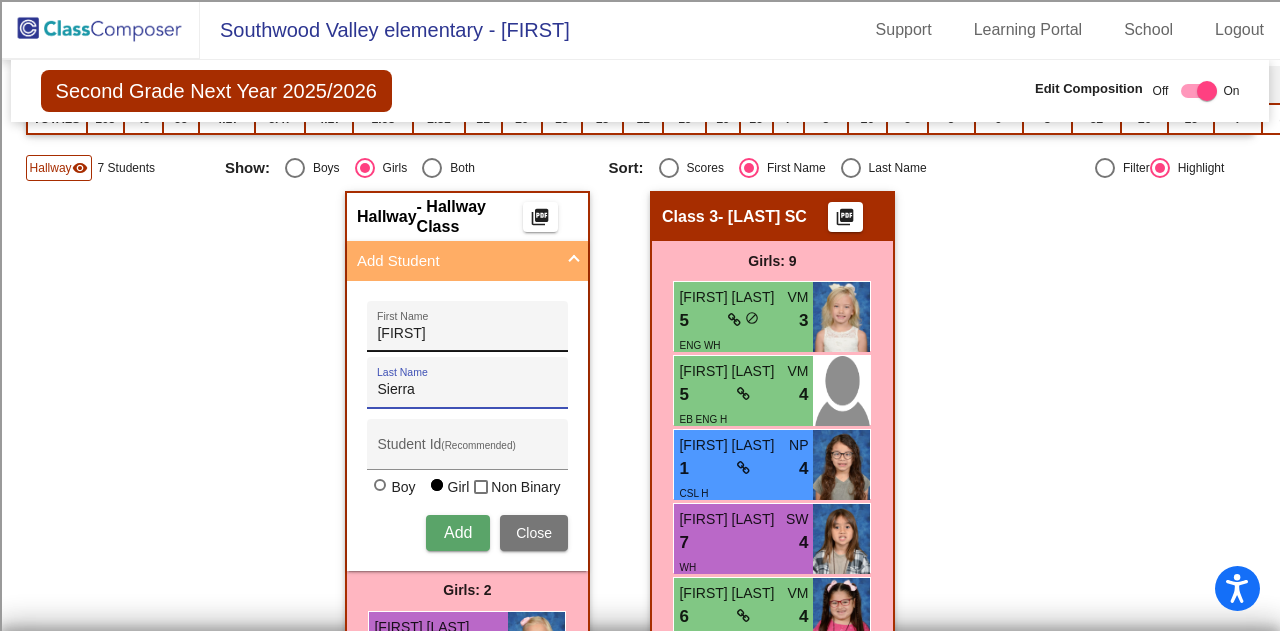 type on "Sierra" 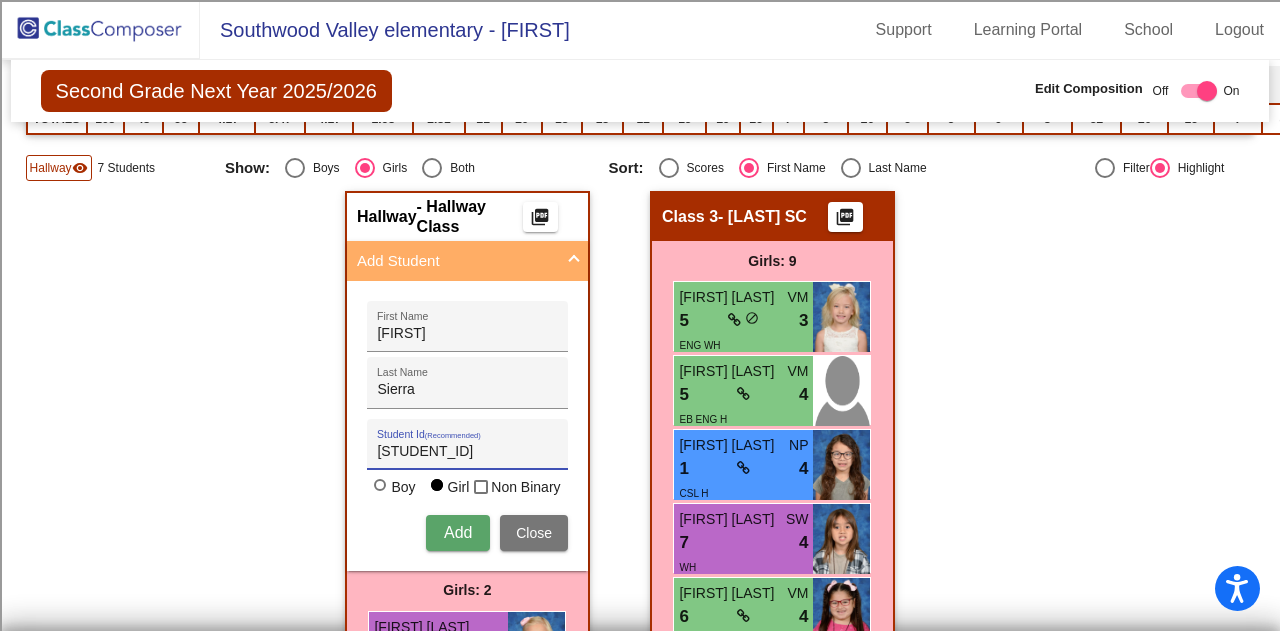 type on "[STUDENT_ID]" 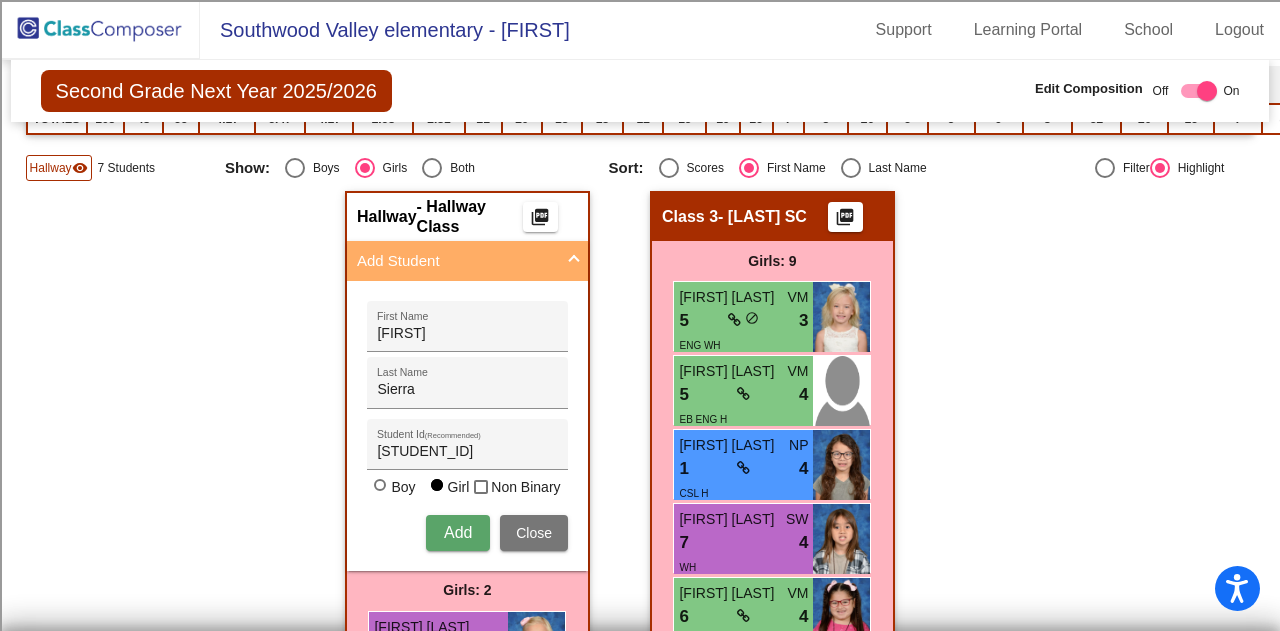 type 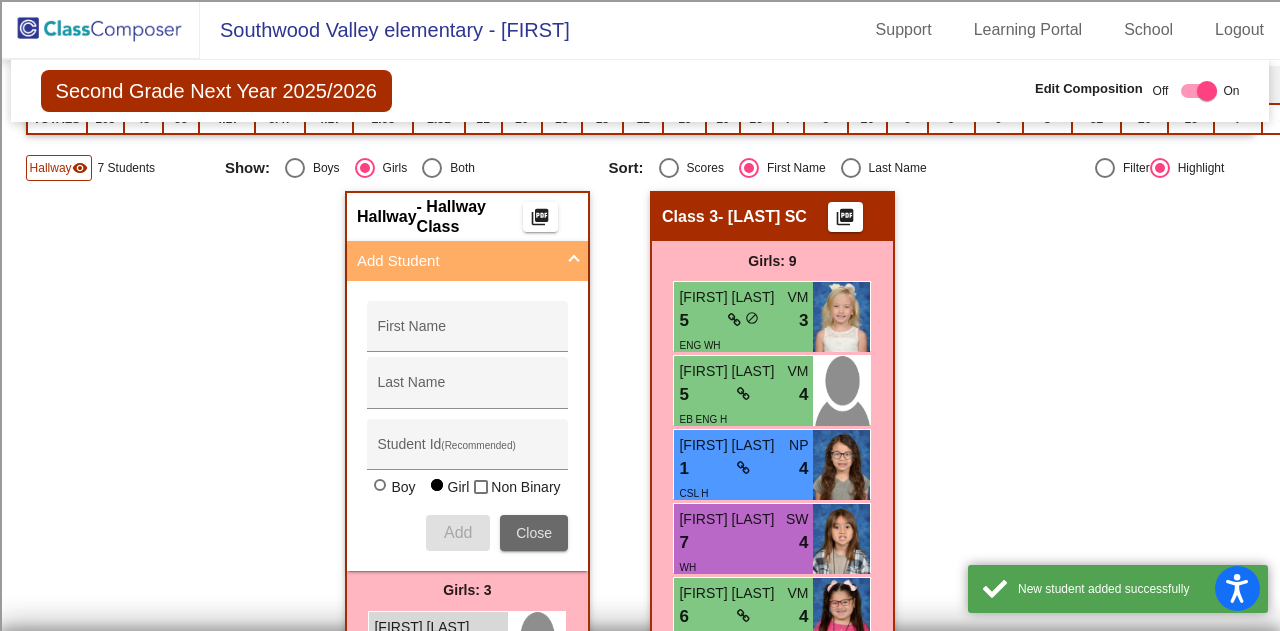 click on "Close" at bounding box center (534, 533) 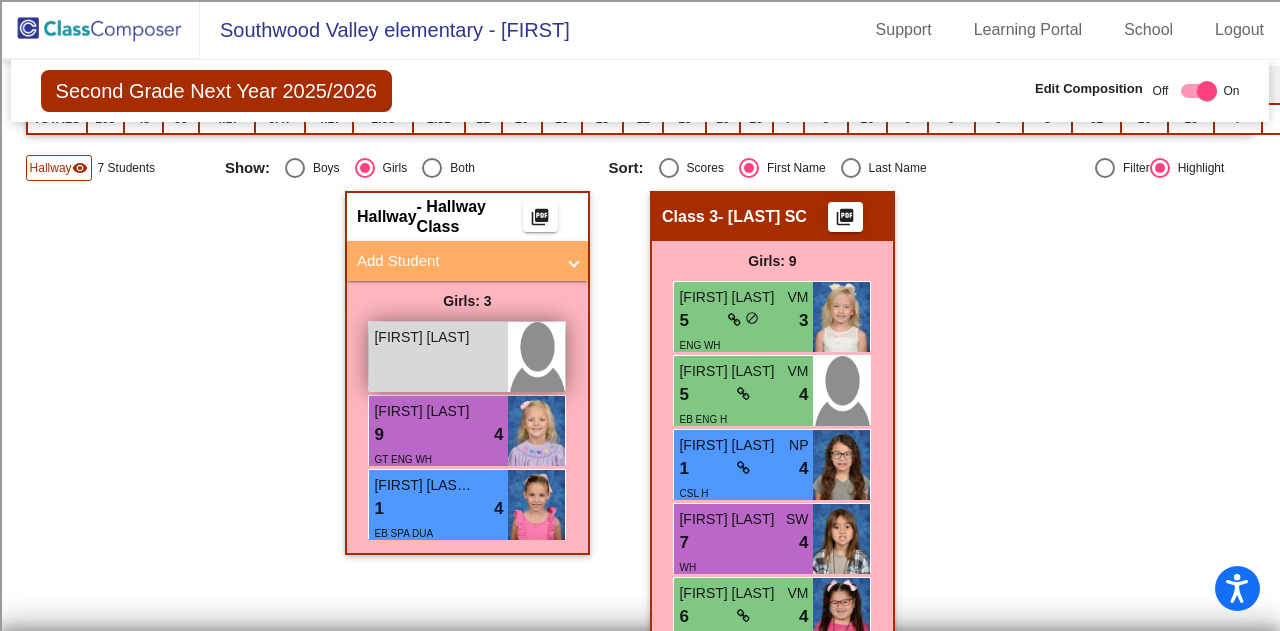 click on "[FIRST] [LAST] lock do_not_disturb_alt" at bounding box center [438, 357] 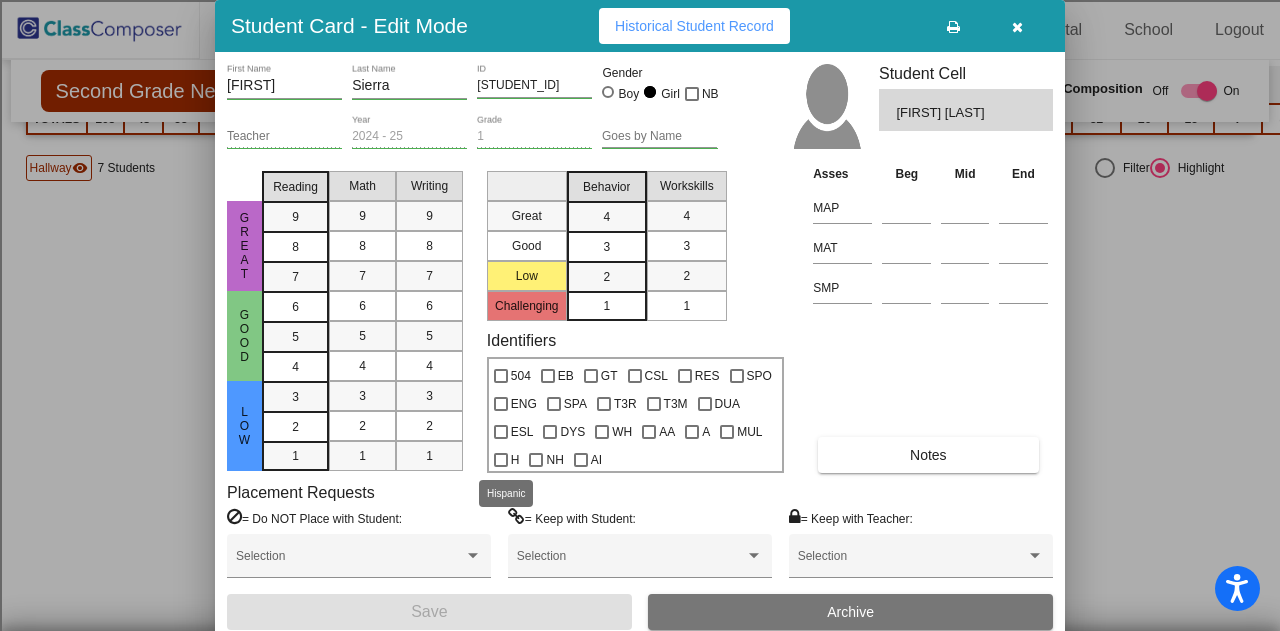 click at bounding box center [501, 460] 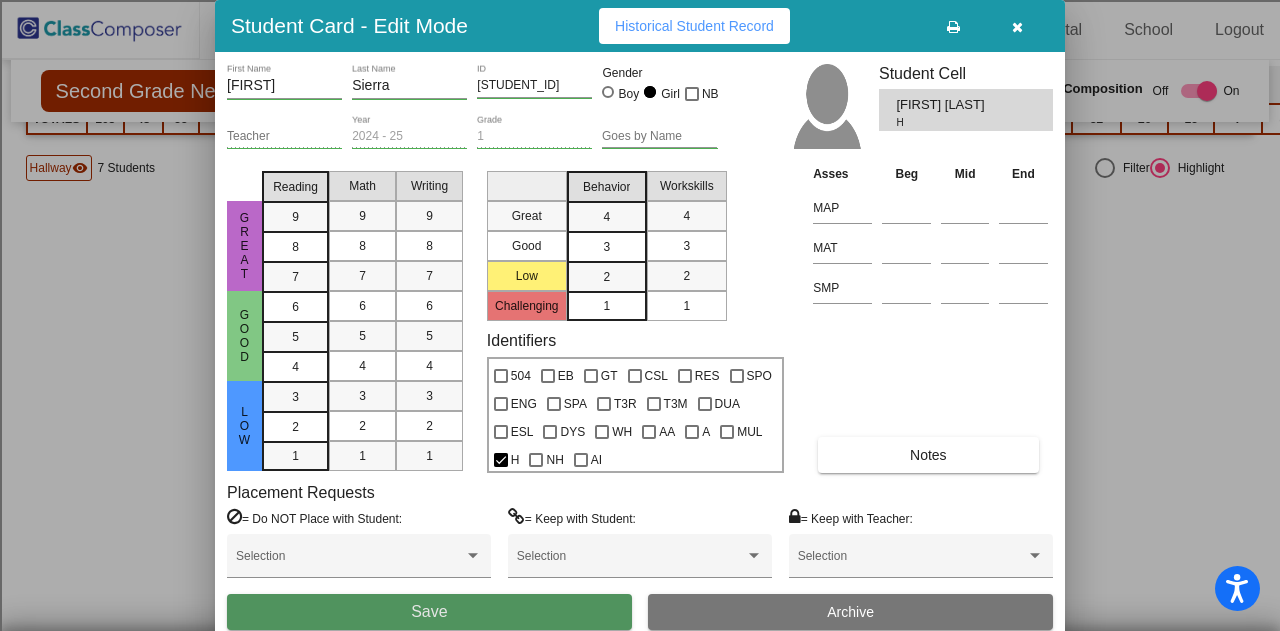 click on "Save" at bounding box center [429, 612] 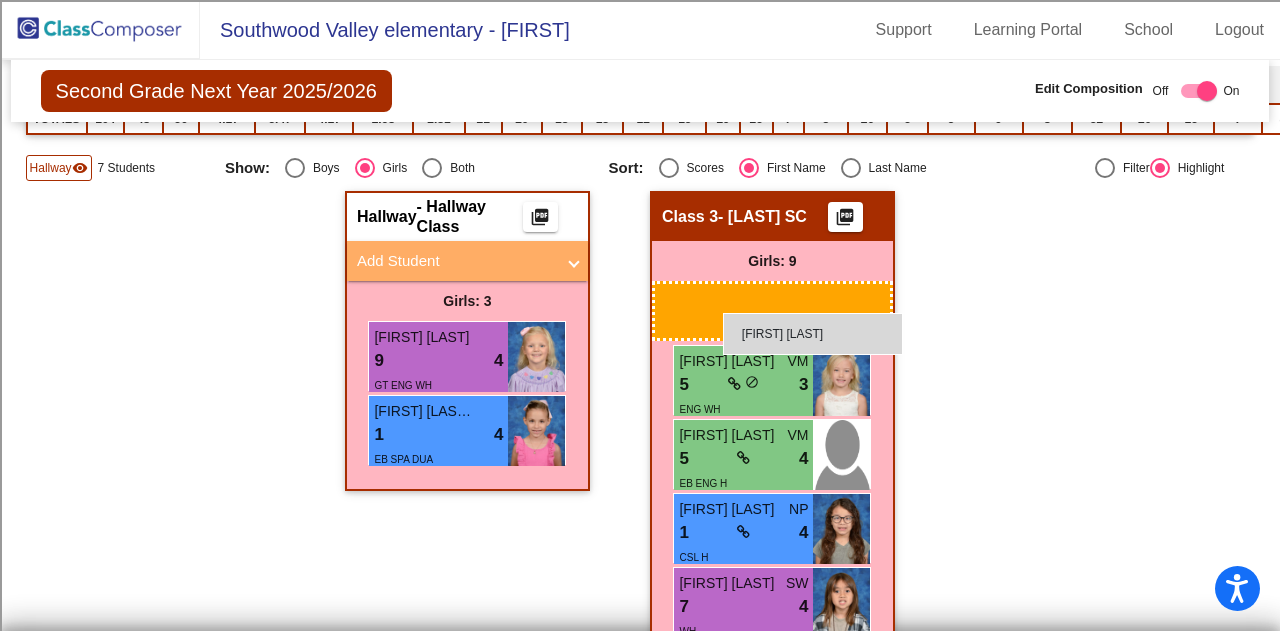 drag, startPoint x: 471, startPoint y: 353, endPoint x: 722, endPoint y: 313, distance: 254.16727 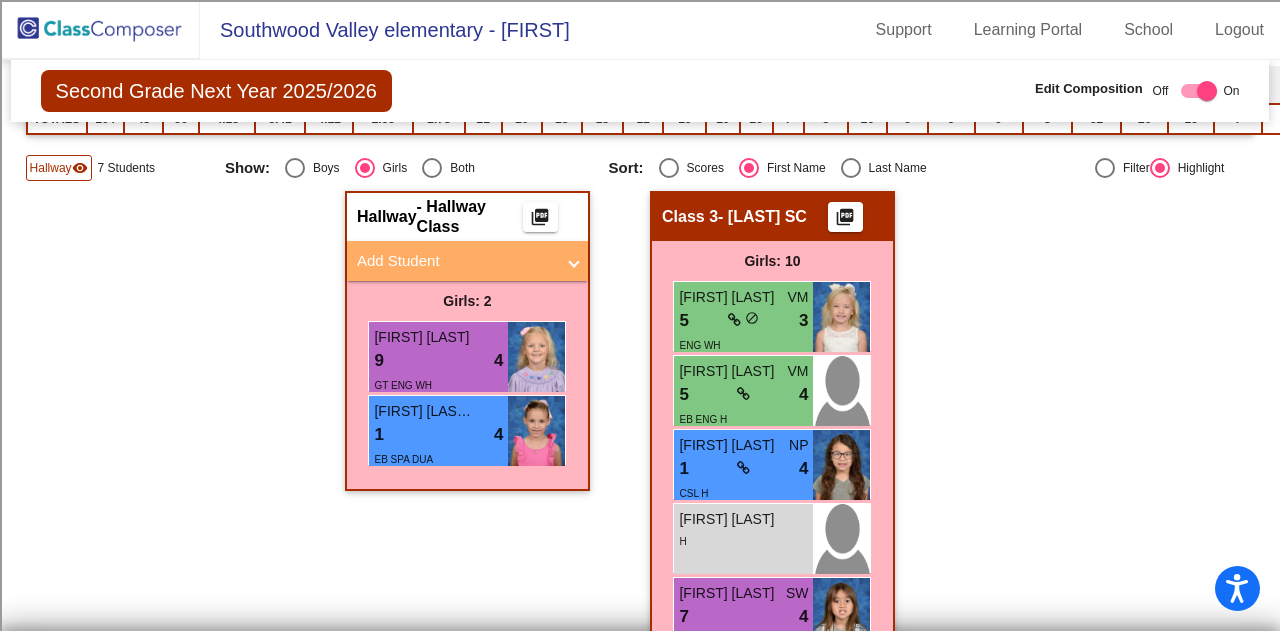 click on "Hallway   - Hallway Class  picture_as_pdf  Add Student  First Name Last Name Student Id  (Recommended)   Boy   Girl   Non Binary Add Close  Boys : 5  [FIRST] [LAST] 1 lock do_not_disturb_alt 2 RES AA [FIRST] [LAST] 6 lock do_not_disturb_alt 2 [FIRST] [LAST] 1 lock do_not_disturb_alt 2 EB SPA T3R DUA WH [FIRST] [LAST] 1 lock do_not_disturb_alt 1 RES ENG AA [FIRST] [LAST] 2 lock do_not_disturb_alt 3 ENG Girls: 2 [FIRST] [LAST] 9 lock do_not_disturb_alt 4 GT ENG WH [FIRST] [LAST] 1 lock do_not_disturb_alt 4 EB SPA DUA Class 1   - Delgado Math/Sci DL  picture_as_pdf  Add Student  First Name Last Name Student Id  (Recommended)   Boy   Girl   Non Binary Add Close  Boys : 9  [FIRST] [LAST] LL 1 lock do_not_disturb_alt 3 EB SPA DUA ESL H [FIRST] [LAST] KH 1 lock do_not_disturb_alt 3 EB SPA DUA H [FIRST] [LAST] LL 6 lock do_not_disturb_alt 4 EB SPA DUA H [FIRST] [LAST] LL 1 lock do_not_disturb_alt 2 EB RES SPA DUA H [FIRST] [LAST] KH 3 lock do_not_disturb_alt 4 EB SPA DUA H LL 1" 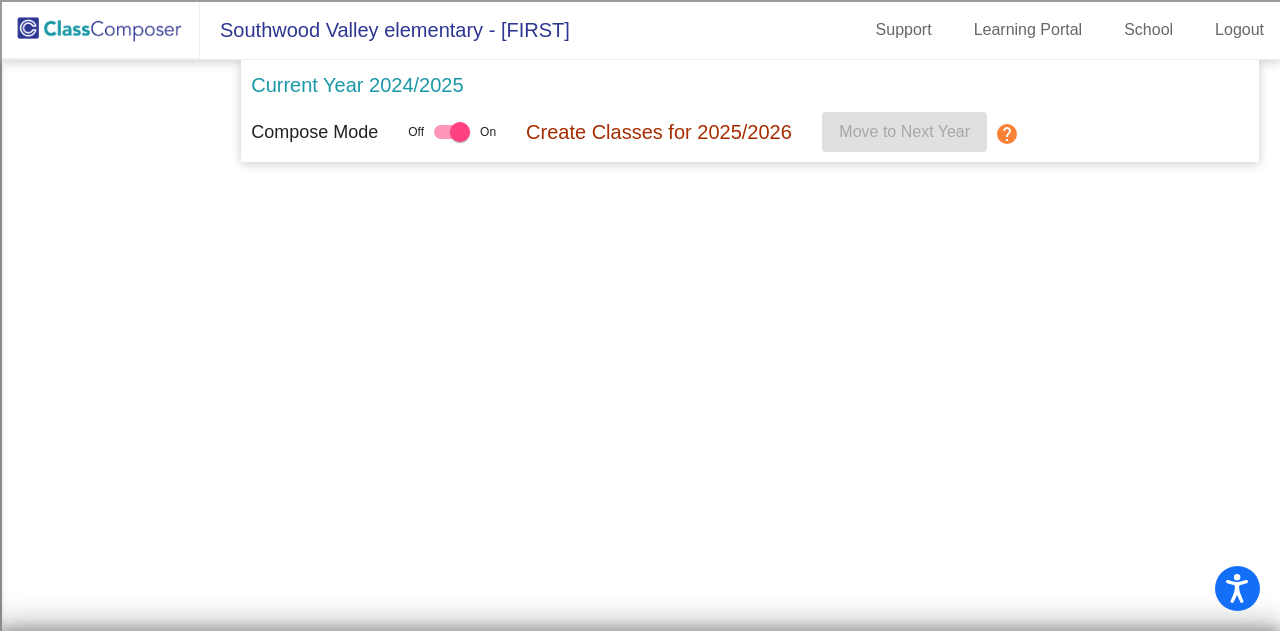 scroll, scrollTop: 0, scrollLeft: 0, axis: both 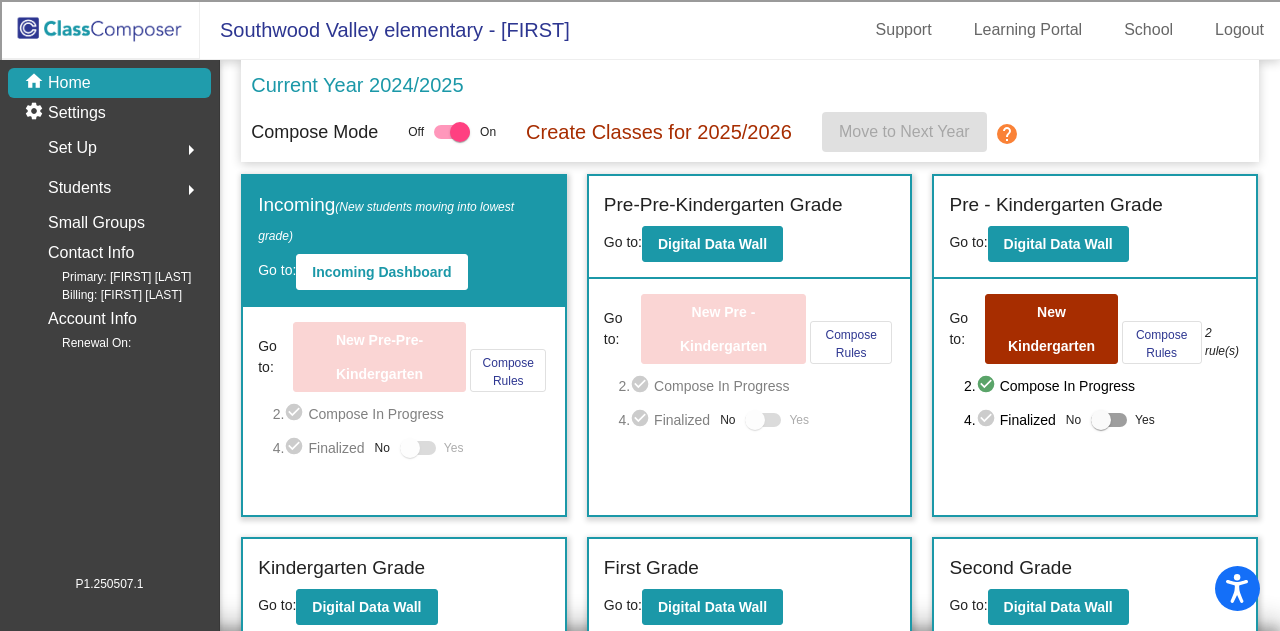 click on "home Home settings Settings  Set Up  arrow_right  Students  arrow_right  Small Groups   Contact Info  Primary: [FIRST] [LAST] Billing: [FIRST] [LAST]  Account Info  Renewal On:" 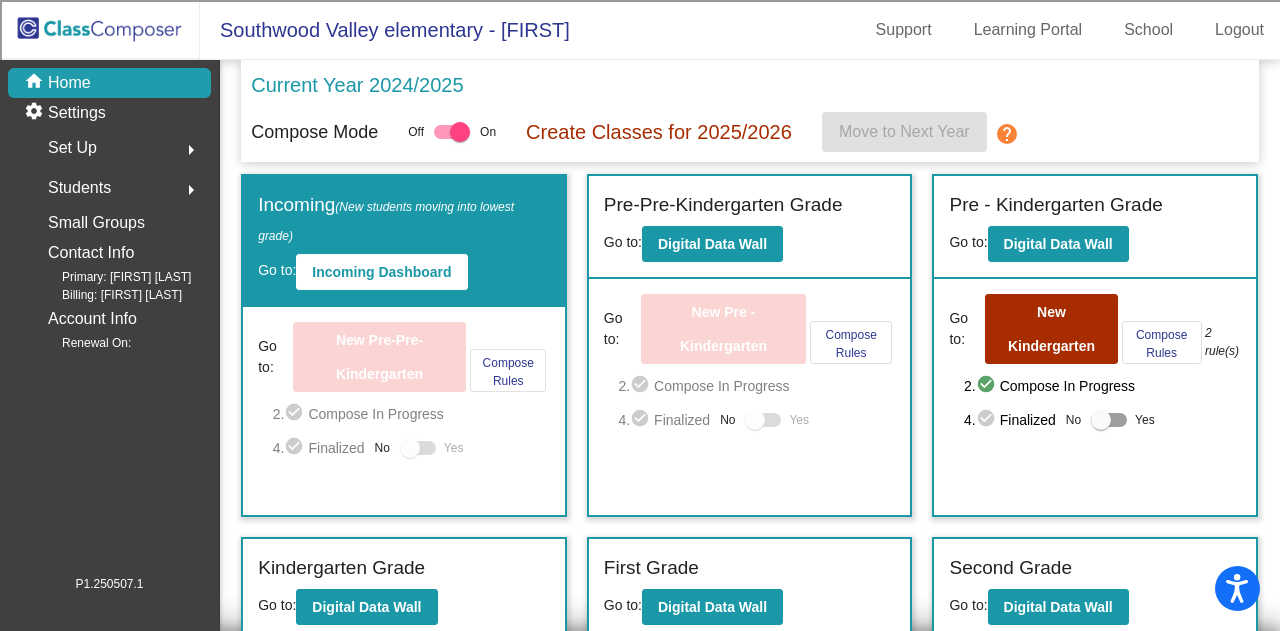 scroll, scrollTop: 500, scrollLeft: 0, axis: vertical 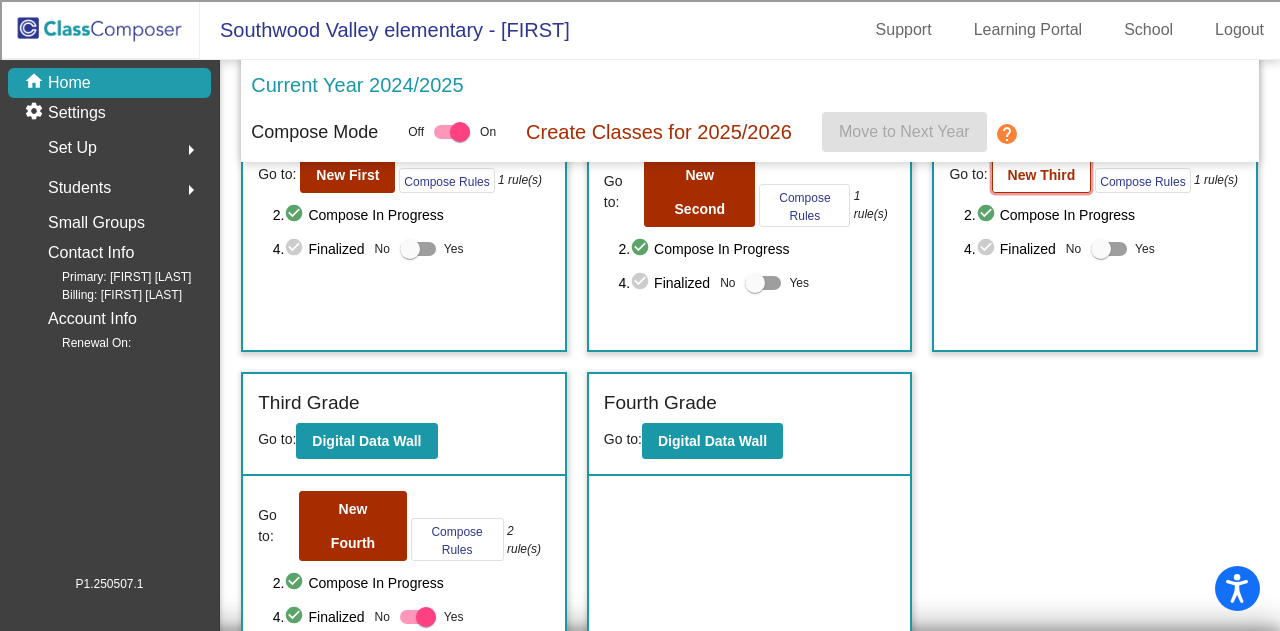 click on "New Third" 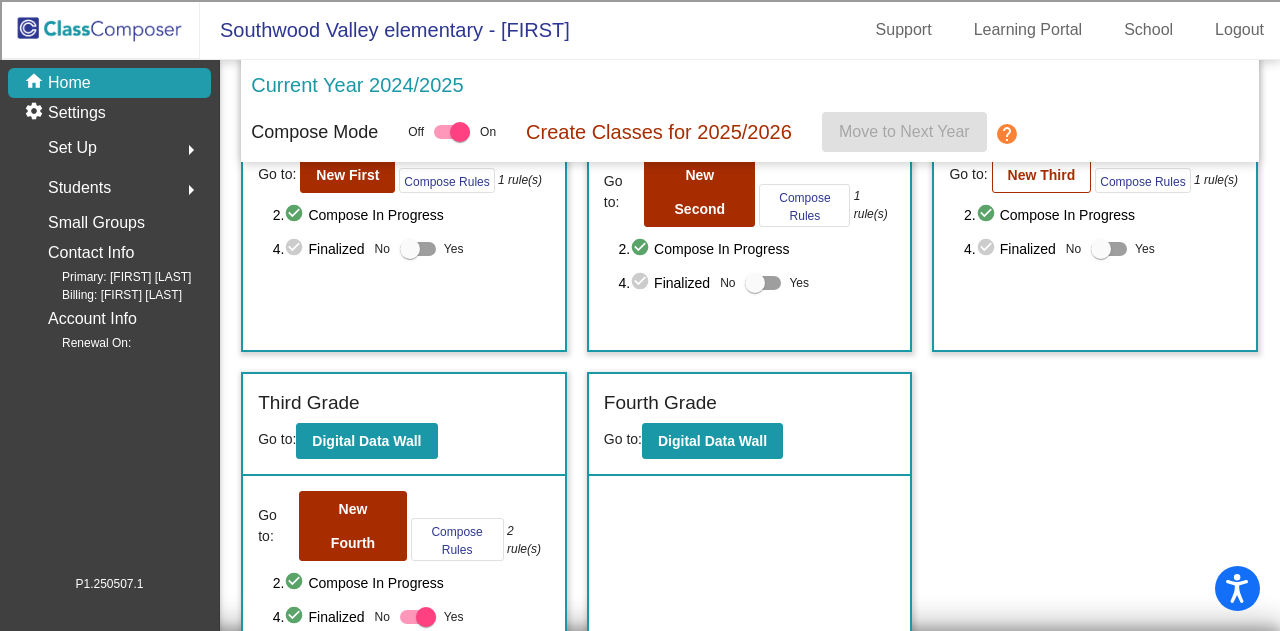 scroll, scrollTop: 0, scrollLeft: 0, axis: both 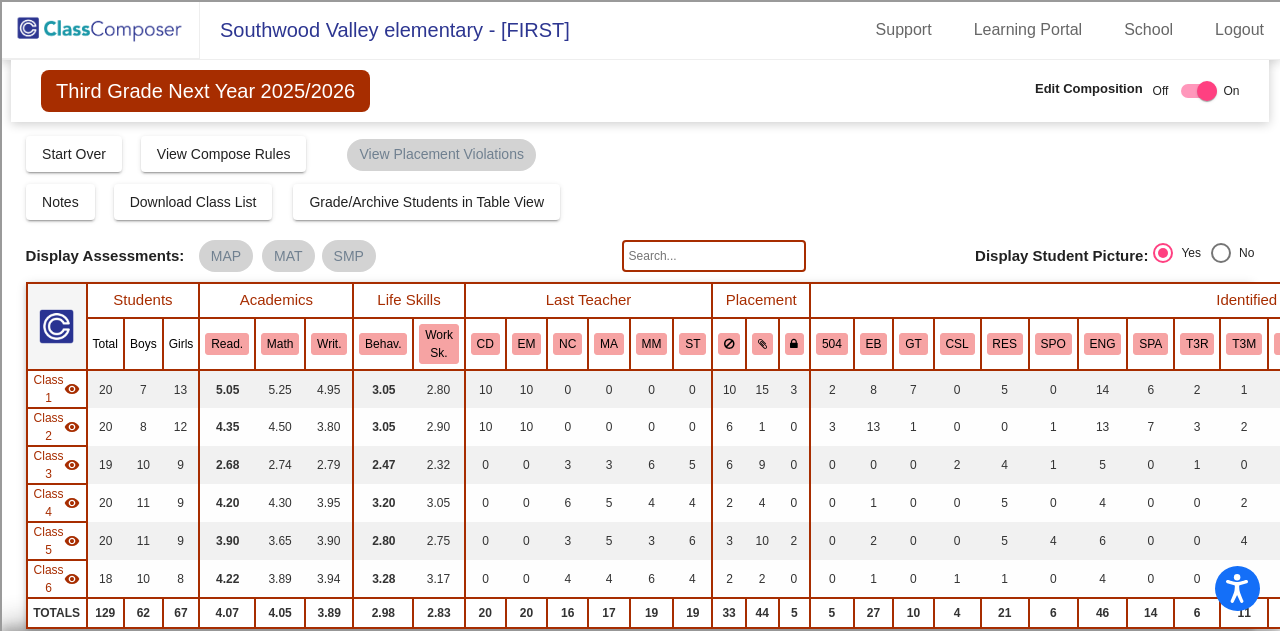 click on "Notes   Download Class List   Import Students   Grade/Archive Students in Table View   New Small Group   Saved Small Group" 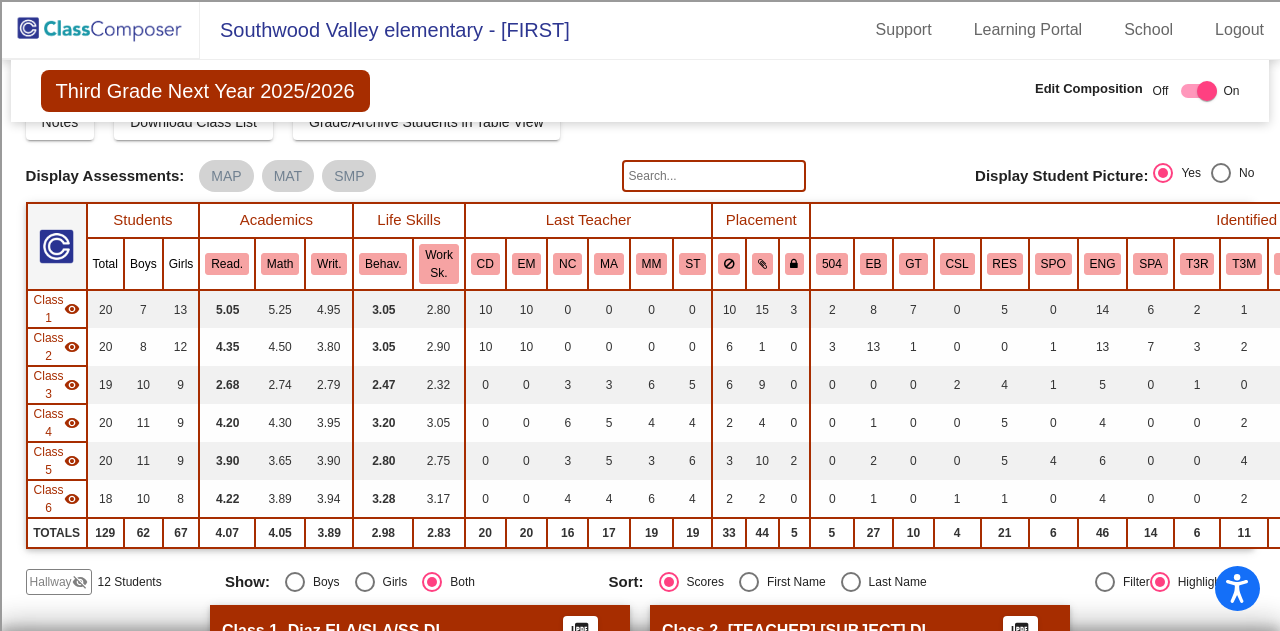 scroll, scrollTop: 120, scrollLeft: 0, axis: vertical 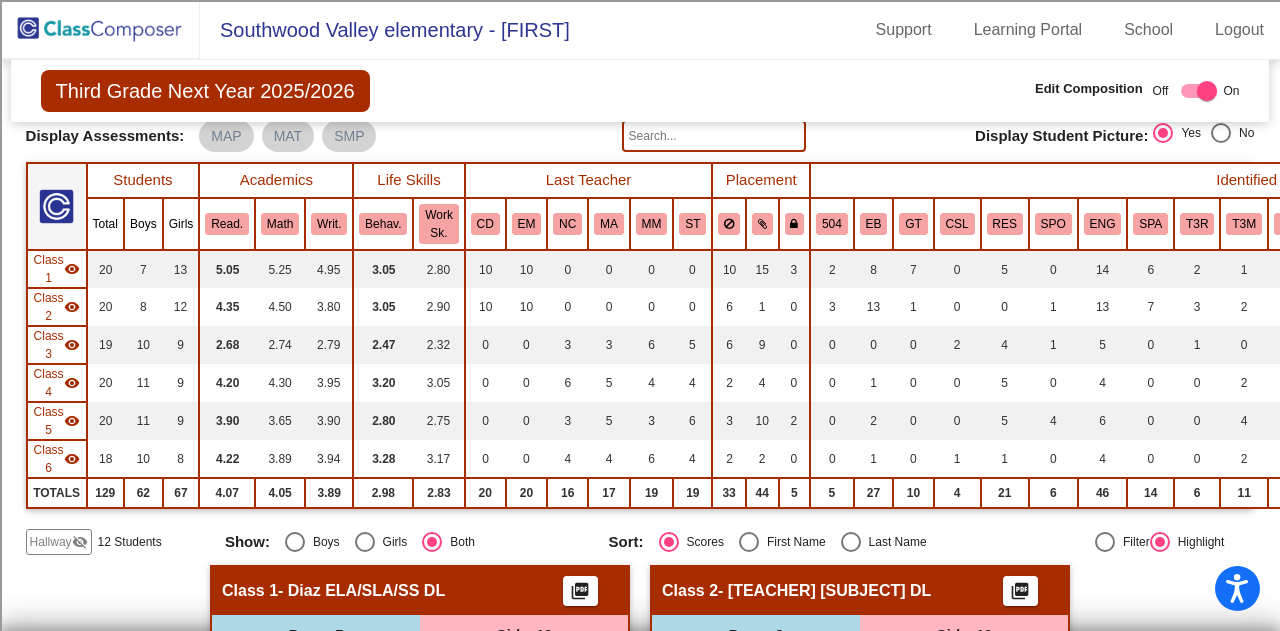 click on "Class 1" 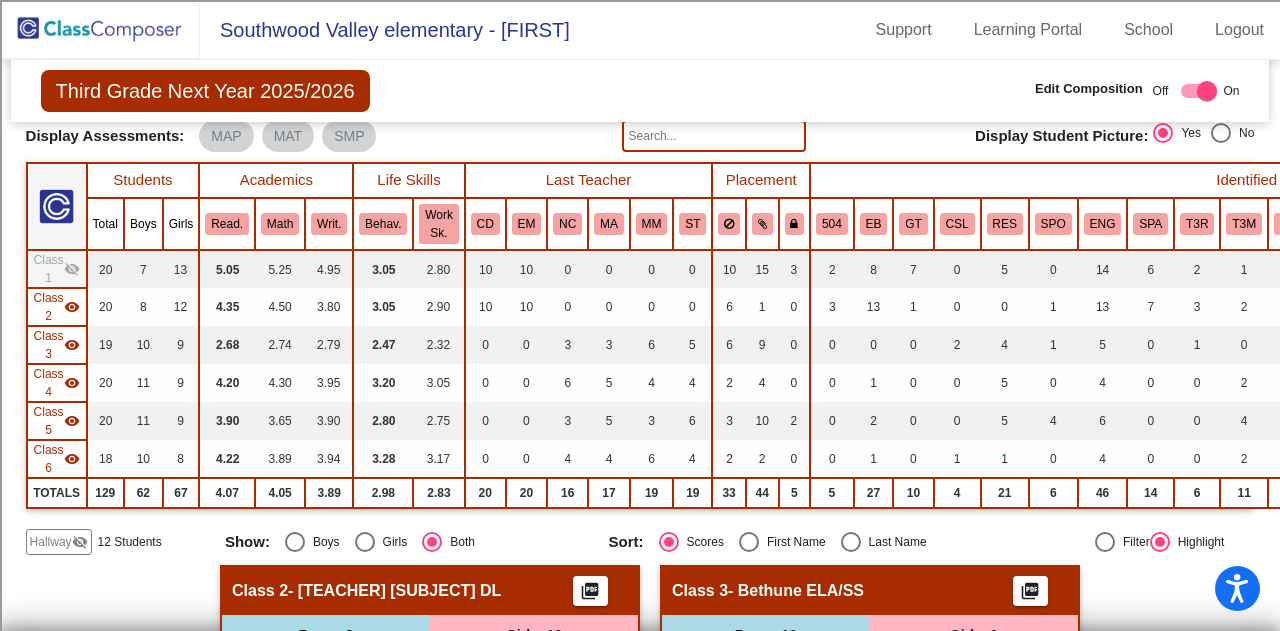 click on "Class 2" 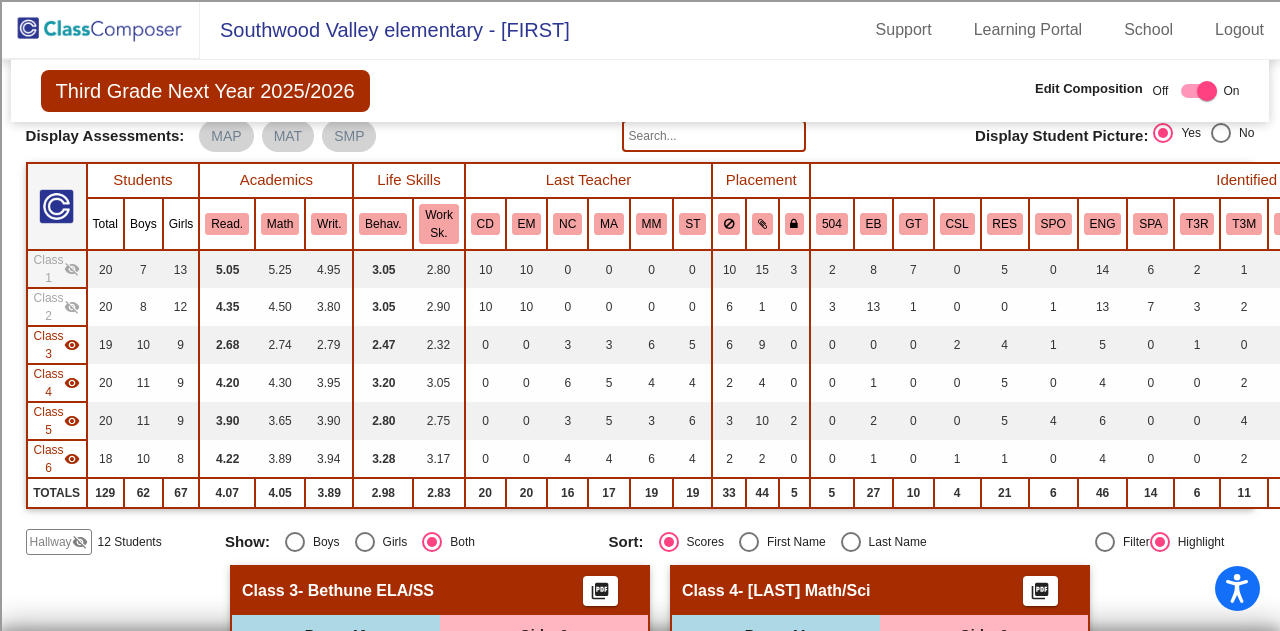 click on "Hallway" 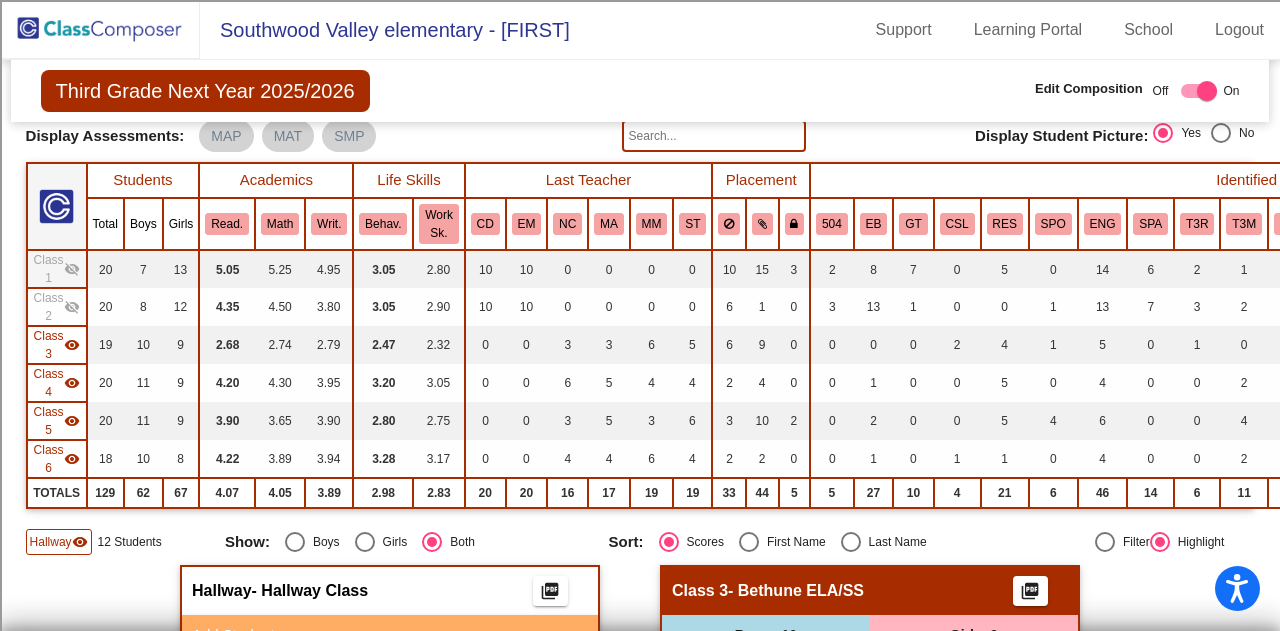 click on "Class 5" 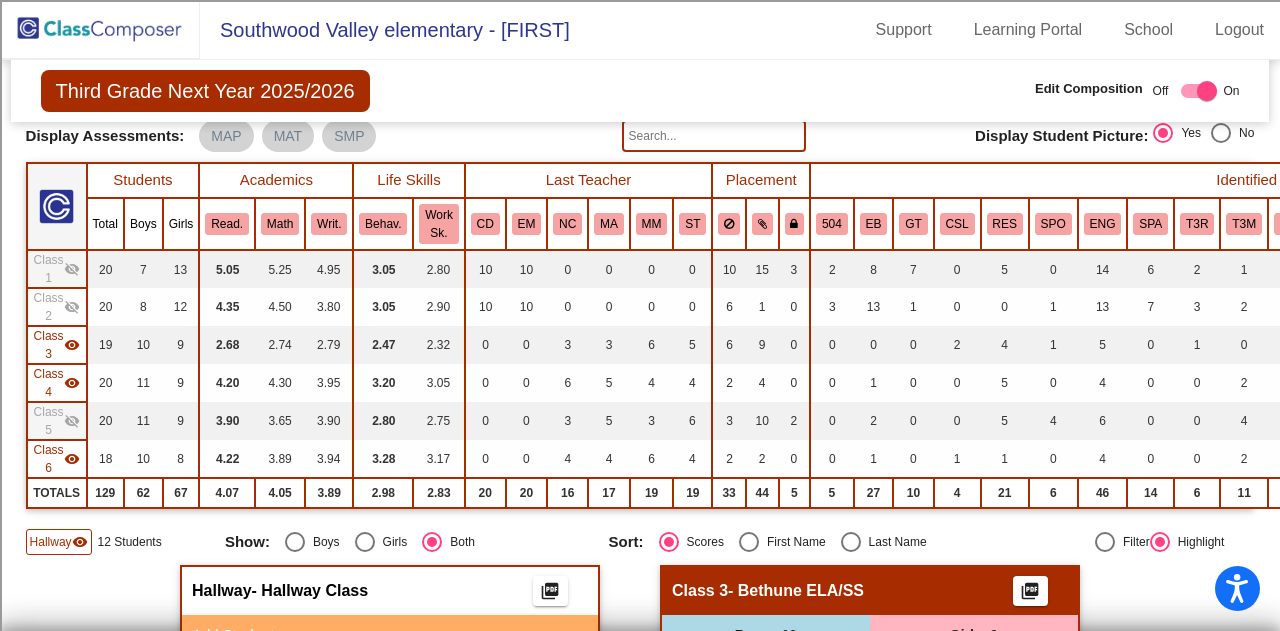 click on "Class 4" 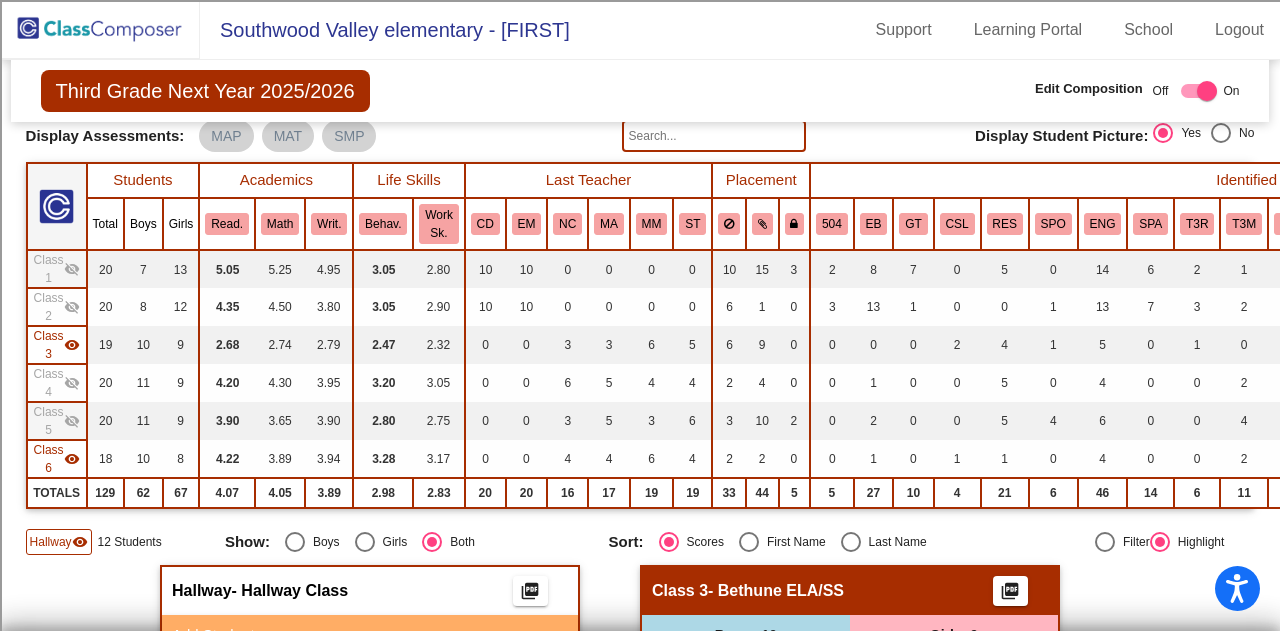 click on "Class 3" 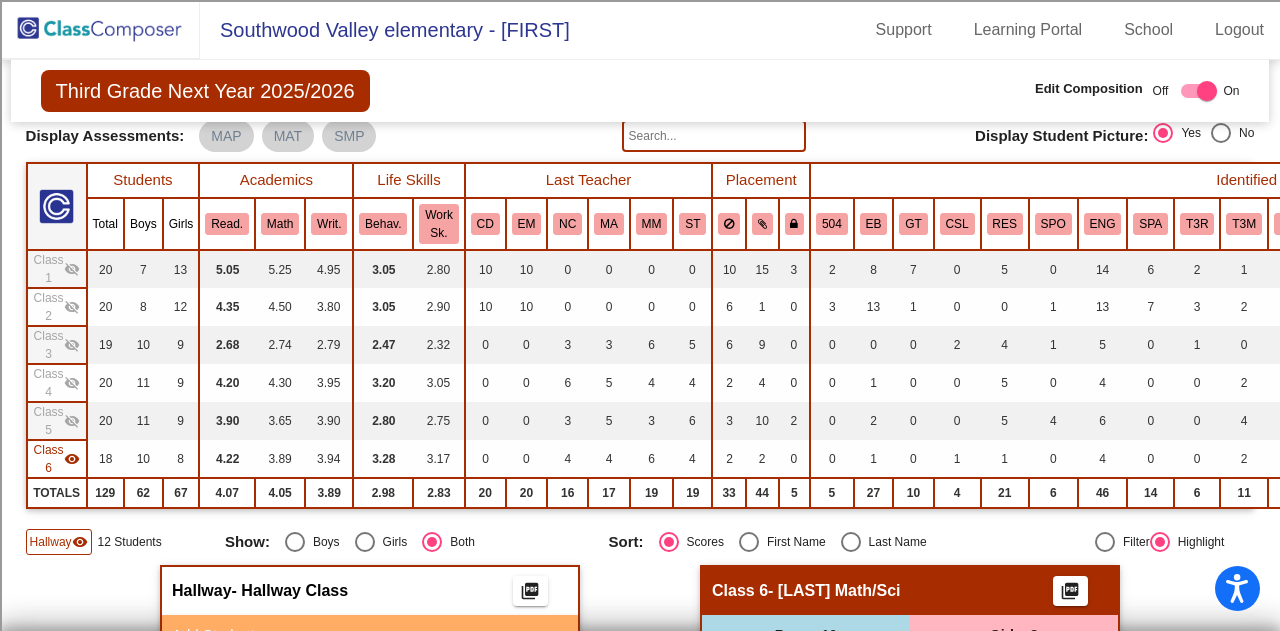 click on "Hallway   - Hallway Class  picture_as_pdf  Add Student  First Name Last Name Student Id  (Recommended)   Boy   Girl   Non Binary Add Close  Boys : 5  [FIRST] [LAST] 7 lock do_not_disturb_alt 3 H [FIRST] [LAST] 3 lock do_not_disturb_alt 4 WH [FIRST] [LAST] 5 lock do_not_disturb_alt 2 H [FIRST] [LAST] 8 lock do_not_disturb_alt 1 RES [FIRST] [LAST] lock do_not_disturb_alt EB CSL SPA DUA H Girls: 7 [FIRST] [LAST] 9 lock do_not_disturb_alt 4 GT WH [FIRST] [LAST] 8 lock do_not_disturb_alt 3 GT [FIRST] [LAST] 6 lock do_not_disturb_alt 4 EB ESL WH [FIRST] [LAST] 6 lock do_not_disturb_alt 3 WH [FIRST] [LAST] 5 lock do_not_disturb_alt 3 AA [FIRST] [LAST] 1 lock do_not_disturb_alt 3 [FIRST] [LAST] 1 lock do_not_disturb_alt 3 WH Class 1   - Diaz ELA/SLA/SS DL  picture_as_pdf  Add Student  First Name Last Name Student Id  (Recommended)   Boy   Girl   Non Binary Add Close  Boys : 7  [FIRST] [LAST] CD 9 lock do_not_disturb_alt 4 GT ENG DUA A [FIRST] [LAST] CD 8 lock do_not_disturb_alt 4 GT ENG DUA DYS WH [FIRST] [LAST] CD 8" 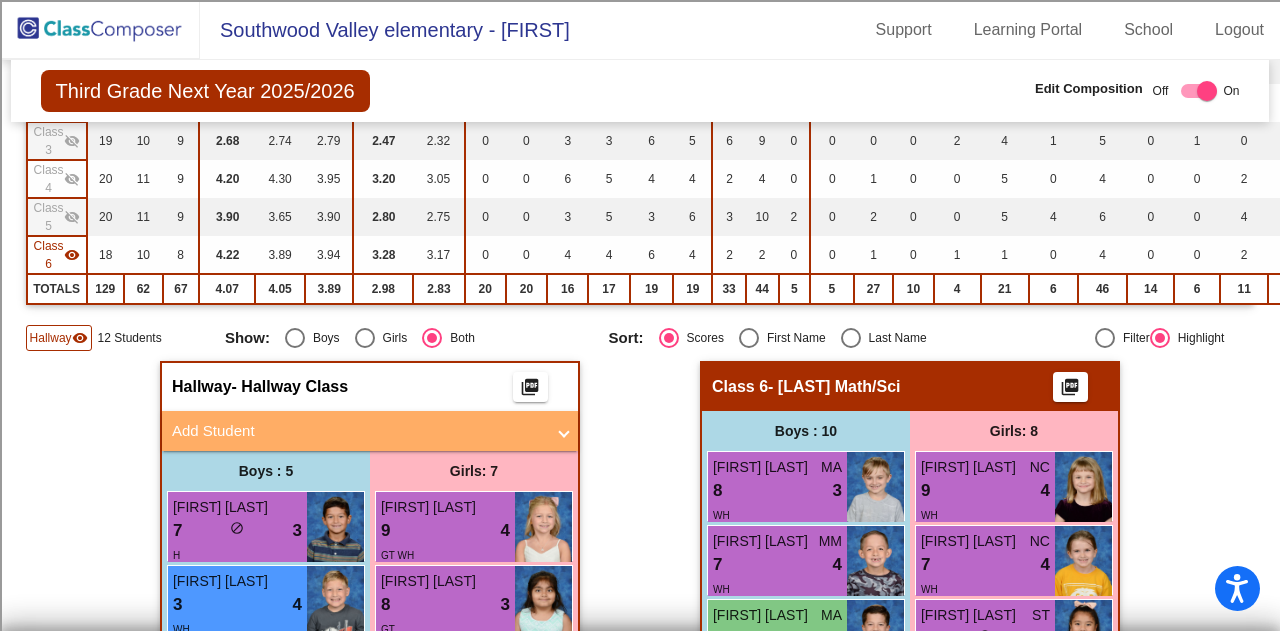 scroll, scrollTop: 360, scrollLeft: 0, axis: vertical 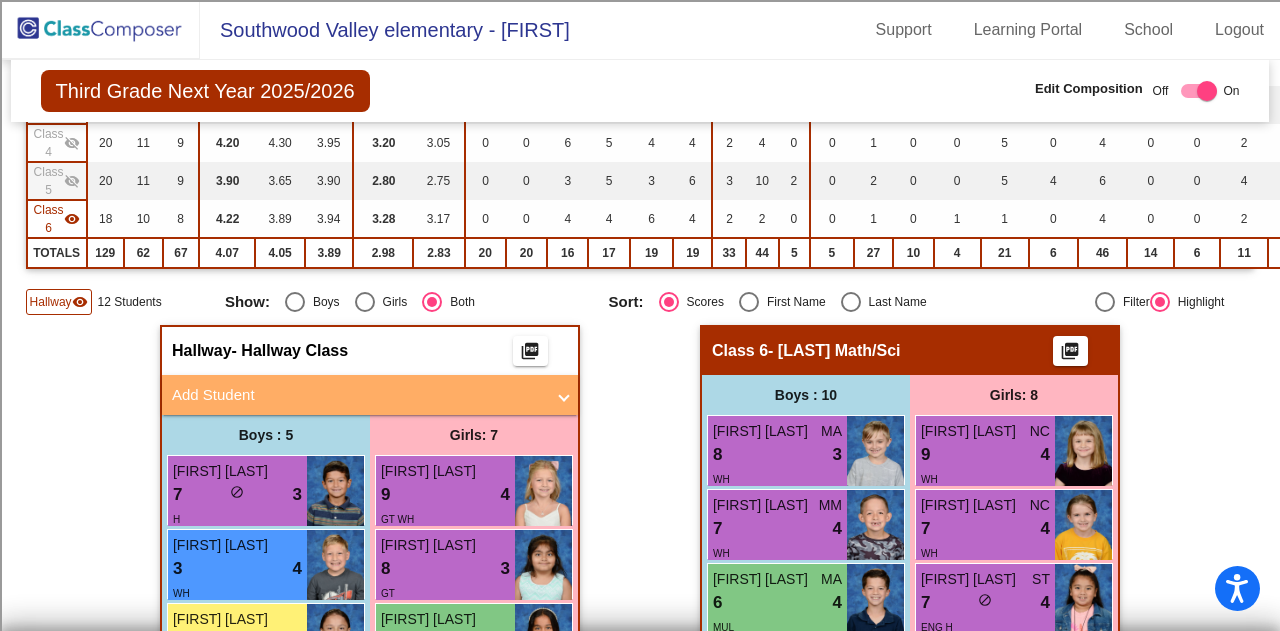 click on "Add Student" at bounding box center (366, 395) 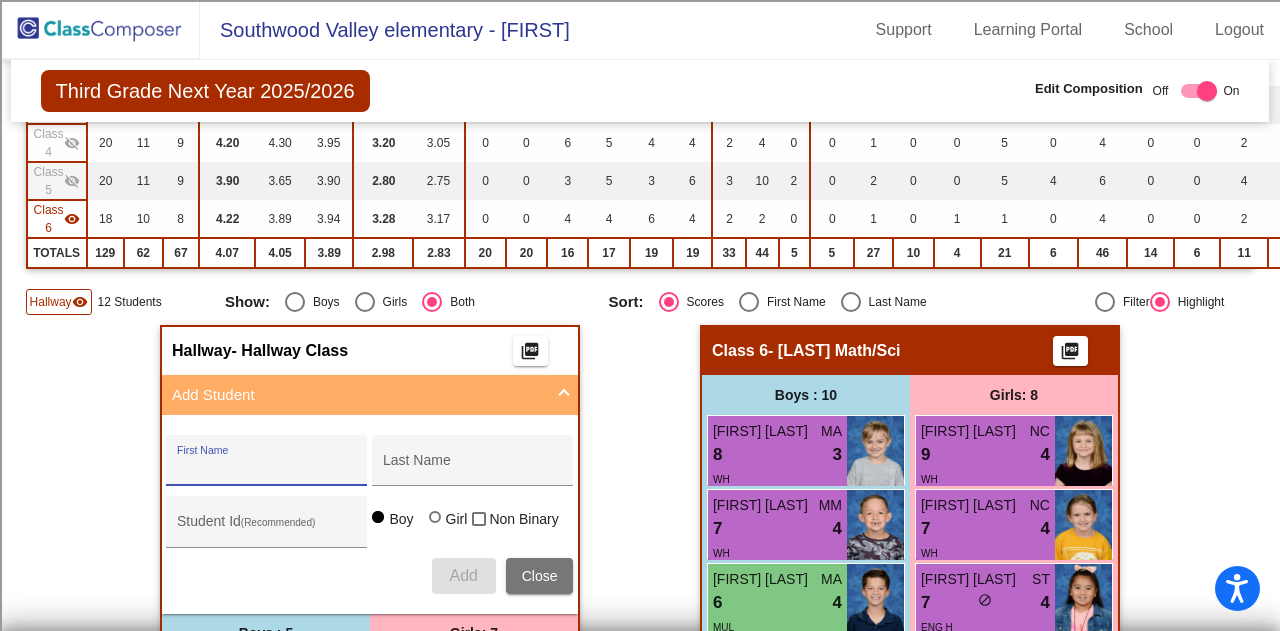 click on "First Name" at bounding box center [267, 468] 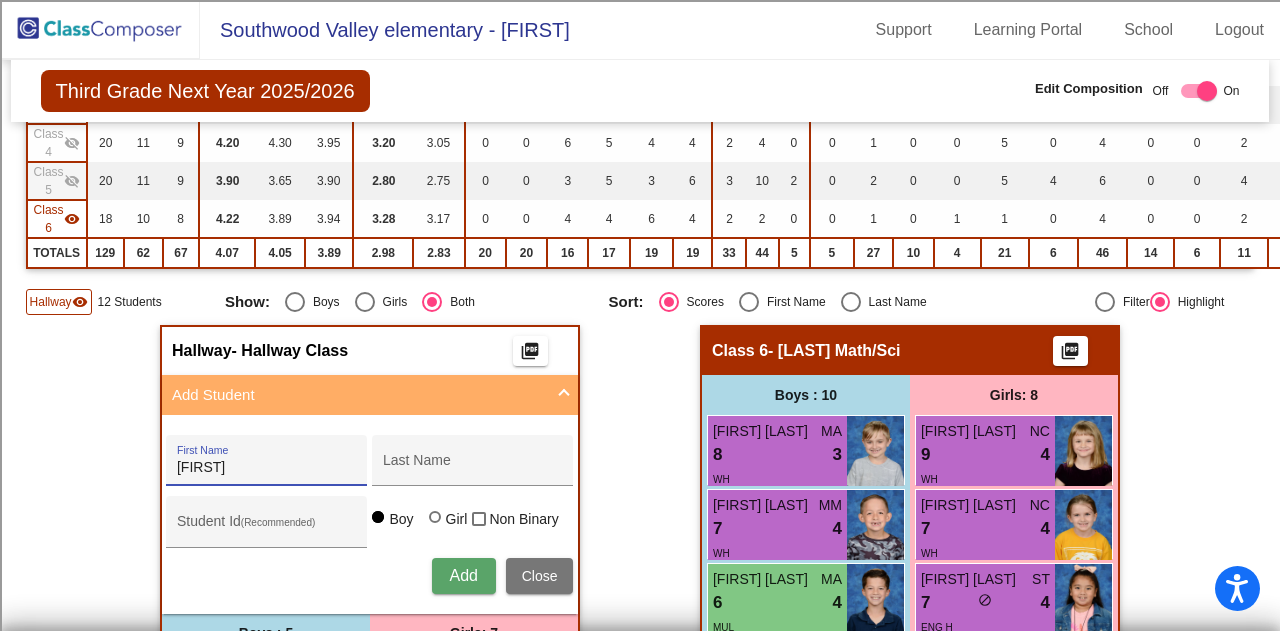 type on "[FIRST]" 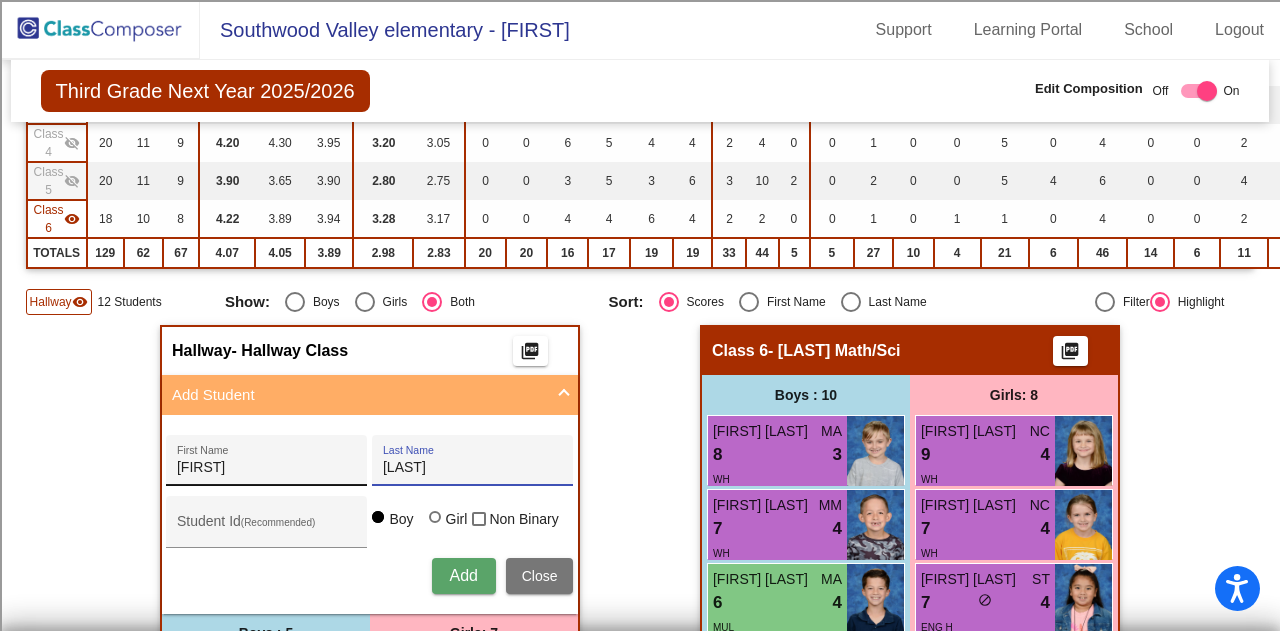 type on "[LAST]" 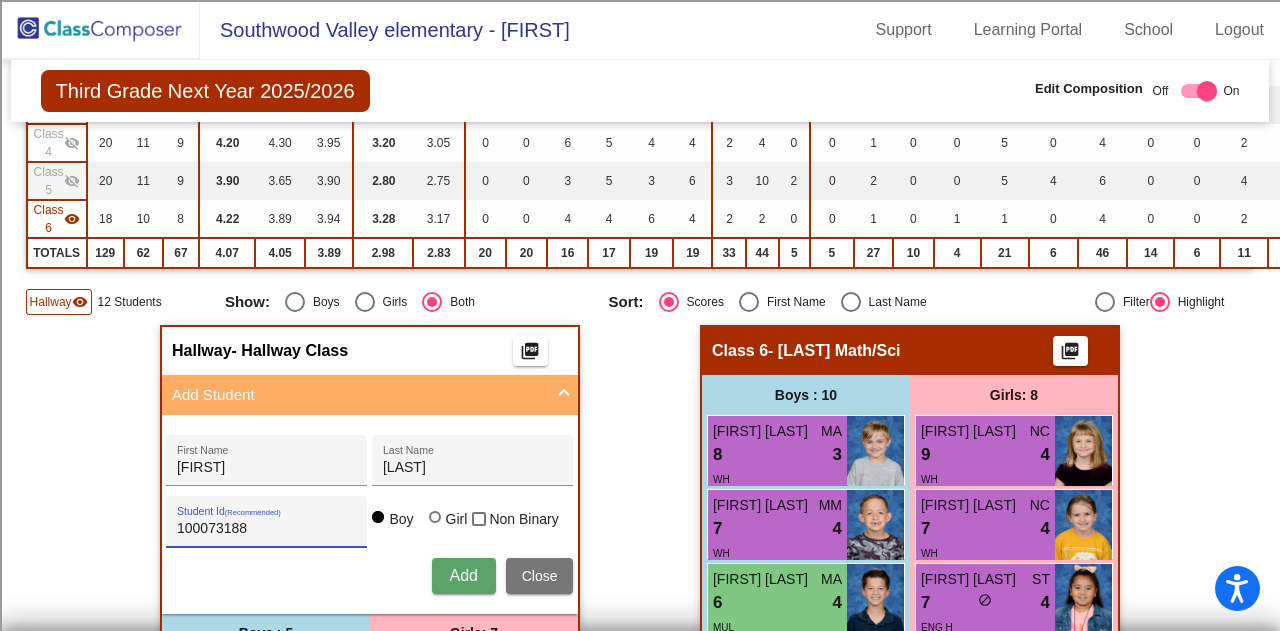 type on "100073188" 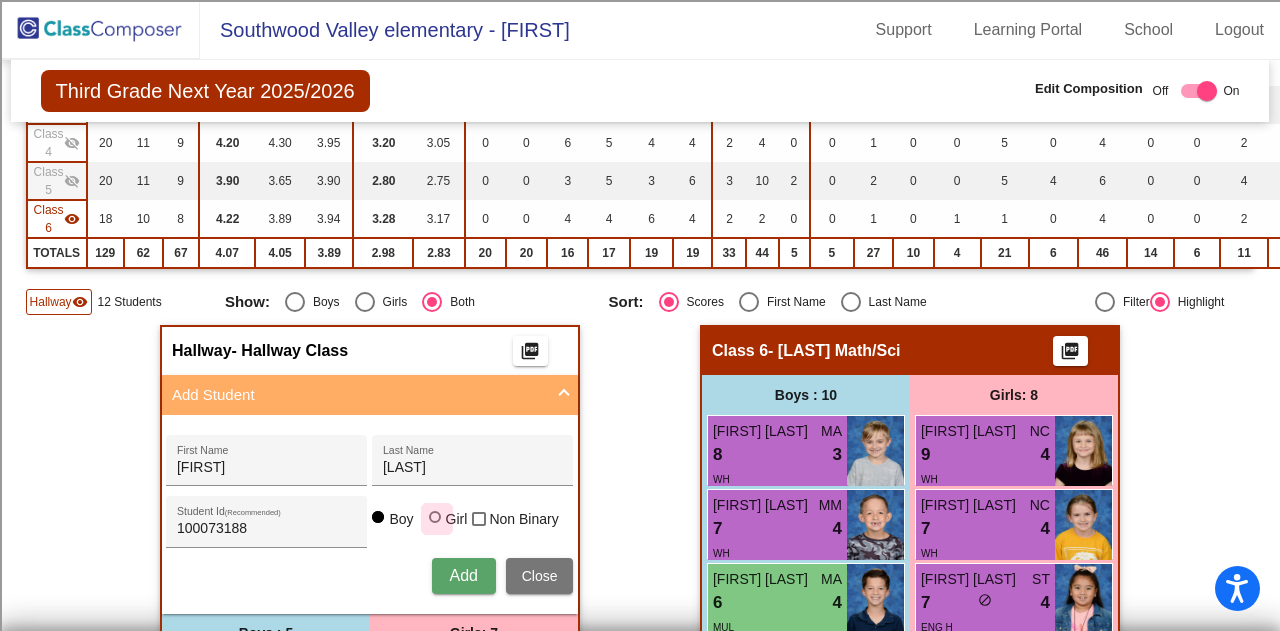 click at bounding box center (435, 517) 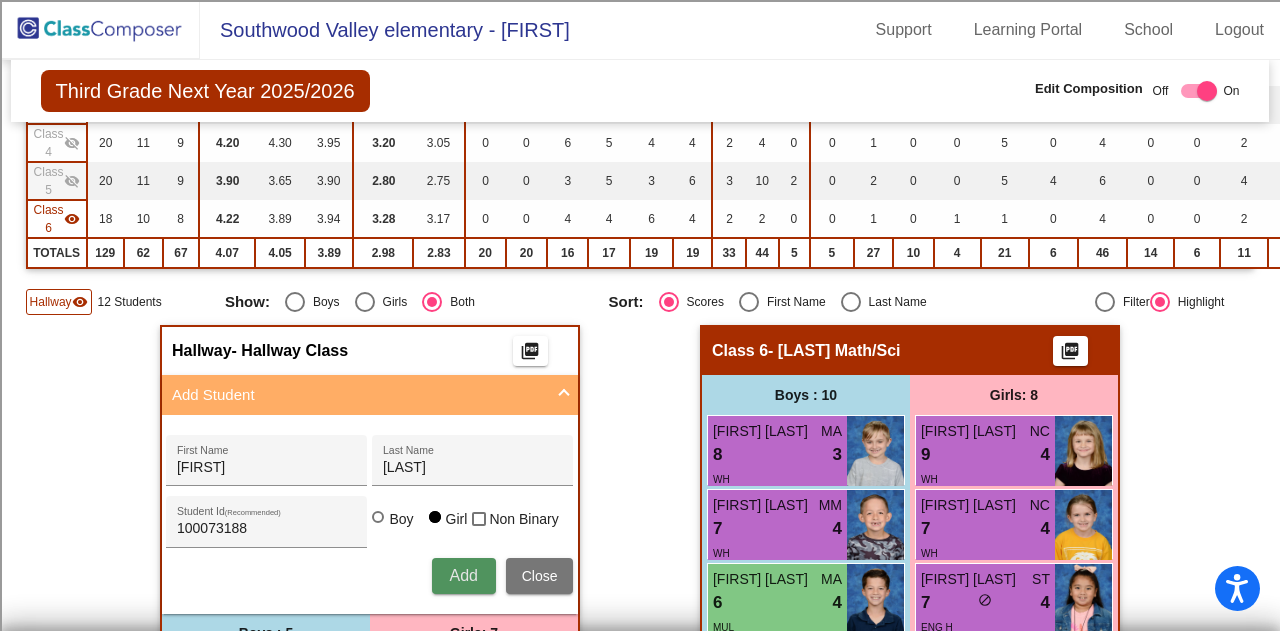 click on "Add" at bounding box center (463, 575) 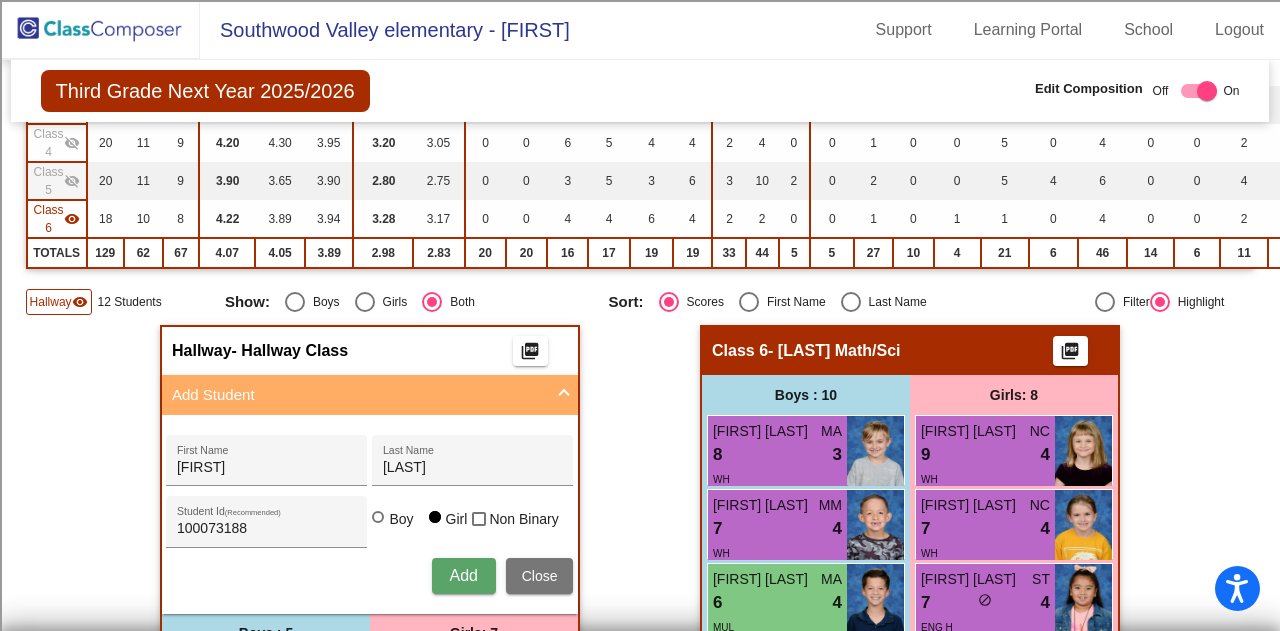 type 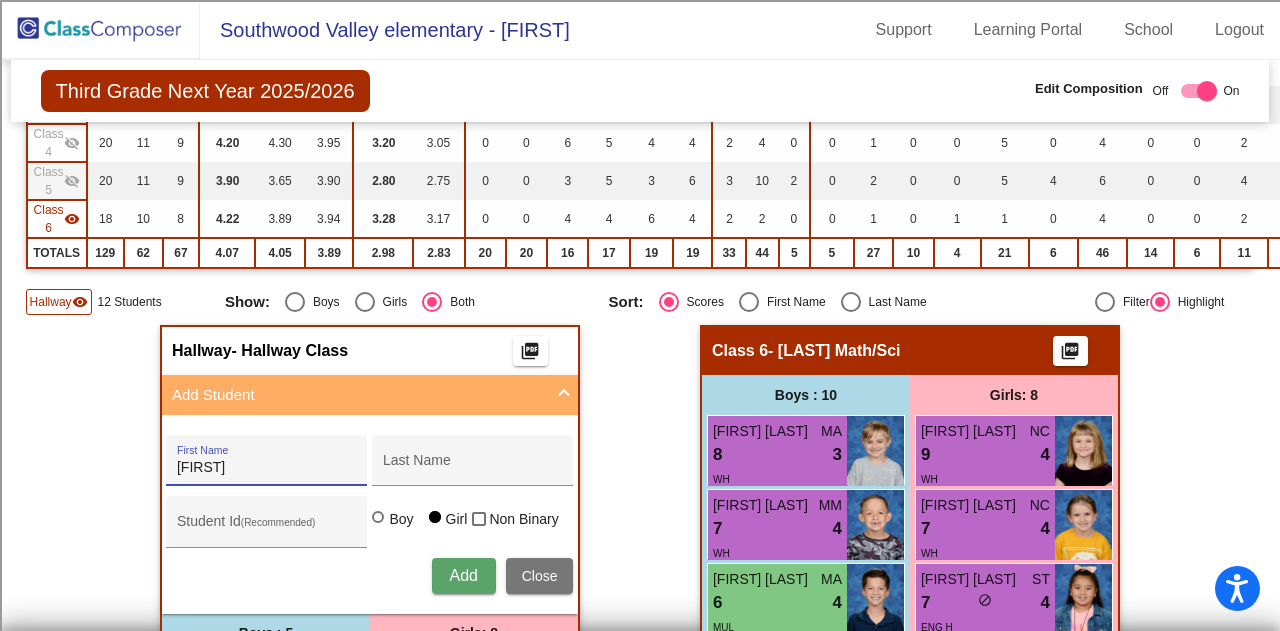 type on "[FIRST]" 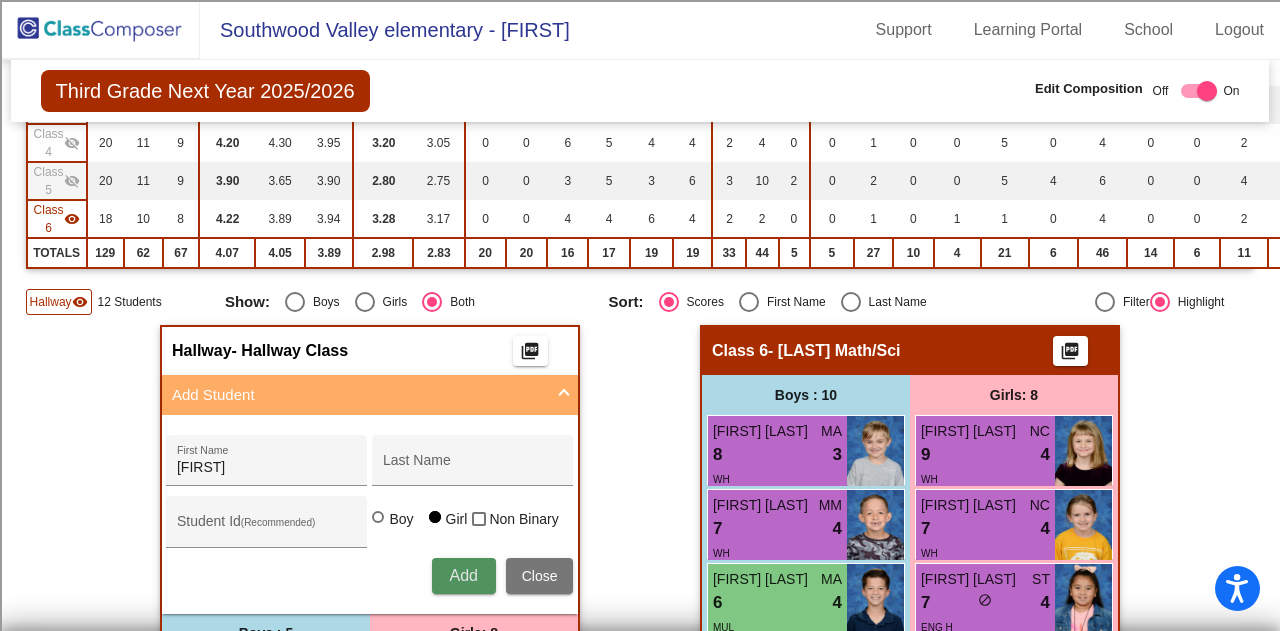 click on "Add" at bounding box center [463, 575] 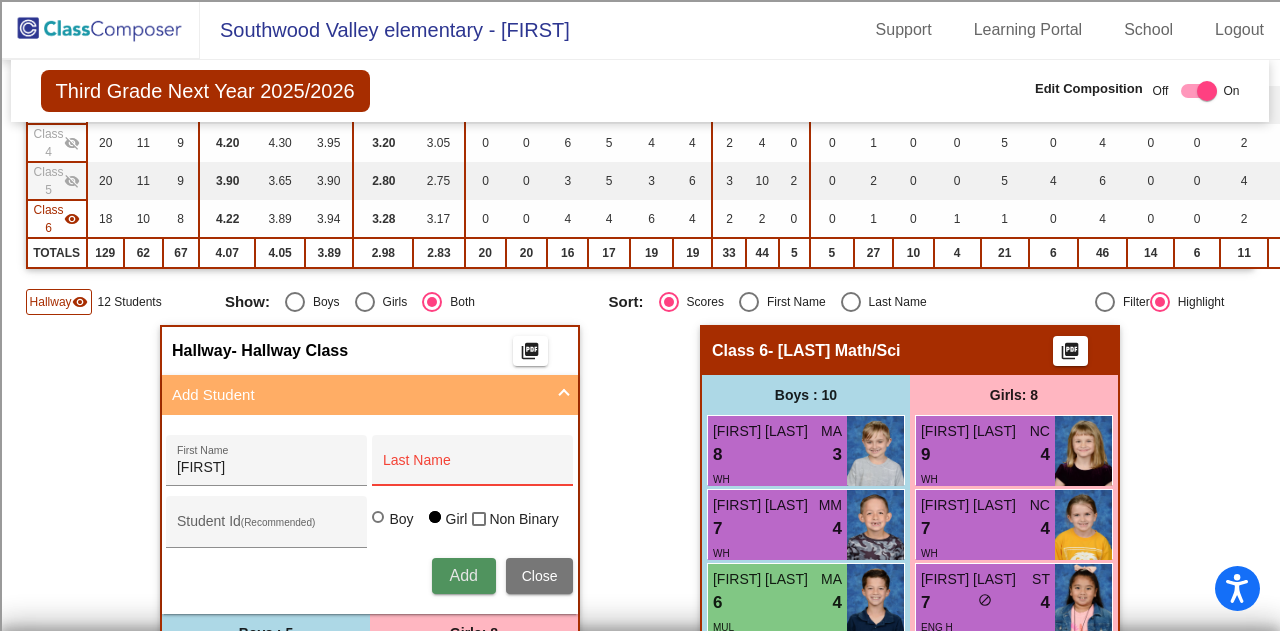 type 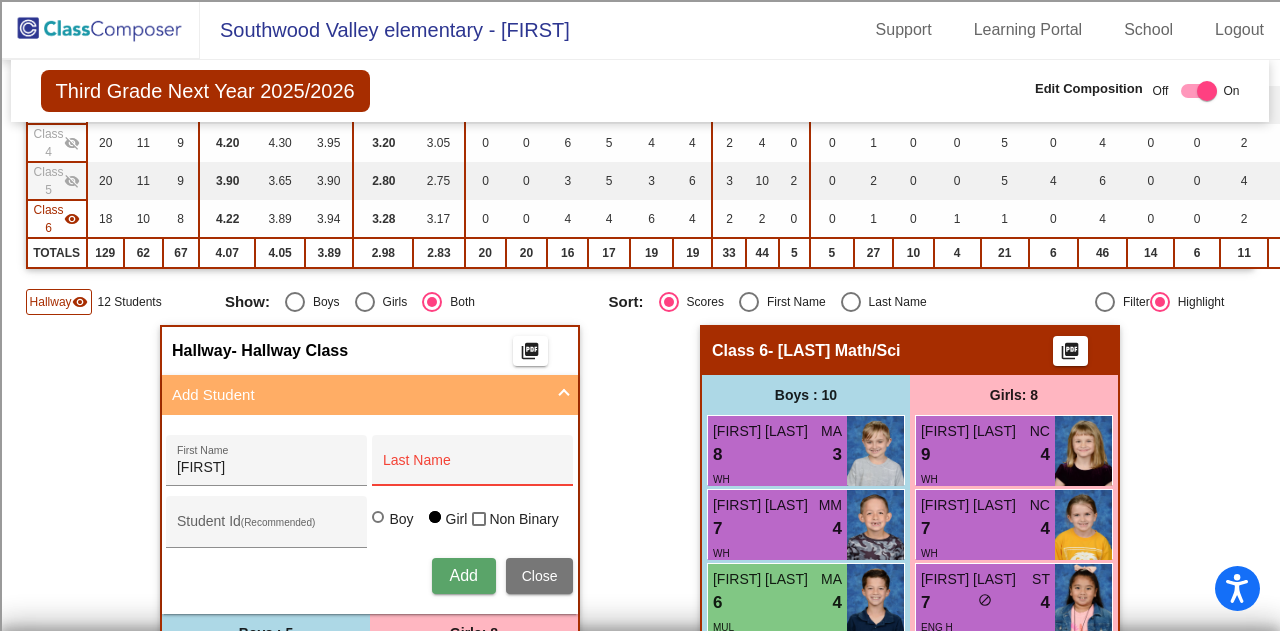 click on "Last Name" at bounding box center [473, 468] 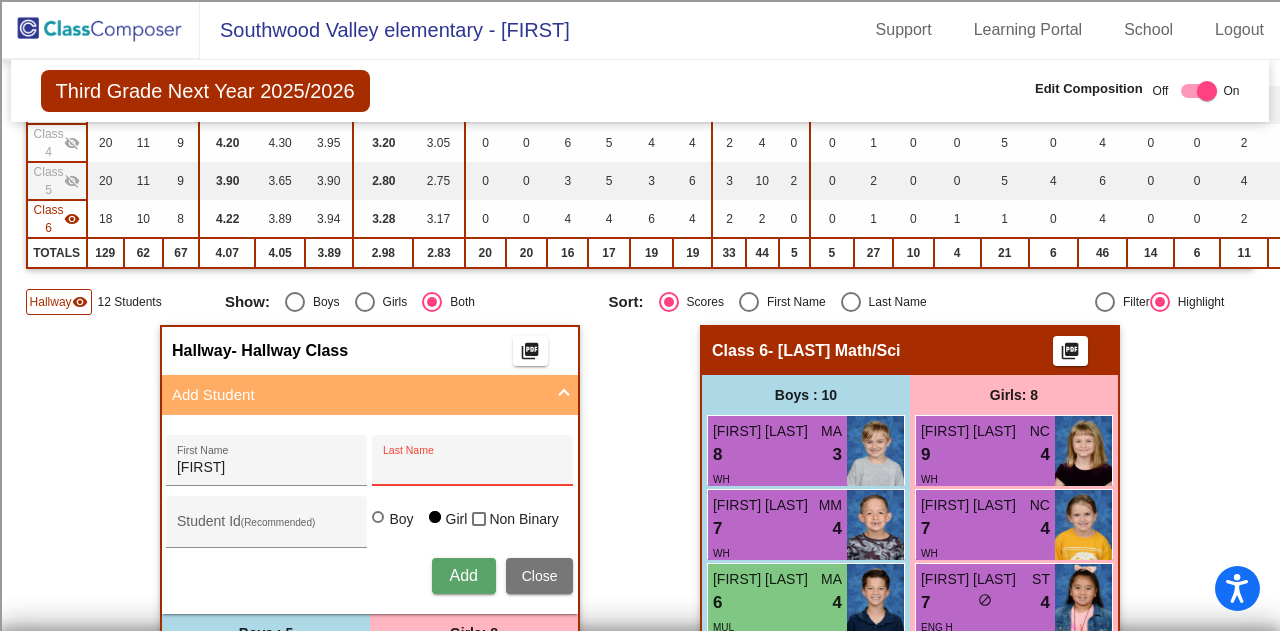 drag, startPoint x: 430, startPoint y: 473, endPoint x: 459, endPoint y: 577, distance: 107.96759 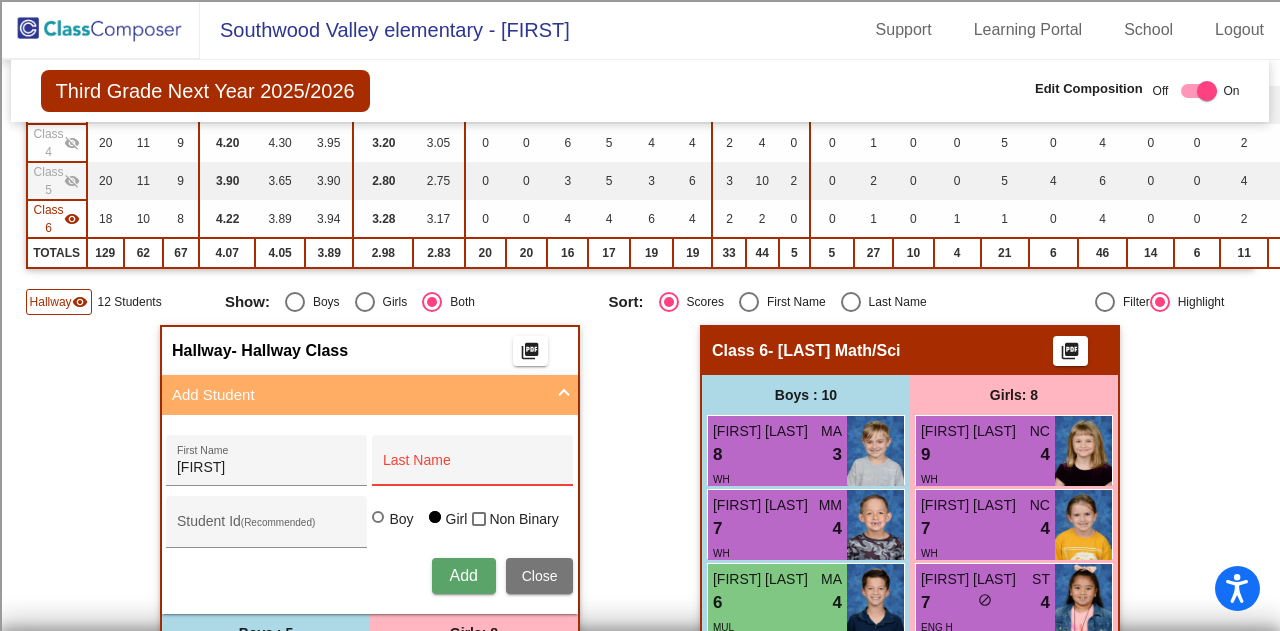 click on "Last Name" at bounding box center [473, 468] 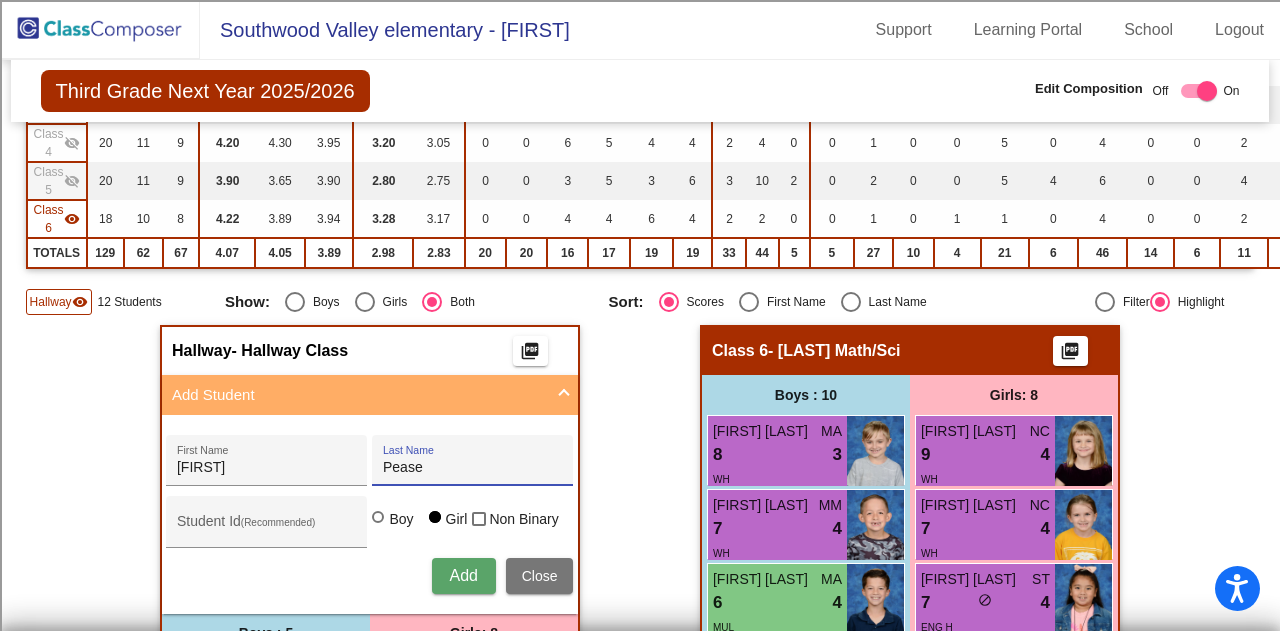 type on "Pease" 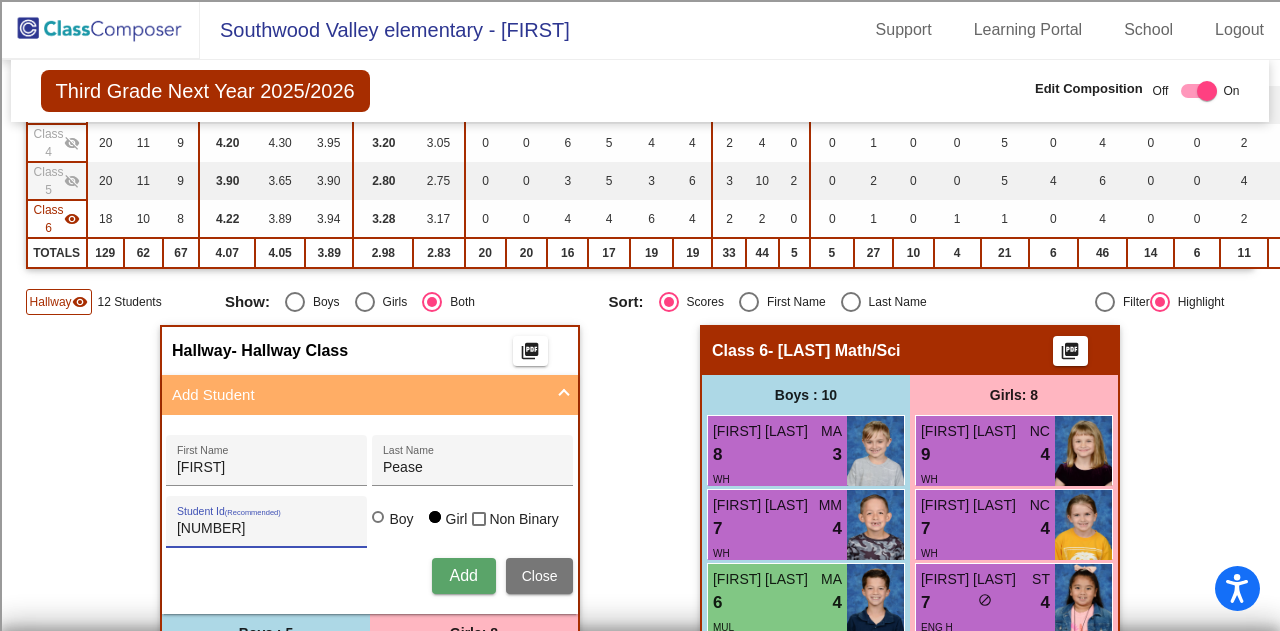 type on "[NUMBER]" 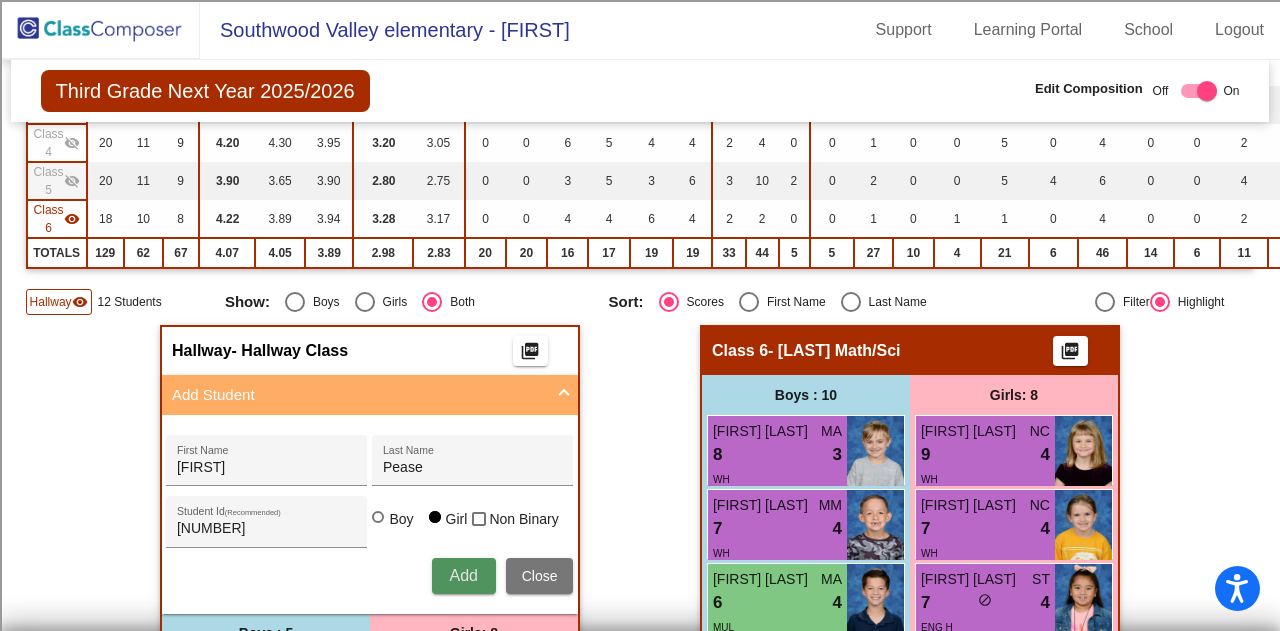 click on "Add" at bounding box center (463, 575) 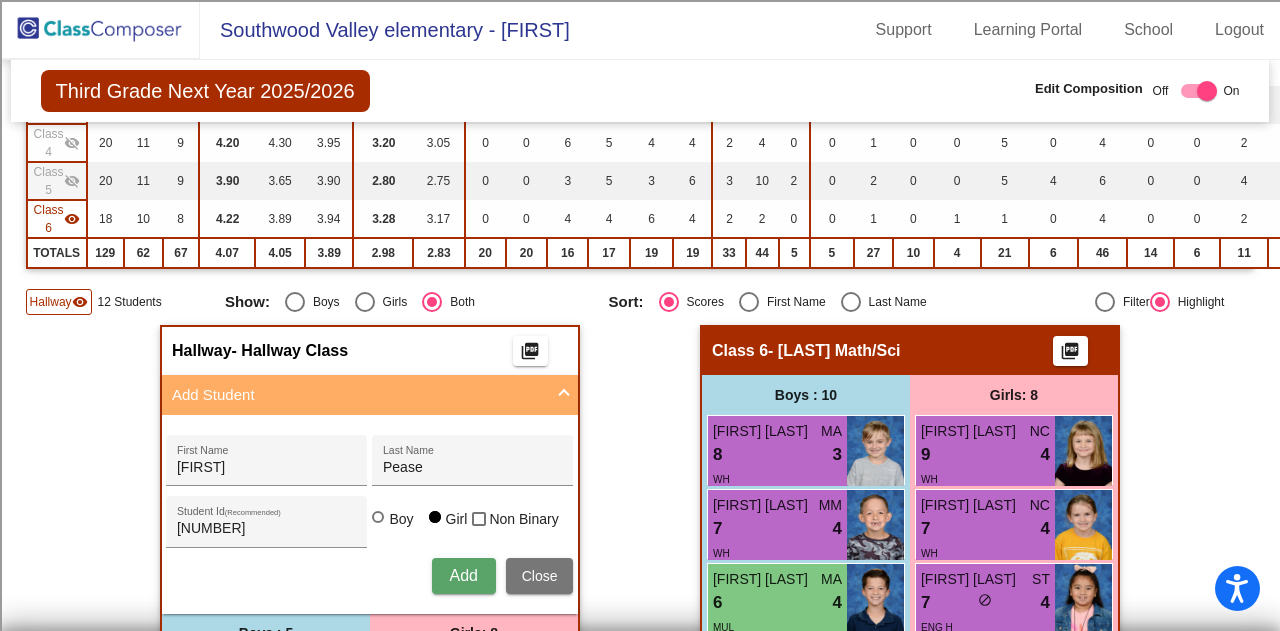 type 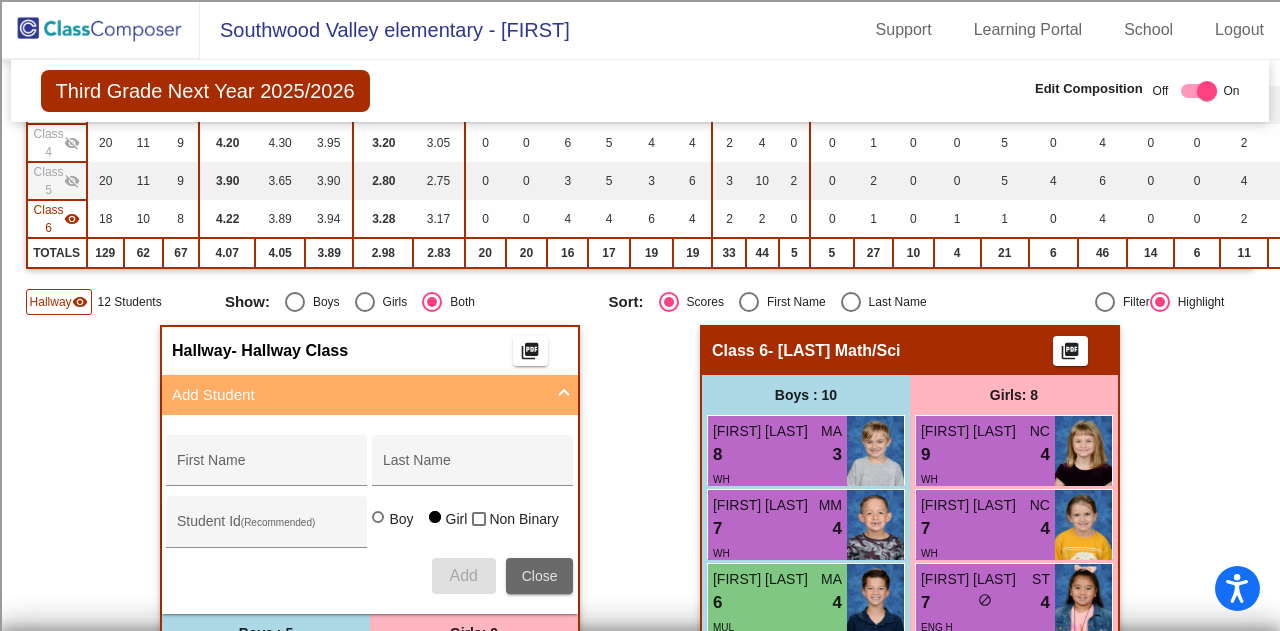 click on "Close" at bounding box center [540, 576] 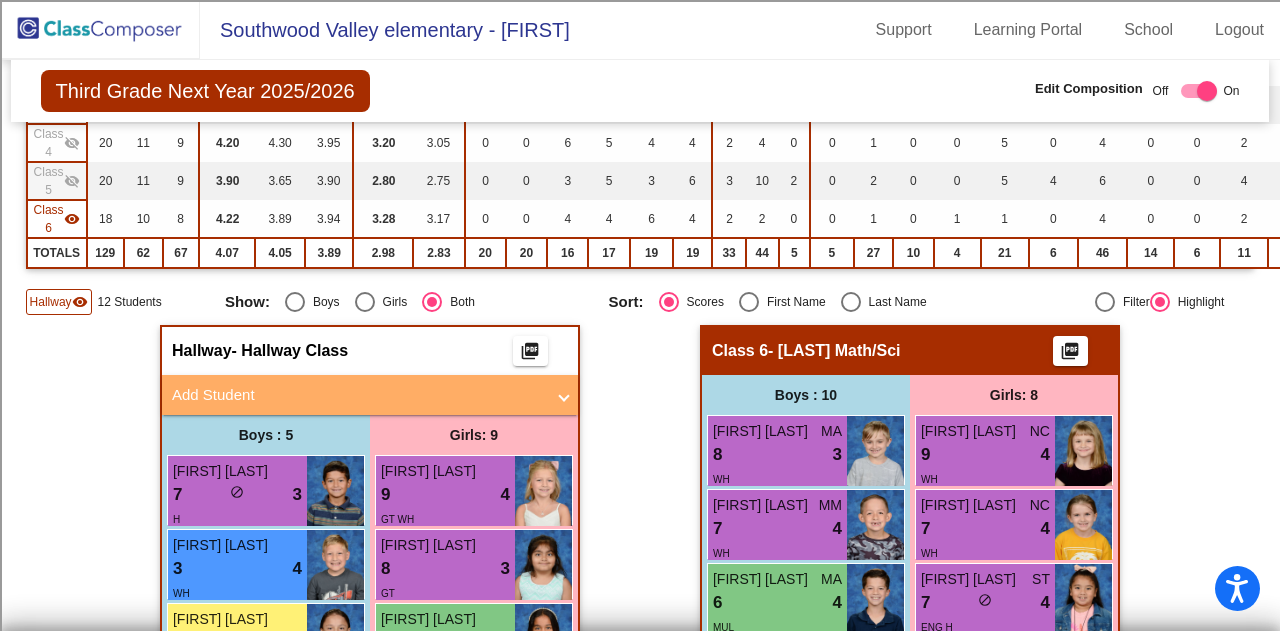 click on "Hallway   - Hallway Class  picture_as_pdf  Add Student  [FIRST] [LAST] [LAST]  (Recommended)   Boy   Girl   Non Binary Add Close  Boys : 5  [FIRST] [LAST] 7 lock do_not_disturb_alt 3 H [FIRST] [LAST] 3 lock do_not_disturb_alt 4 WH [FIRST] [LAST] 5 lock do_not_disturb_alt 2 H [FIRST] [LAST] lock do_not_disturb_alt EB CSL SPA DUA H Girls: 9 [FIRST] [LAST] 9 lock do_not_disturb_alt 4 GT WH [FIRST] [LAST] 8 lock do_not_disturb_alt 3 GT [FIRST] [LAST] 6 lock do_not_disturb_alt 4 EB ESL WH [FIRST] [LAST] 6 lock do_not_disturb_alt 3 WH [FIRST] [LAST] 5 lock do_not_disturb_alt 3 AA [FIRST] [LAST] 1 lock do_not_disturb_alt 3 [FIRST] [LAST] 1 lock do_not_disturb_alt 3 WH [FIRST] [LAST] lock do_not_disturb_alt [FIRST] [LAST] lock do_not_disturb_alt Class 1   - Diaz ELA/SLA/SS DL  picture_as_pdf  Add Student  [FIRST] [LAST] [LAST]  (Recommended)   Boy   Girl   Non Binary Add Close  Boys : 7  [FIRST] [LAST] CD 9 lock do_not_disturb_alt 4 GT ENG DUA A CD 8 lock" 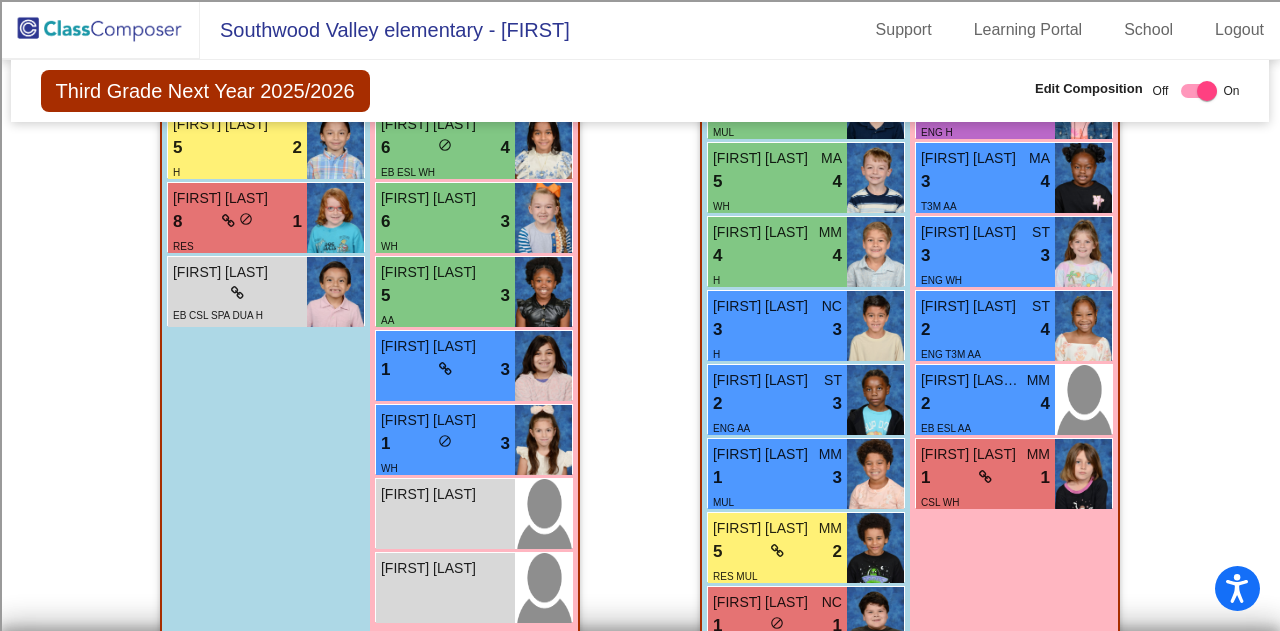 scroll, scrollTop: 880, scrollLeft: 0, axis: vertical 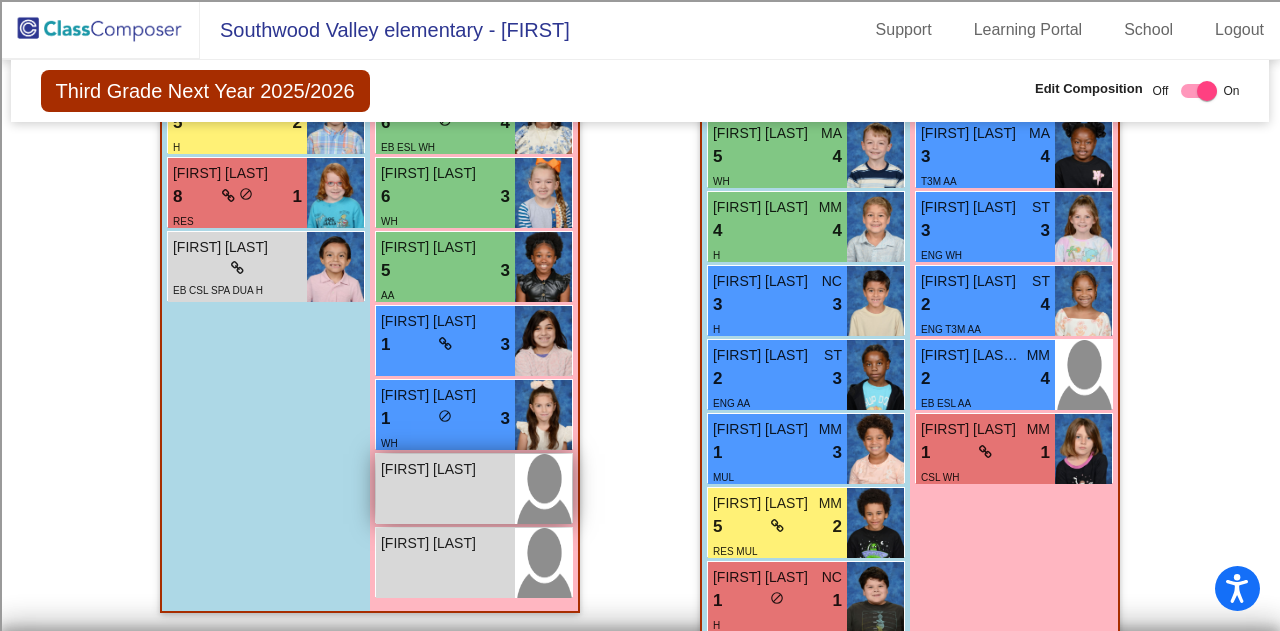 click on "Ava Newton lock do_not_disturb_alt" at bounding box center (445, 489) 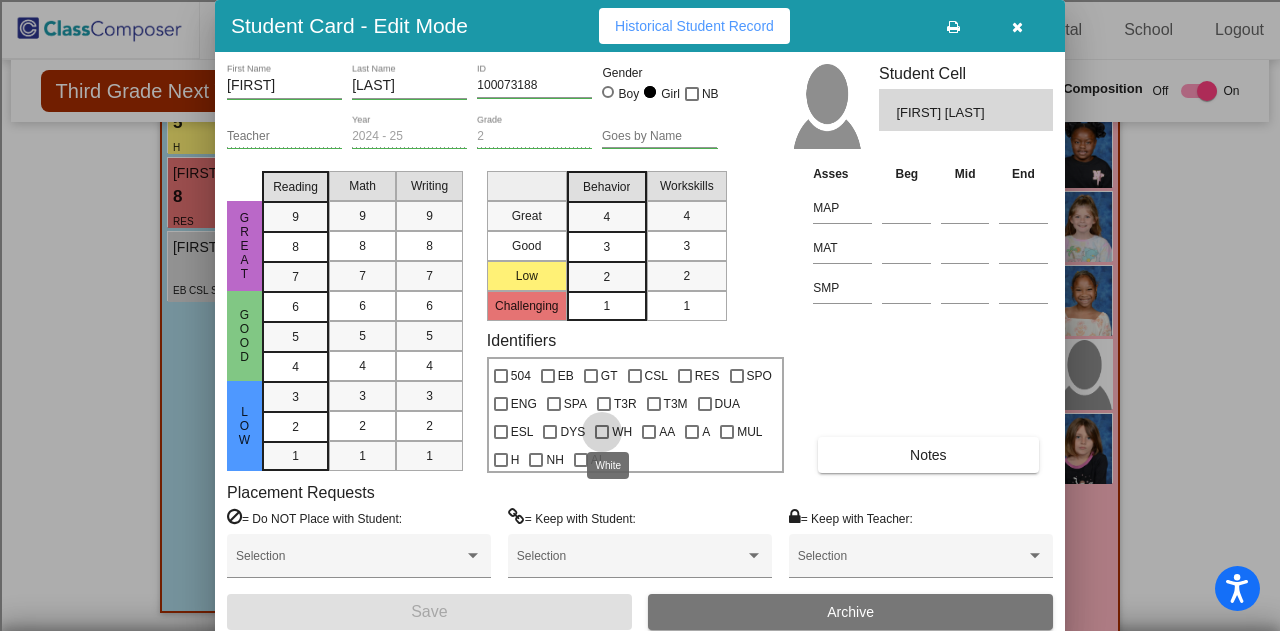click at bounding box center (602, 432) 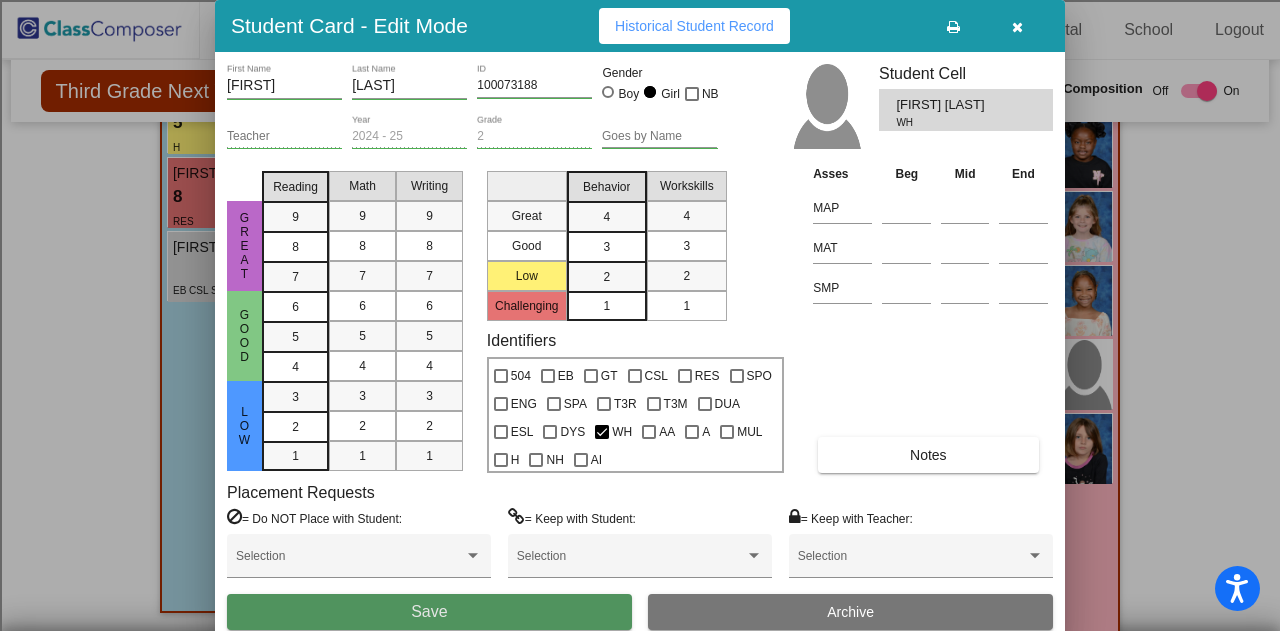click on "Save" at bounding box center (429, 612) 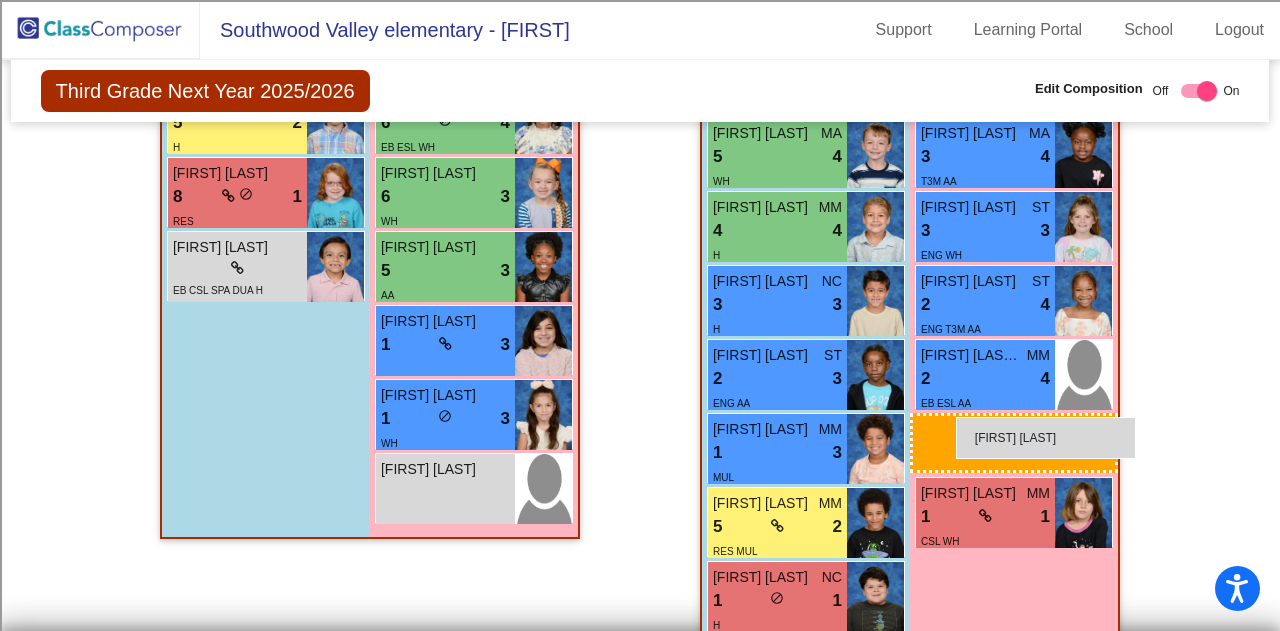 drag, startPoint x: 492, startPoint y: 496, endPoint x: 956, endPoint y: 417, distance: 470.6772 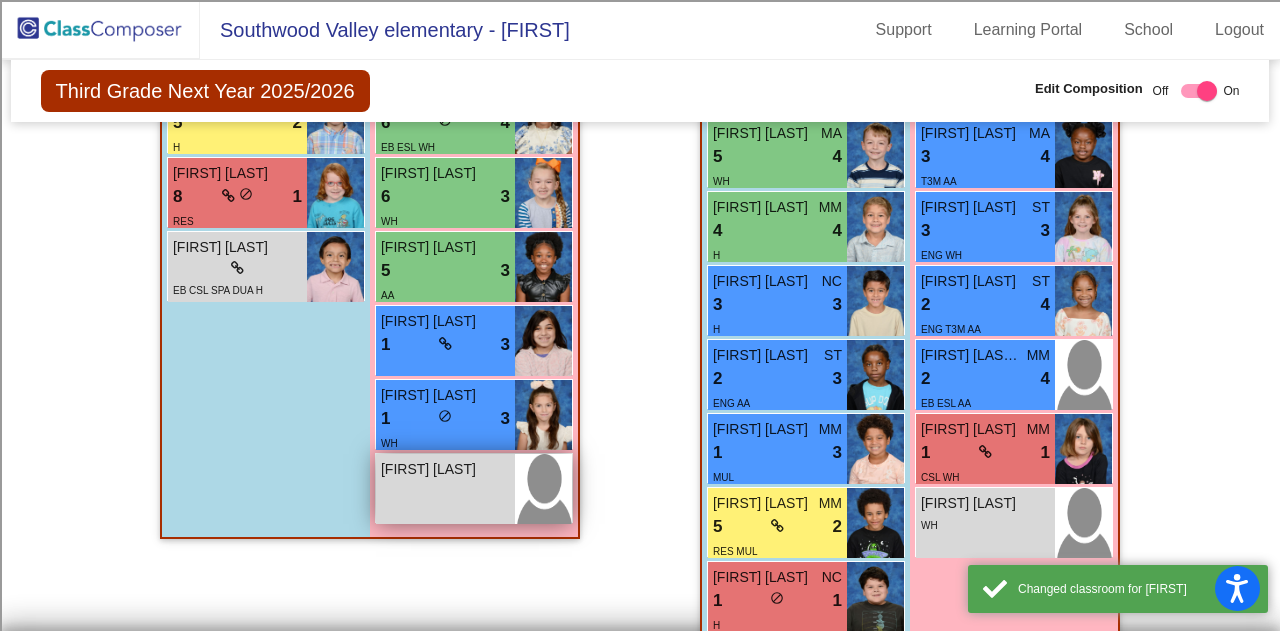 click on "[FIRST] [LAST]" at bounding box center (431, 469) 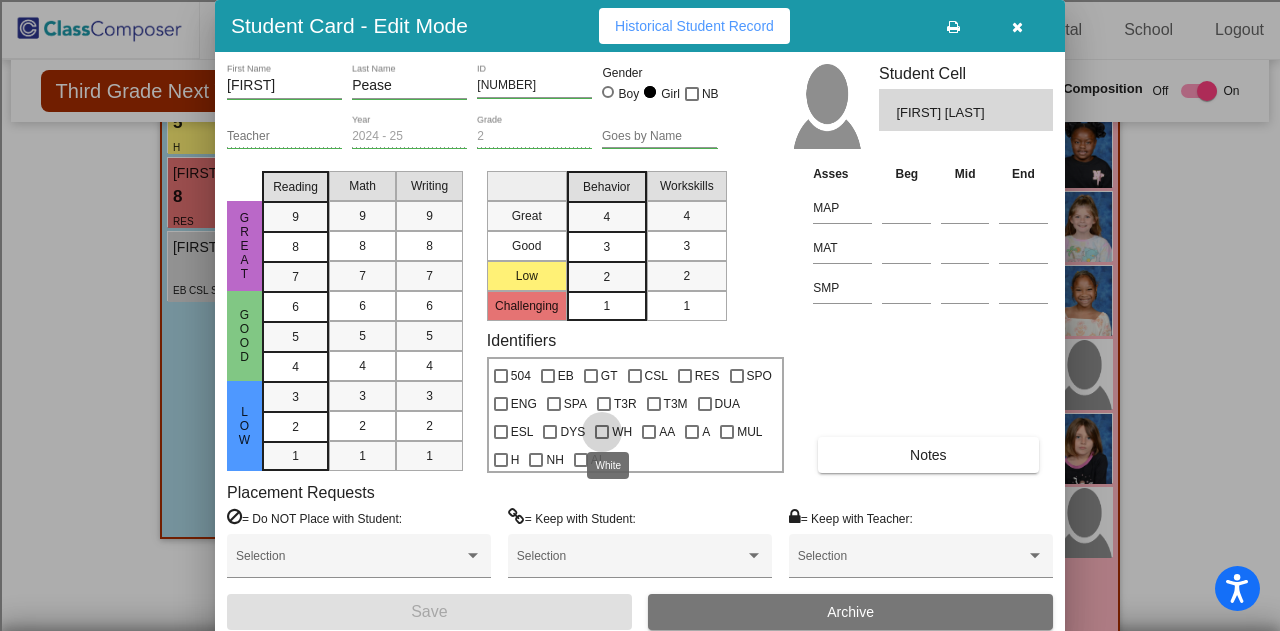 click at bounding box center (602, 432) 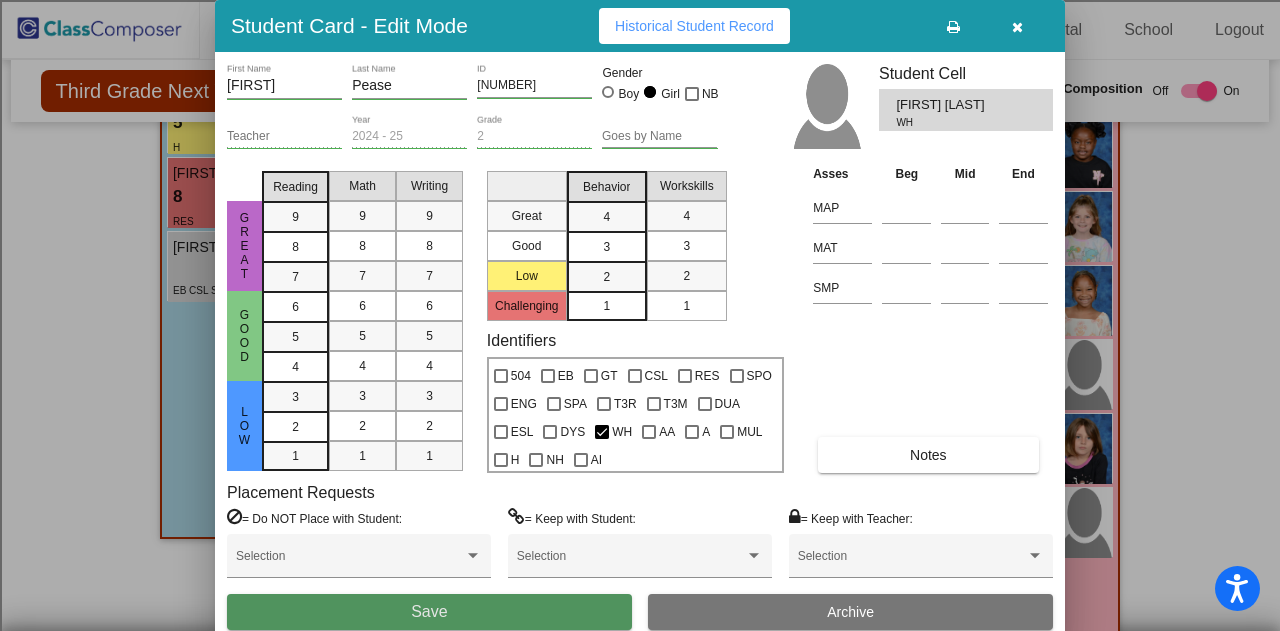 click on "Save" at bounding box center [429, 612] 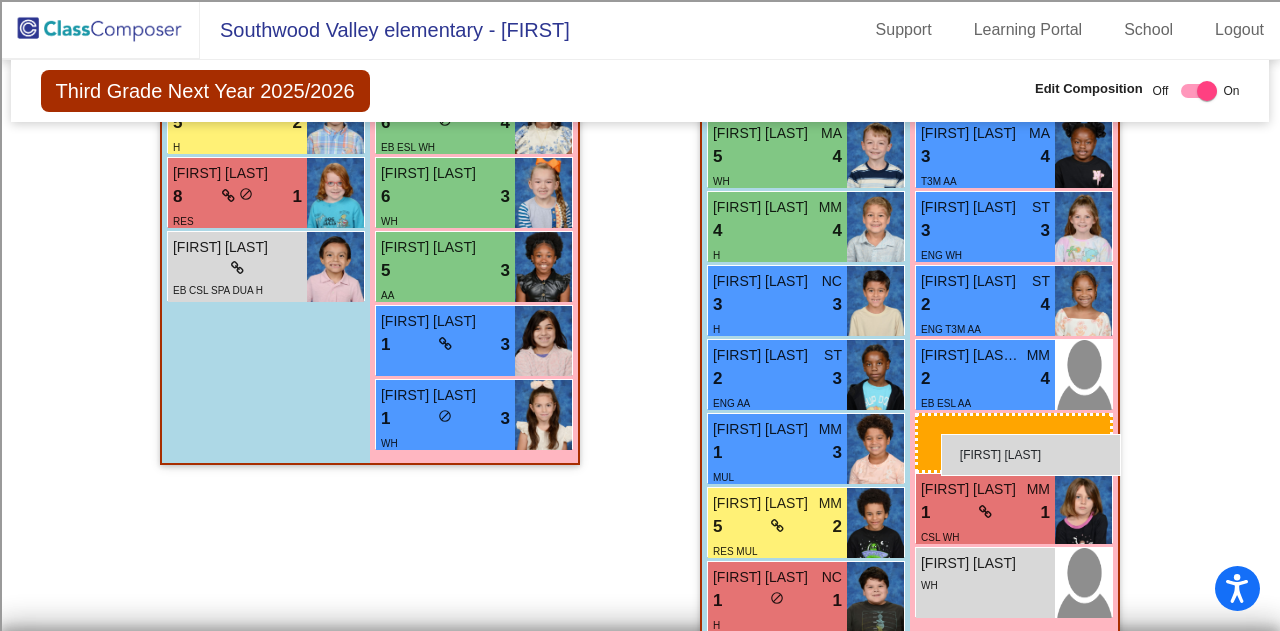 drag, startPoint x: 480, startPoint y: 489, endPoint x: 941, endPoint y: 434, distance: 464.26932 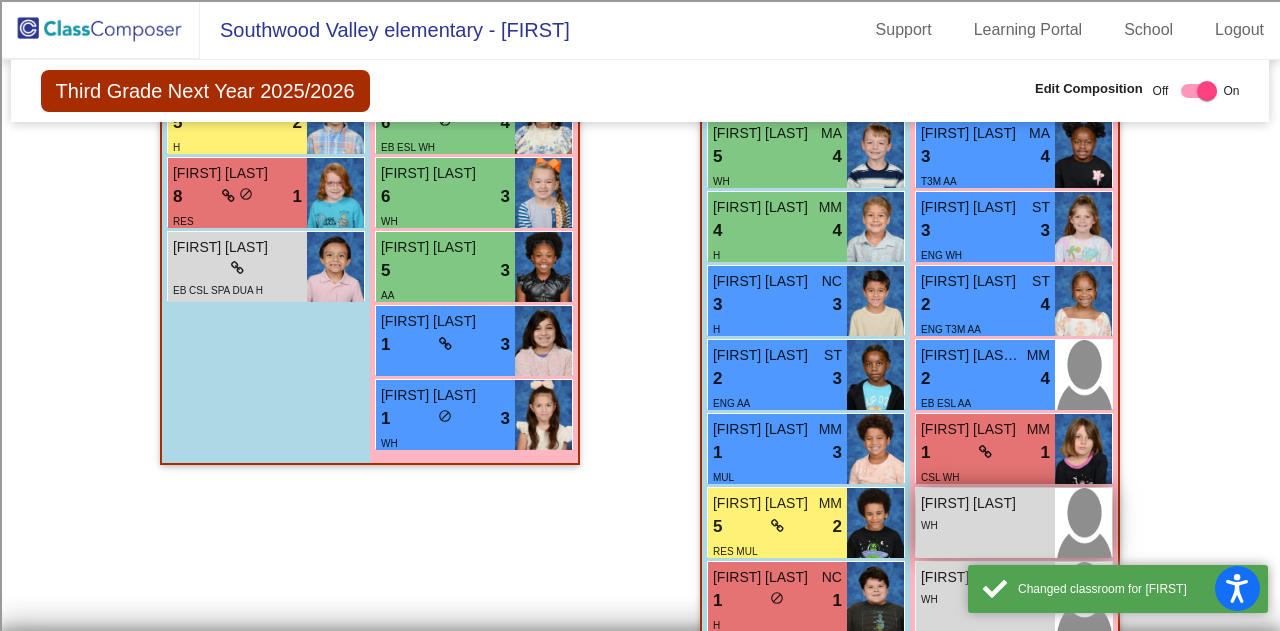 click on "[FIRST] lock do_not_disturb_alt WH" at bounding box center (985, 523) 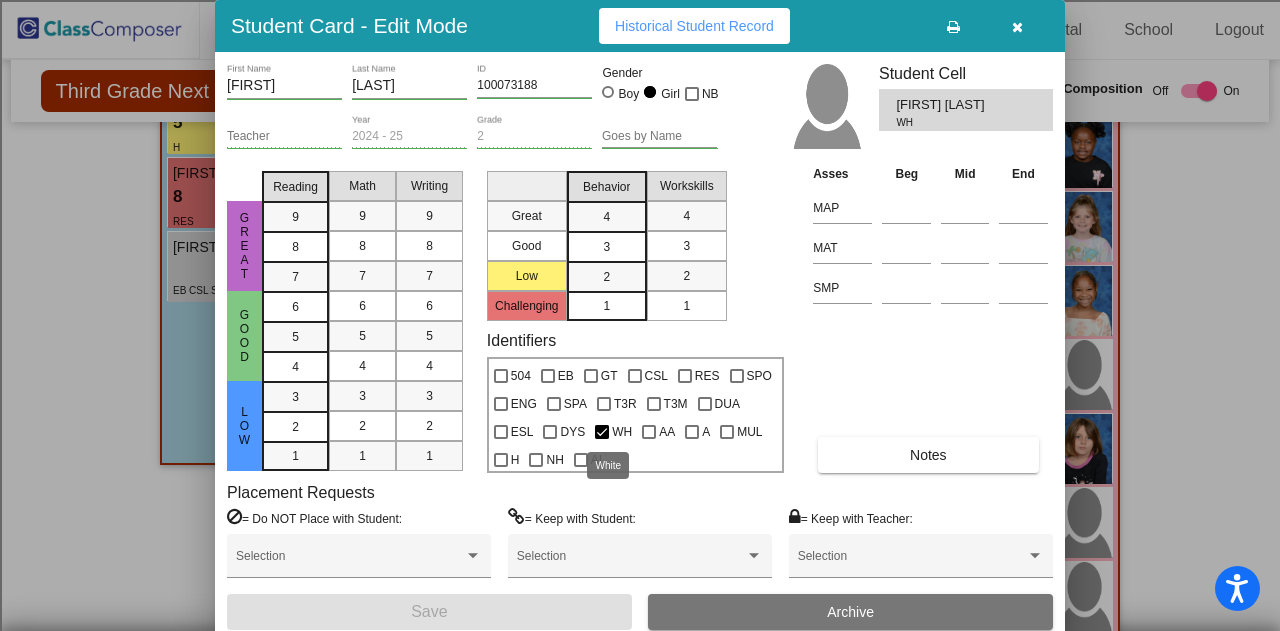 click at bounding box center (602, 432) 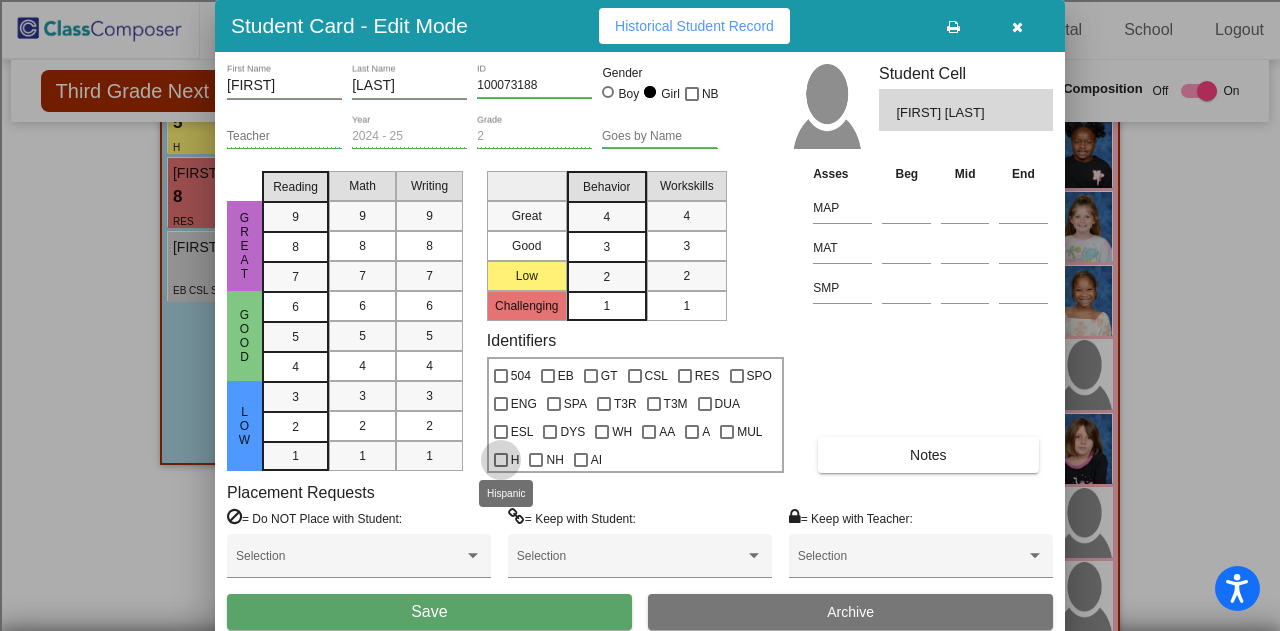 click at bounding box center (501, 460) 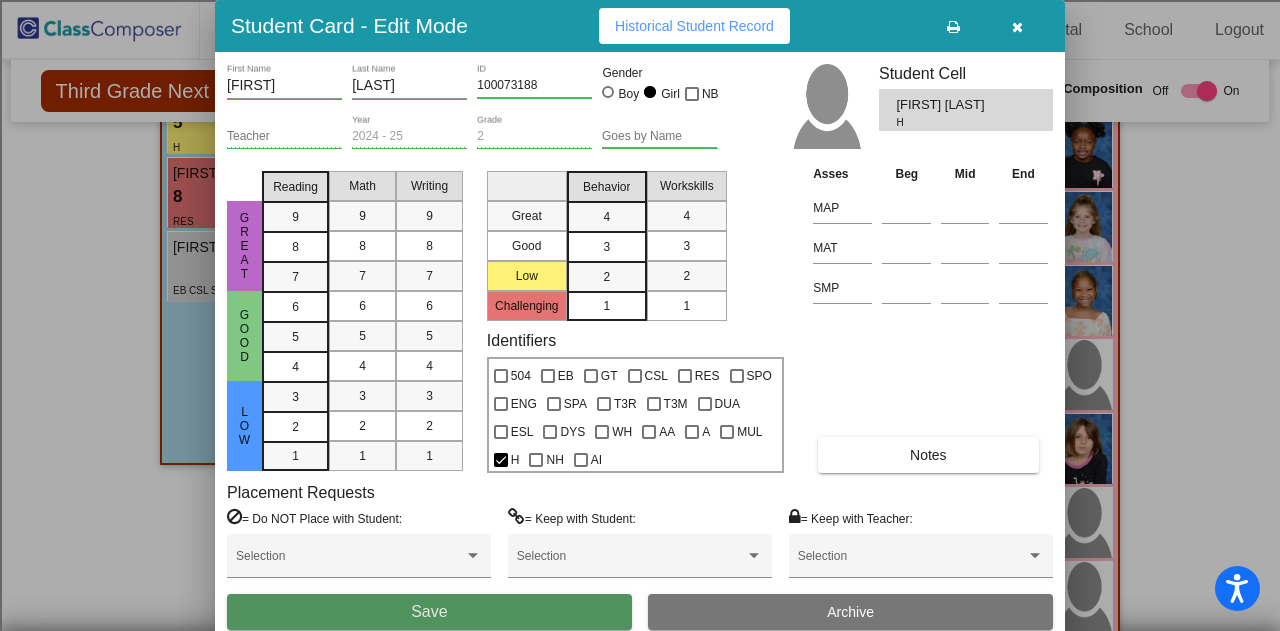 click on "Save" at bounding box center [429, 612] 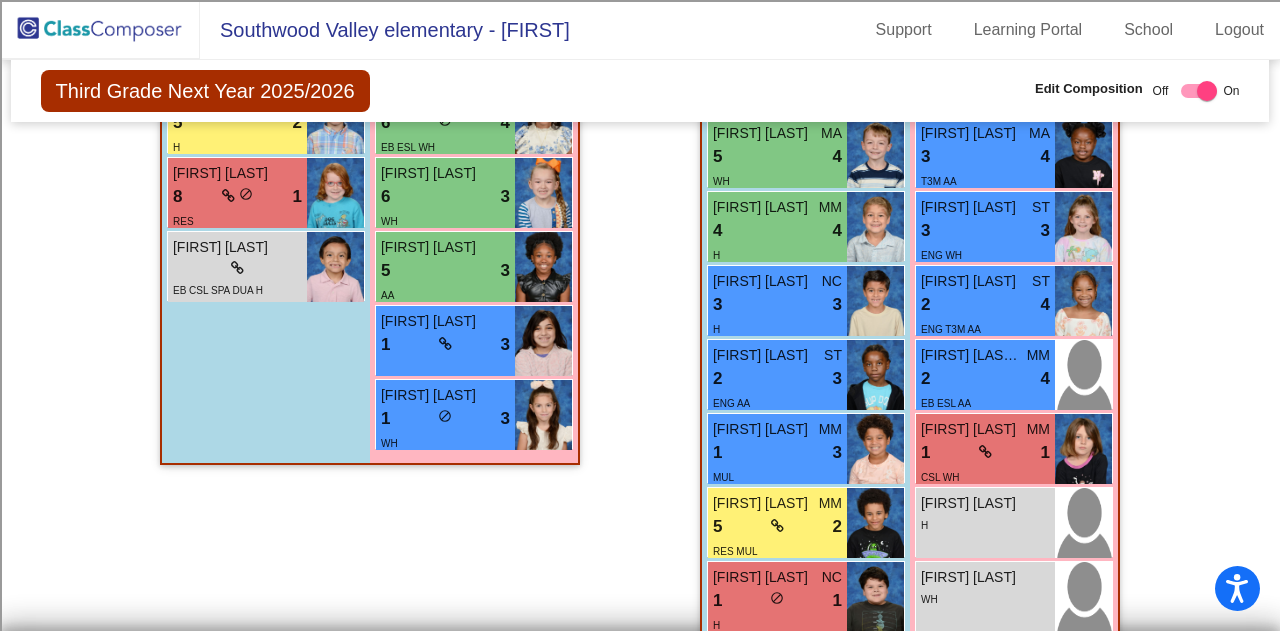 click 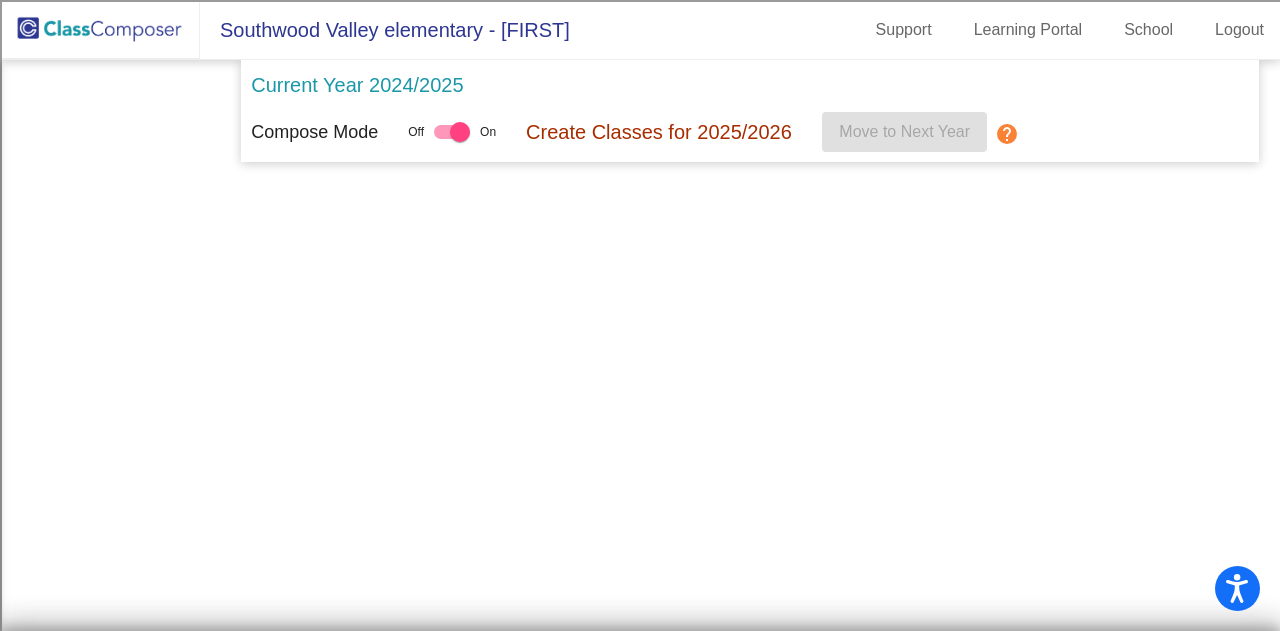 scroll, scrollTop: 0, scrollLeft: 0, axis: both 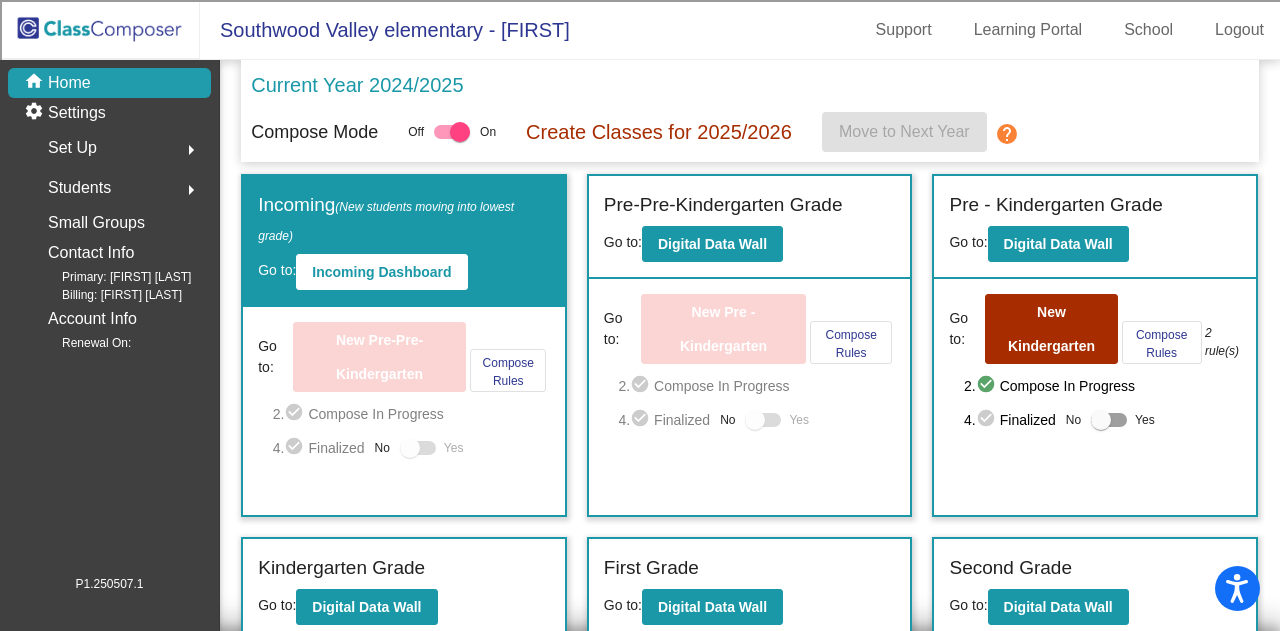 click on "Students" 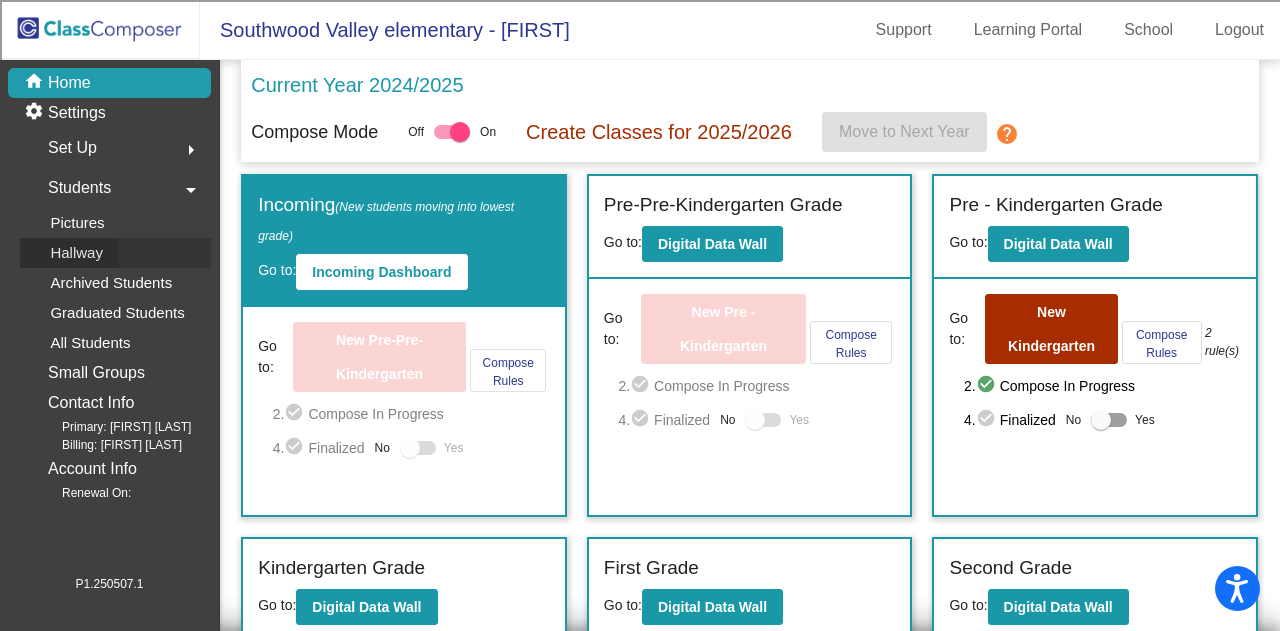 click on "Hallway" 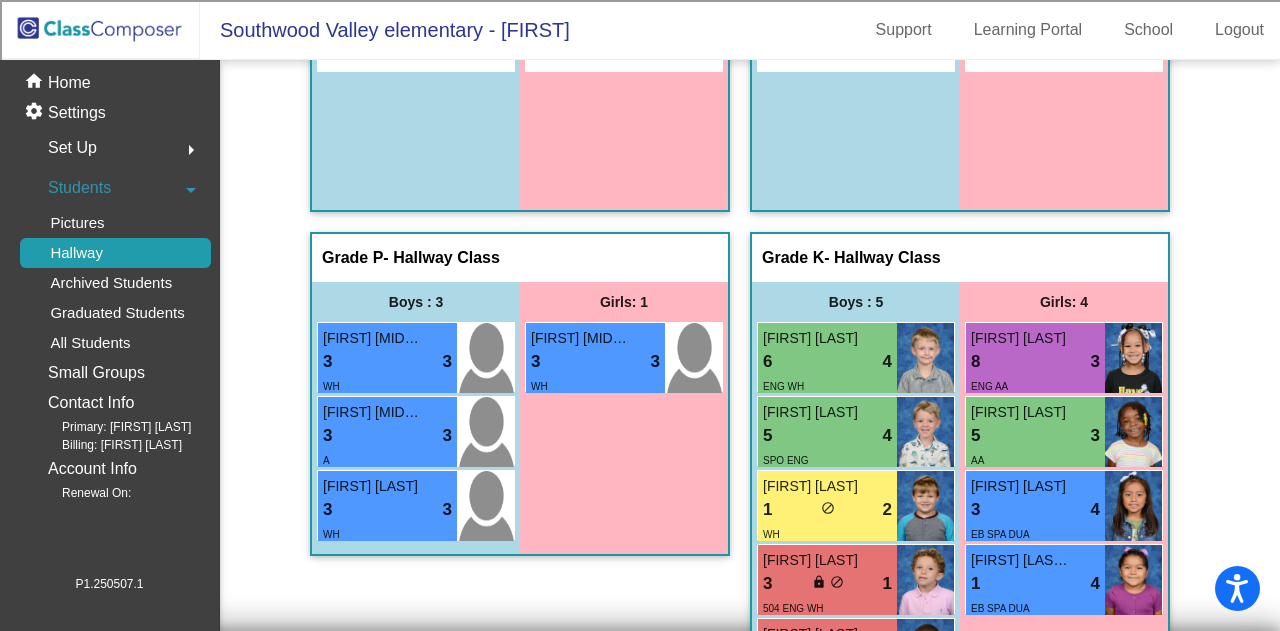 scroll, scrollTop: 181, scrollLeft: 0, axis: vertical 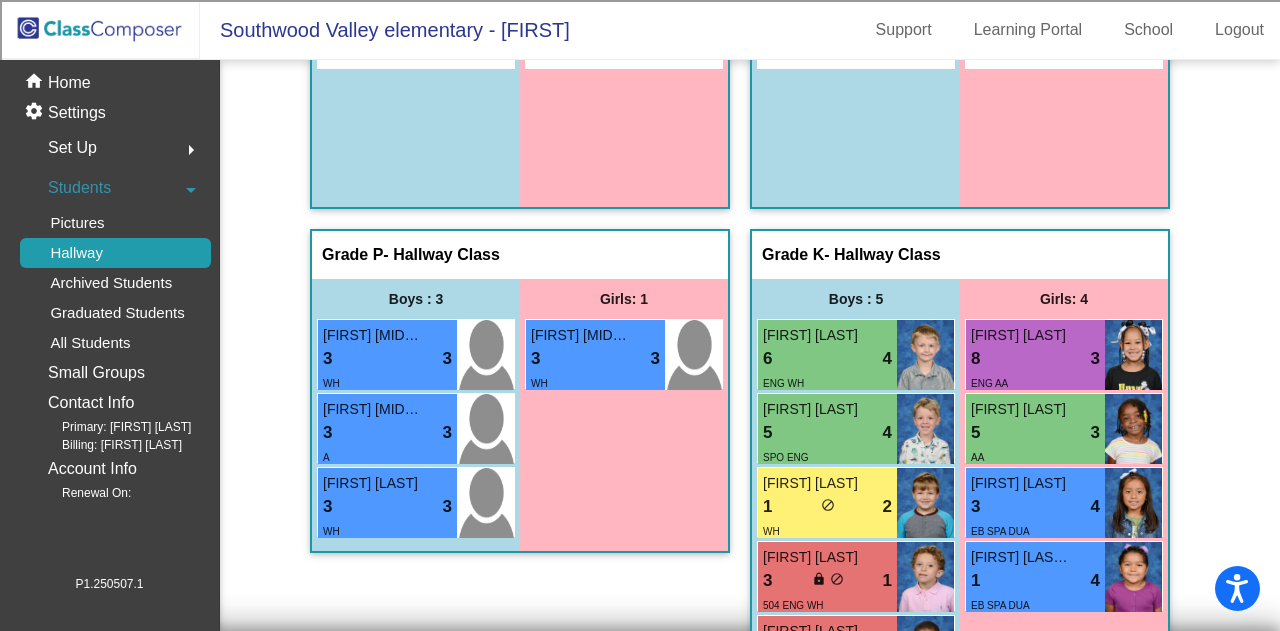 click 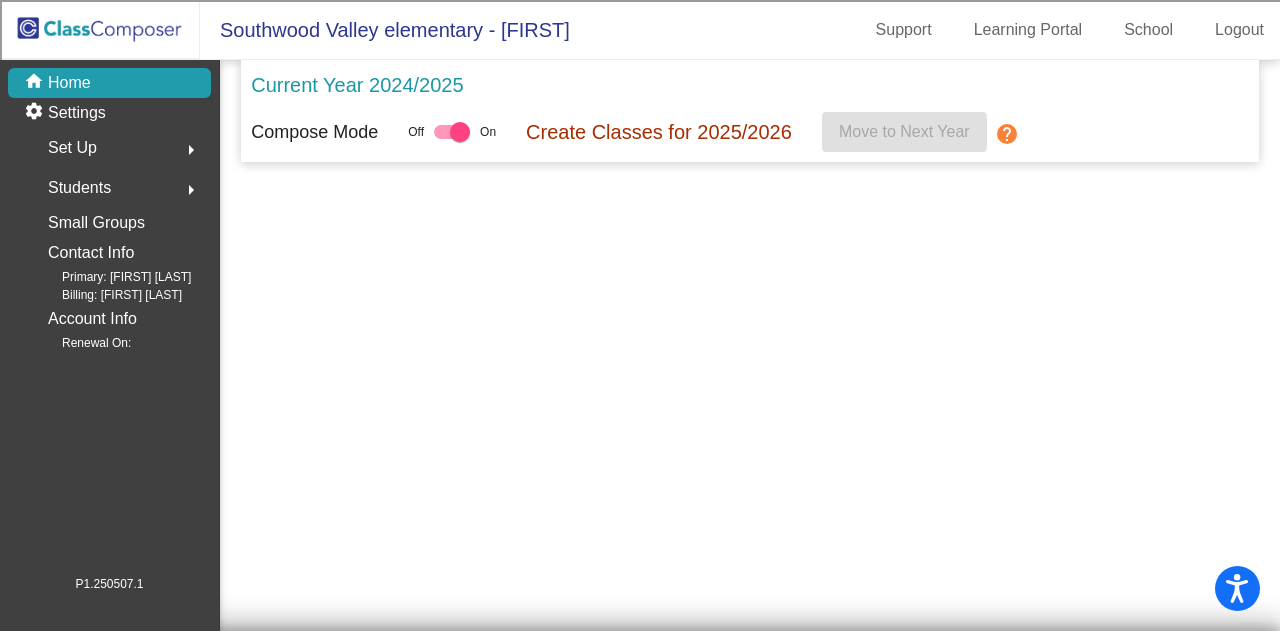 scroll, scrollTop: 0, scrollLeft: 0, axis: both 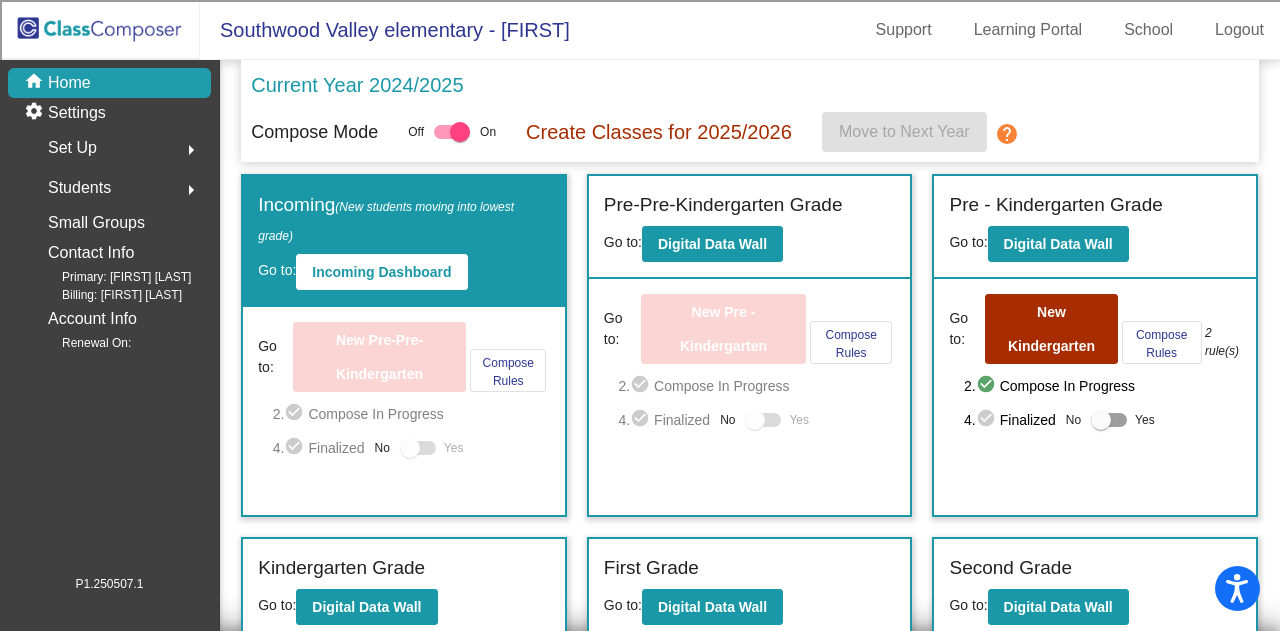 click on "4.  check_circle  Finalized  No   Yes" 